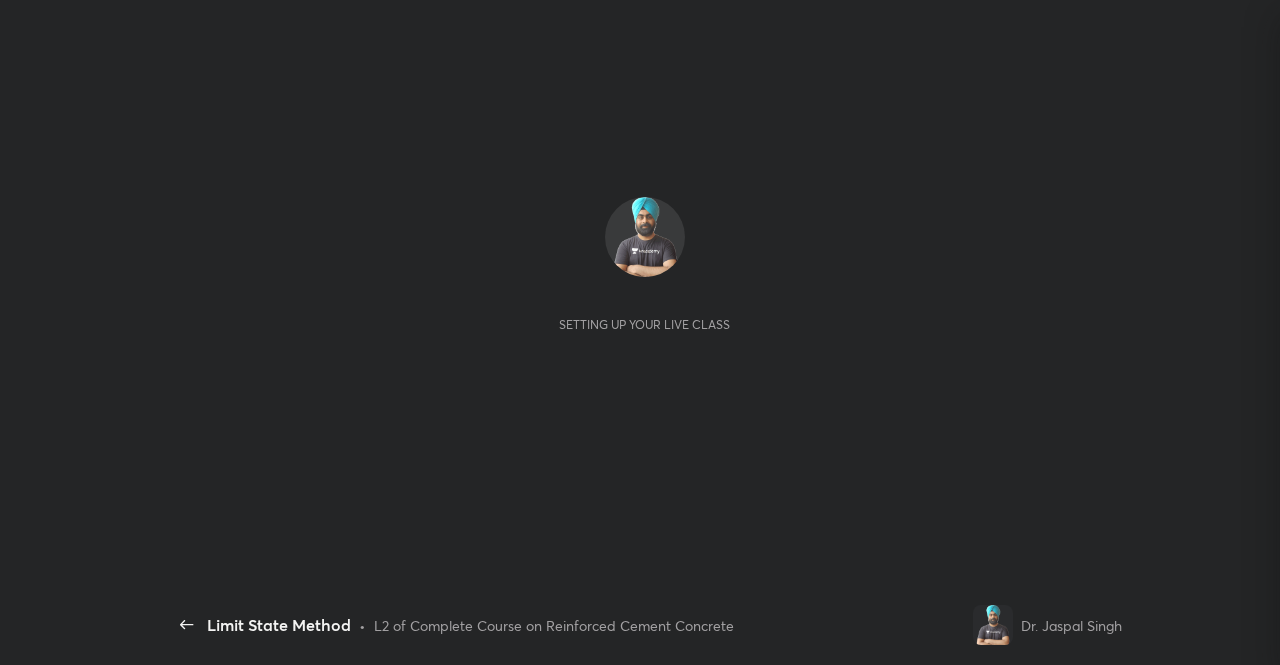 scroll, scrollTop: 0, scrollLeft: 0, axis: both 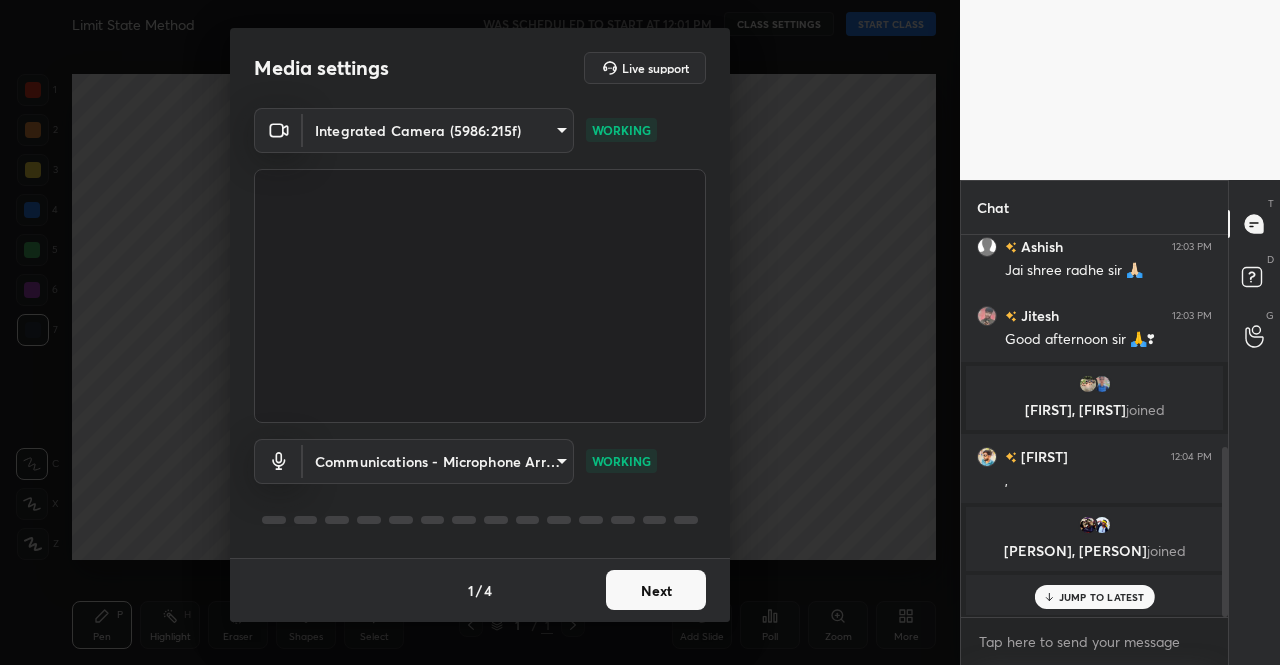 click on "Next" at bounding box center [656, 590] 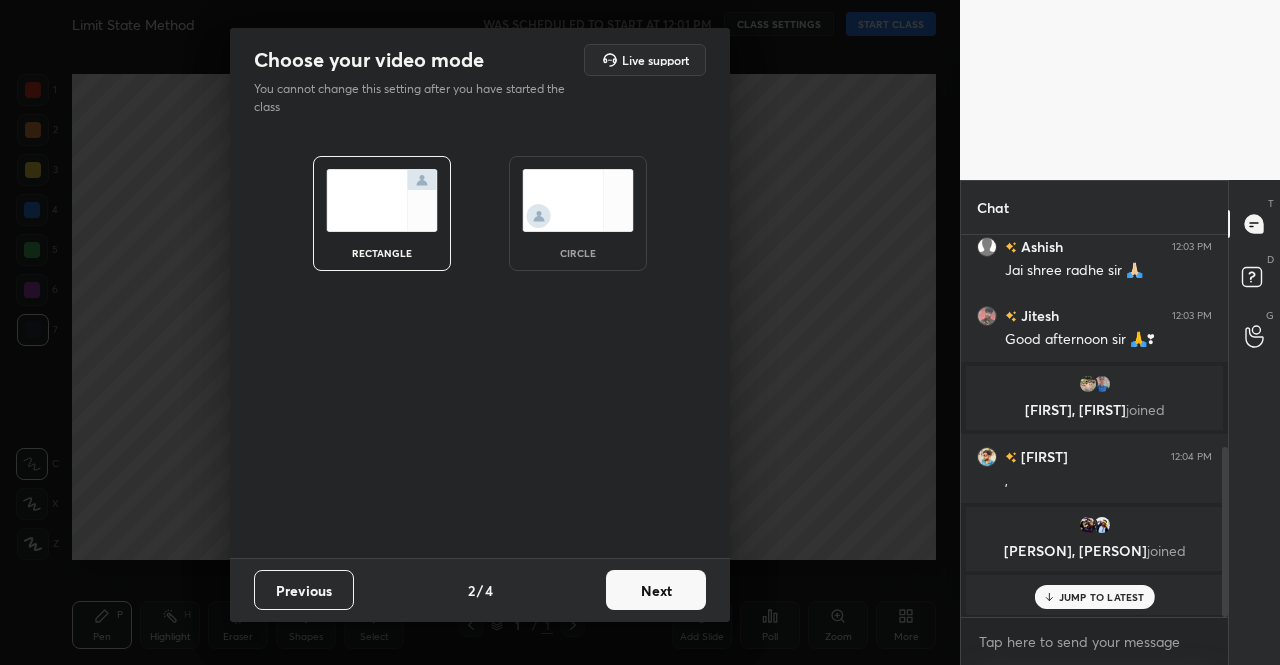 click on "Next" at bounding box center (656, 590) 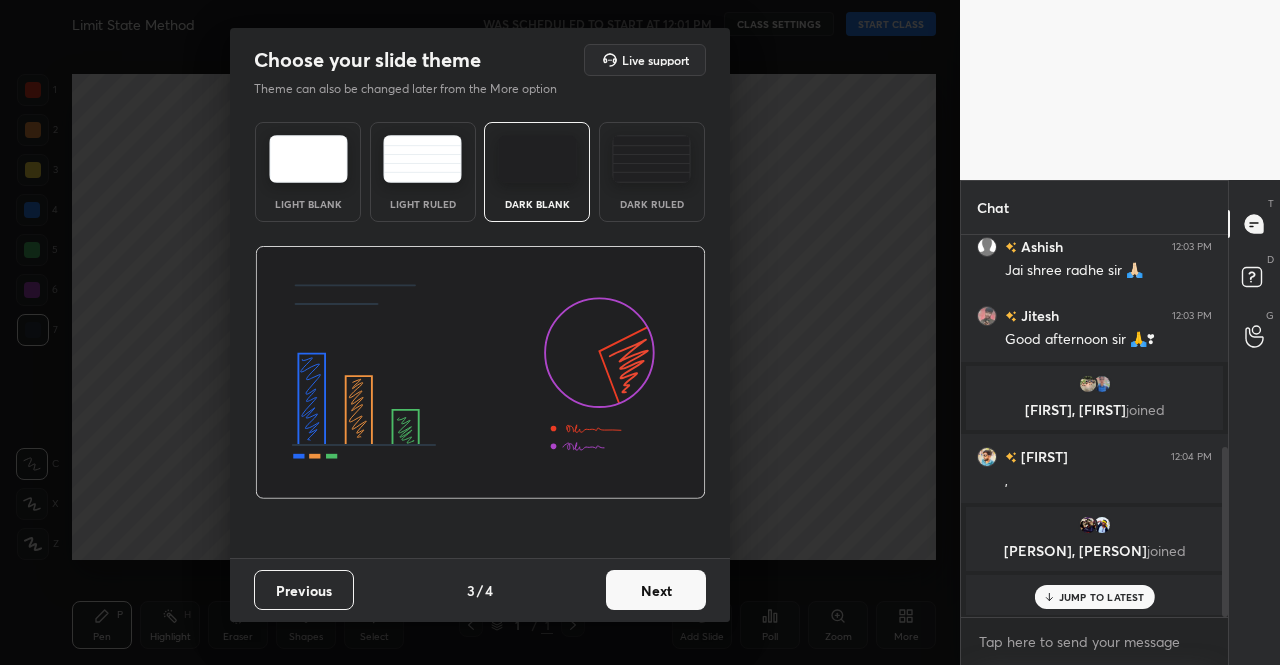 click on "Next" at bounding box center (656, 590) 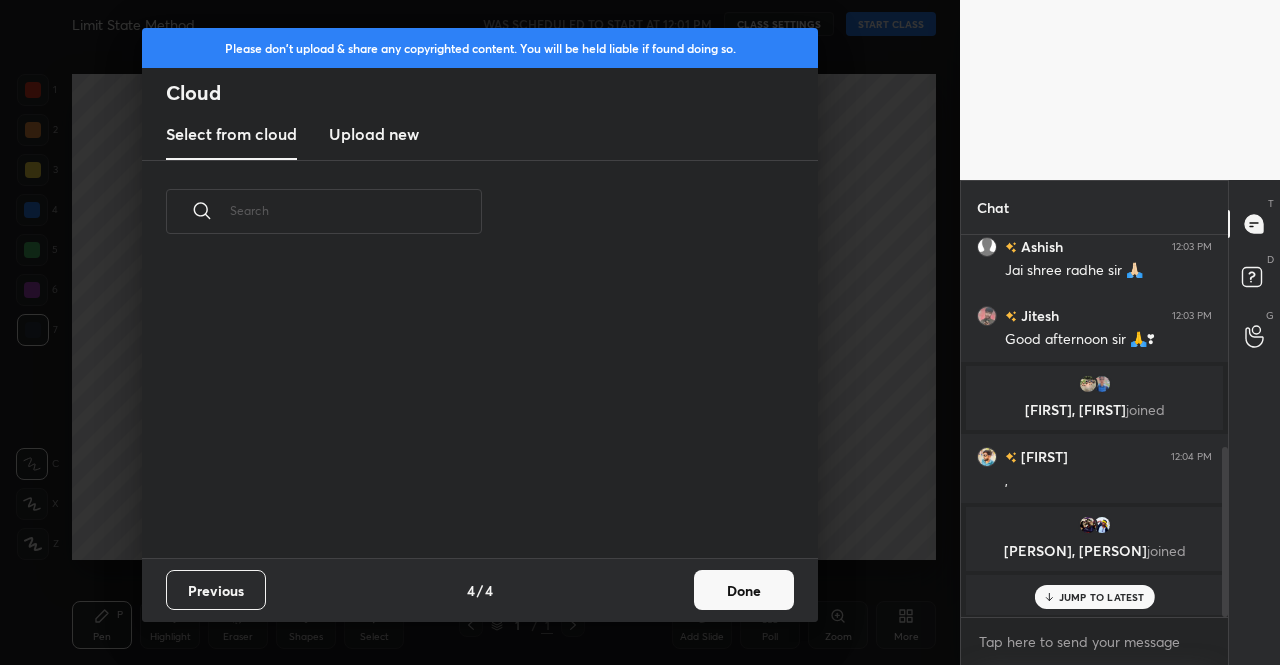 click on "Done" at bounding box center (744, 590) 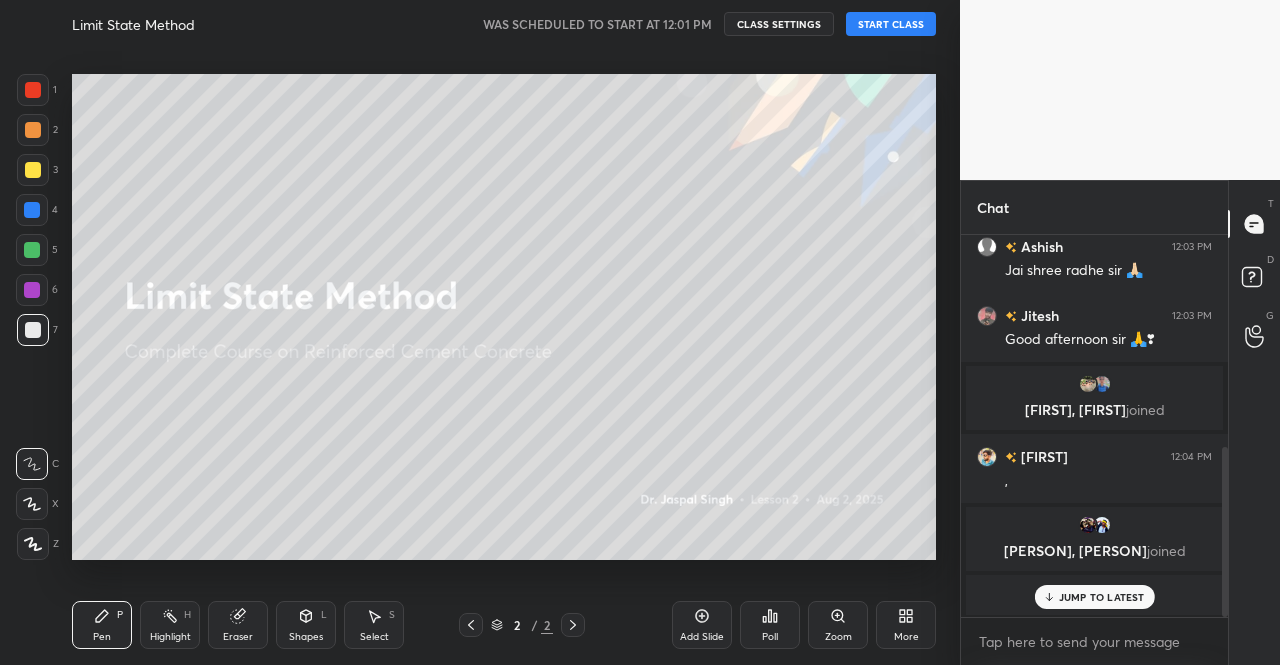 click on "START CLASS" at bounding box center (891, 24) 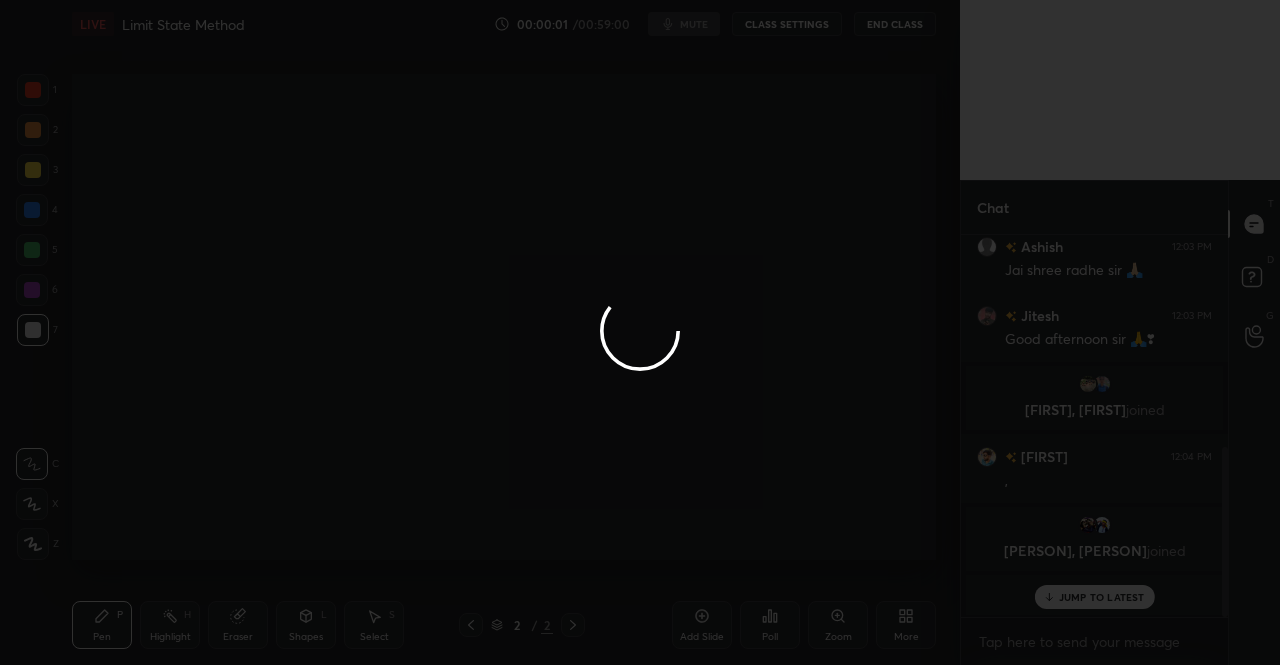 click at bounding box center (640, 332) 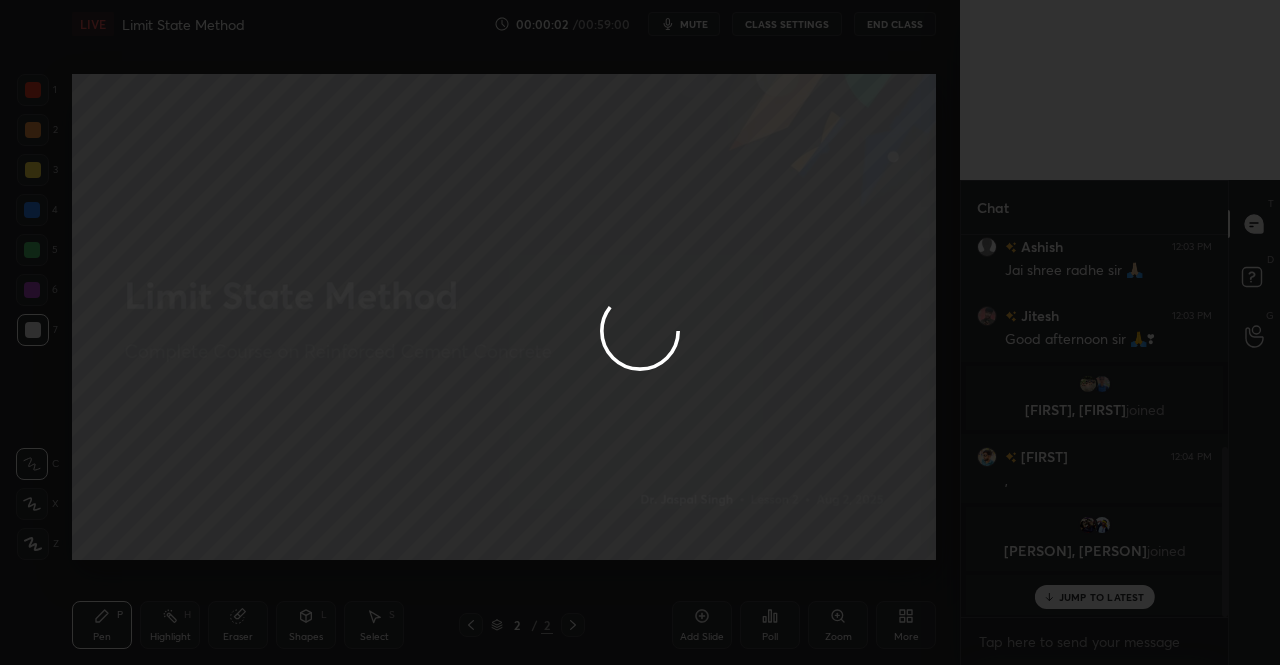 click at bounding box center [640, 332] 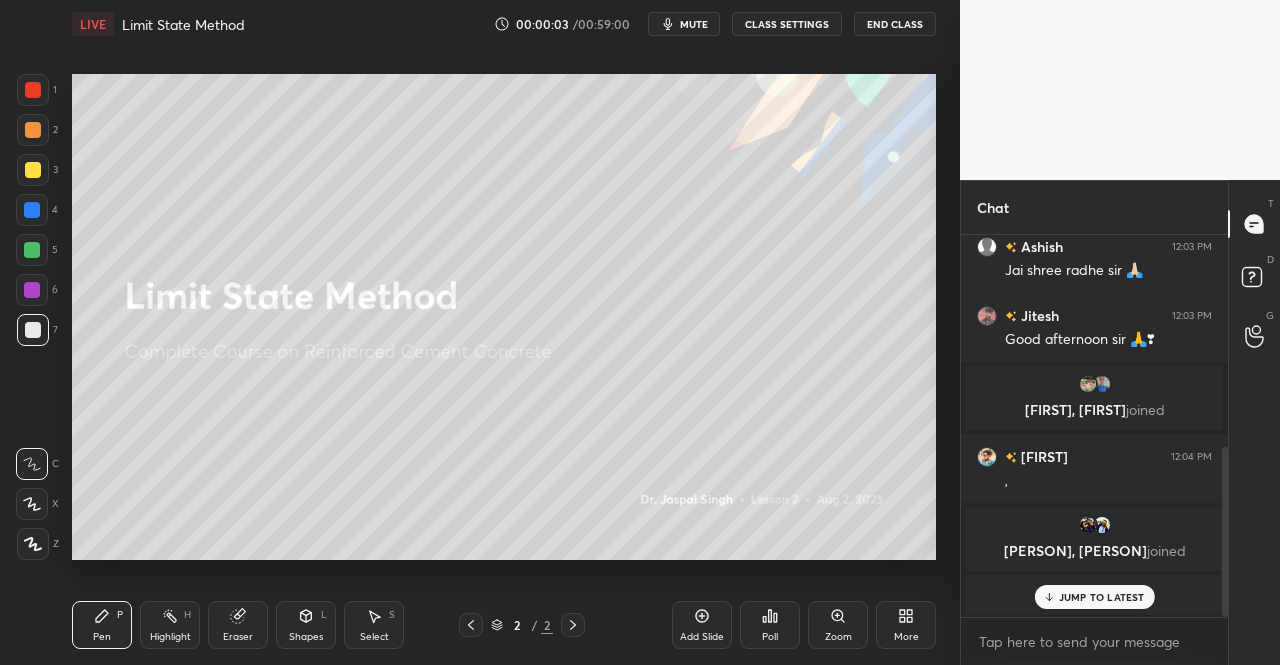 click on "mute" at bounding box center [694, 24] 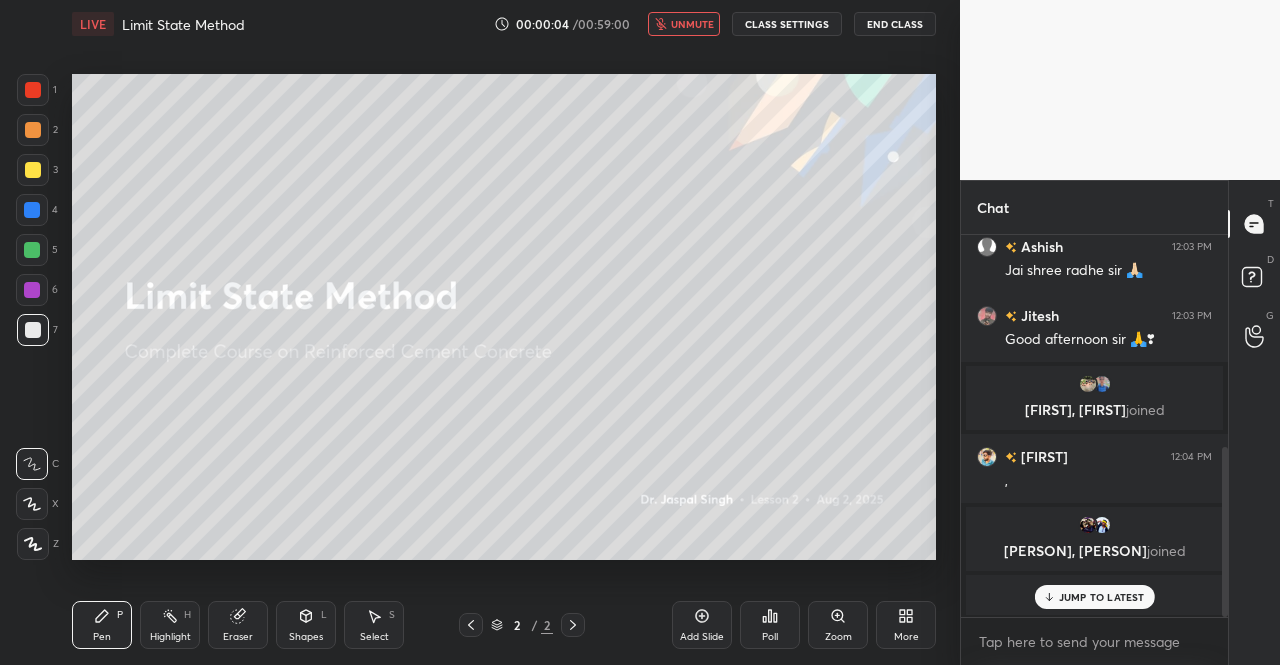 click on "JUMP TO LATEST" at bounding box center [1102, 597] 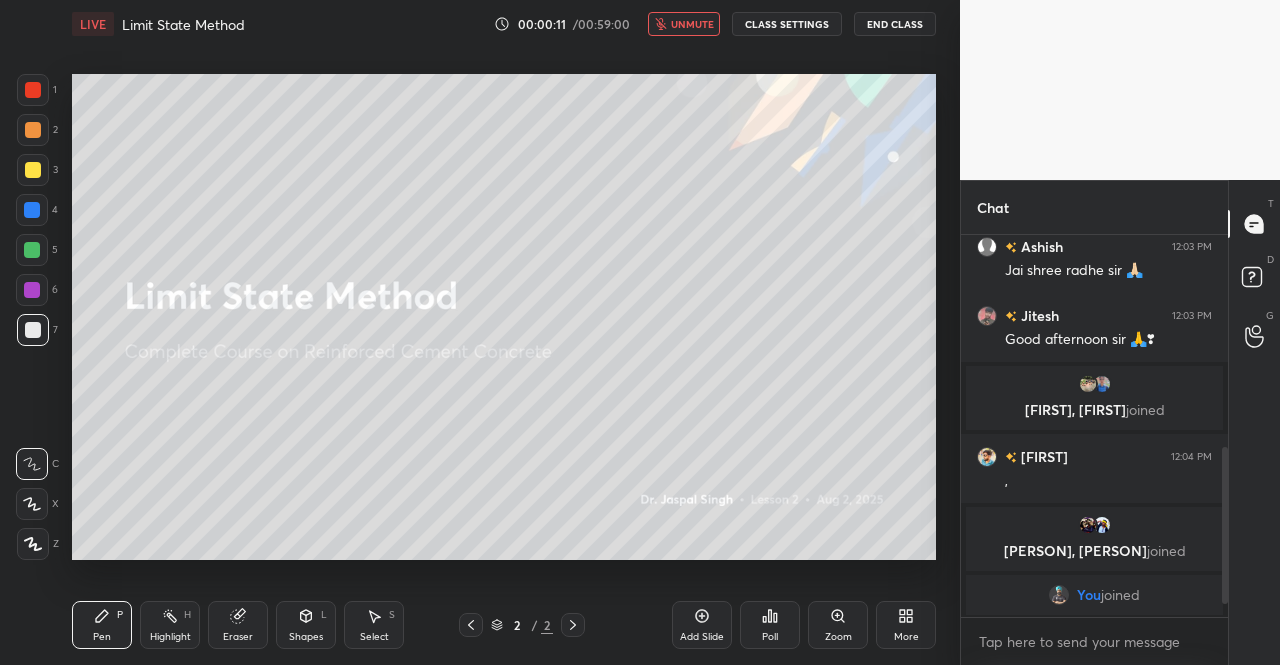 scroll, scrollTop: 548, scrollLeft: 0, axis: vertical 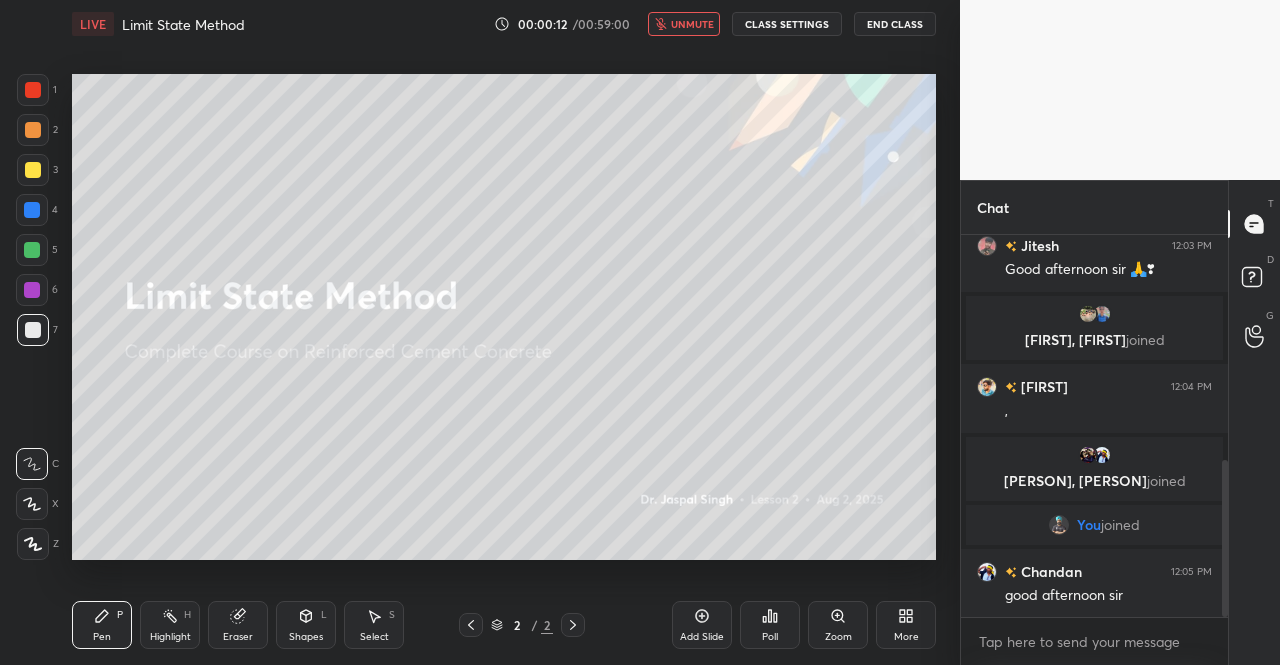 click 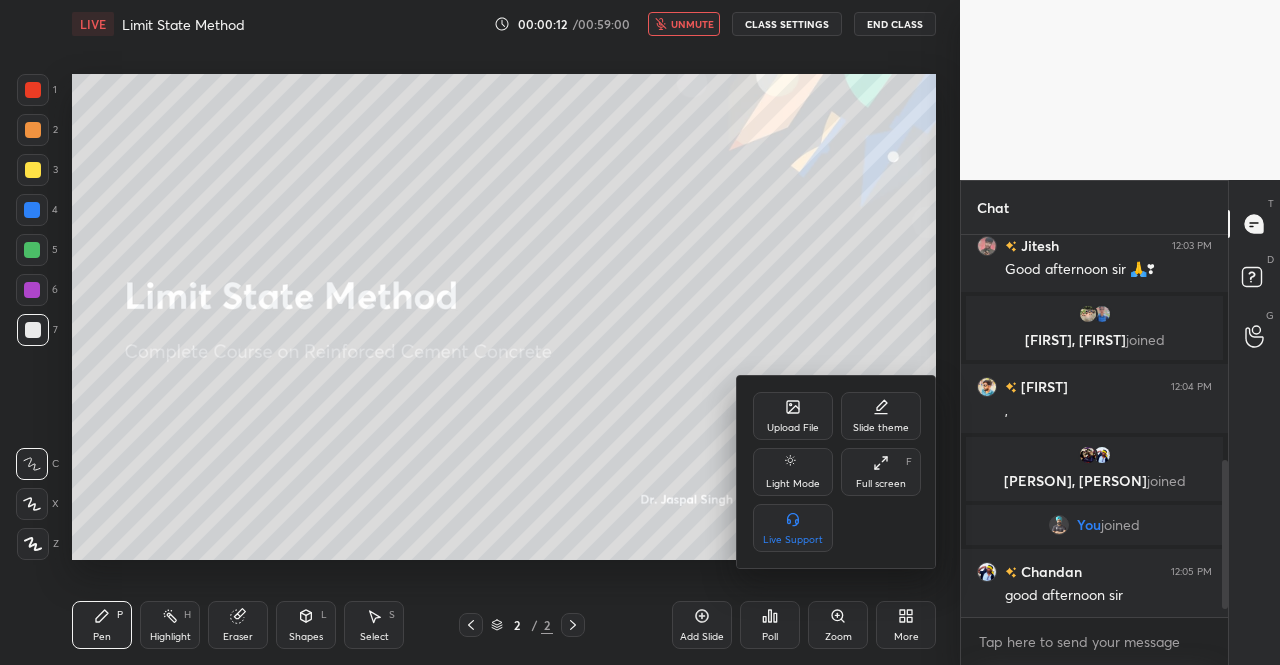 scroll, scrollTop: 596, scrollLeft: 0, axis: vertical 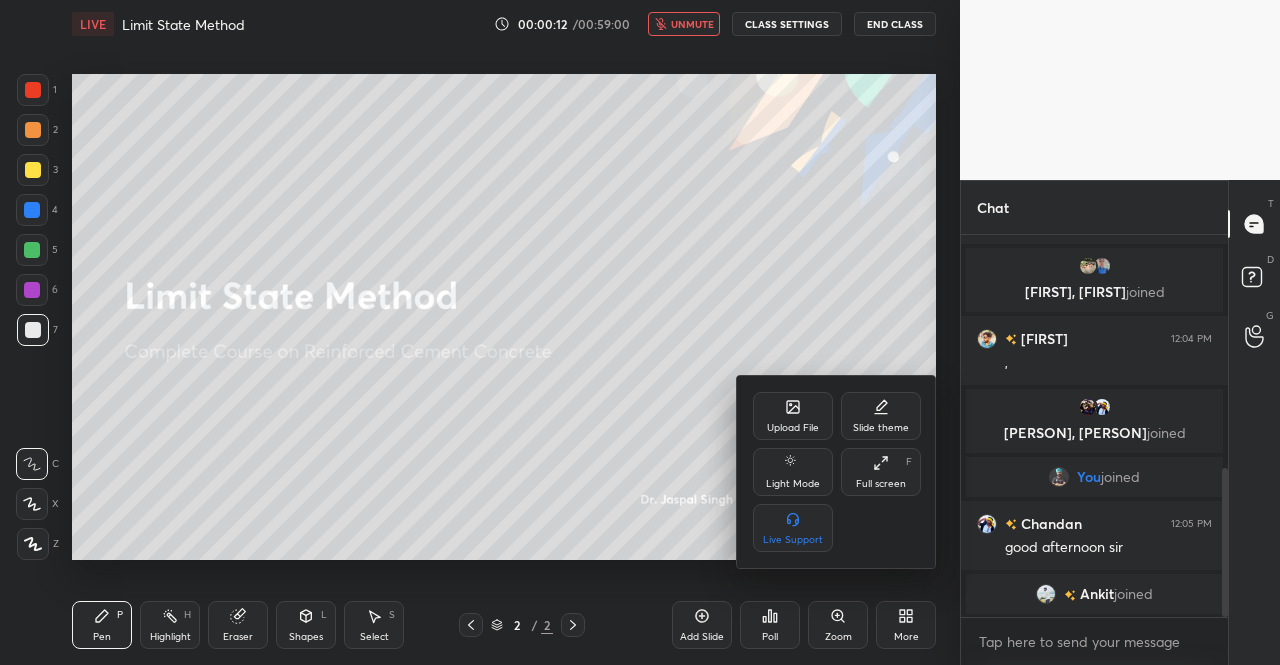 click on "Upload File" at bounding box center (793, 416) 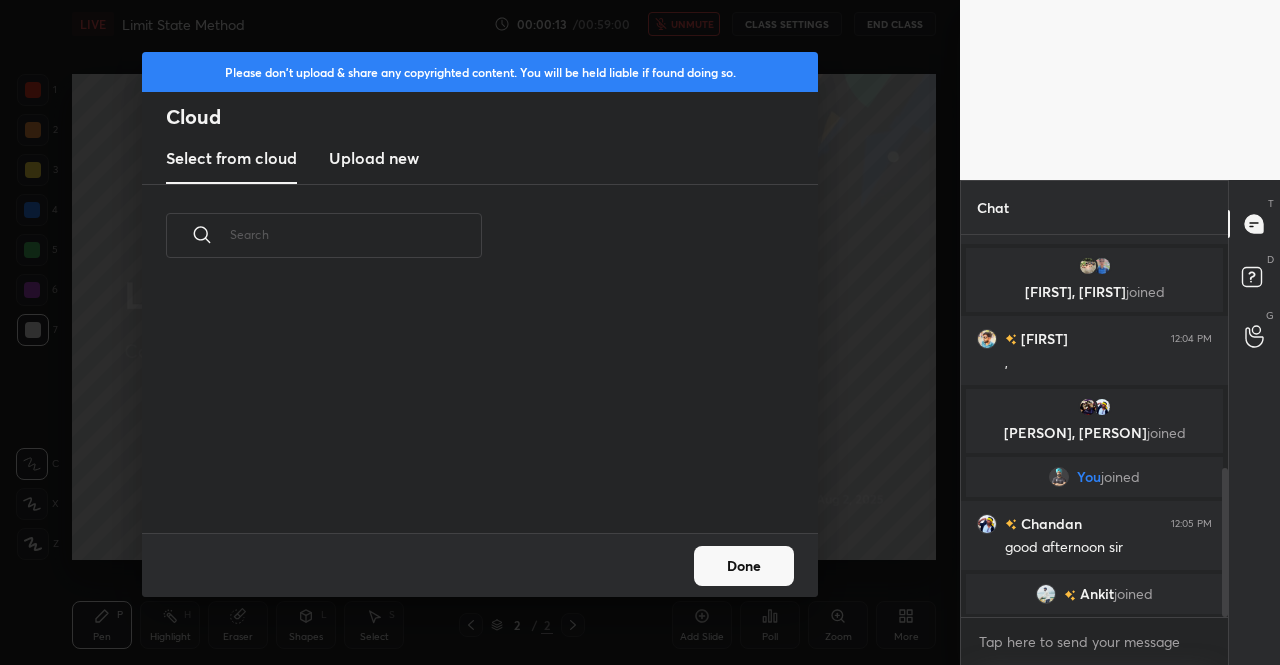 scroll, scrollTop: 664, scrollLeft: 0, axis: vertical 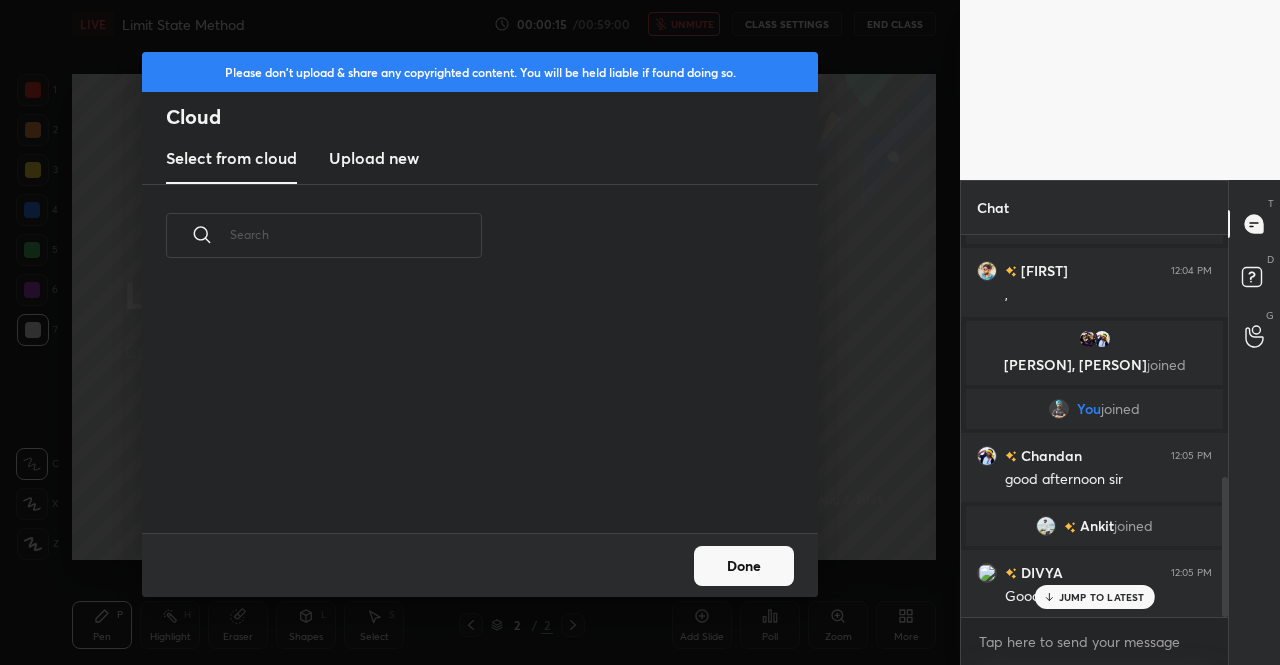 click on "Upload new" at bounding box center [374, 158] 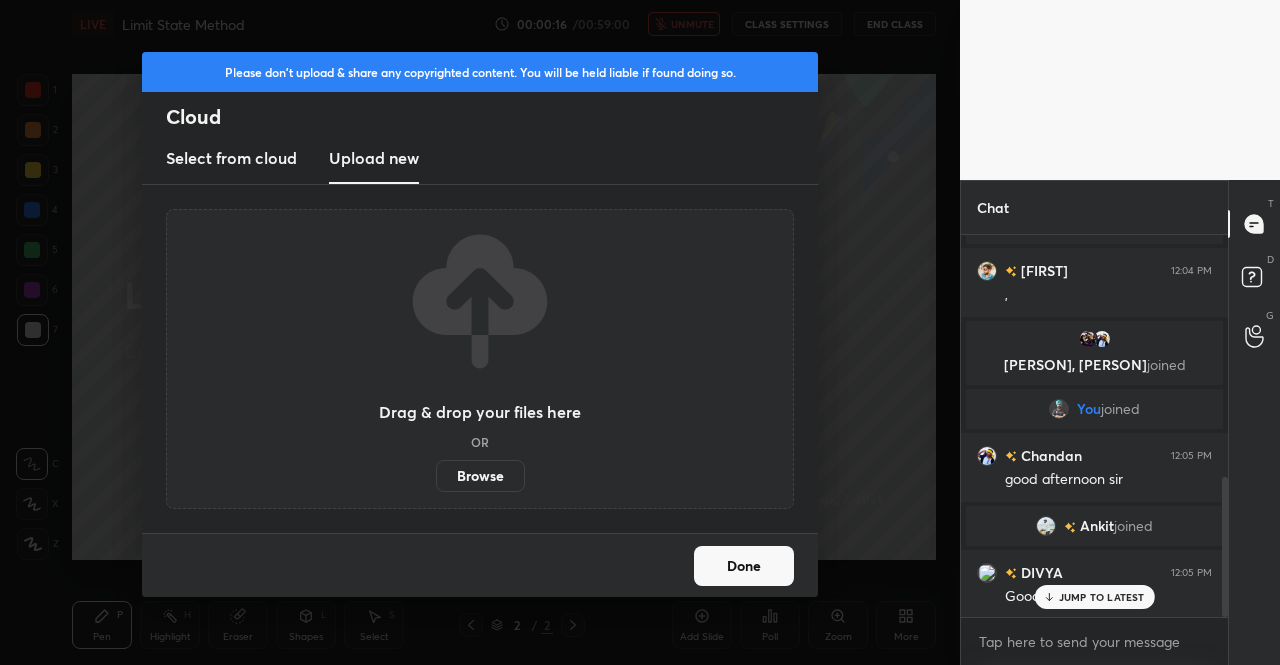 click on "Browse" at bounding box center [480, 476] 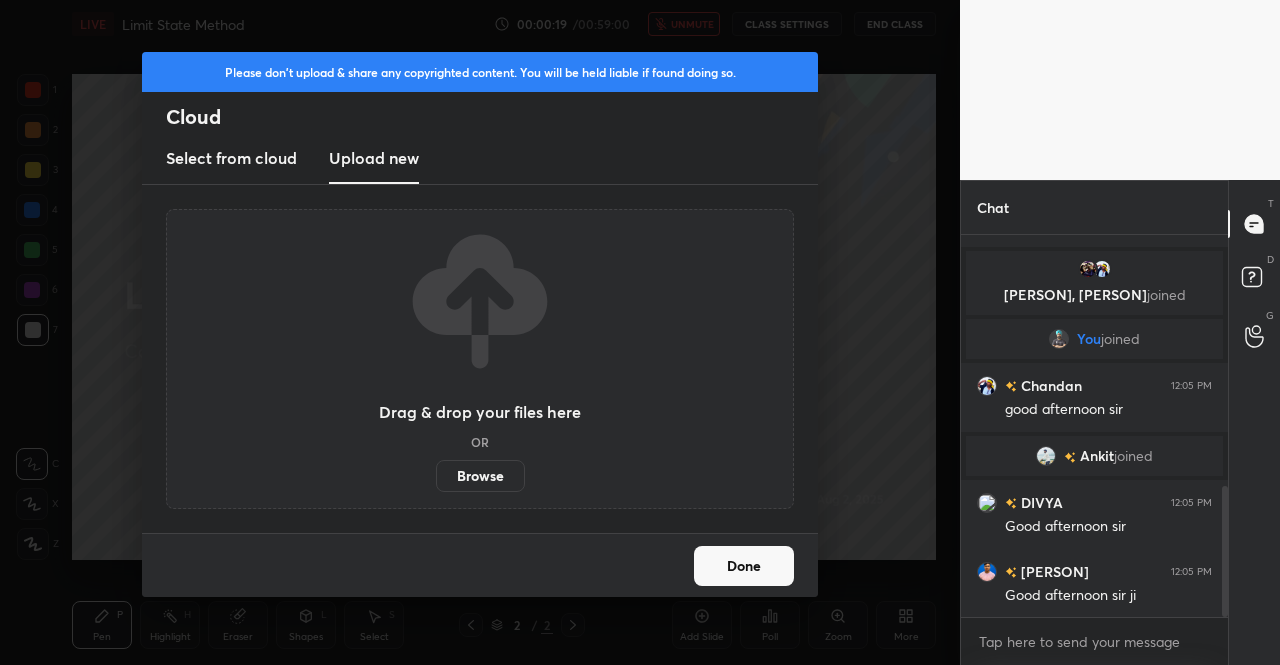 scroll, scrollTop: 802, scrollLeft: 0, axis: vertical 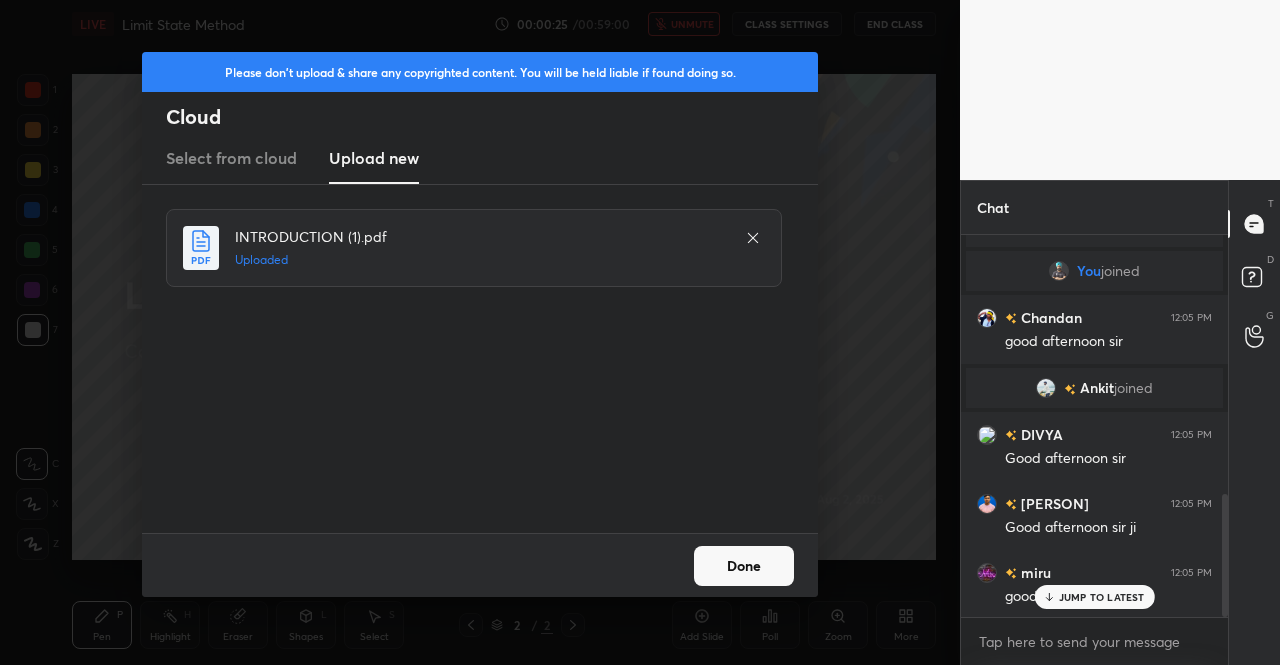click on "Done" at bounding box center (744, 566) 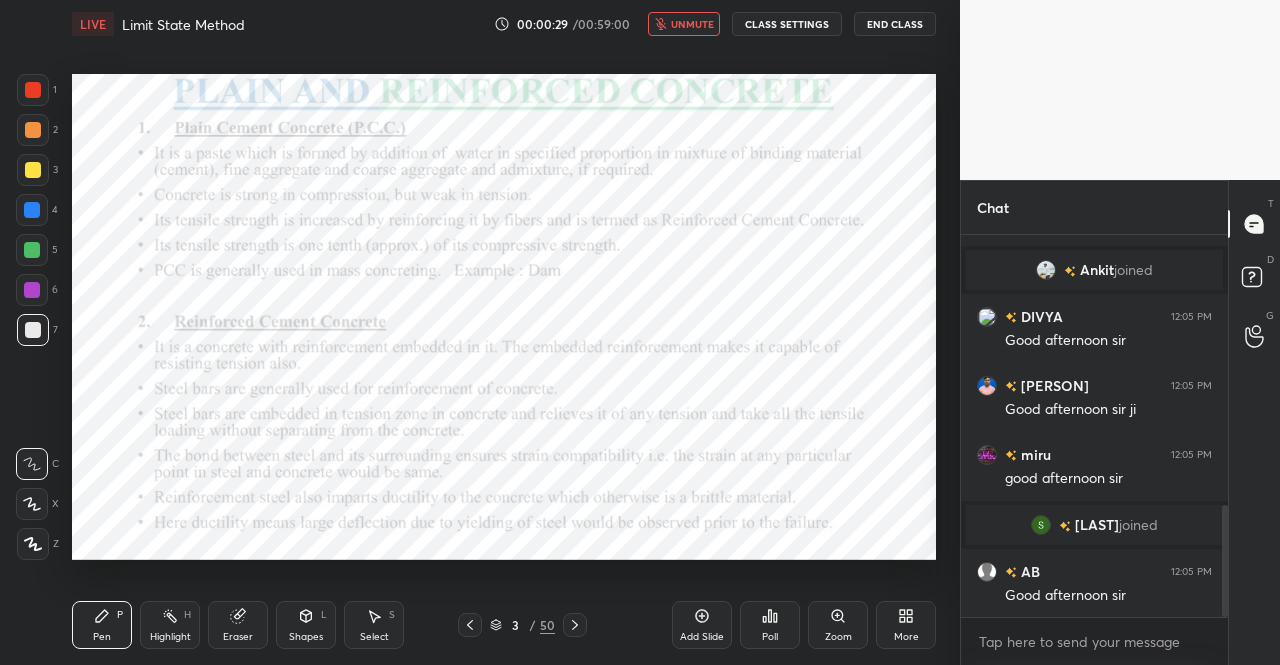 click 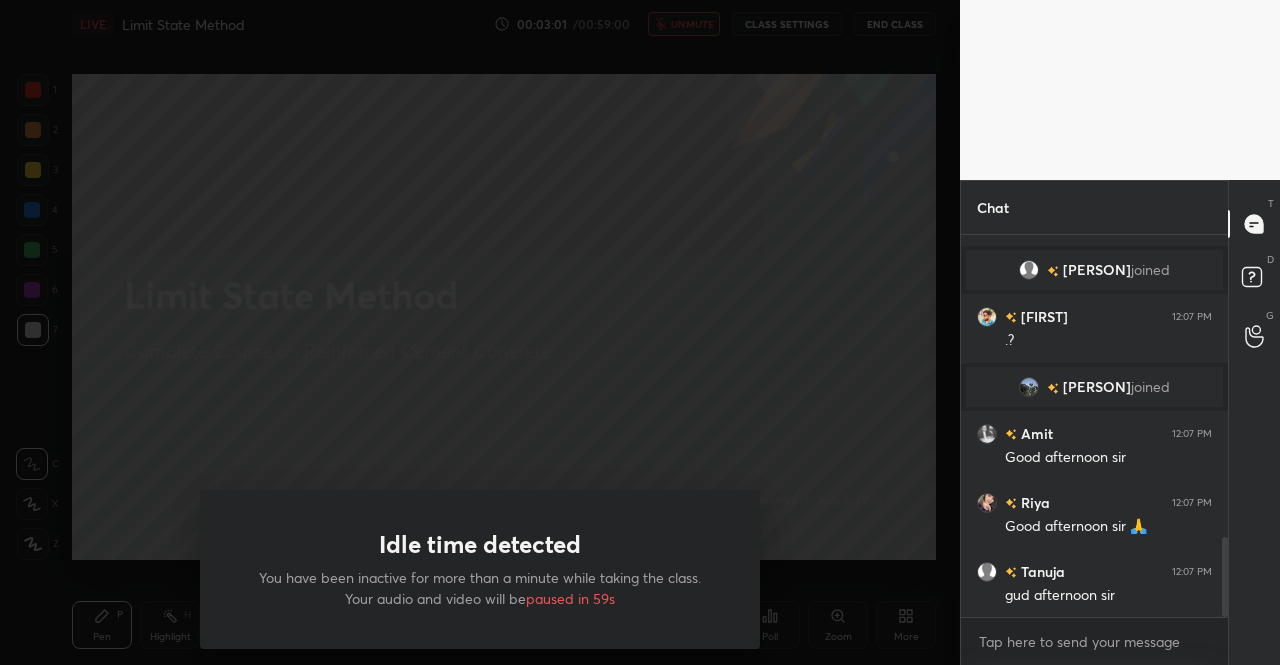 scroll, scrollTop: 1486, scrollLeft: 0, axis: vertical 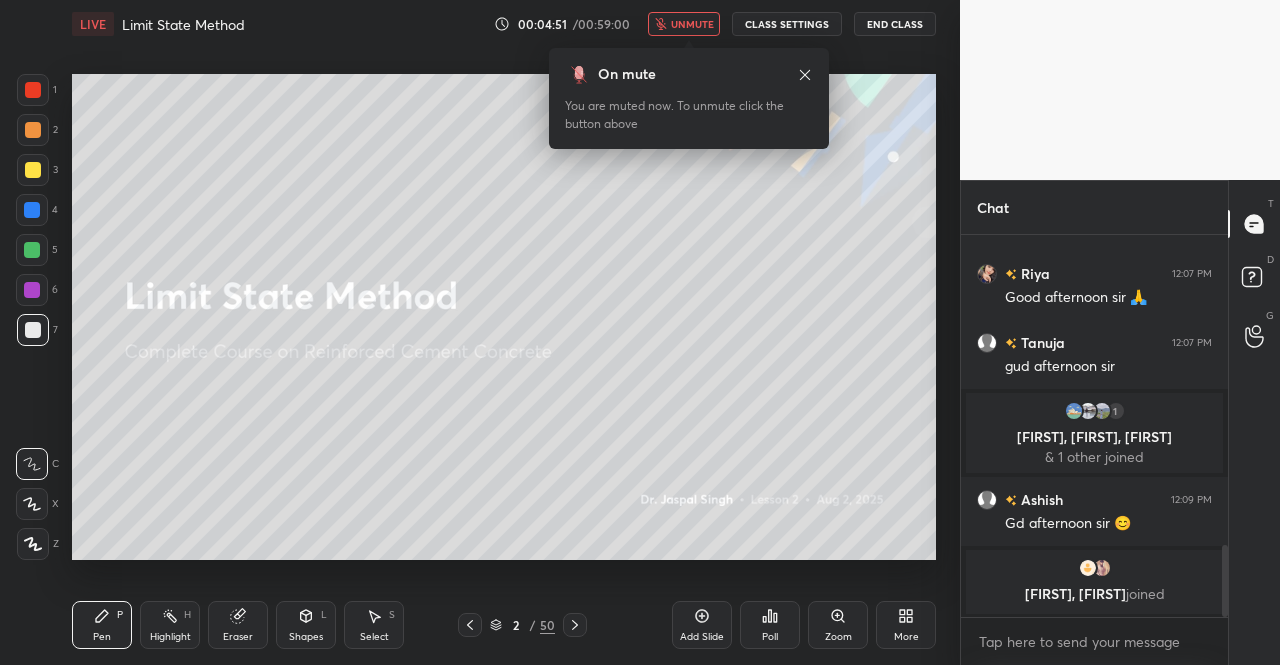 click at bounding box center [33, 170] 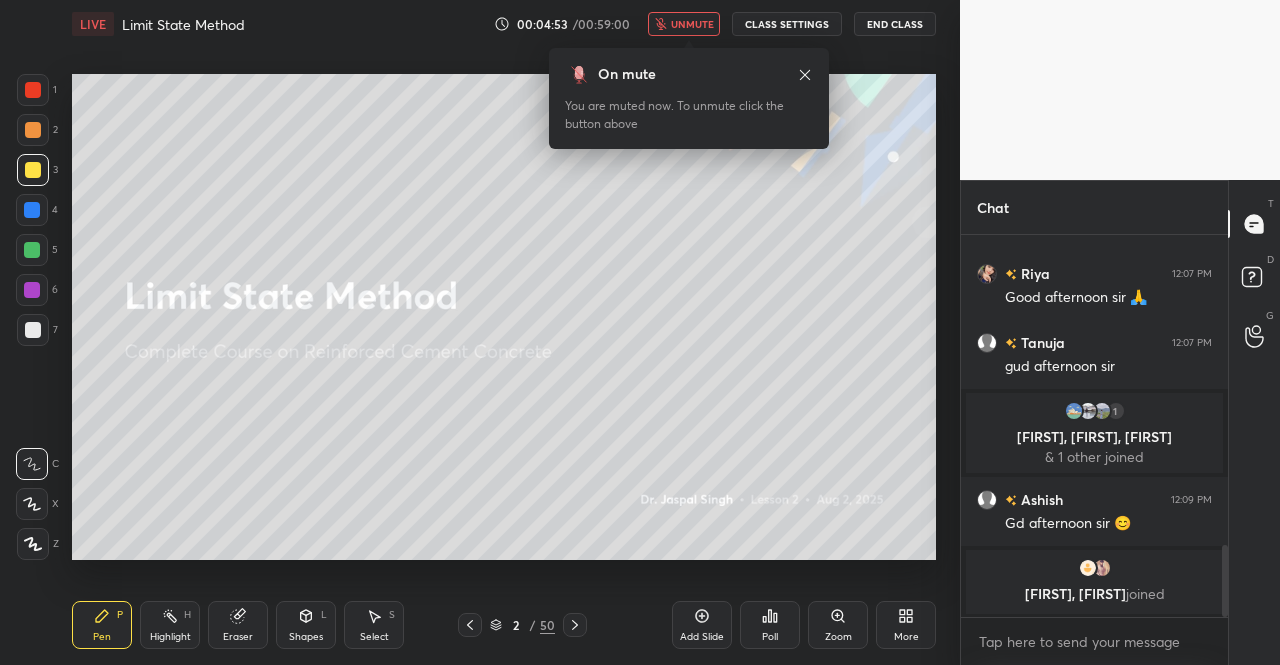 click 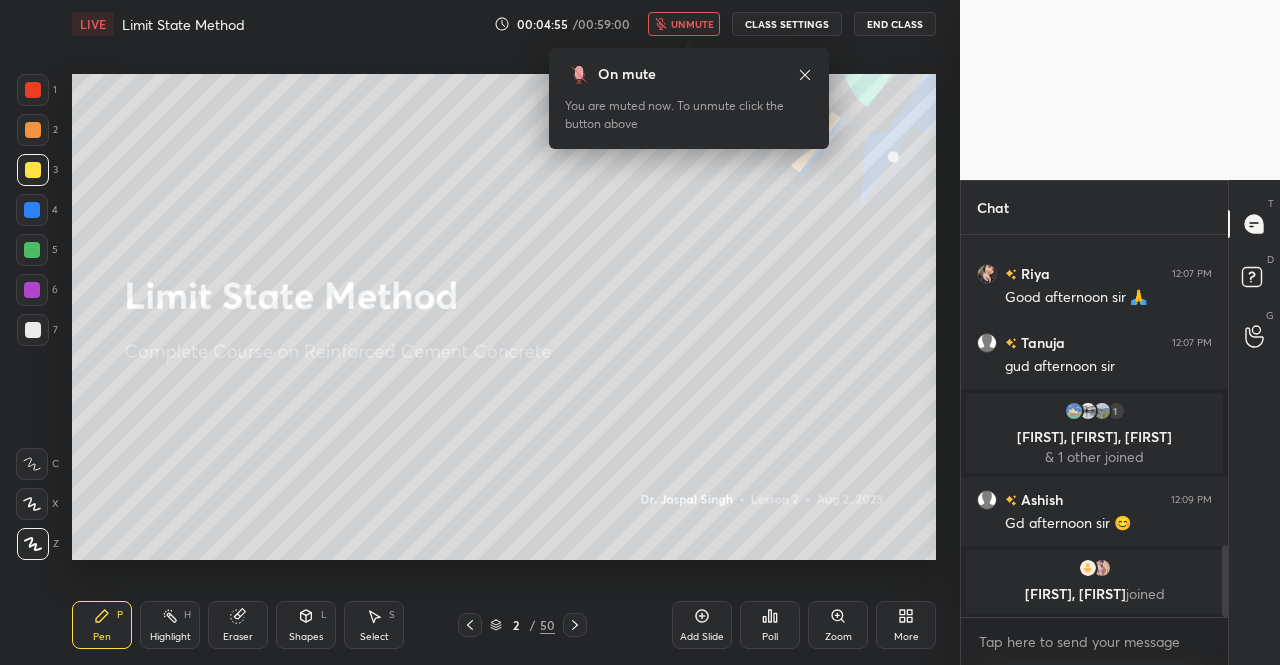 click 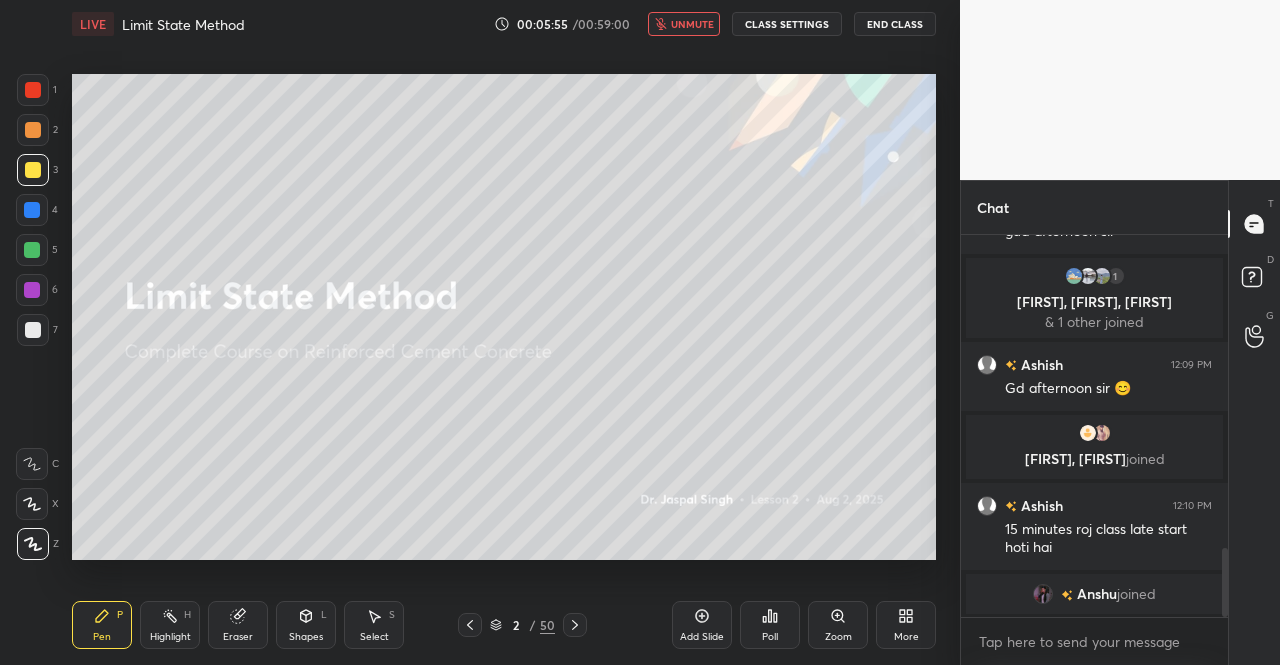 scroll, scrollTop: 1758, scrollLeft: 0, axis: vertical 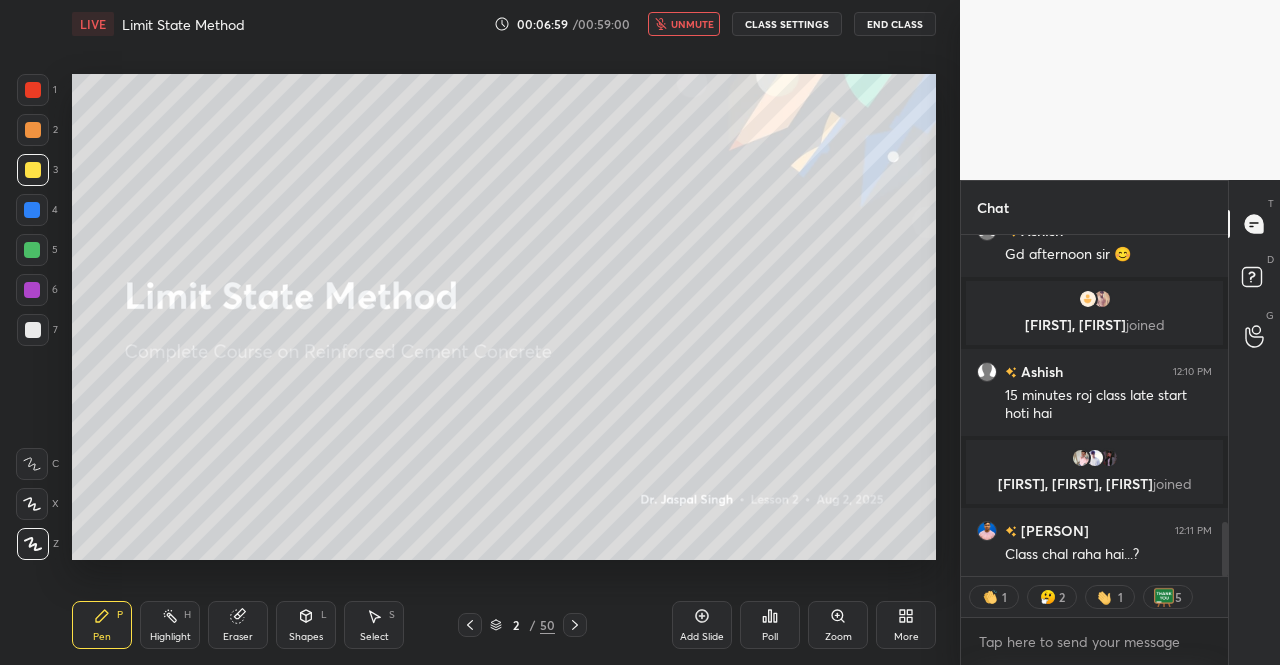click at bounding box center (33, 170) 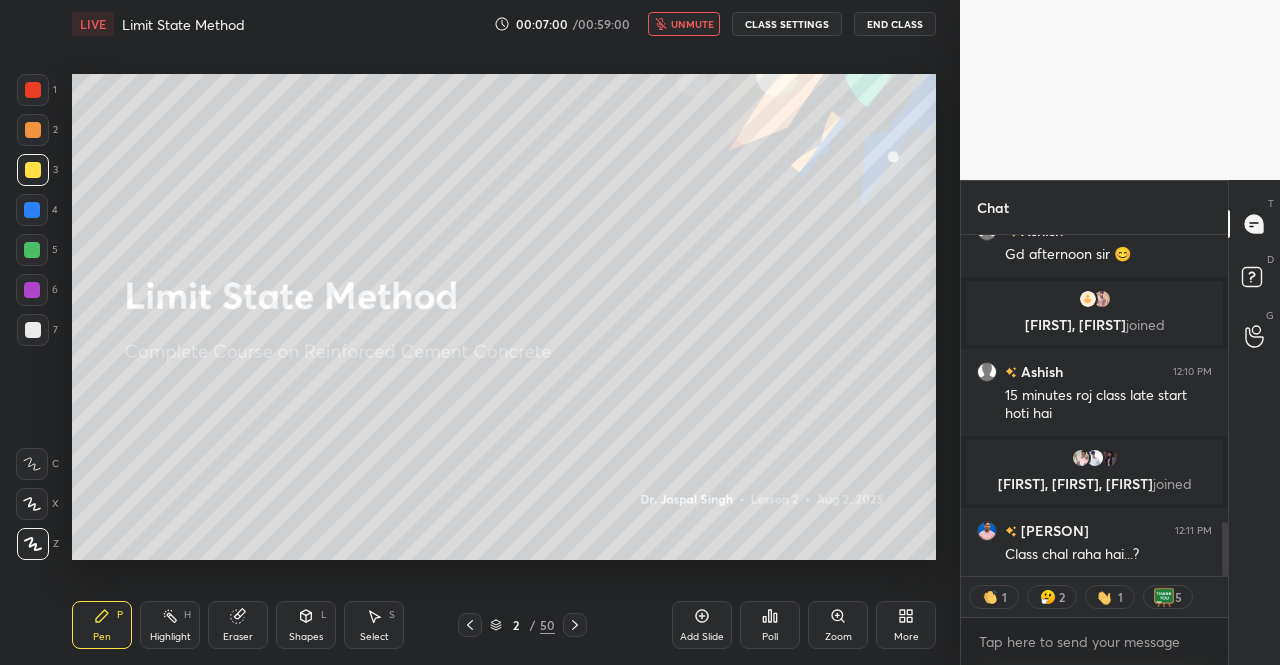 click at bounding box center (33, 170) 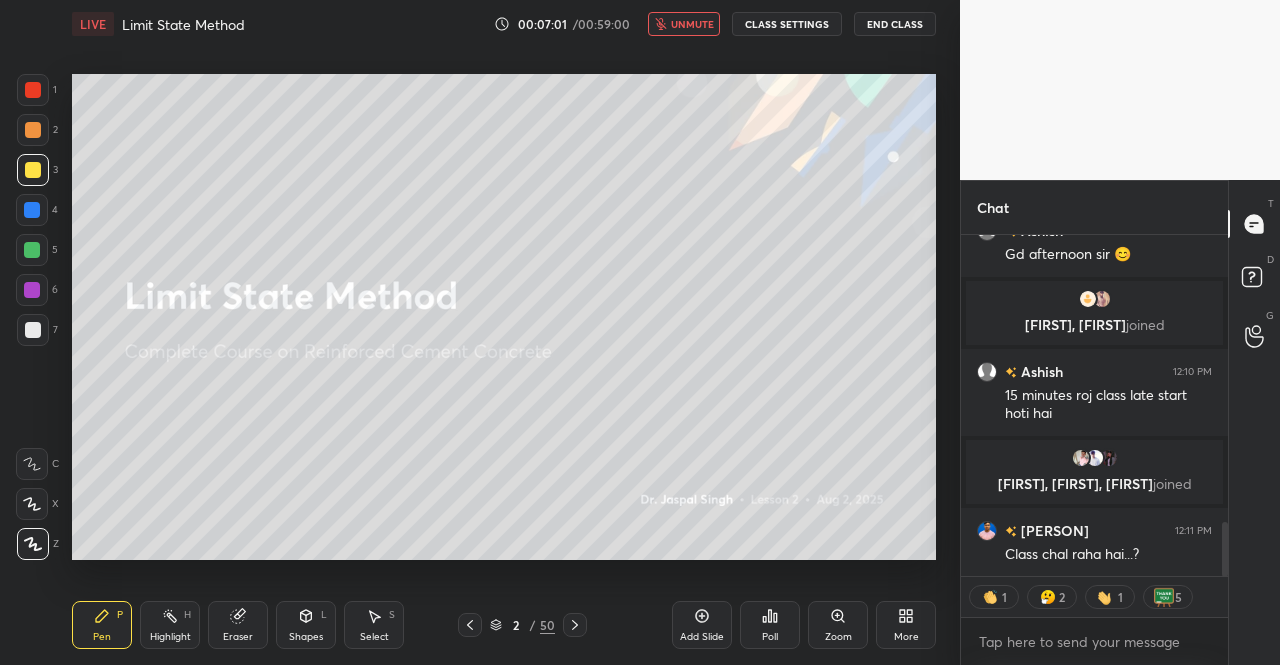 click on "Pen P" at bounding box center [102, 625] 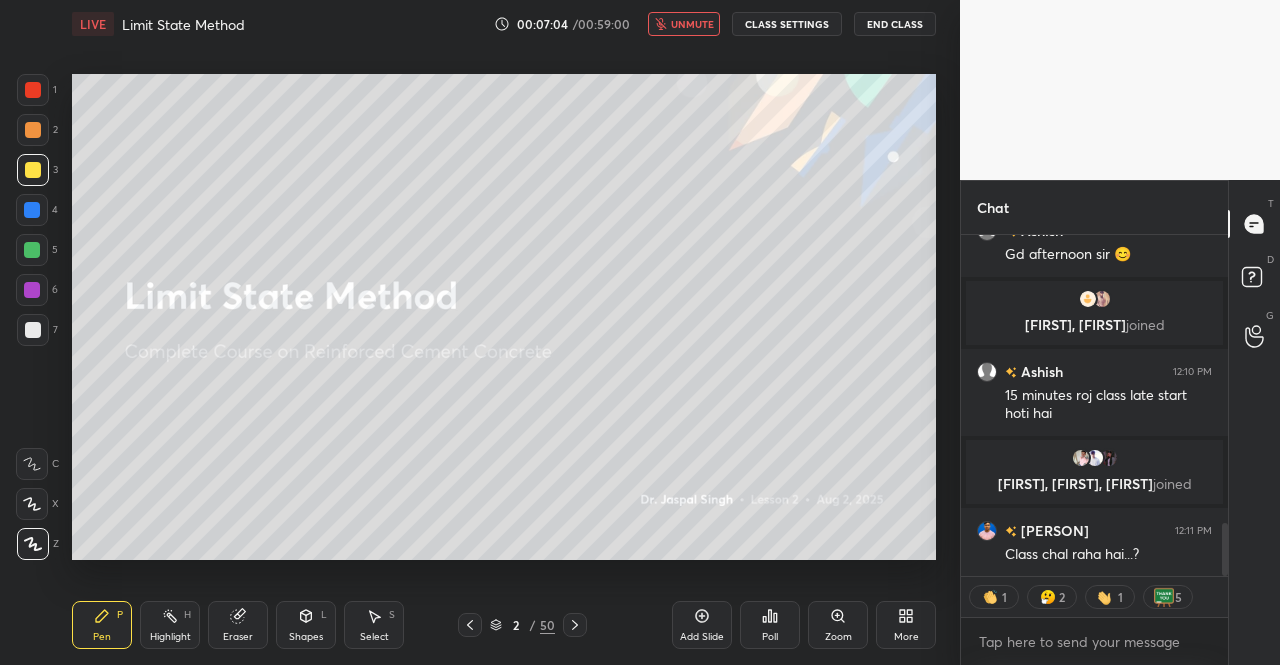scroll, scrollTop: 1861, scrollLeft: 0, axis: vertical 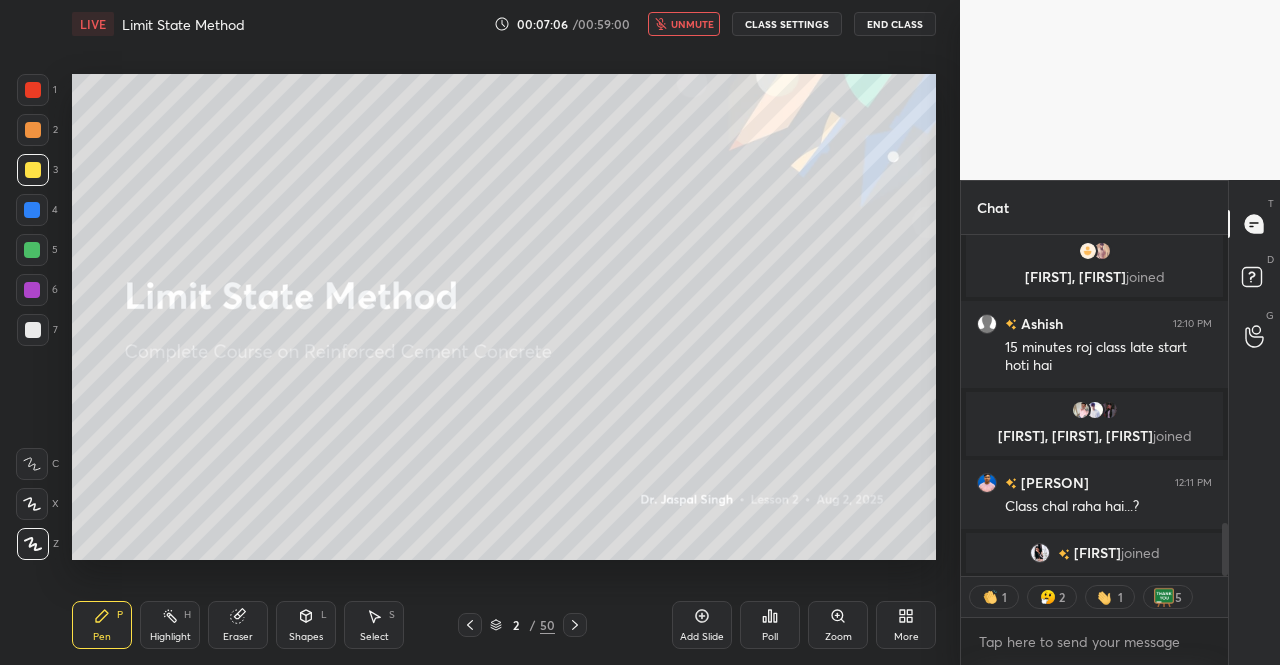 click on "LIVE Limit State Method 00:07:06 /  00:59:00 unmute CLASS SETTINGS End Class" at bounding box center (504, 24) 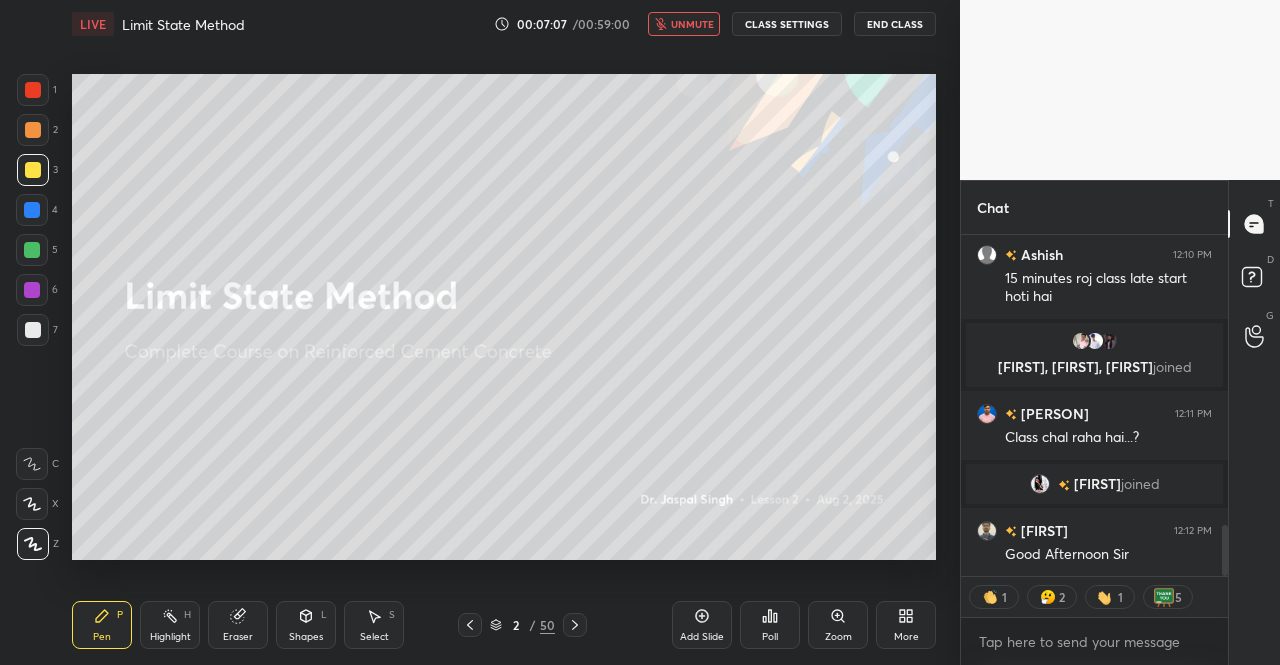 click on "unmute" at bounding box center (684, 24) 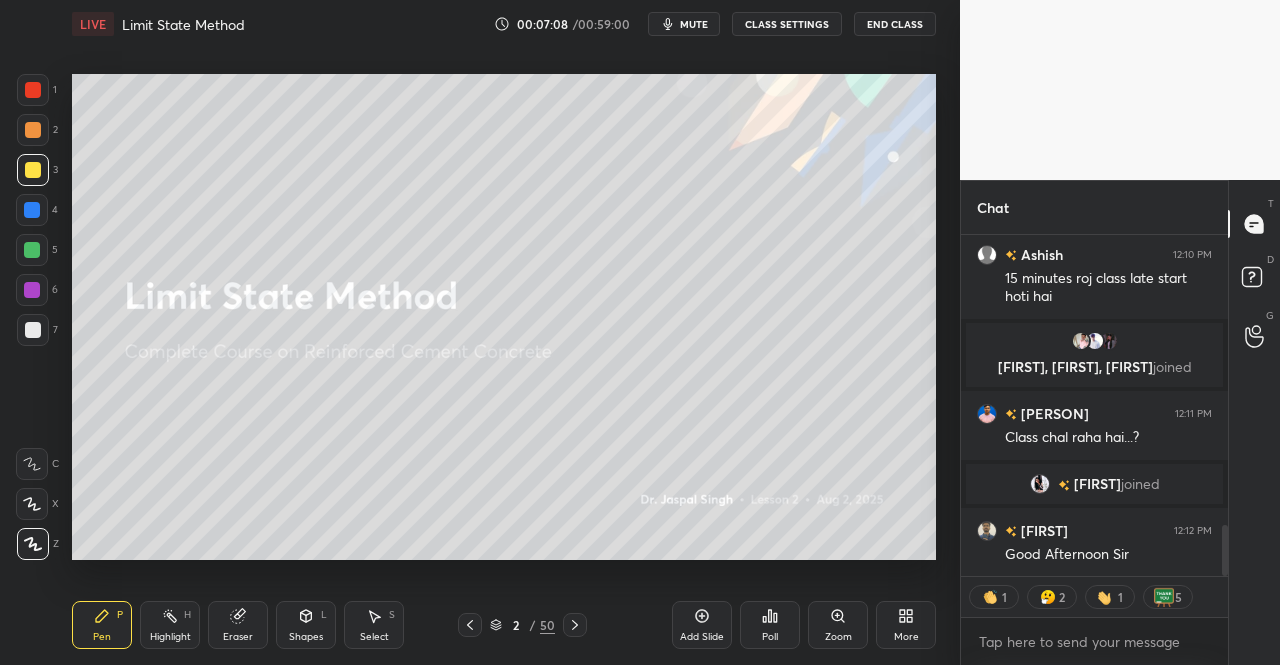 click at bounding box center (33, 544) 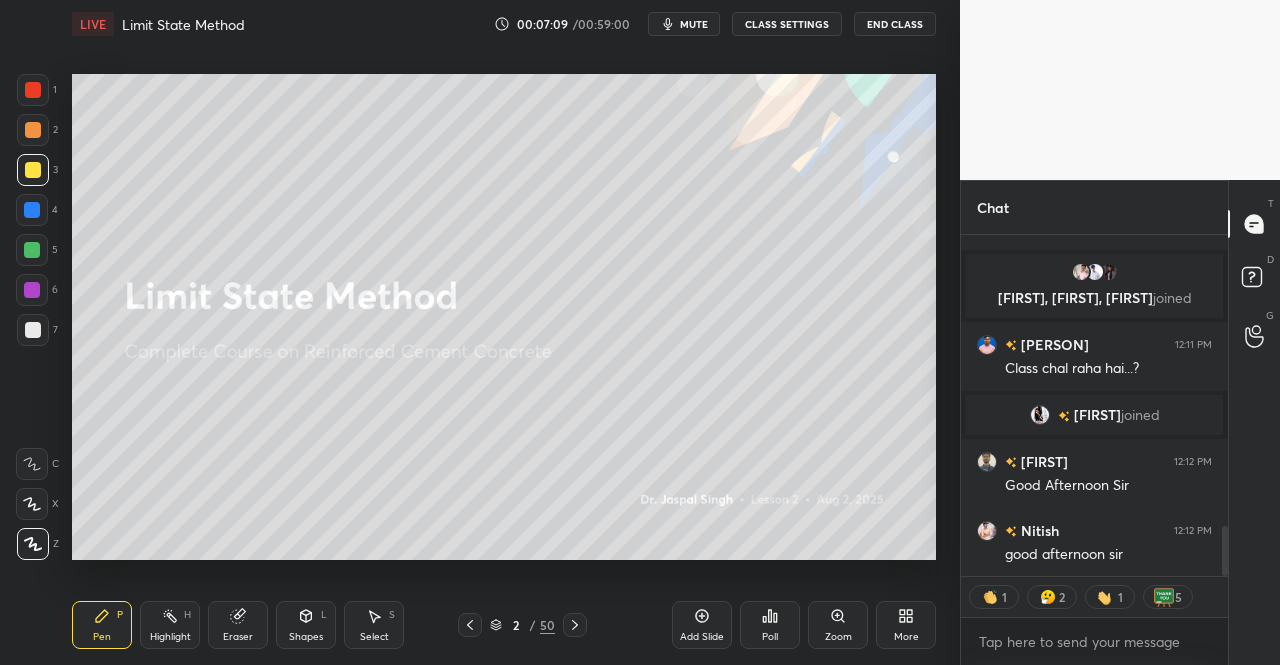 scroll, scrollTop: 7, scrollLeft: 6, axis: both 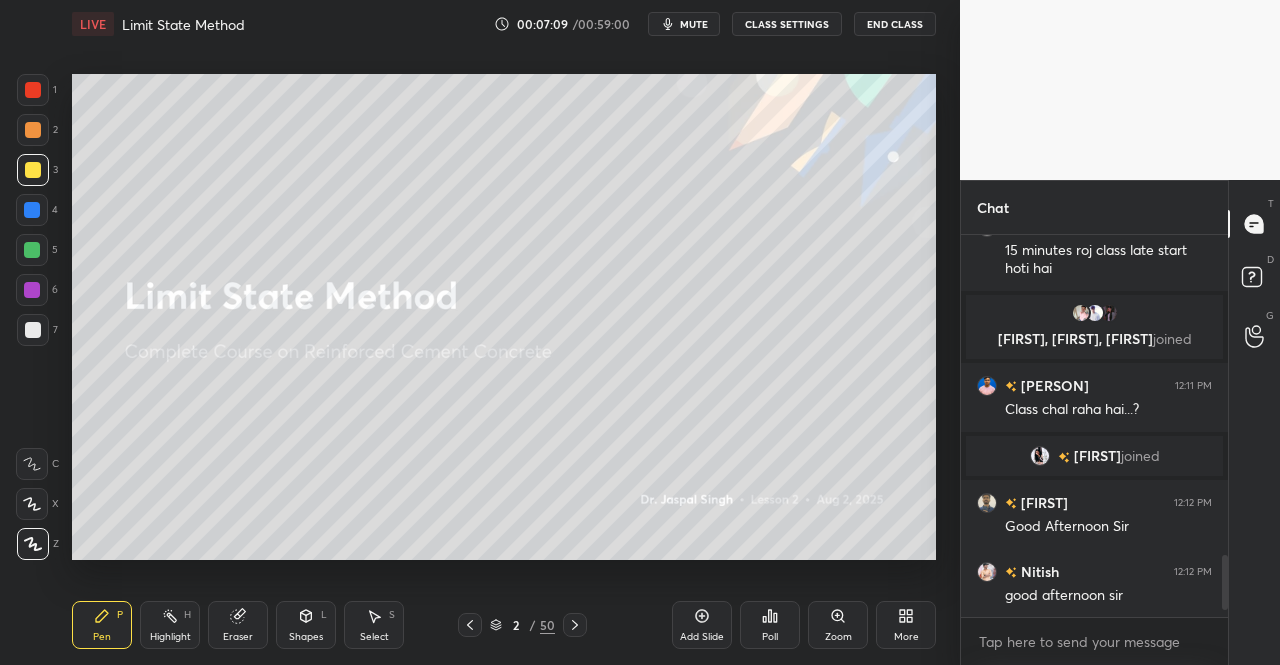 click on "Pen P" at bounding box center (102, 625) 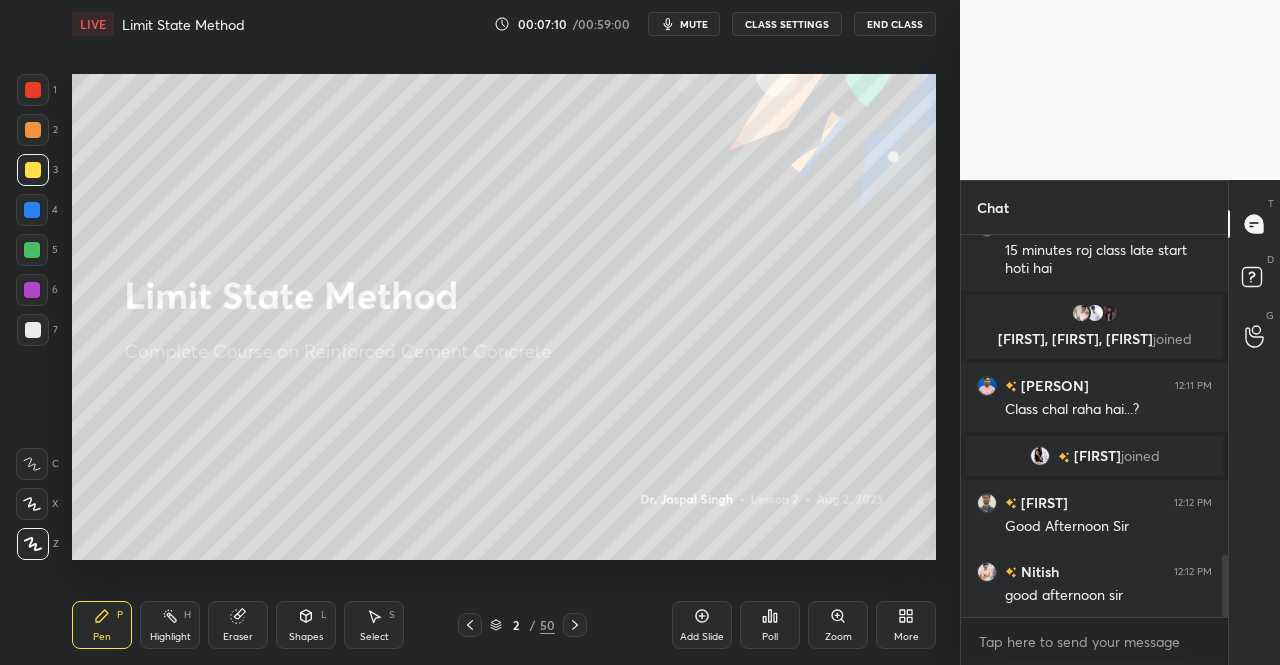 click at bounding box center (33, 170) 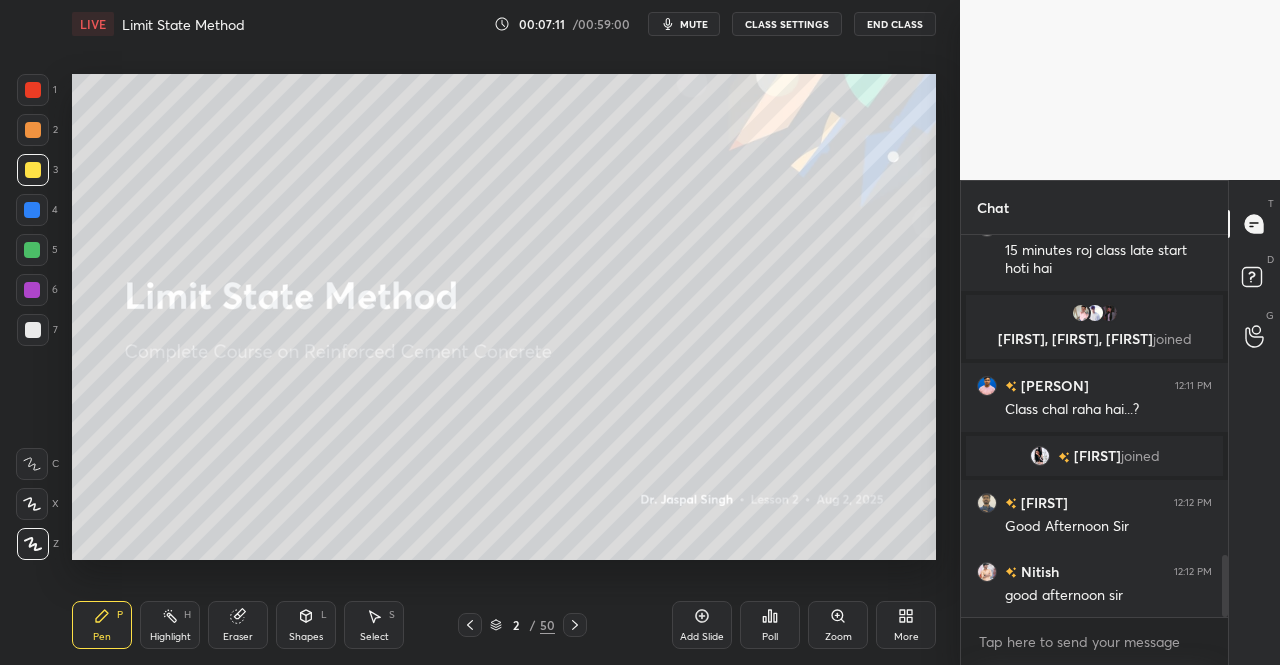 click on "Pen P" at bounding box center (102, 625) 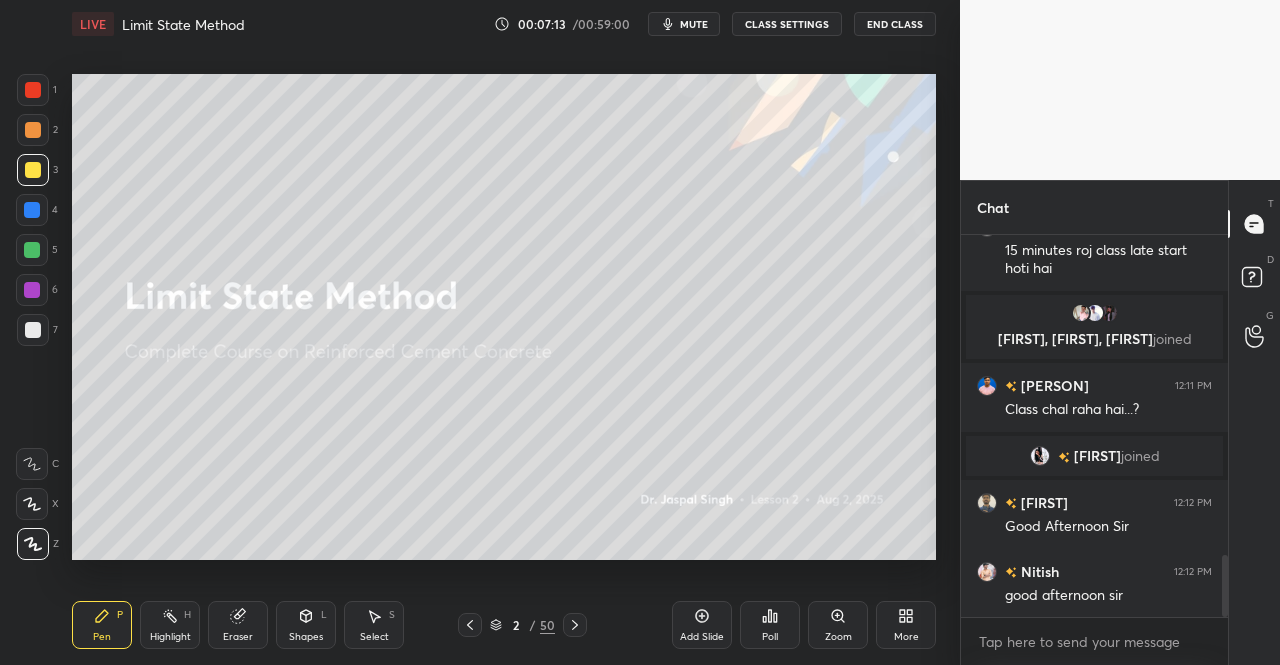 click at bounding box center [33, 544] 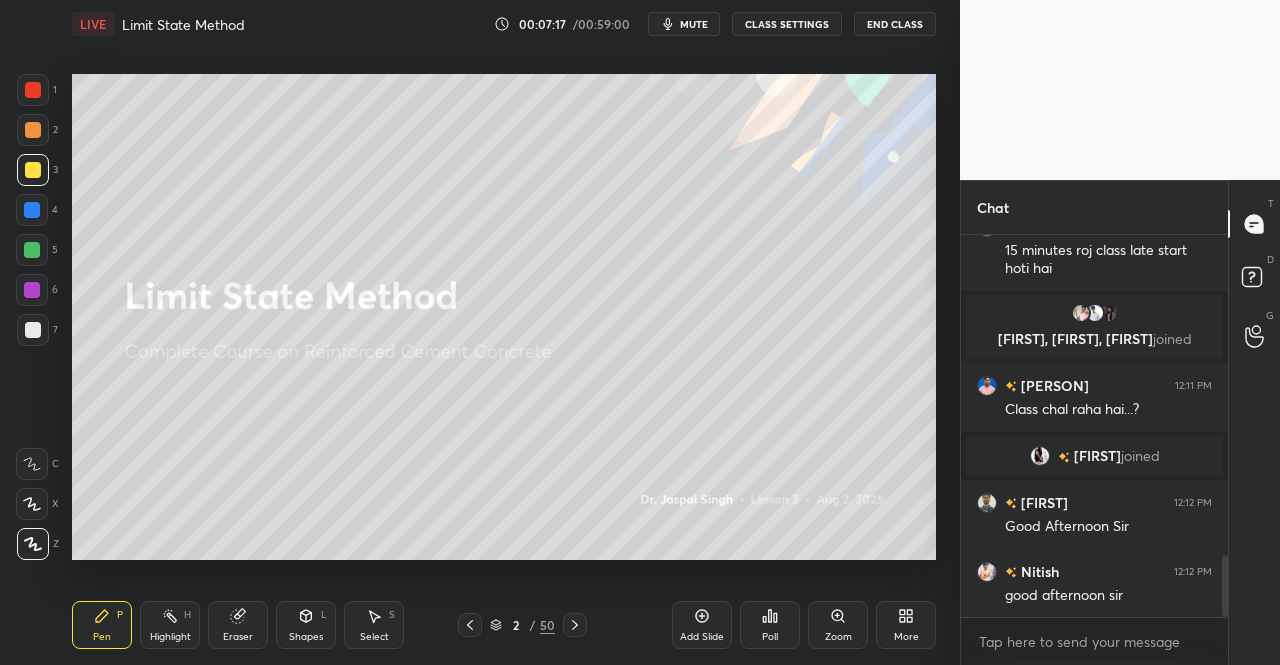 click on "Pen P" at bounding box center [102, 625] 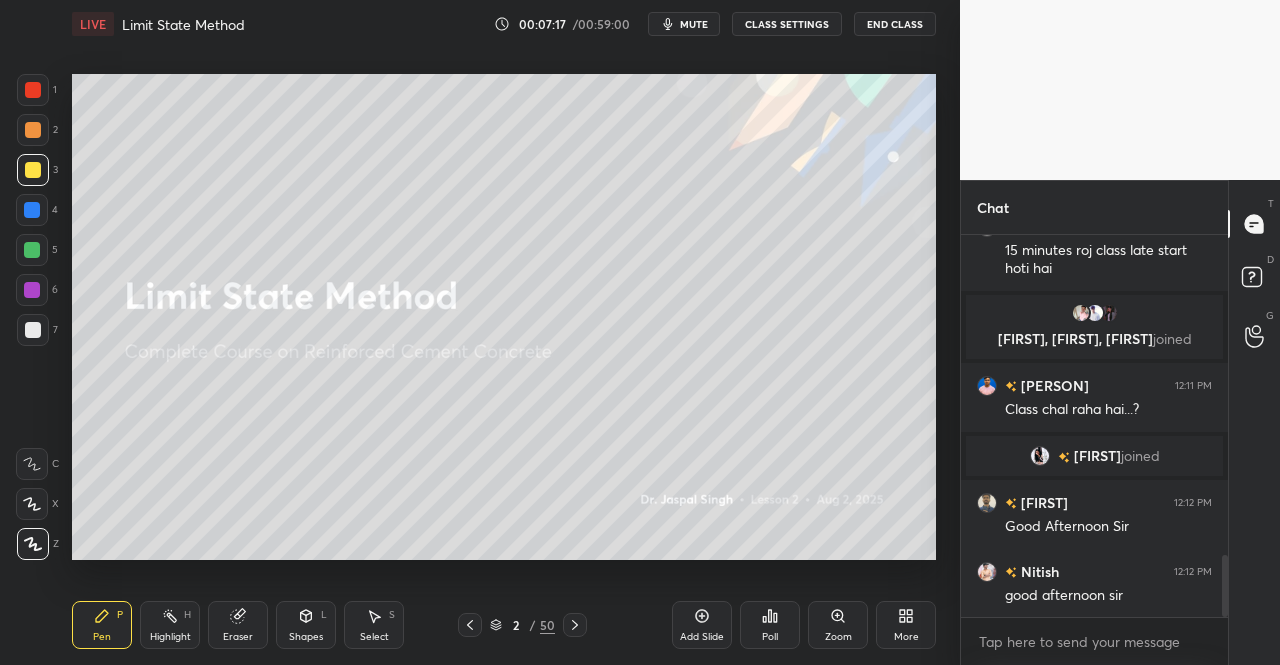 click on "Pen P" at bounding box center [102, 625] 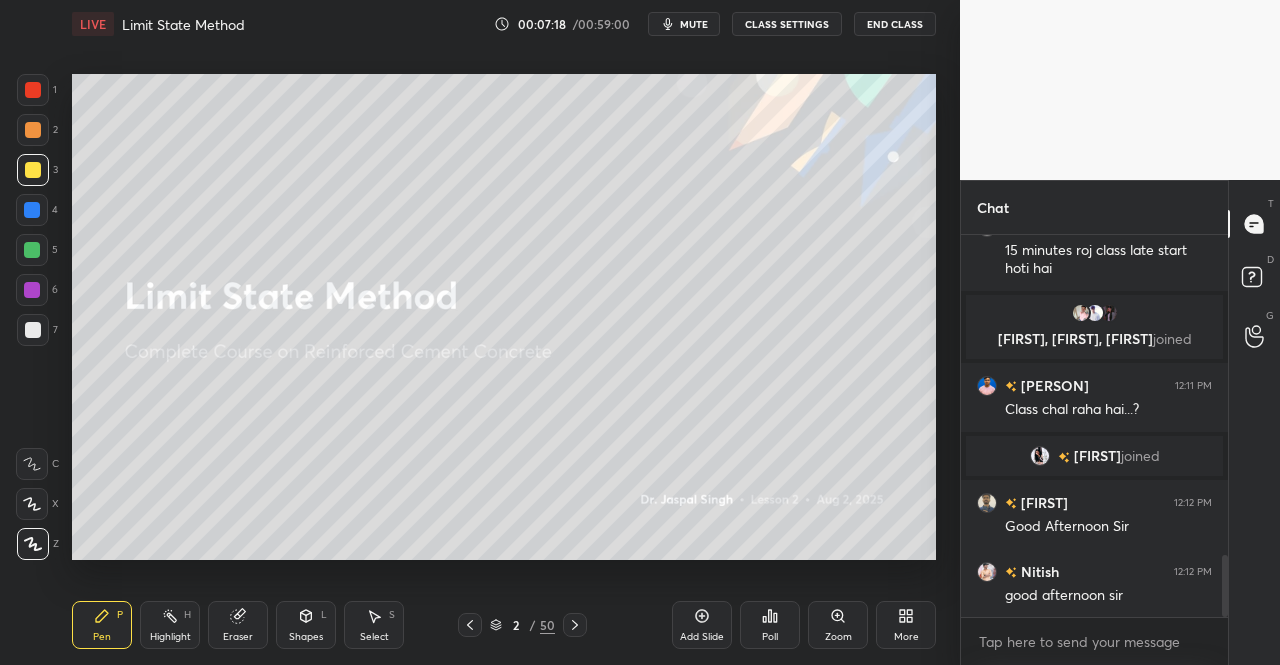 click at bounding box center (33, 170) 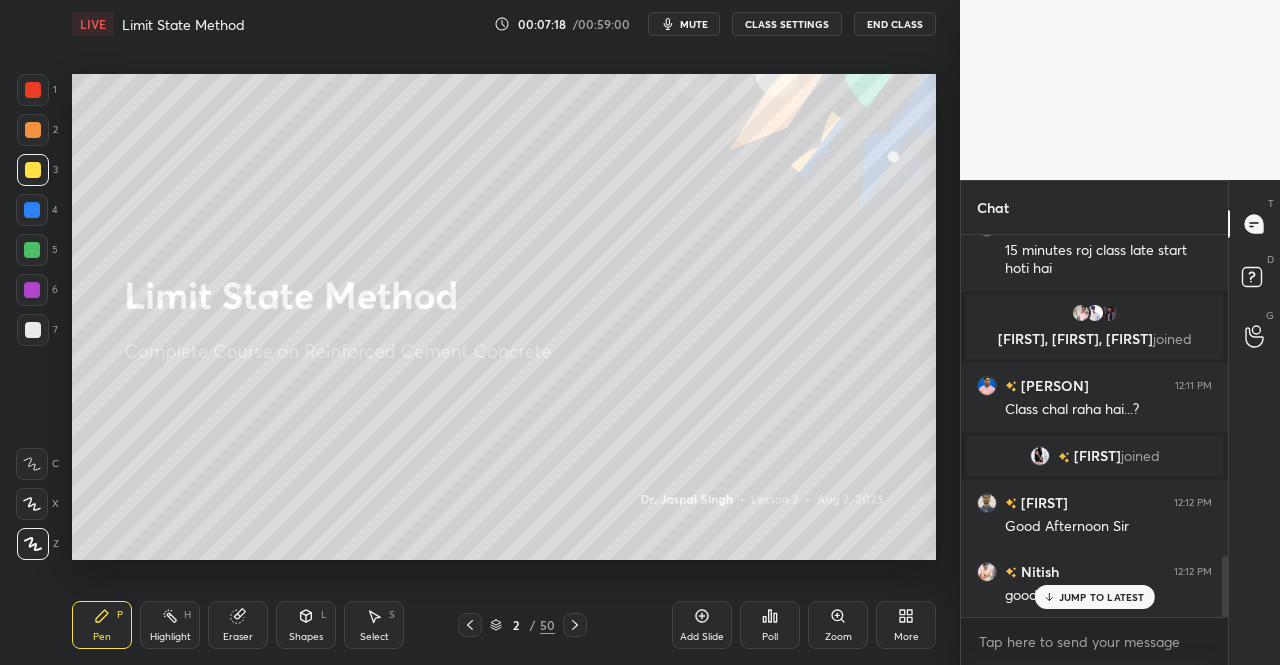 scroll, scrollTop: 2026, scrollLeft: 0, axis: vertical 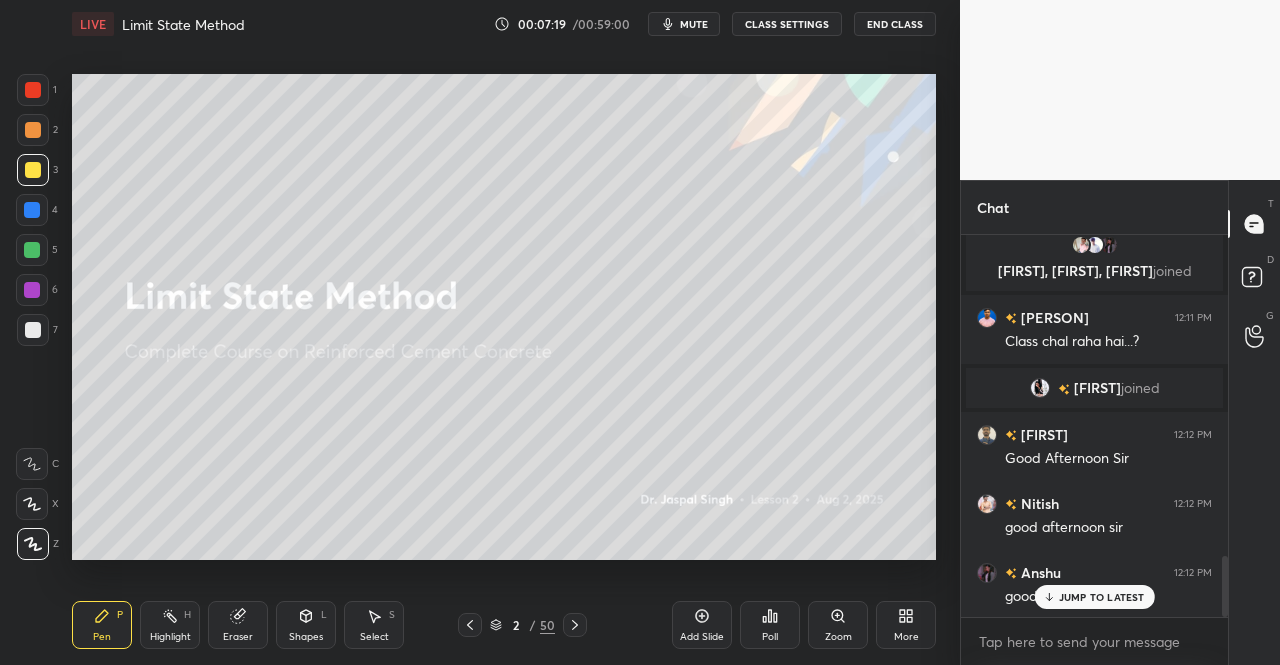 click 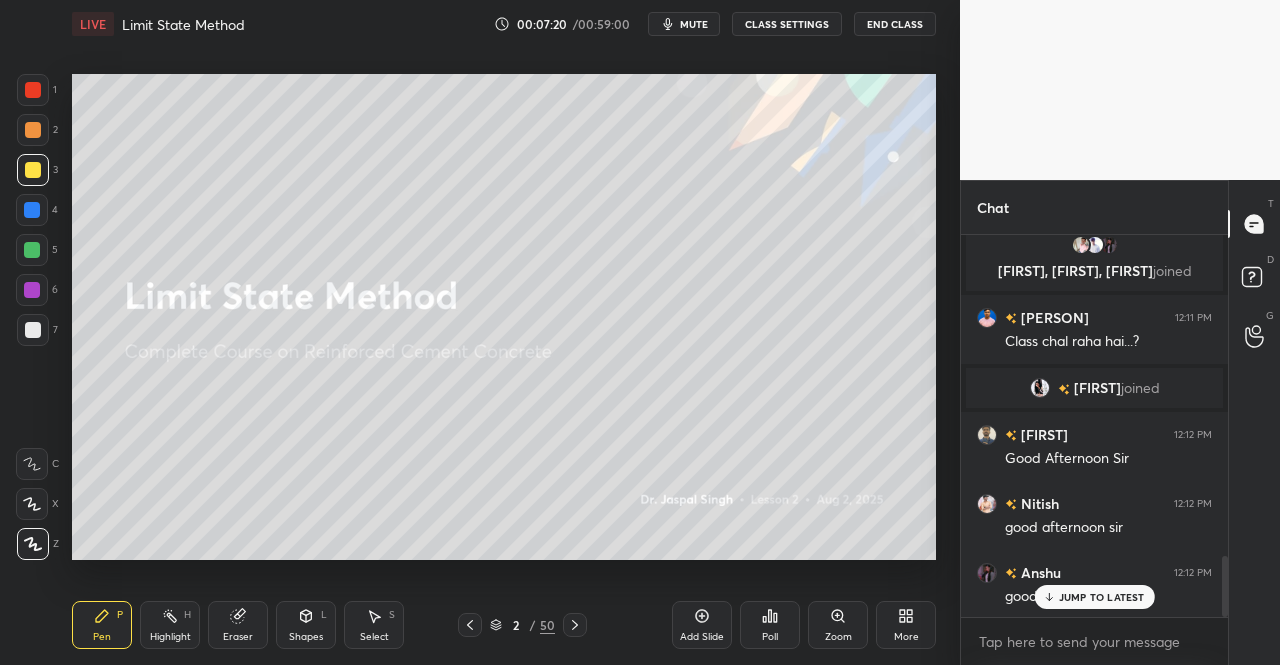 click on "JUMP TO LATEST" at bounding box center (1094, 597) 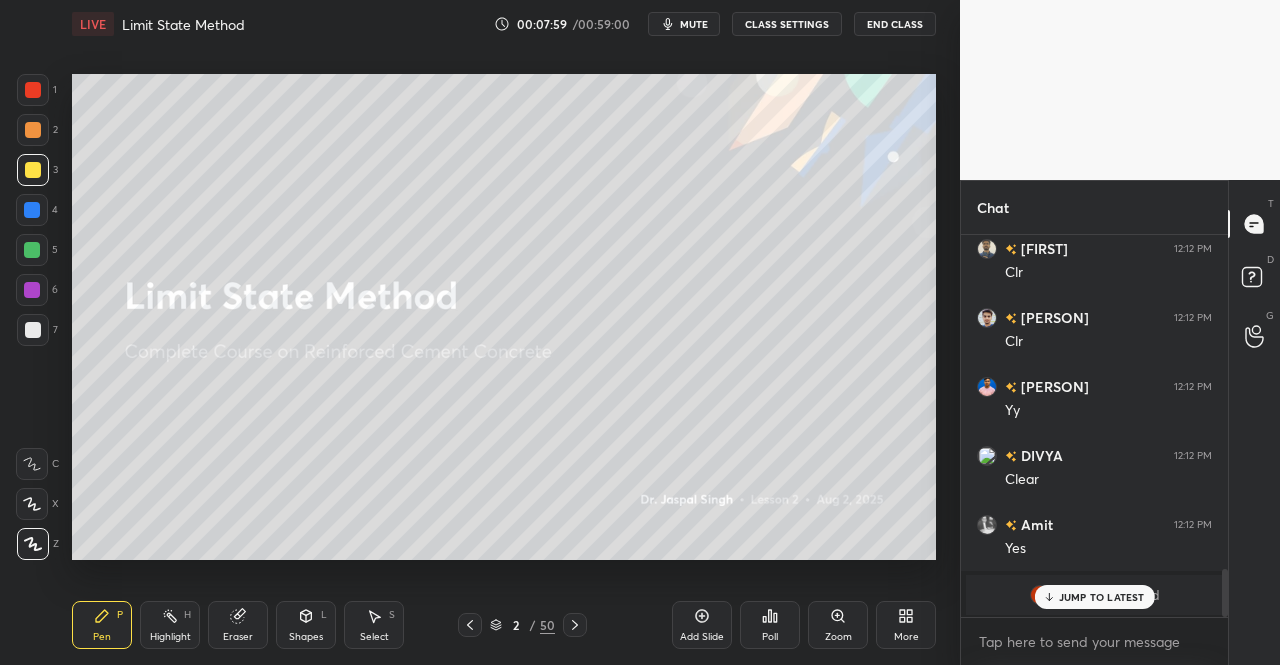 scroll, scrollTop: 2744, scrollLeft: 0, axis: vertical 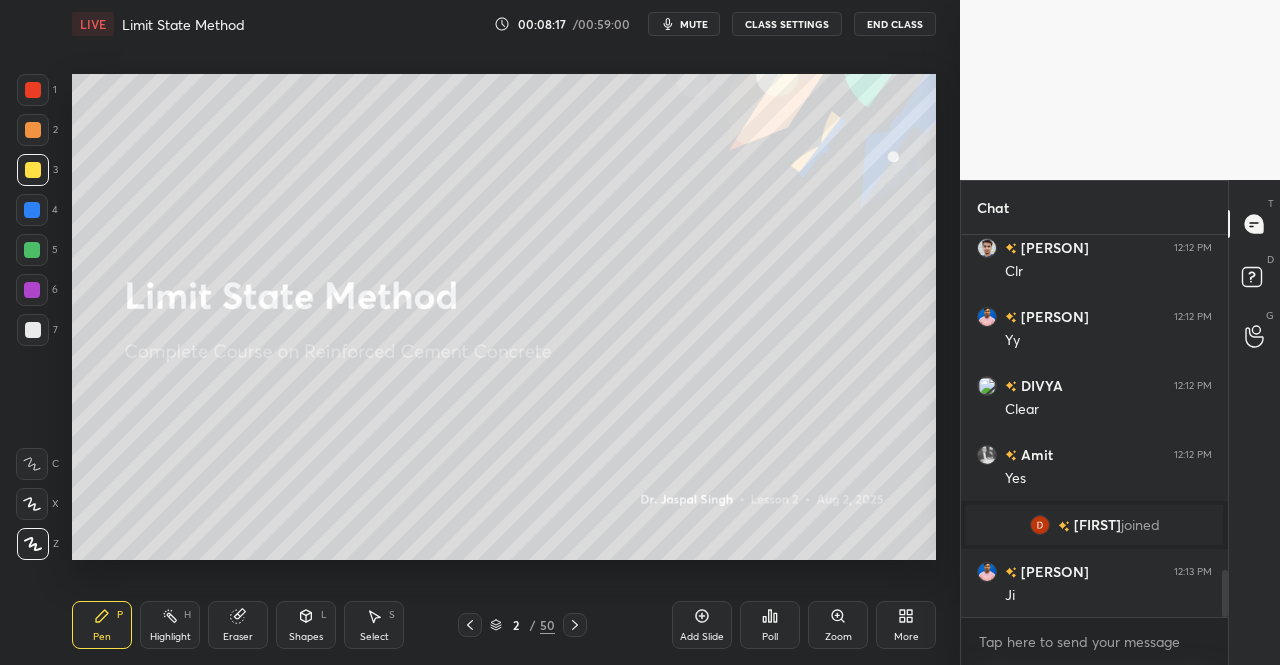 click 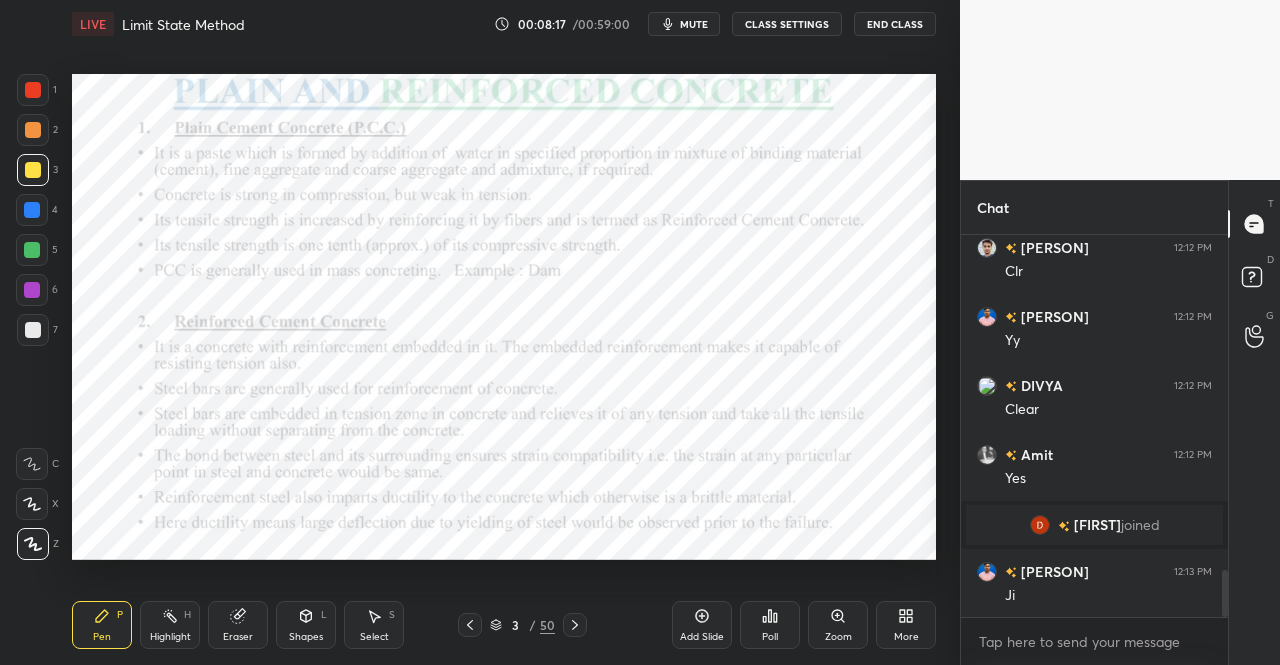 click 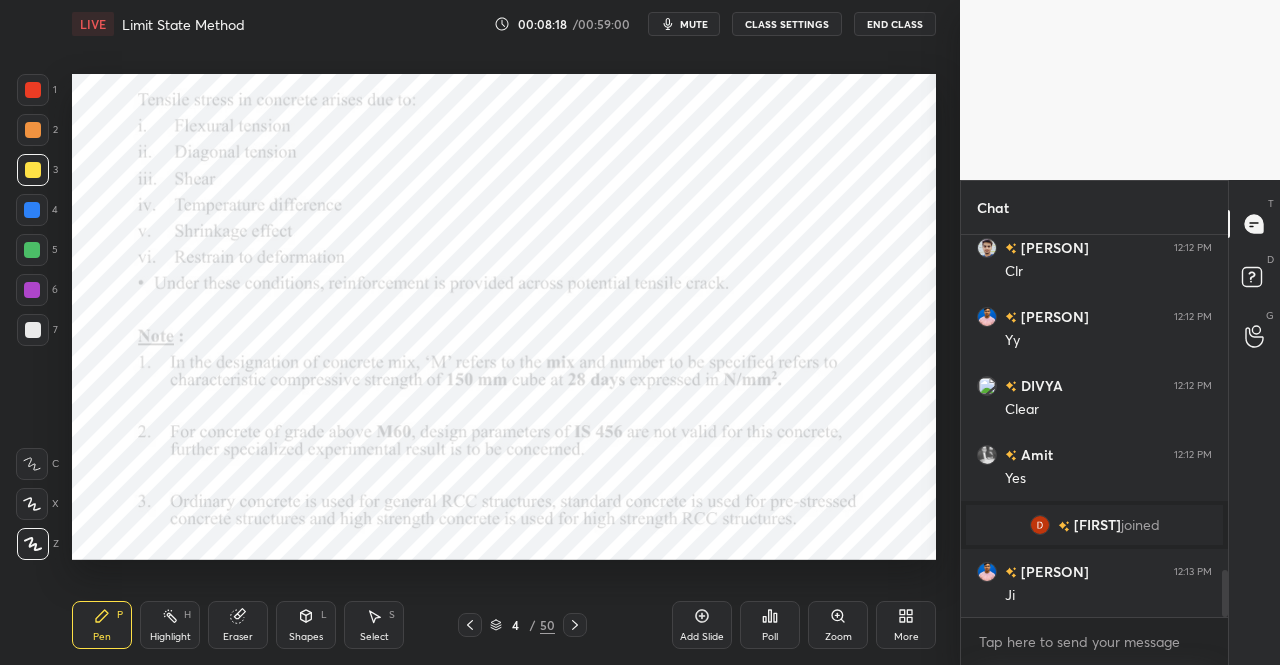 click 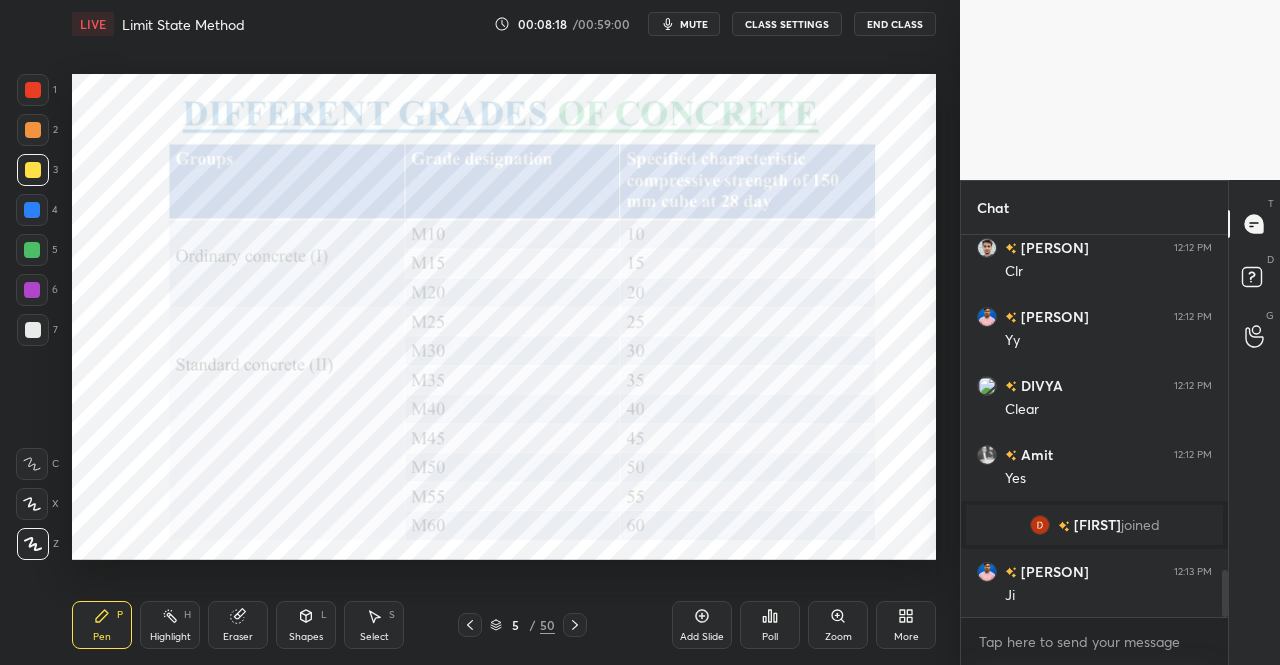click 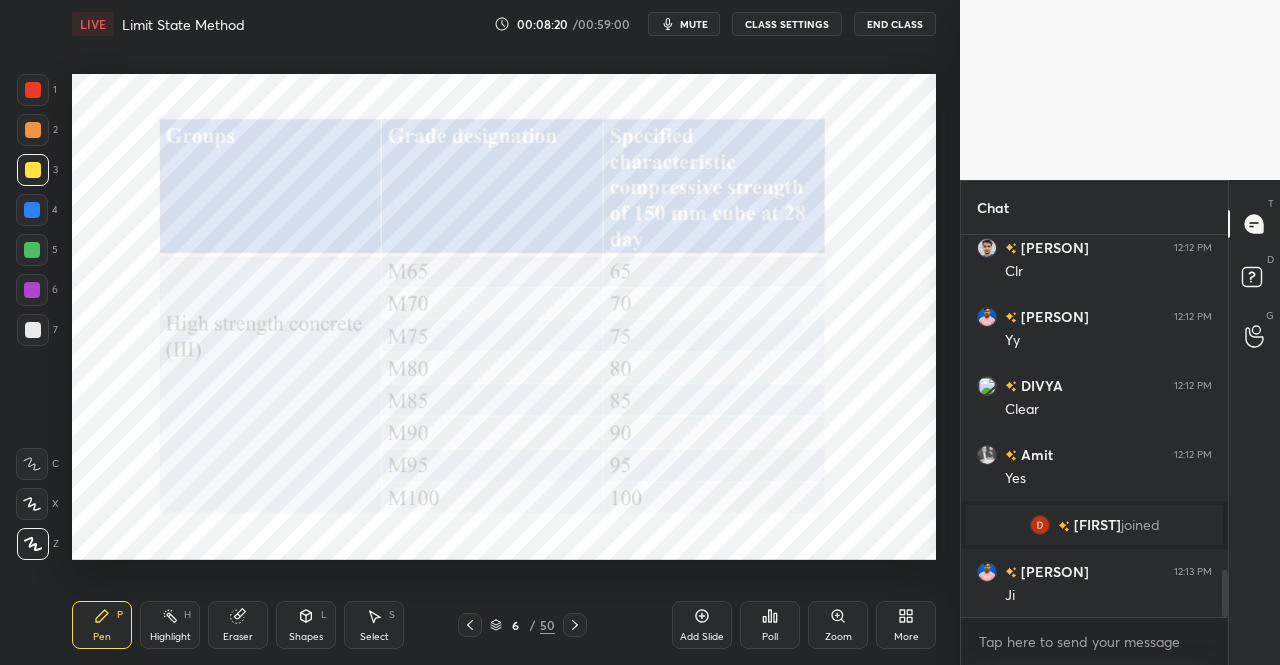 click 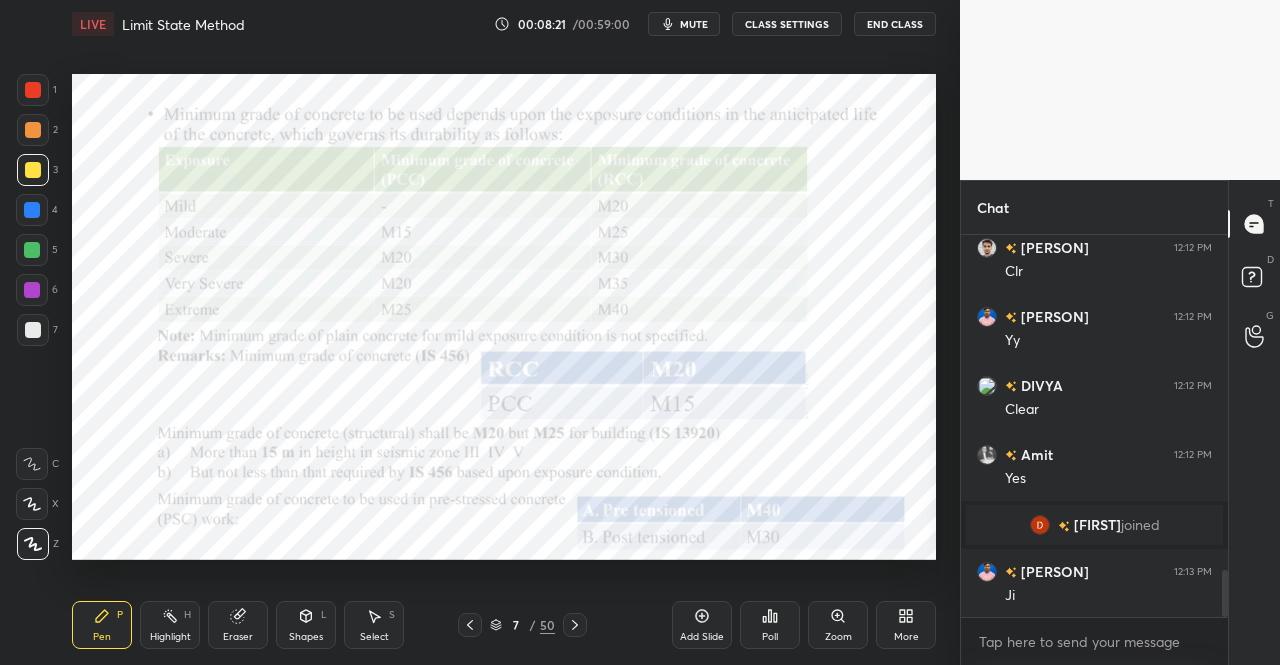 click 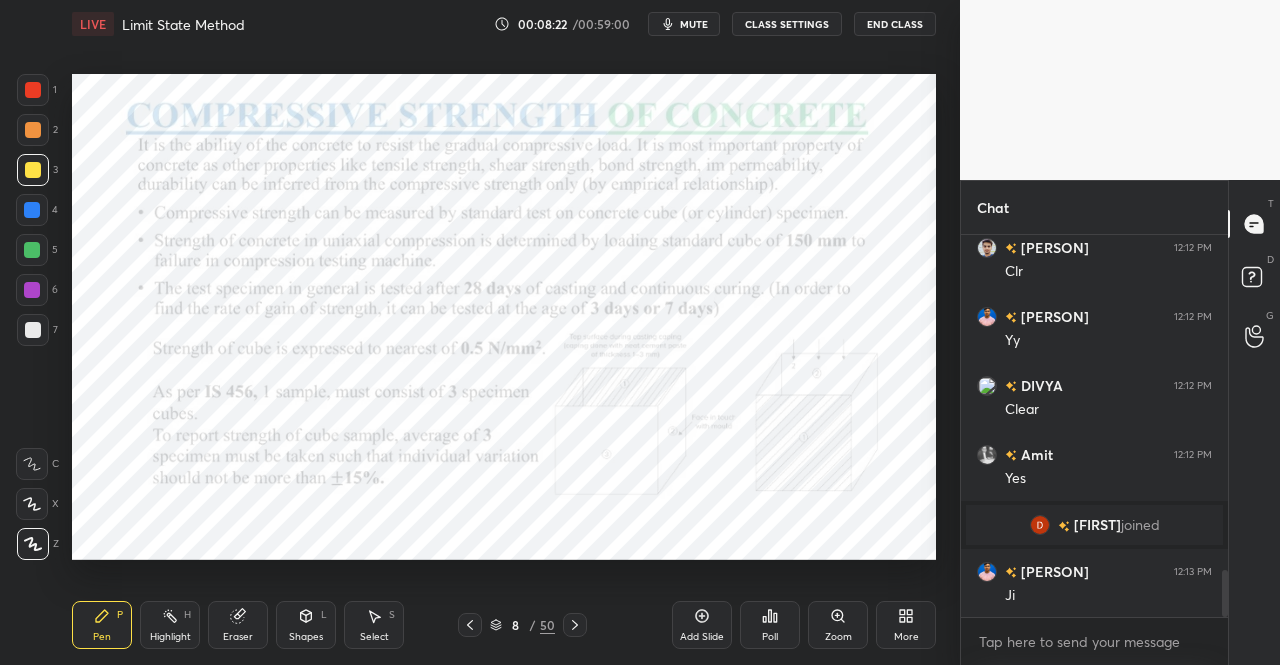 click 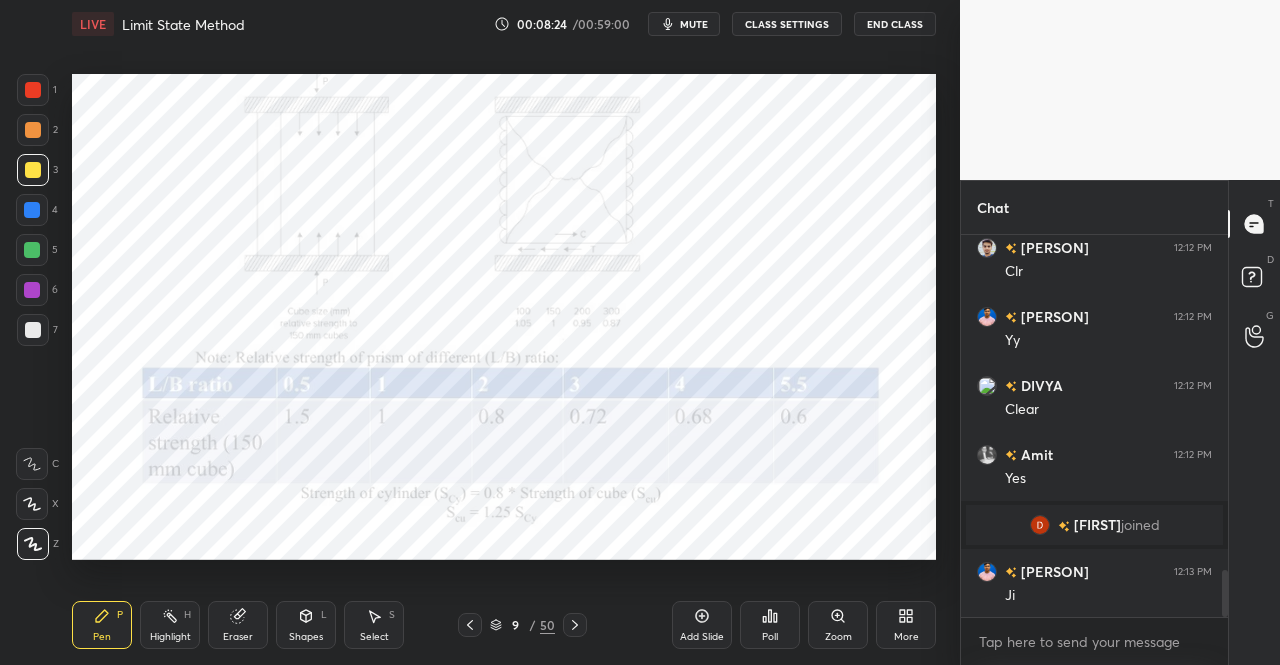 click at bounding box center (575, 625) 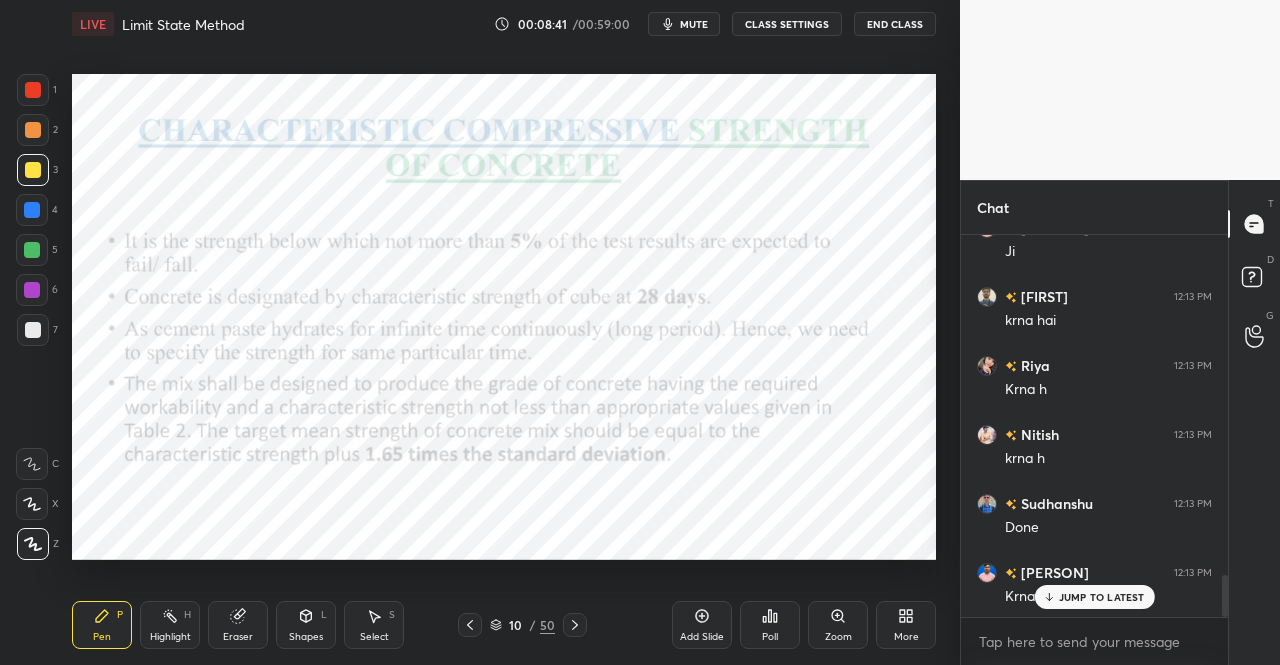 scroll, scrollTop: 3158, scrollLeft: 0, axis: vertical 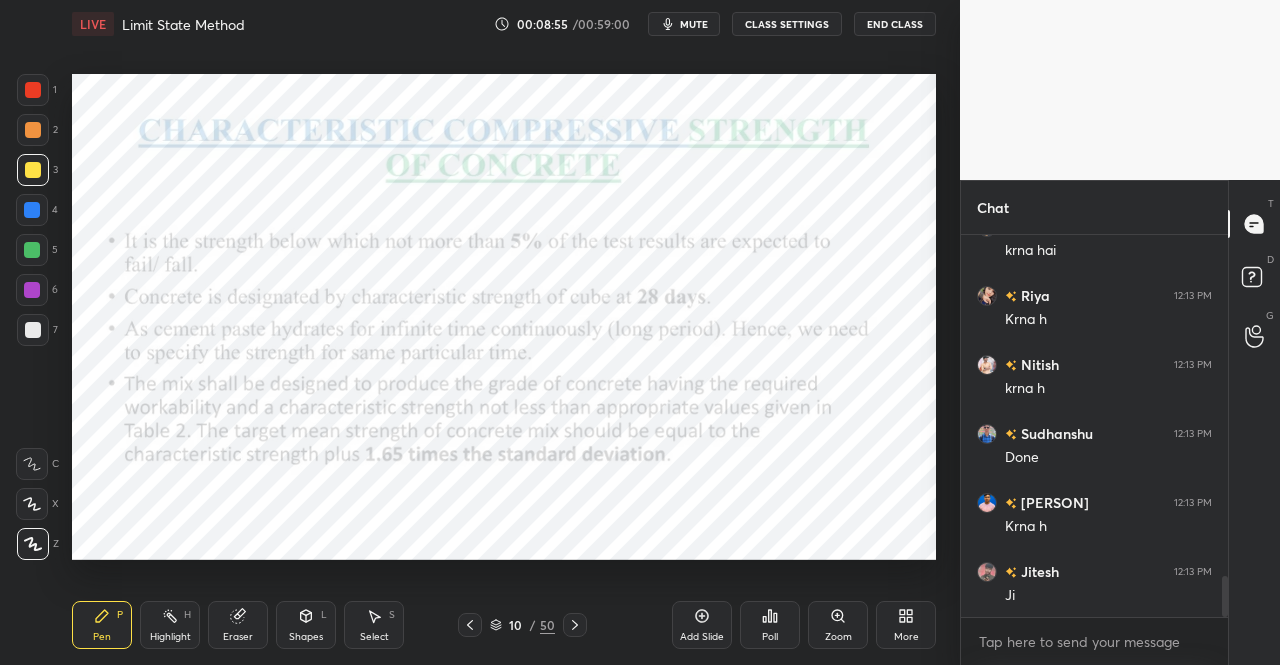 click on "Pen P" at bounding box center [102, 625] 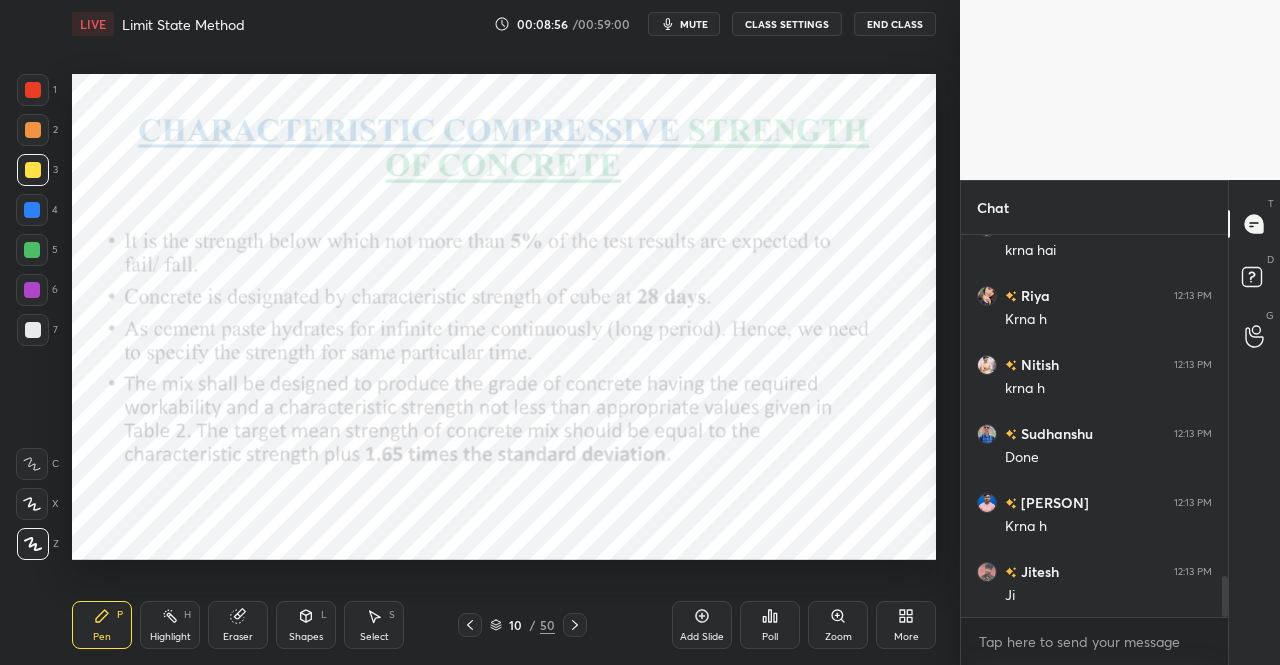 click on "Pen P" at bounding box center (102, 625) 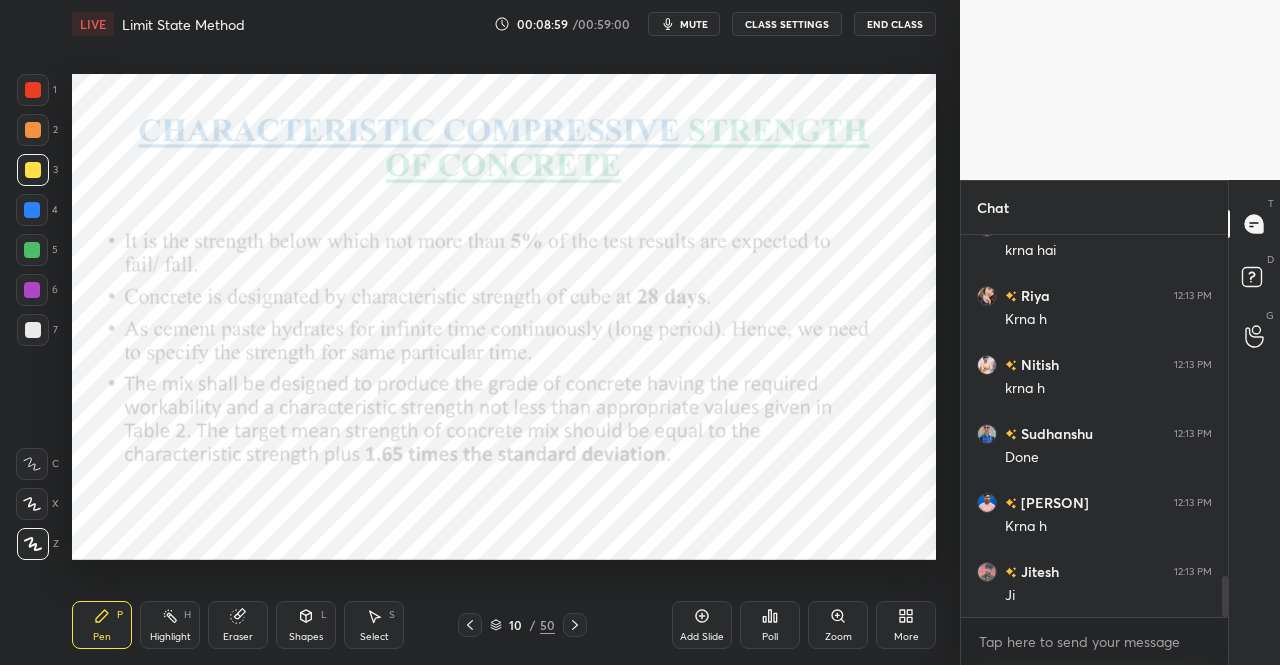 click at bounding box center (33, 90) 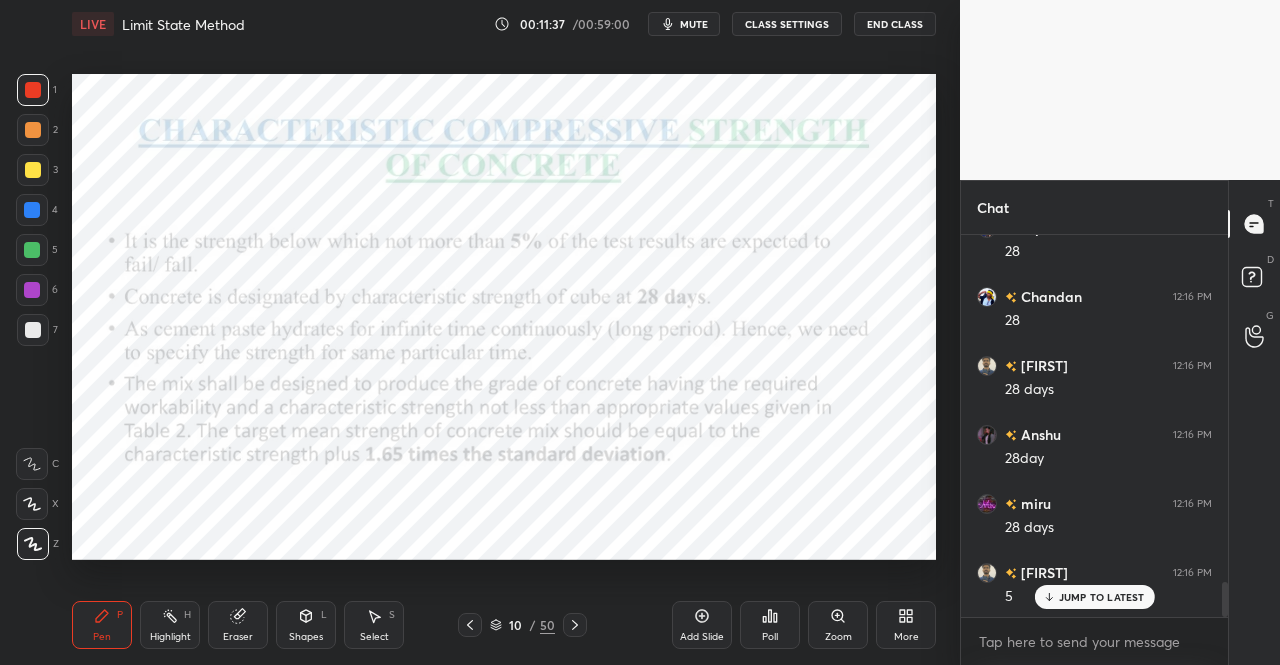 scroll, scrollTop: 3862, scrollLeft: 0, axis: vertical 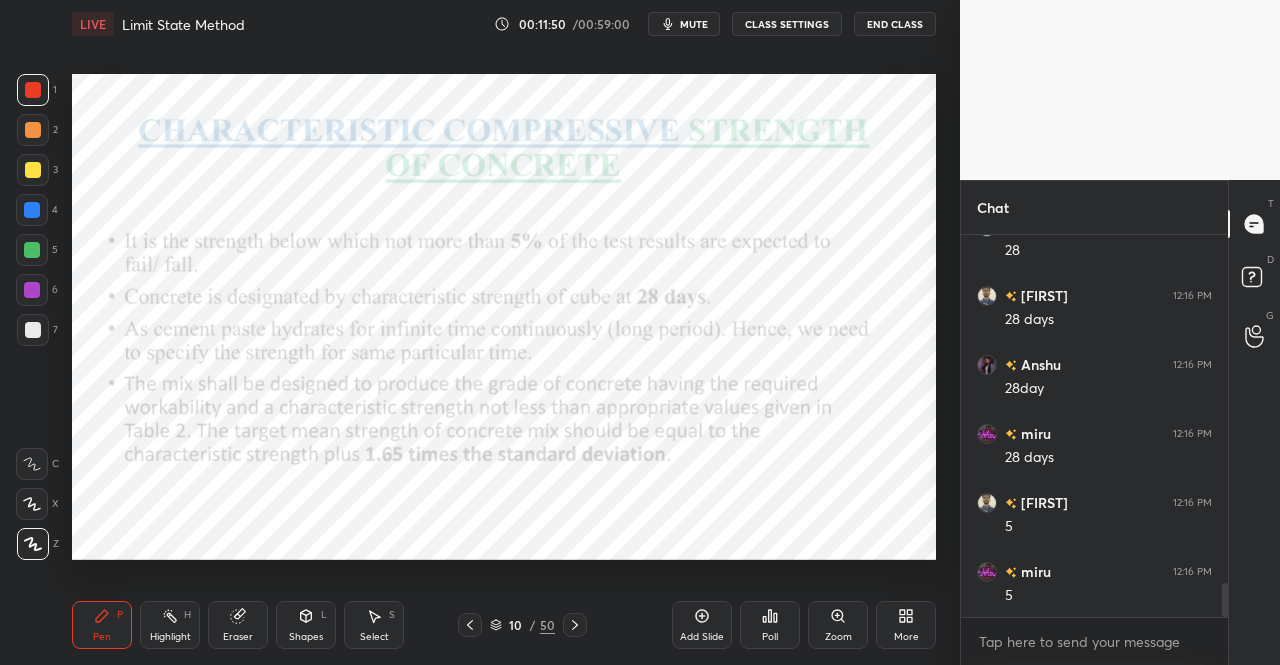 click on "Pen P" at bounding box center [102, 625] 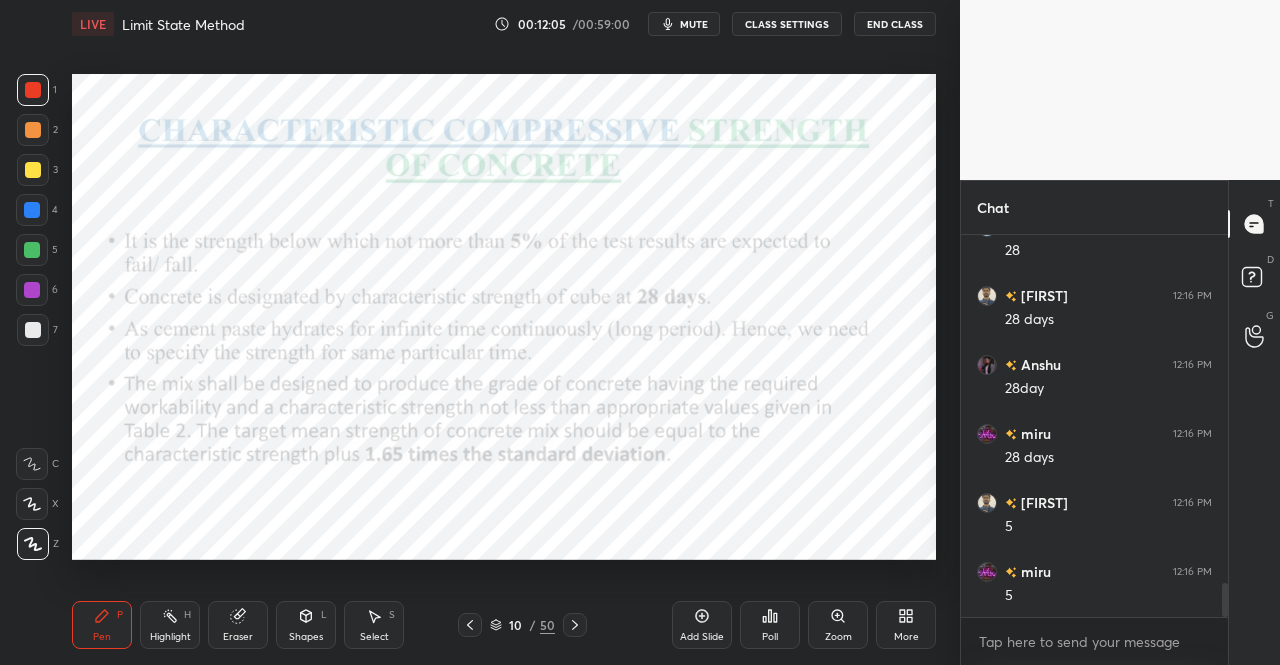 click 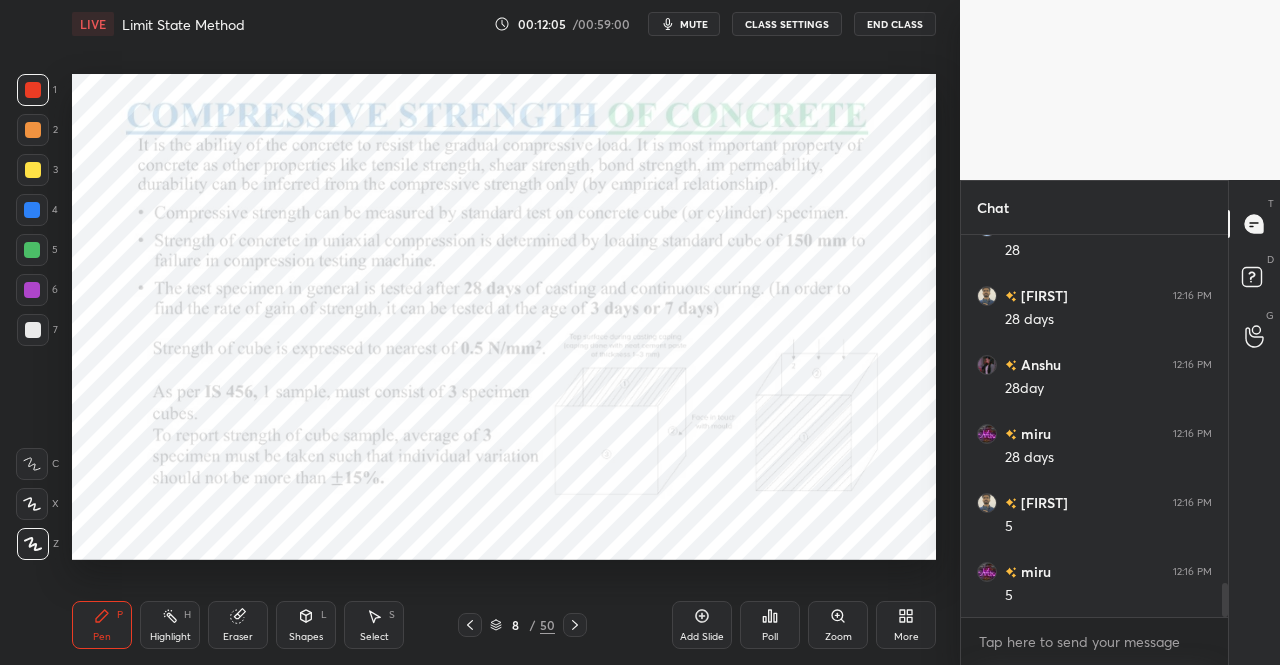 click 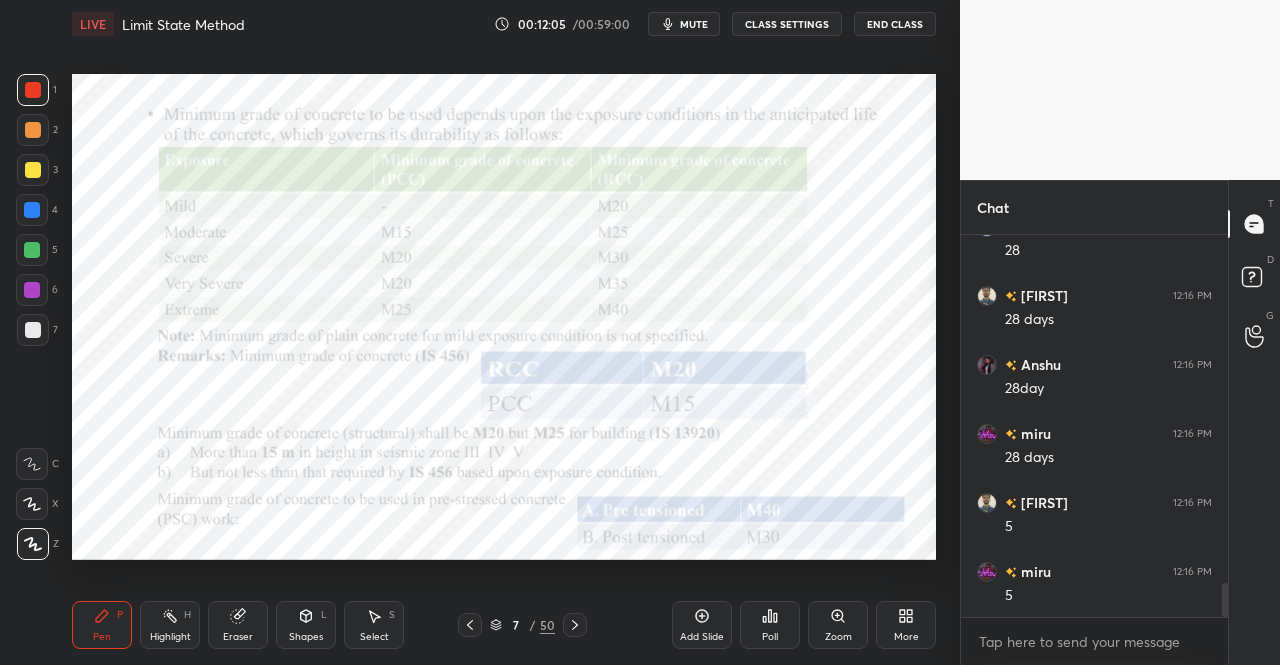 click 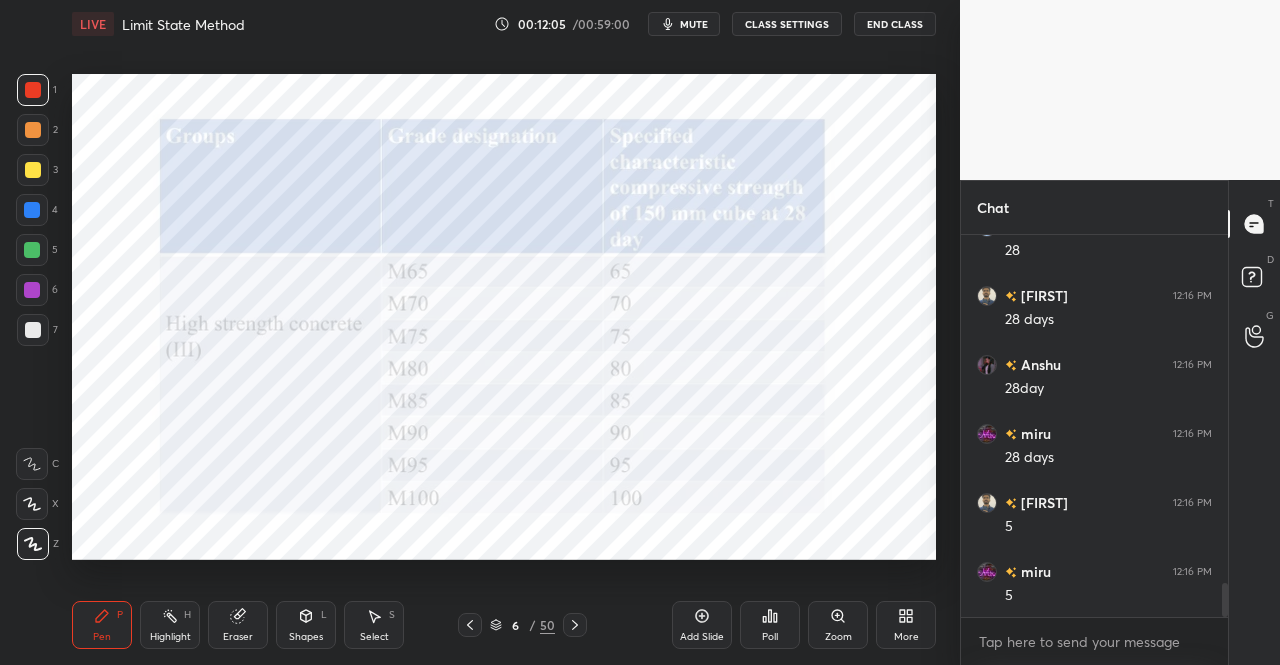 click 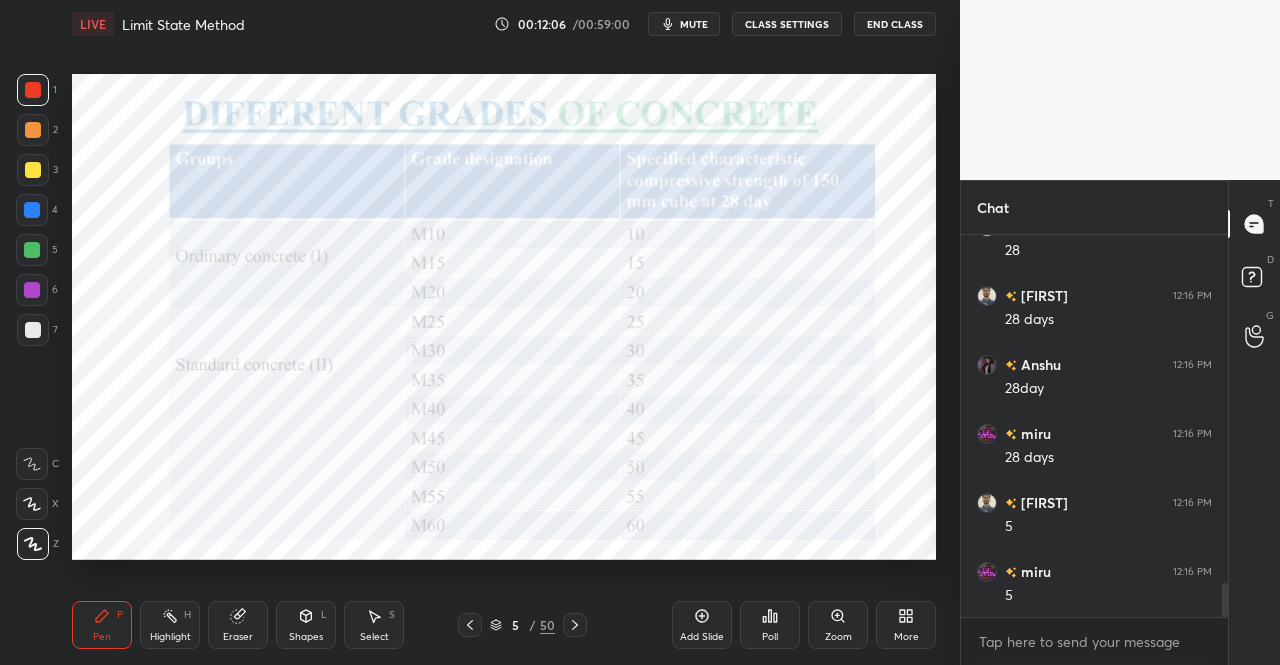 click at bounding box center [470, 625] 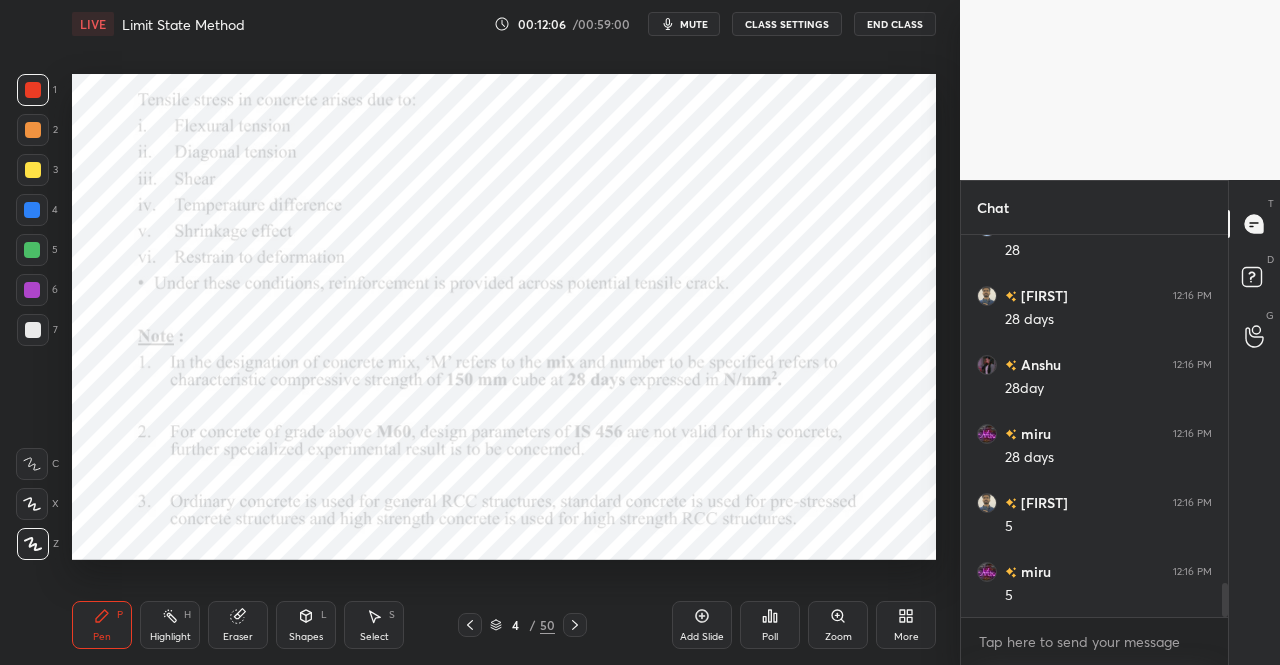 click 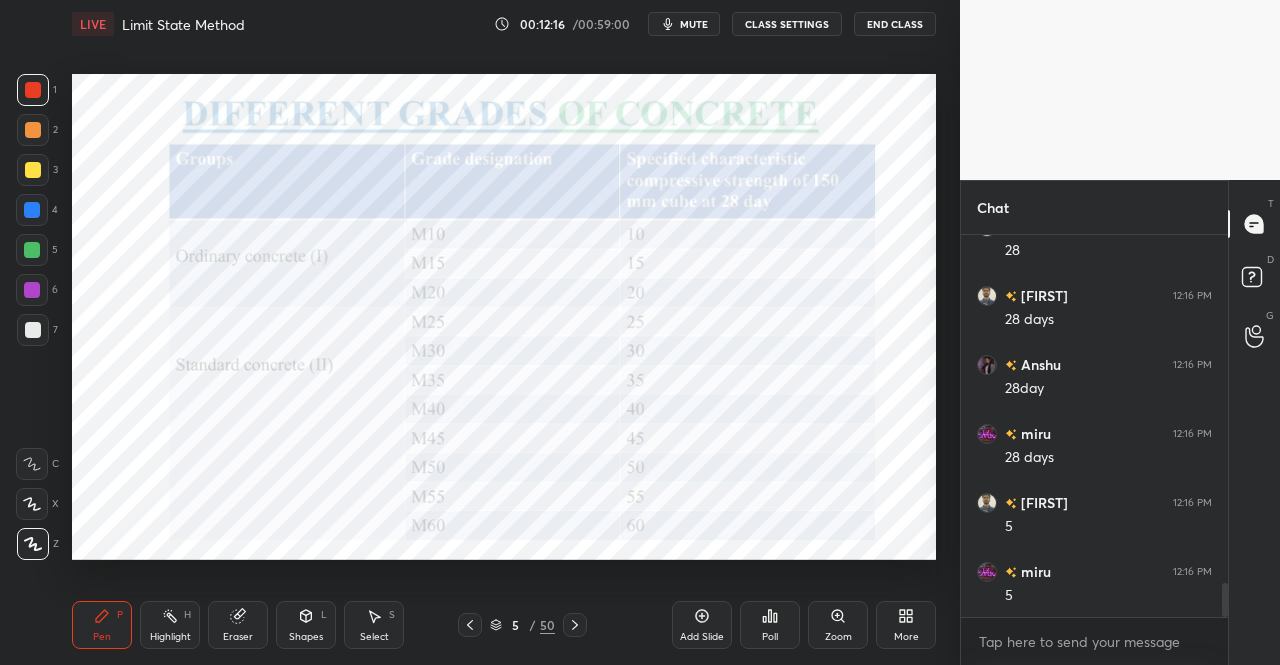 click at bounding box center (575, 625) 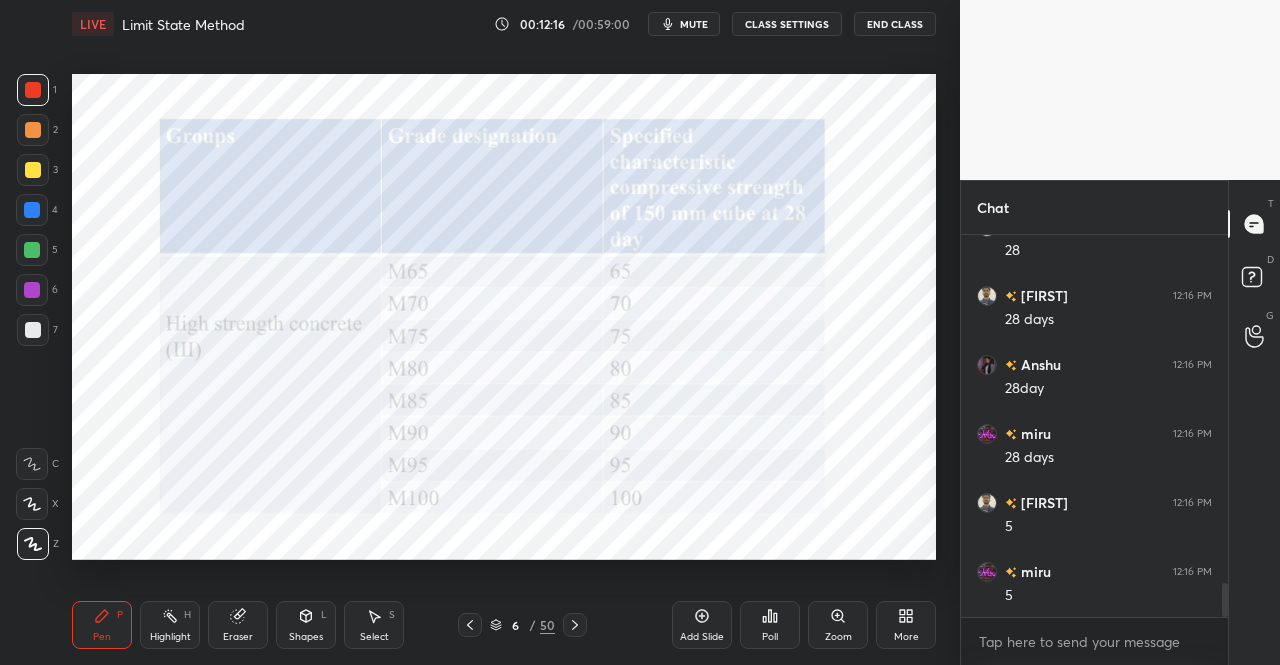 click 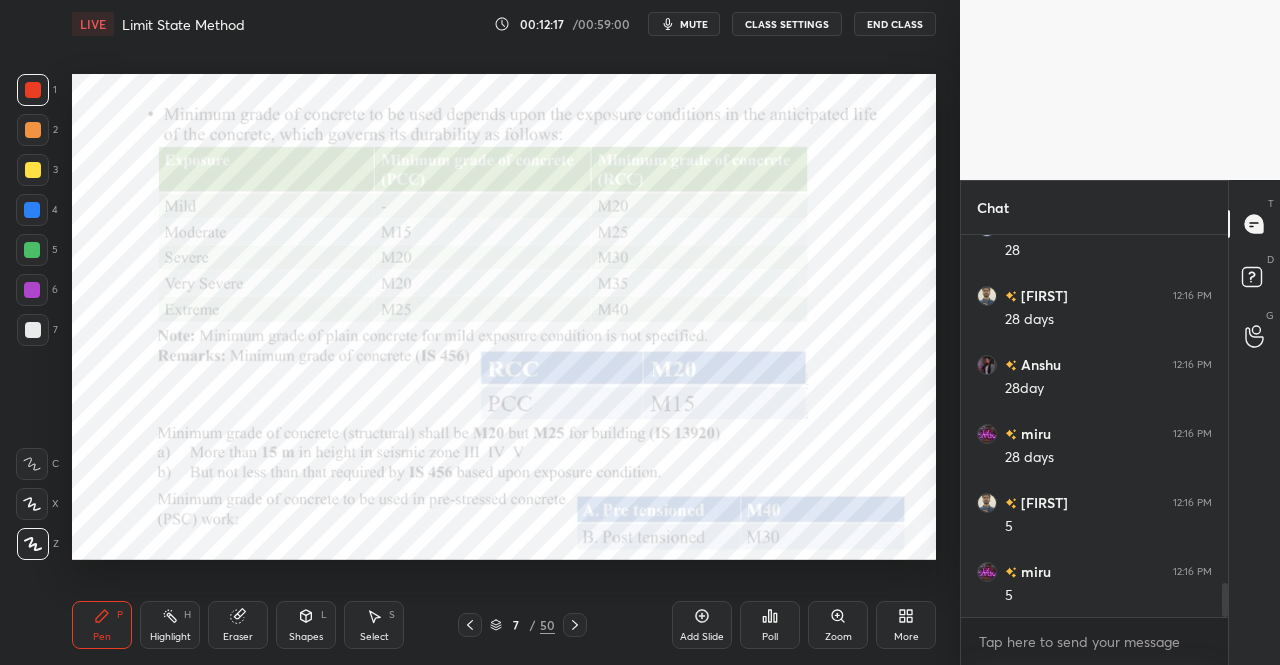 click 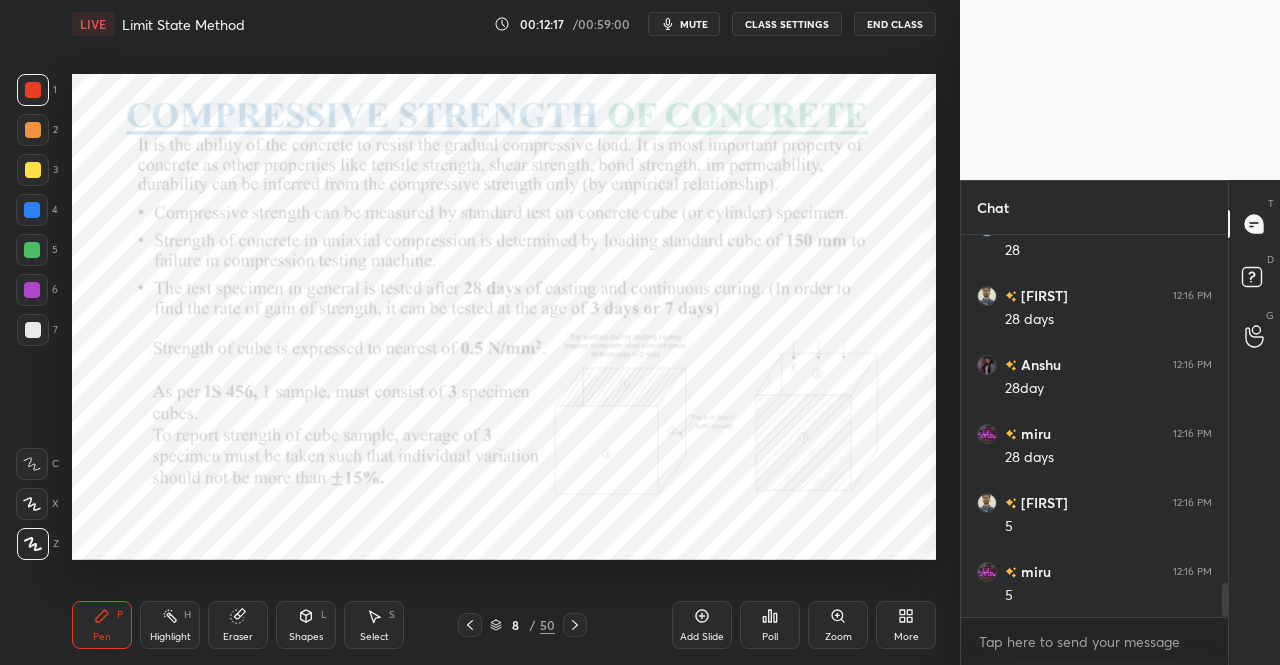 click 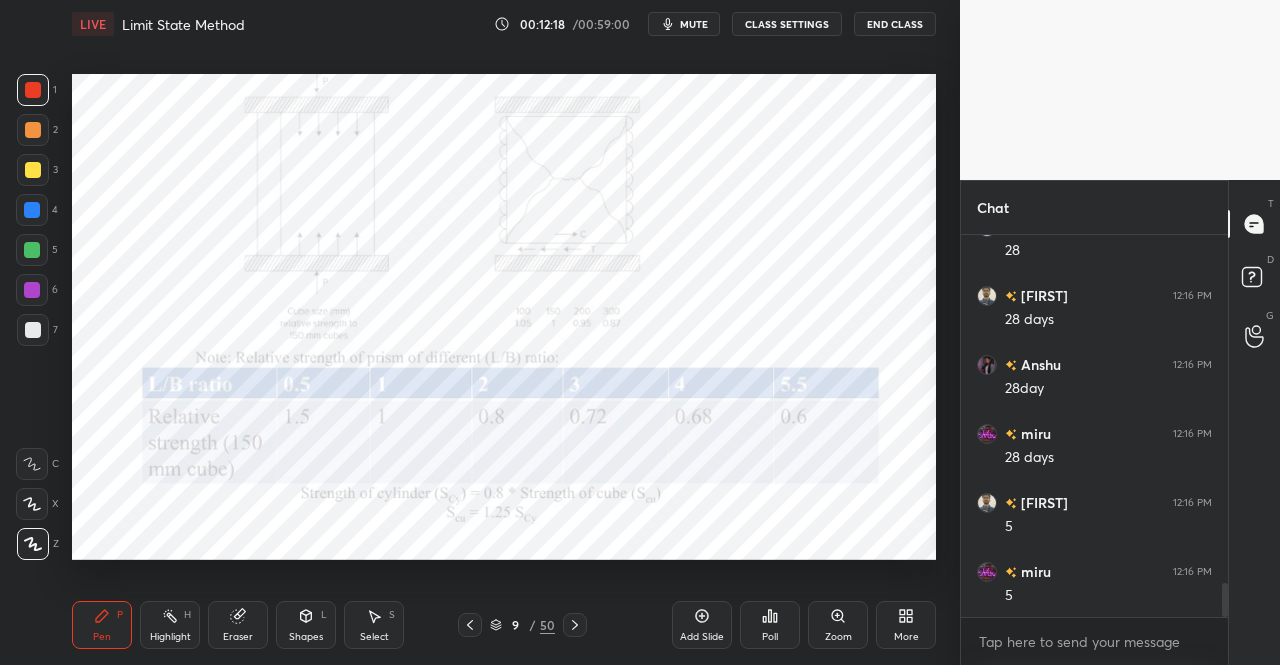 click 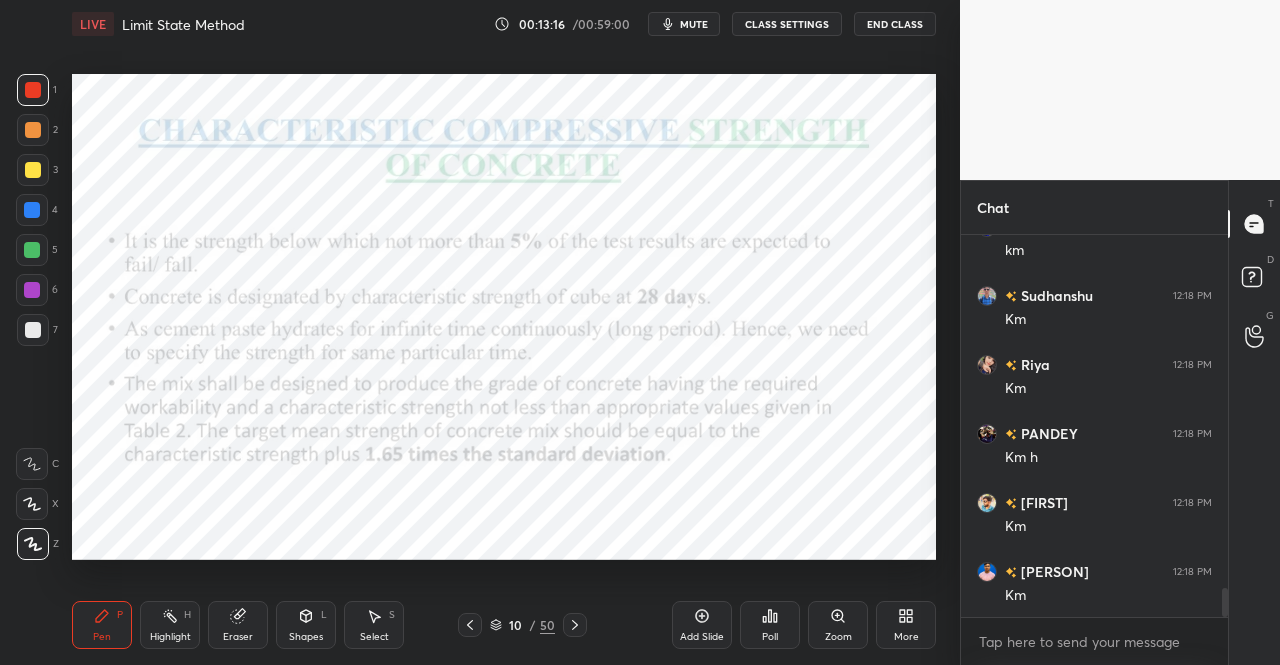 scroll, scrollTop: 4786, scrollLeft: 0, axis: vertical 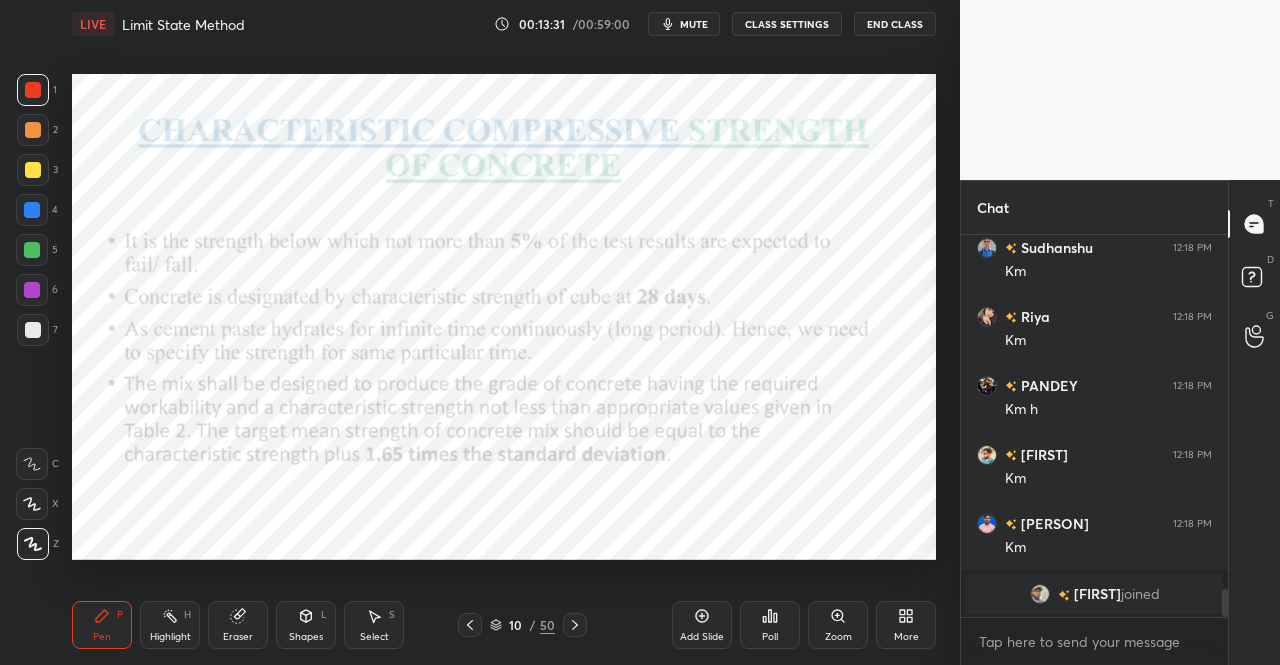 click on "Pen P Highlight H Eraser Shapes L Select S 10 / 50 Add Slide Poll Zoom More" at bounding box center [504, 625] 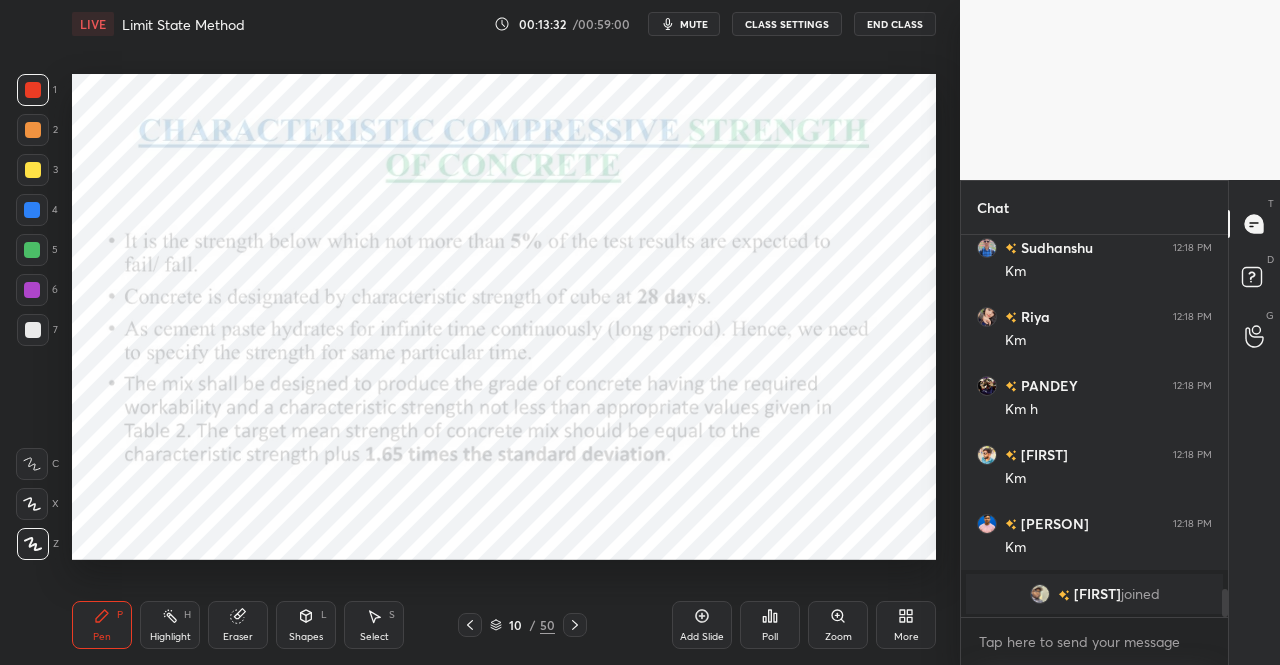 click at bounding box center (575, 625) 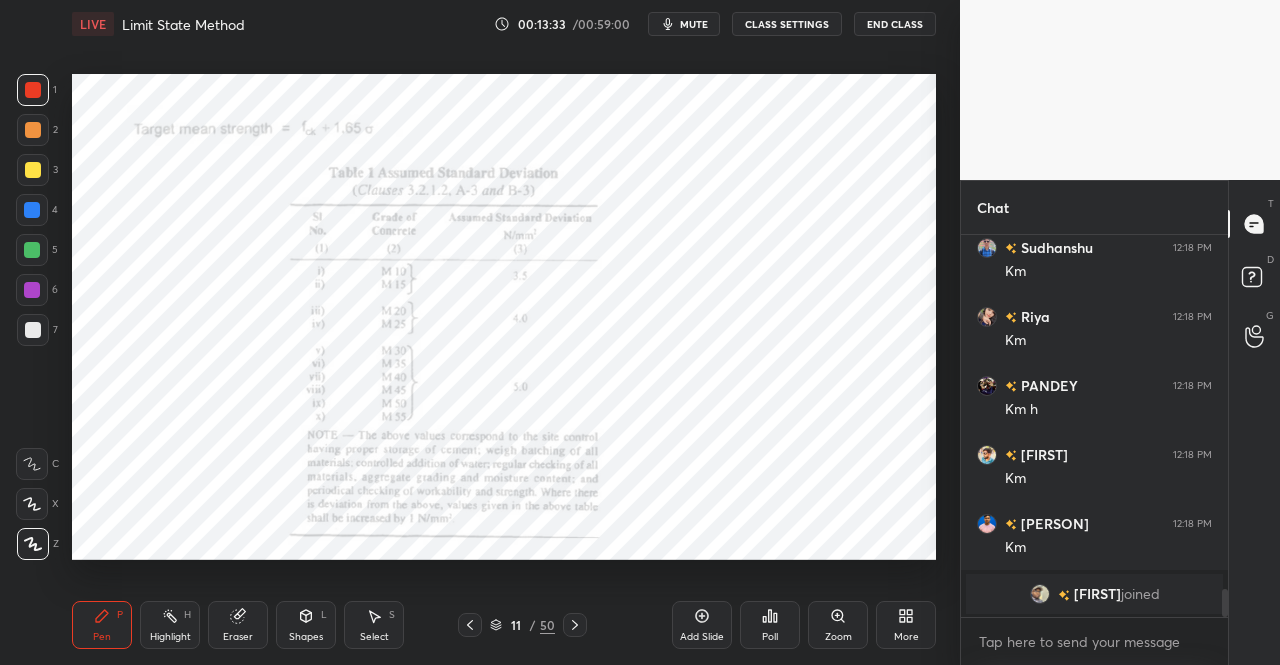 click on "Pen P" at bounding box center (102, 625) 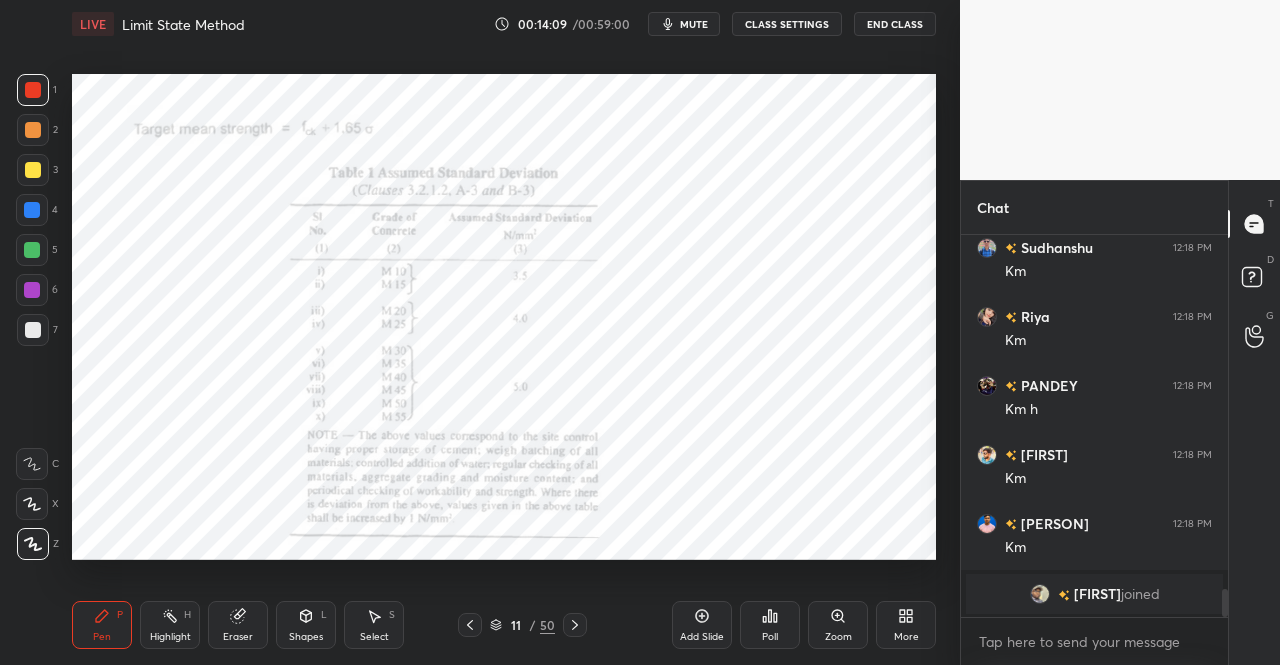 click on "Eraser" at bounding box center [238, 625] 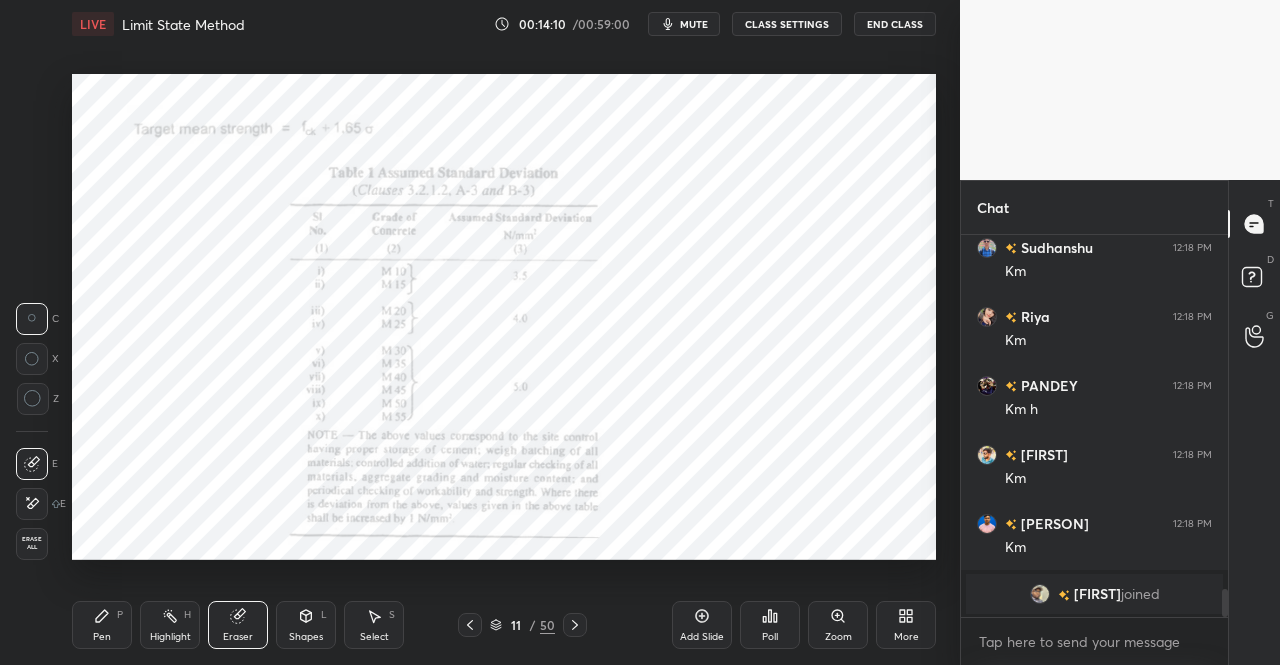 click on "Pen P" at bounding box center [102, 625] 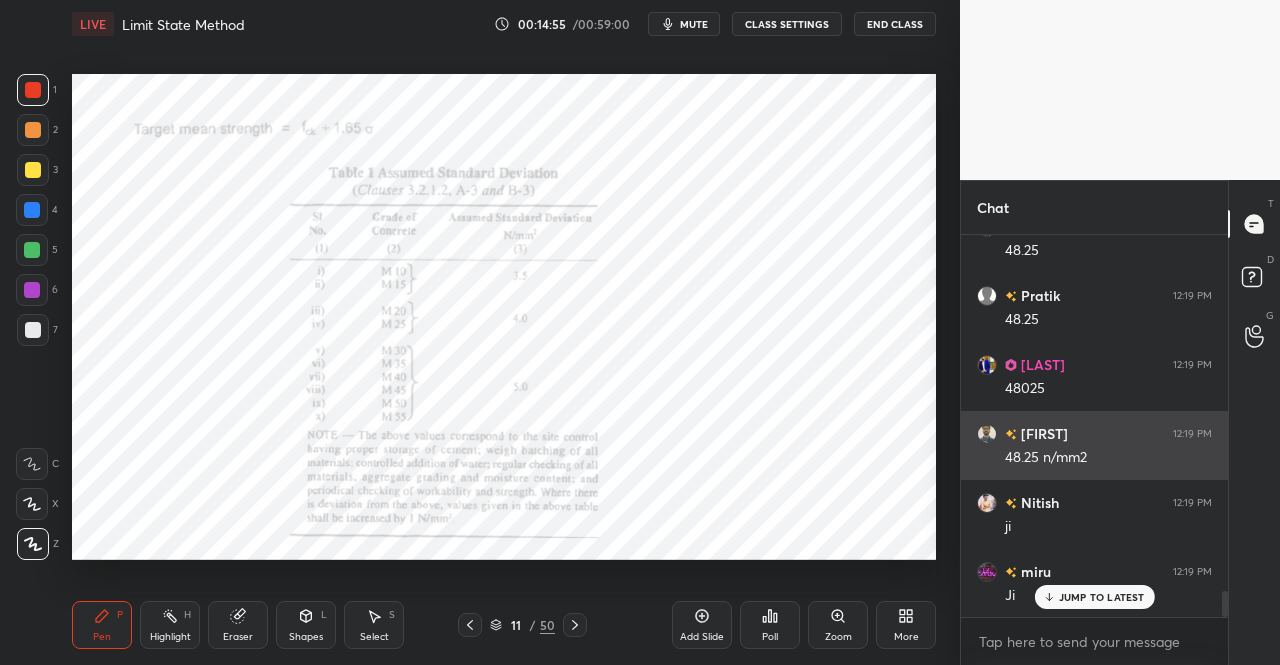 scroll, scrollTop: 5168, scrollLeft: 0, axis: vertical 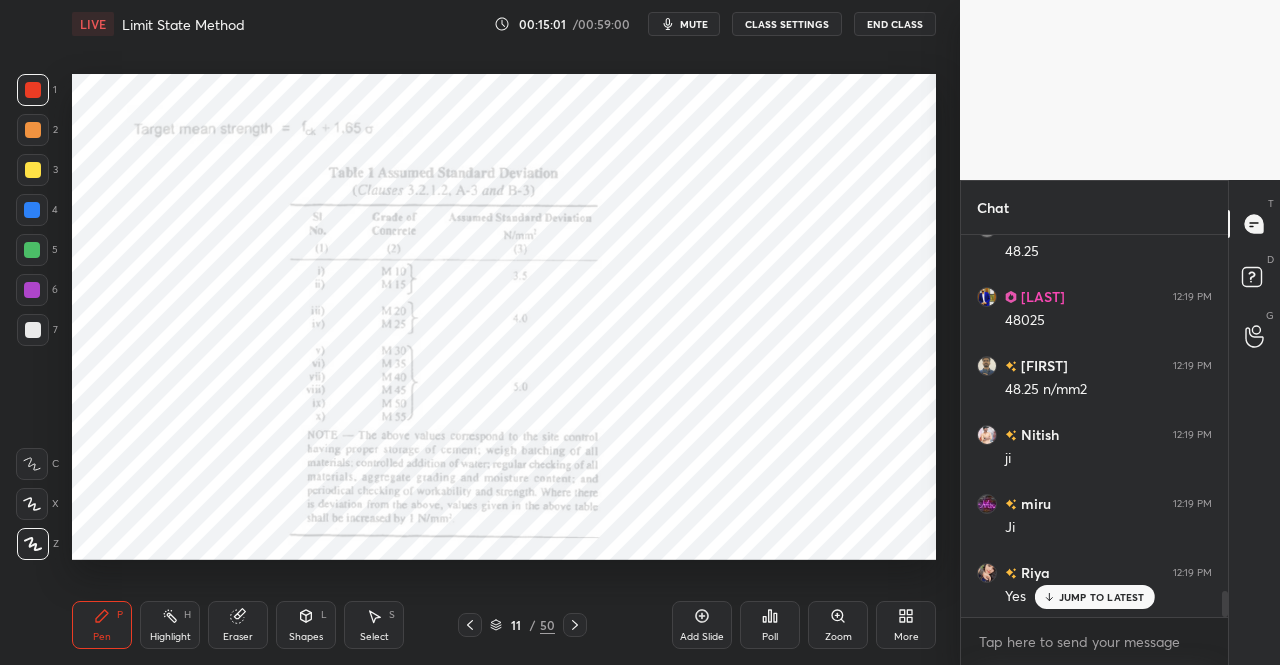 click 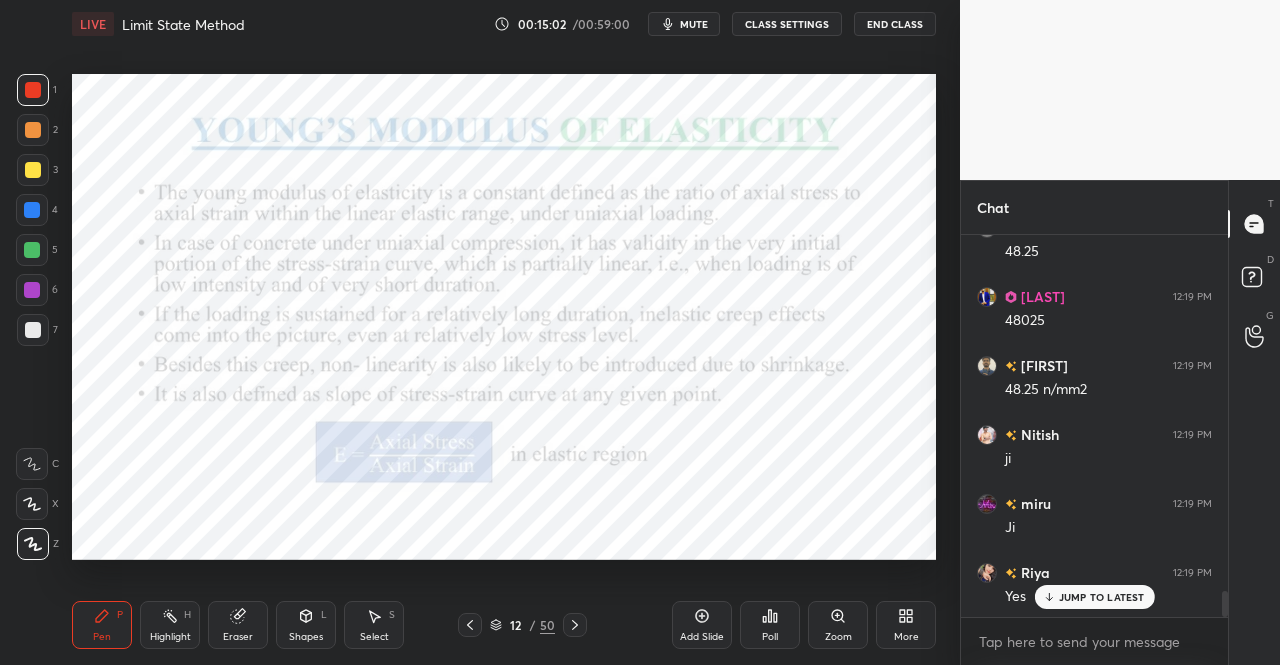 click 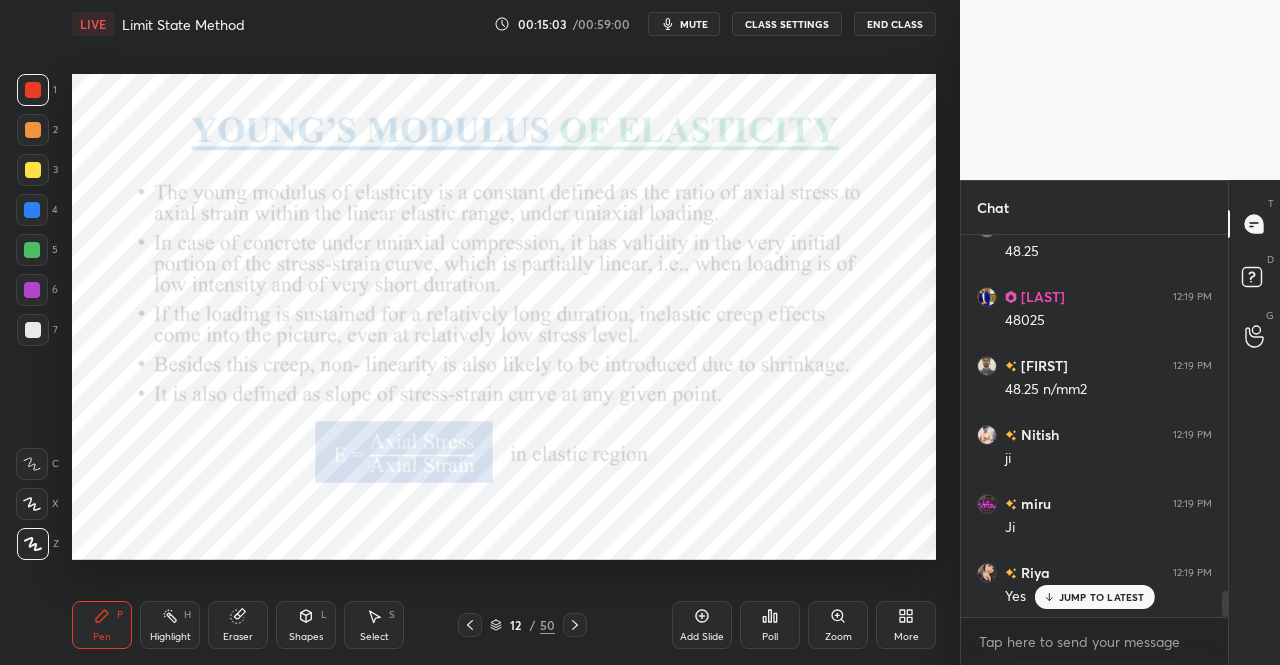 click at bounding box center [33, 90] 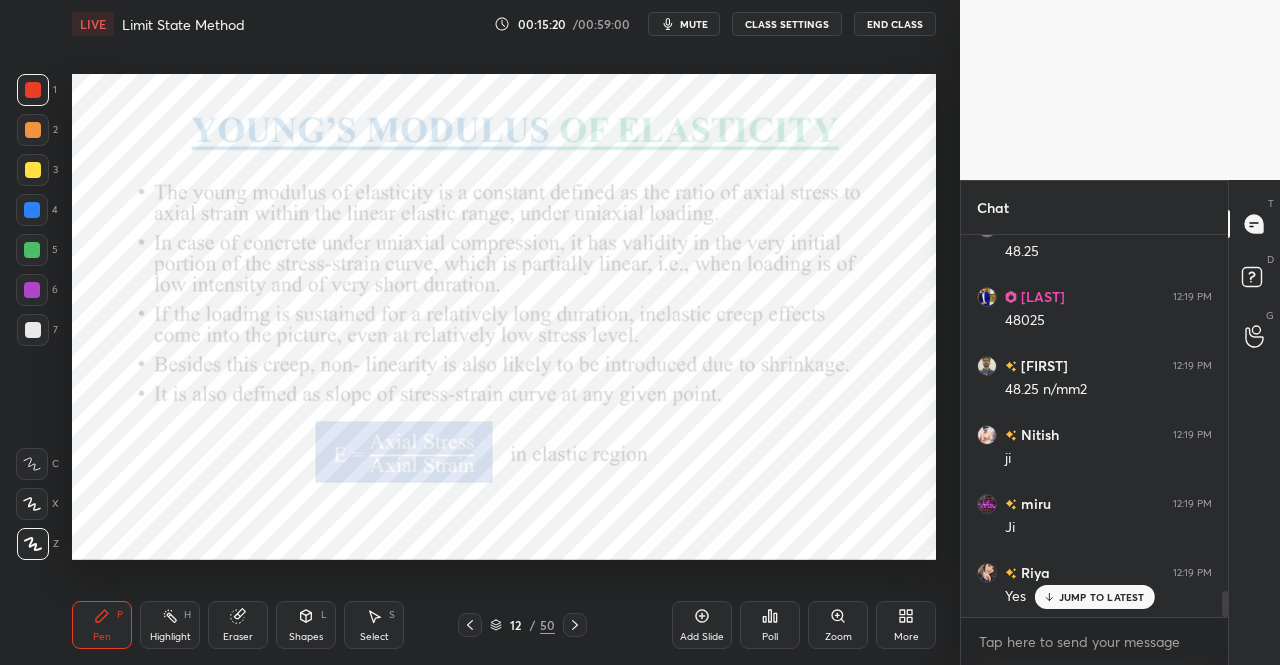 scroll, scrollTop: 5216, scrollLeft: 0, axis: vertical 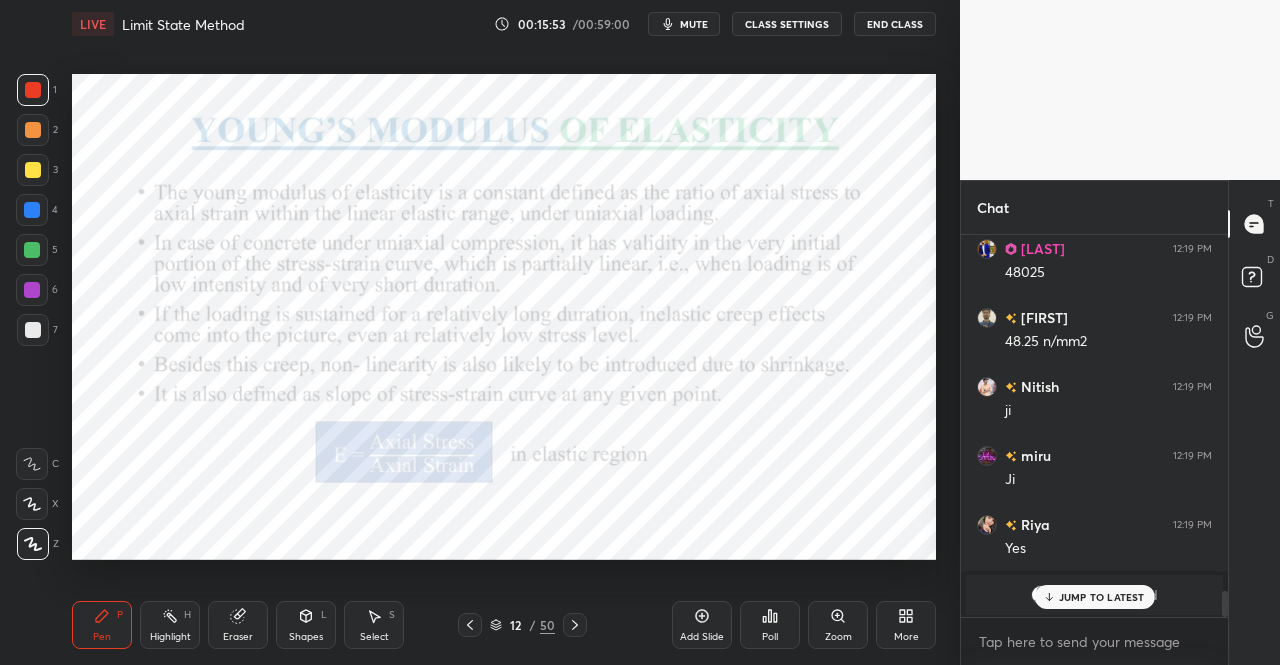 click on "Shapes L" at bounding box center (306, 625) 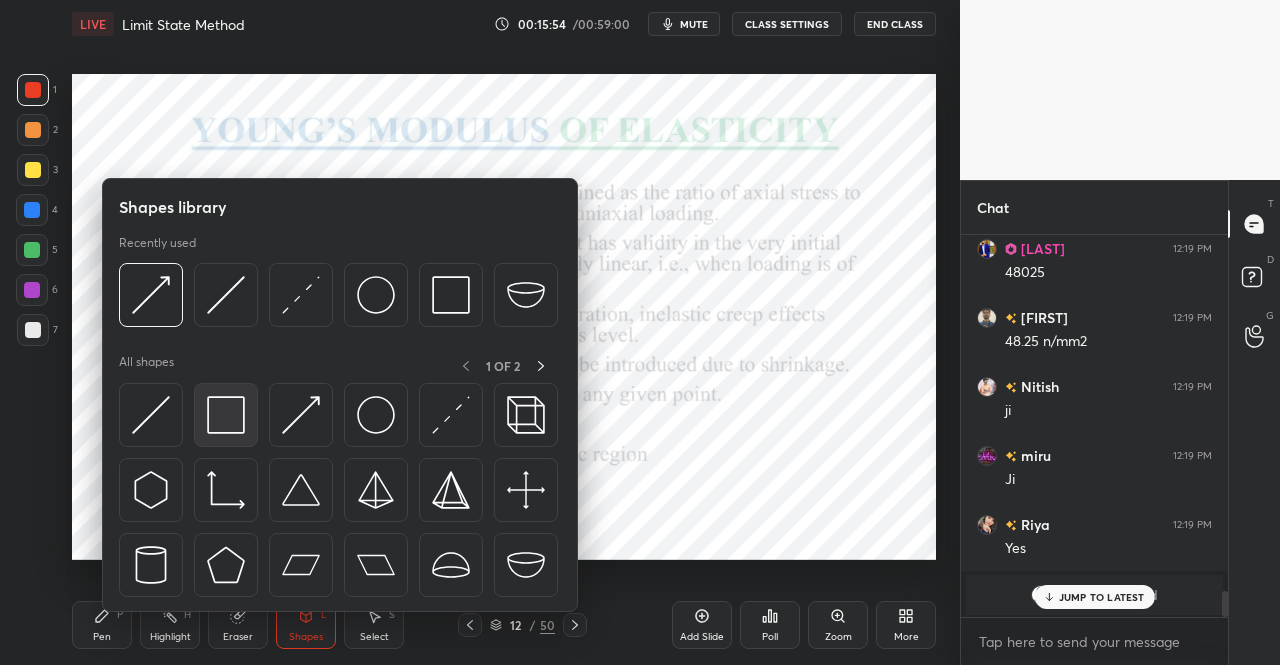 click at bounding box center [226, 415] 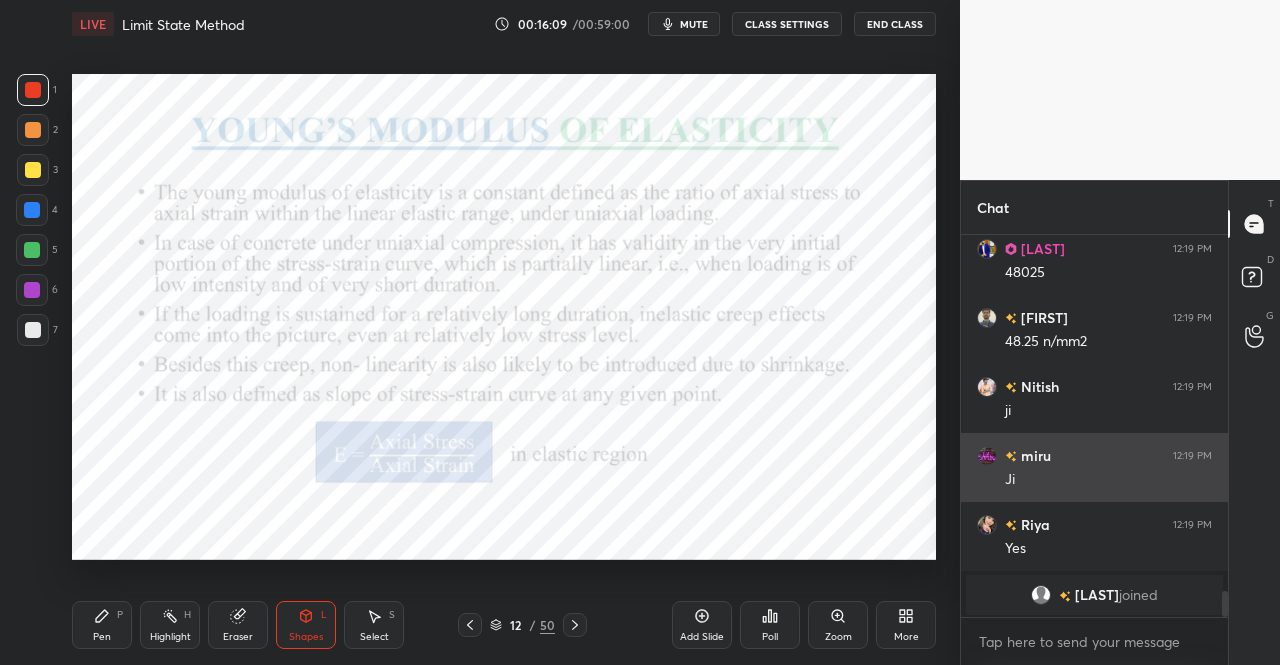 scroll, scrollTop: 5286, scrollLeft: 0, axis: vertical 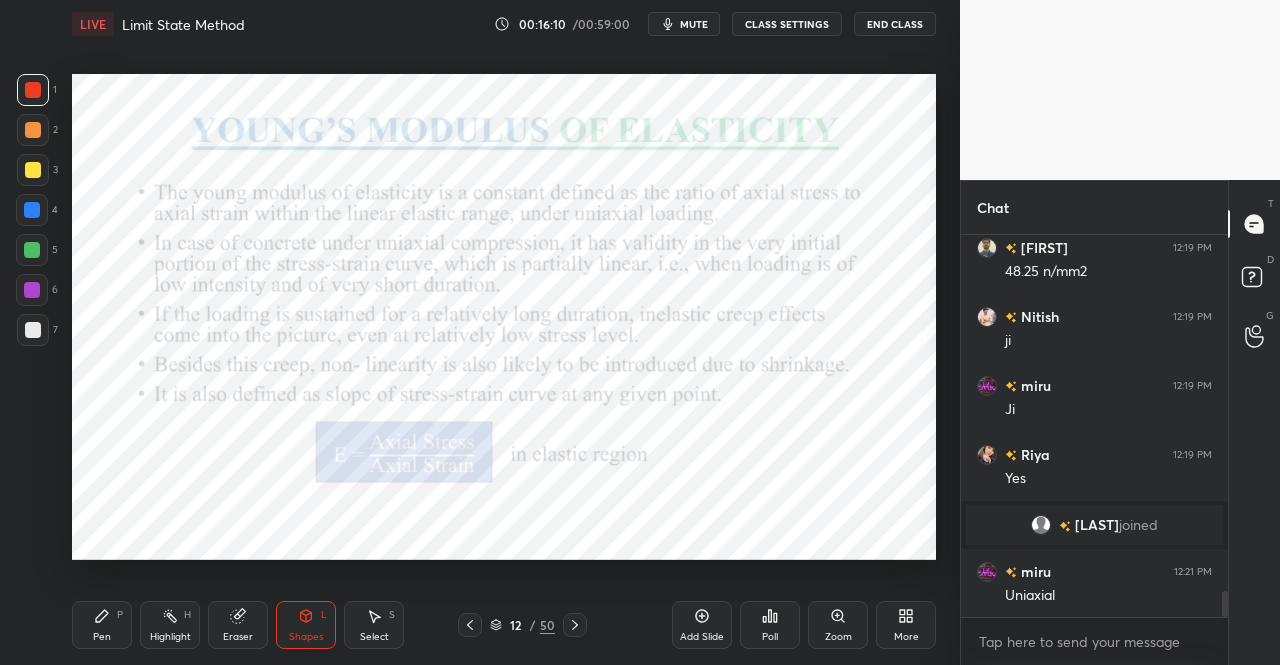 click 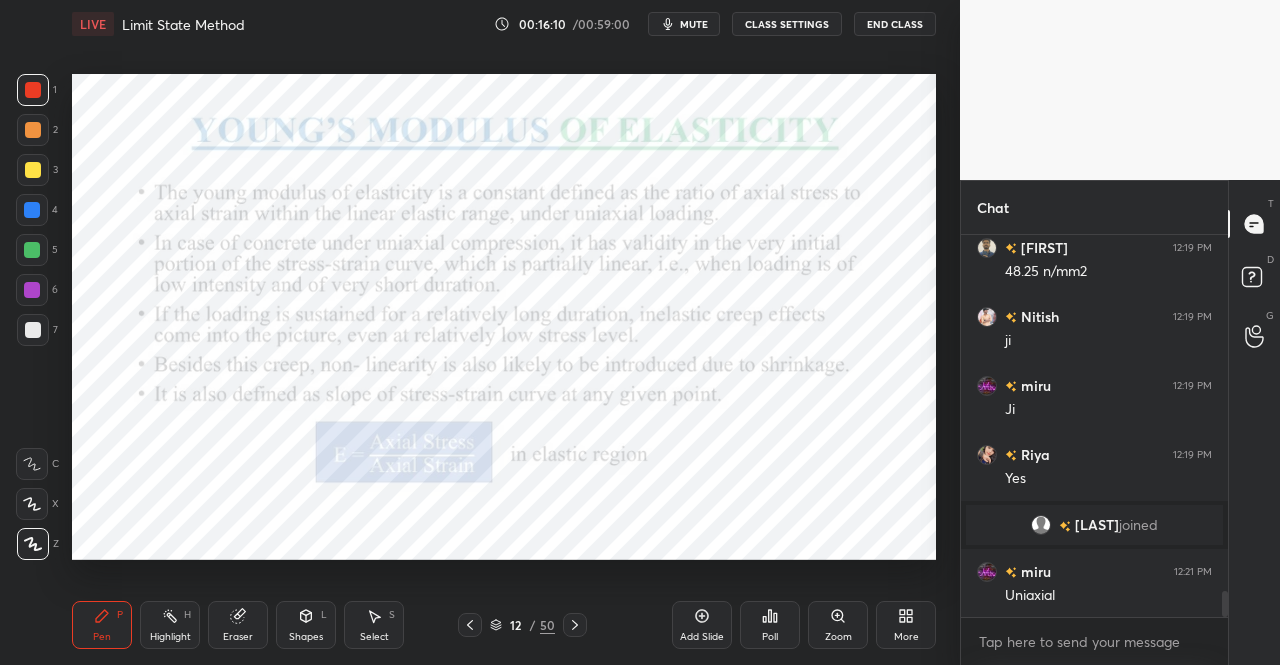 click 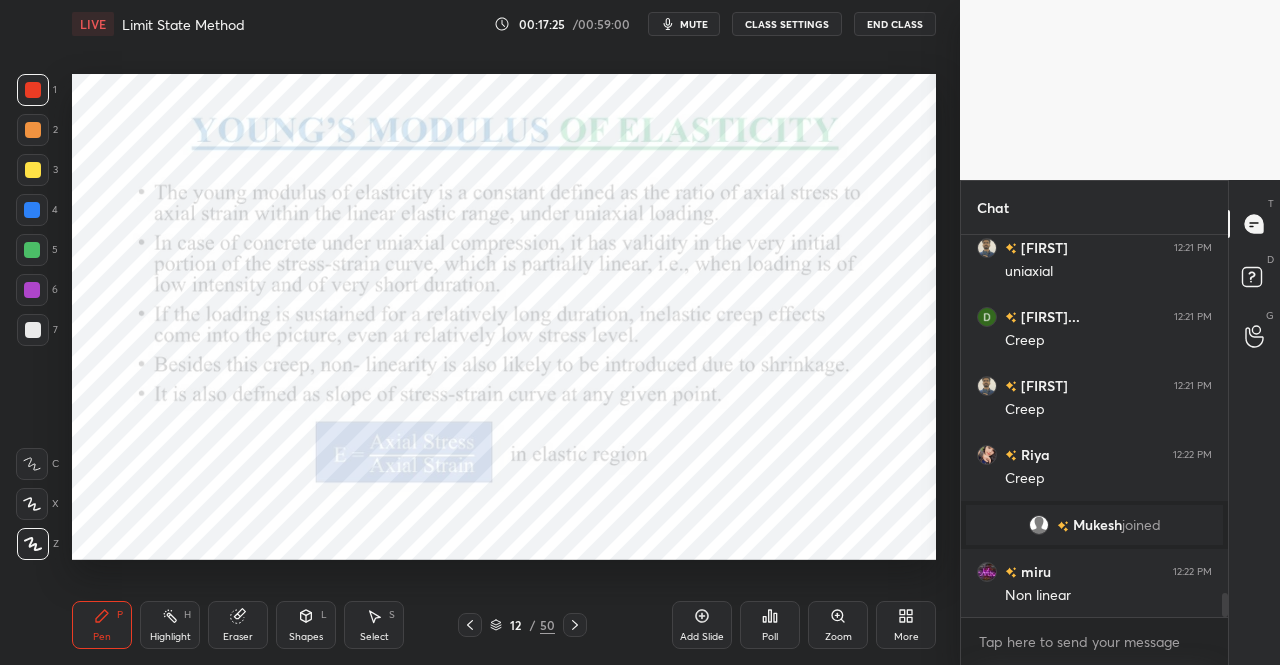 scroll, scrollTop: 5816, scrollLeft: 0, axis: vertical 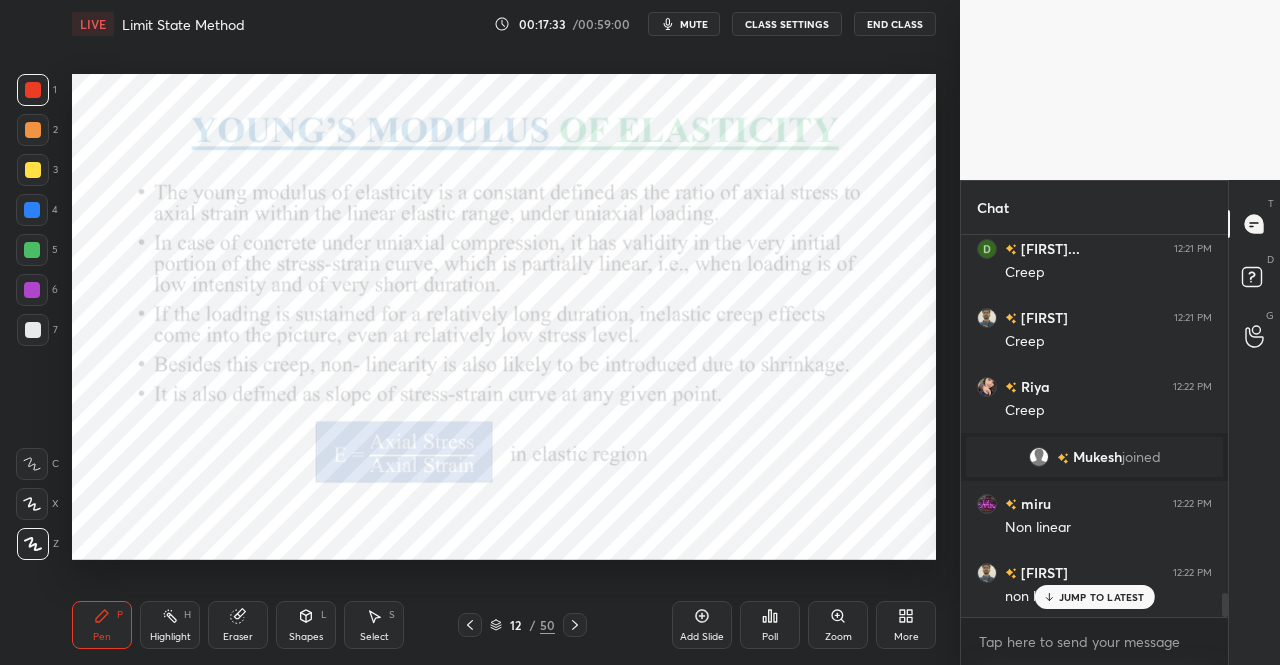 click 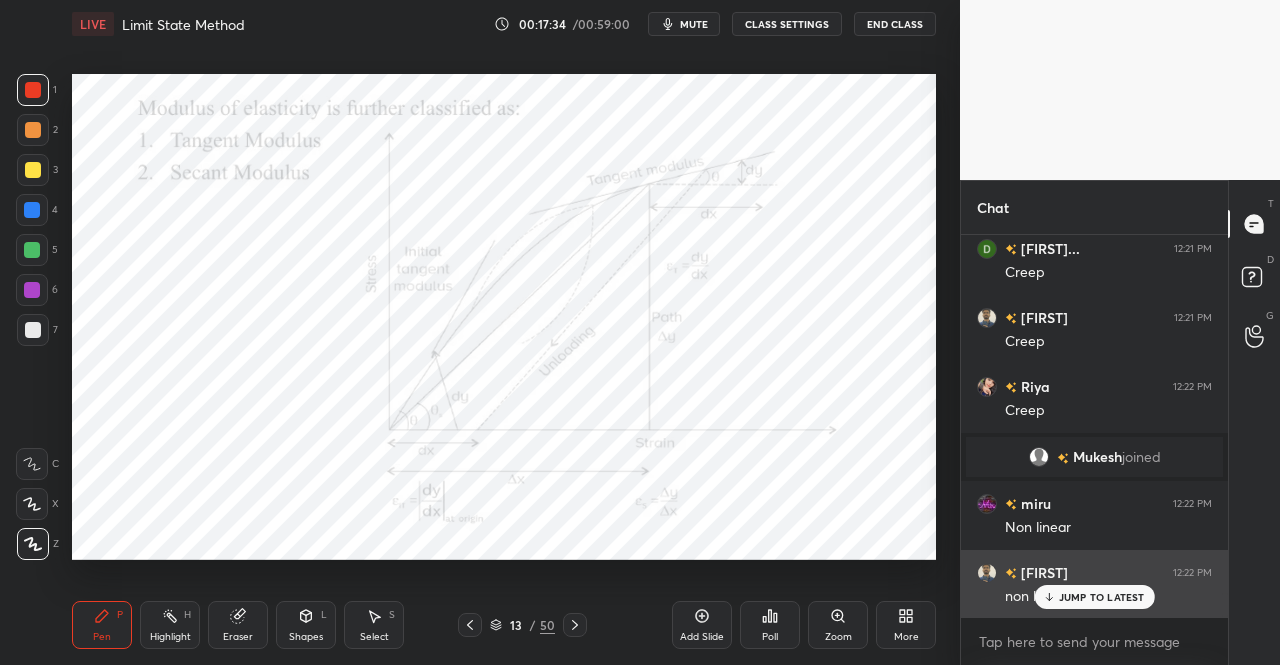 click on "JUMP TO LATEST" at bounding box center [1102, 597] 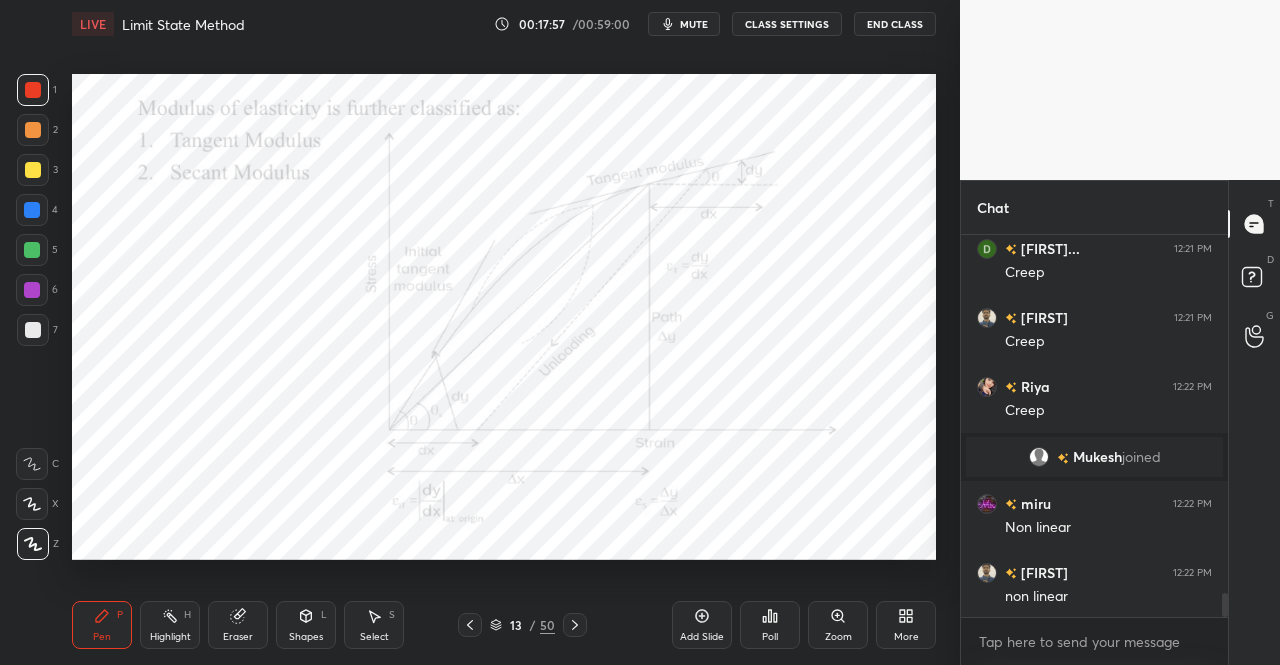 click at bounding box center (575, 625) 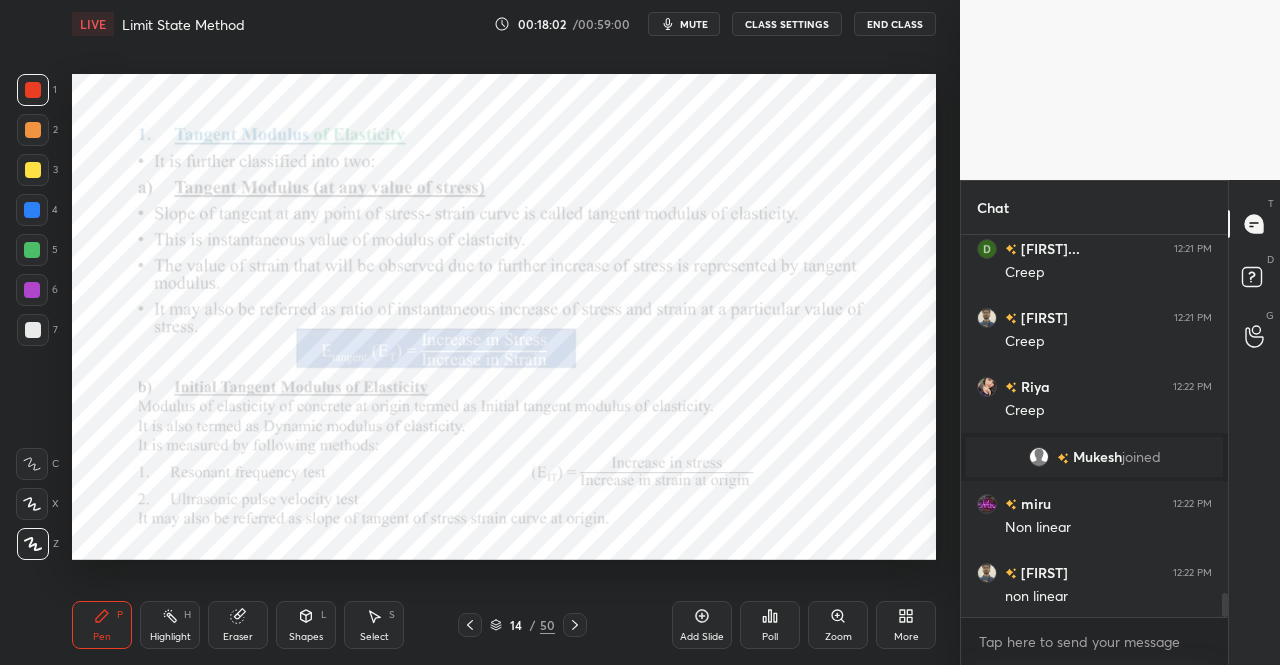 click 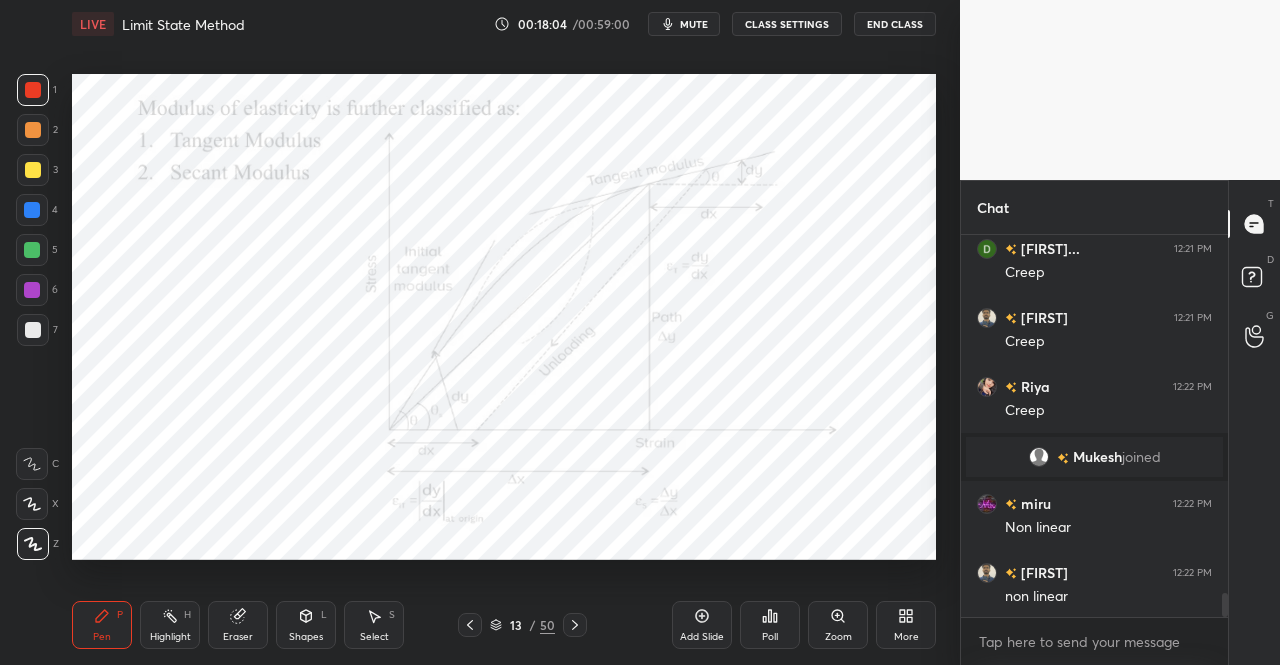 click at bounding box center [33, 90] 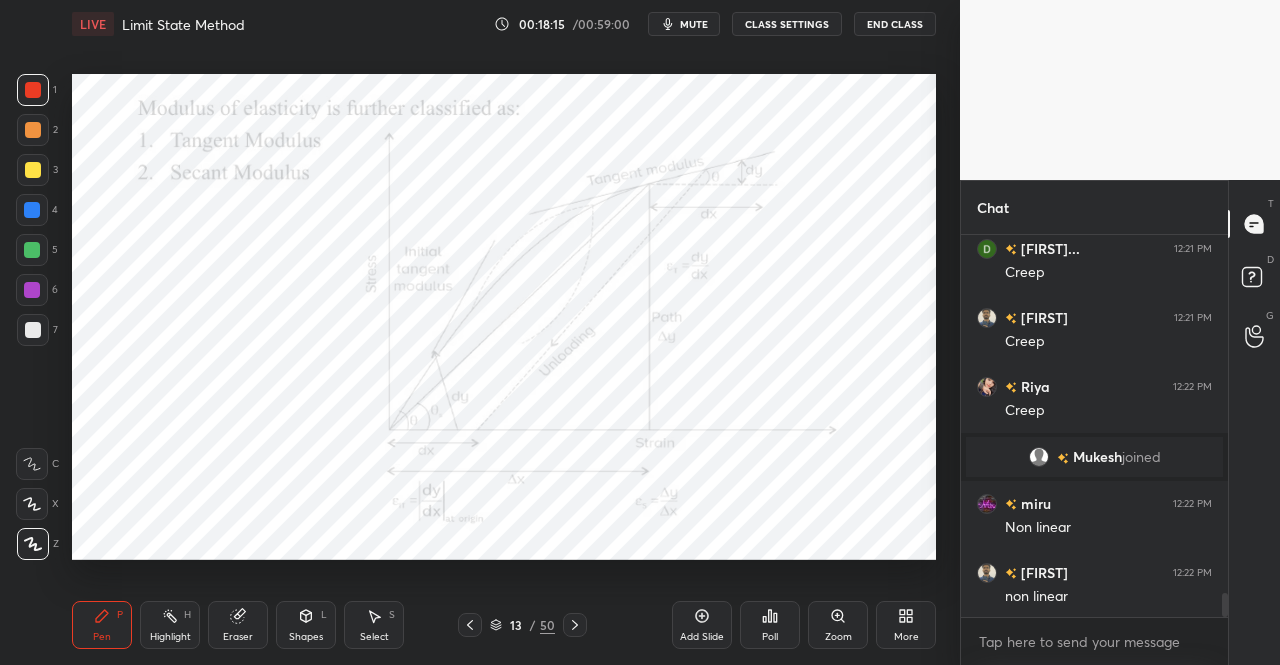 click at bounding box center [32, 210] 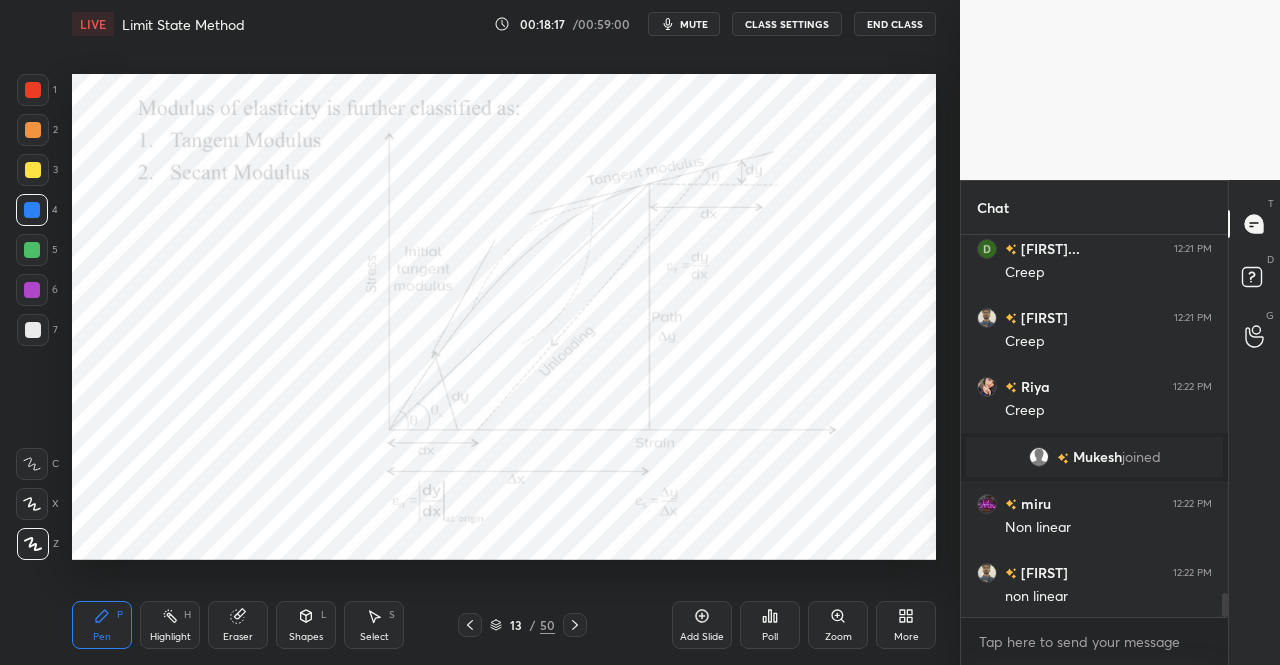 click on "Shapes L" at bounding box center [306, 625] 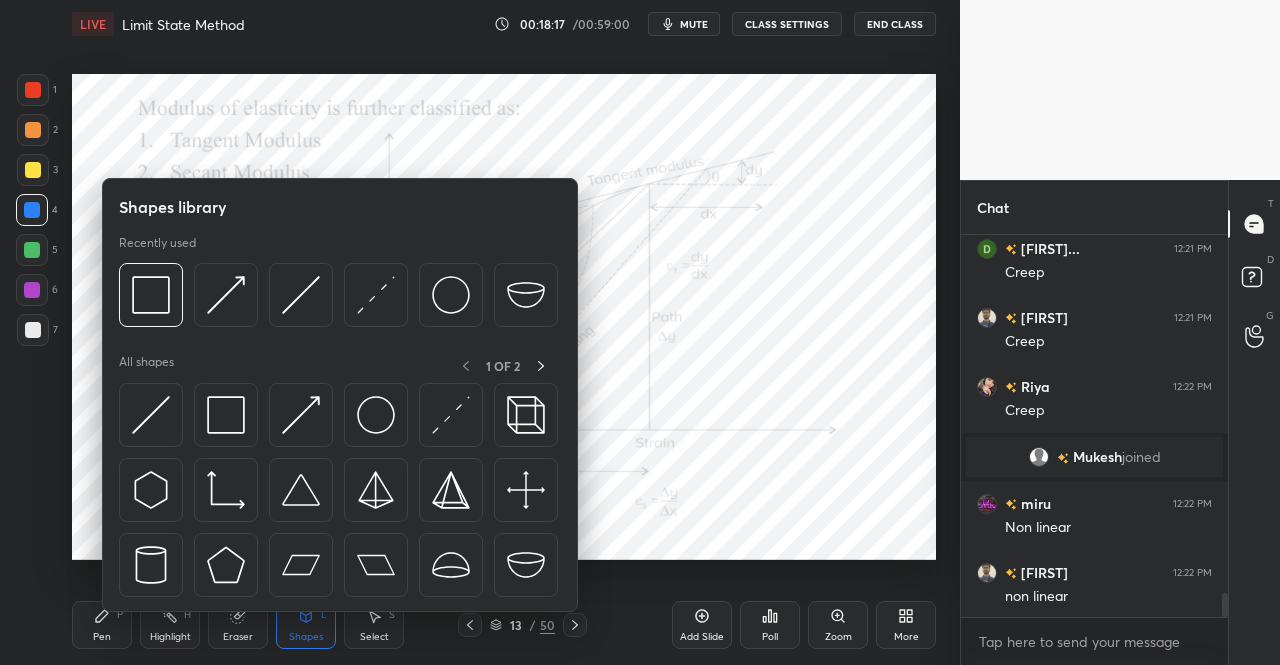click at bounding box center (151, 415) 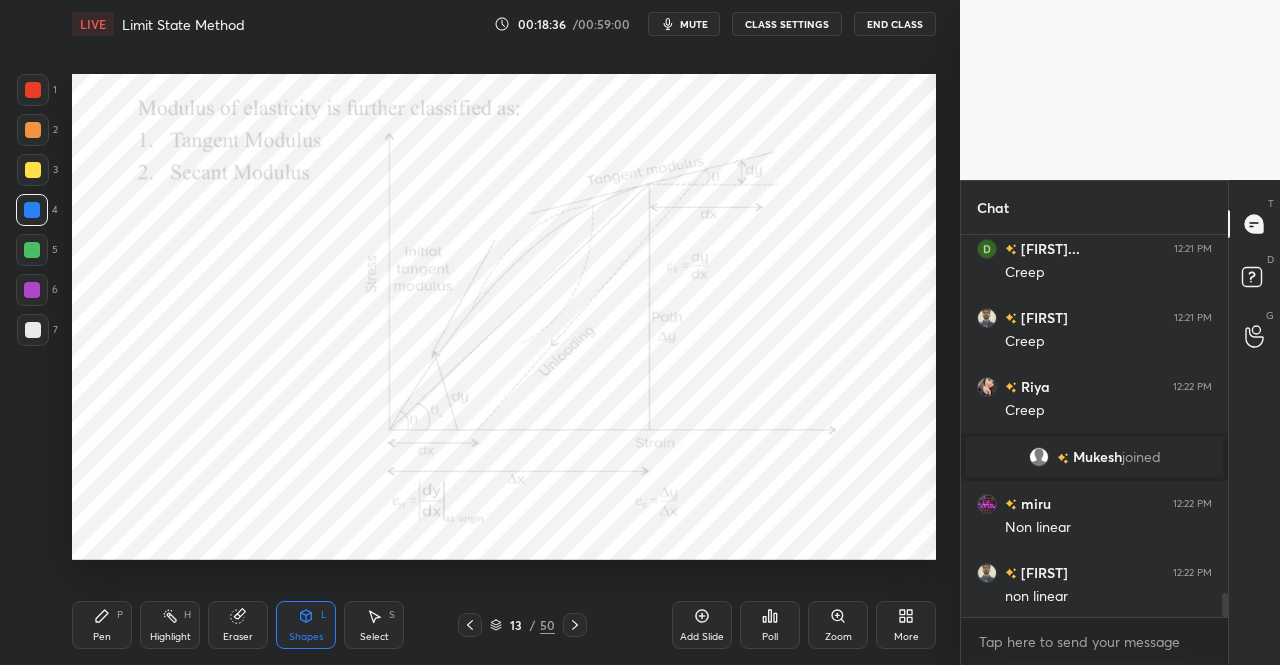 click 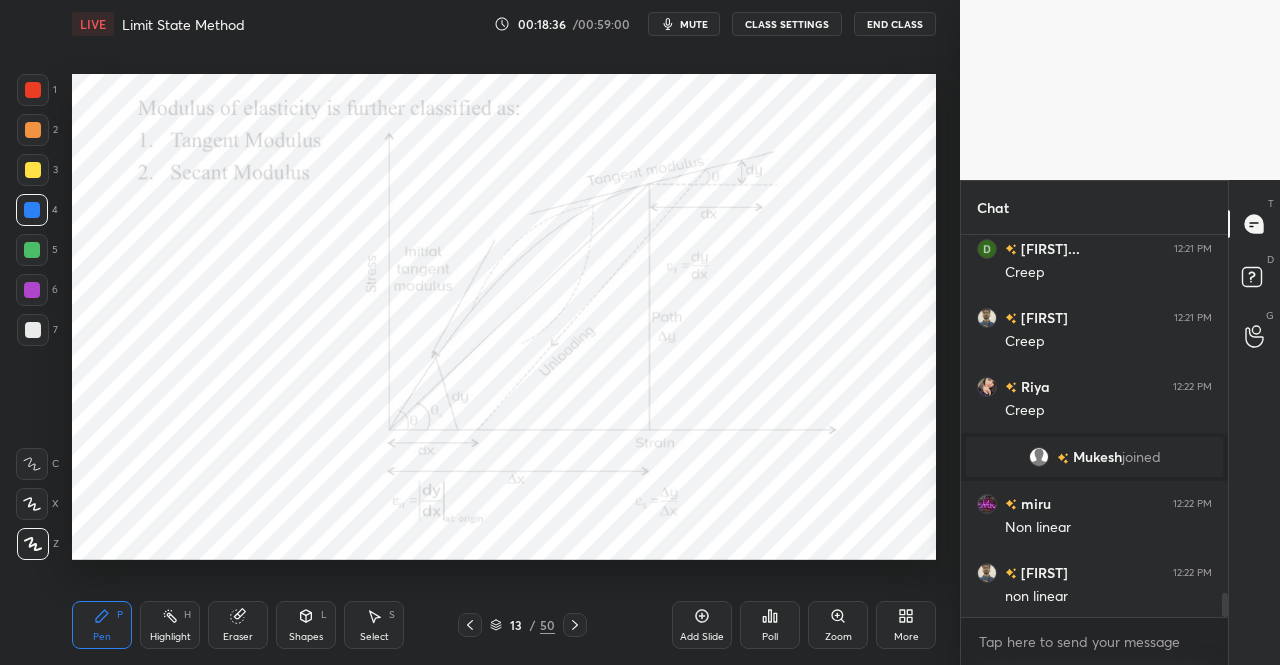 click 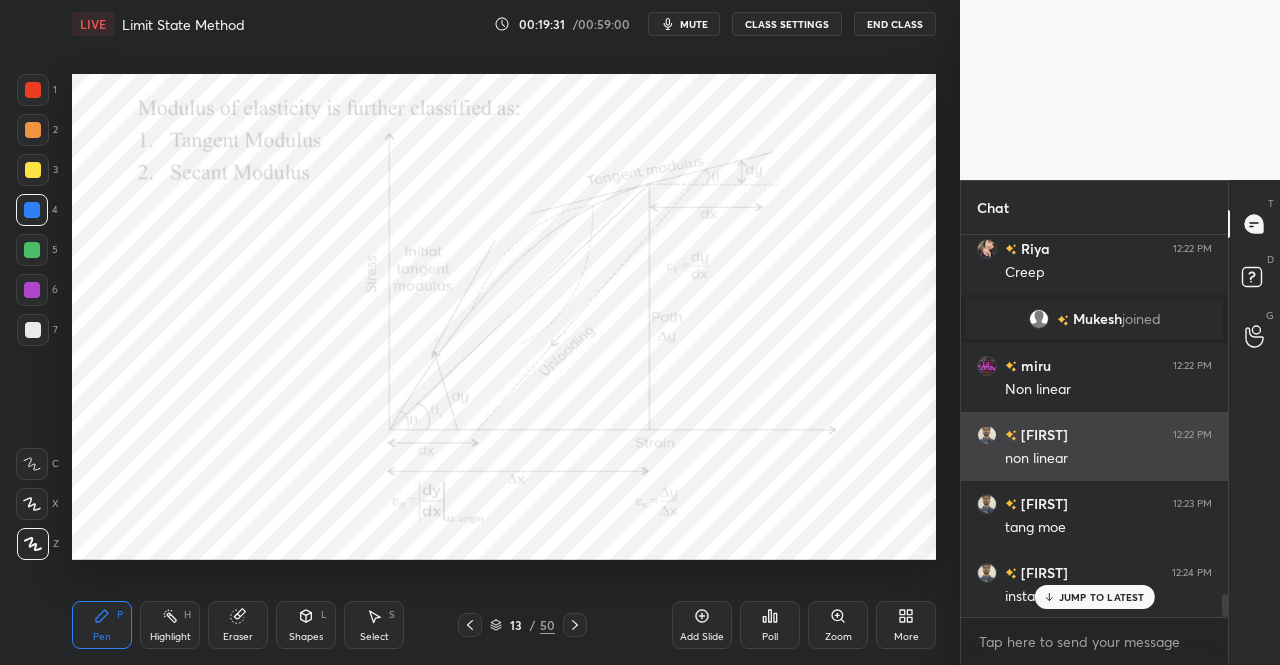 scroll, scrollTop: 6024, scrollLeft: 0, axis: vertical 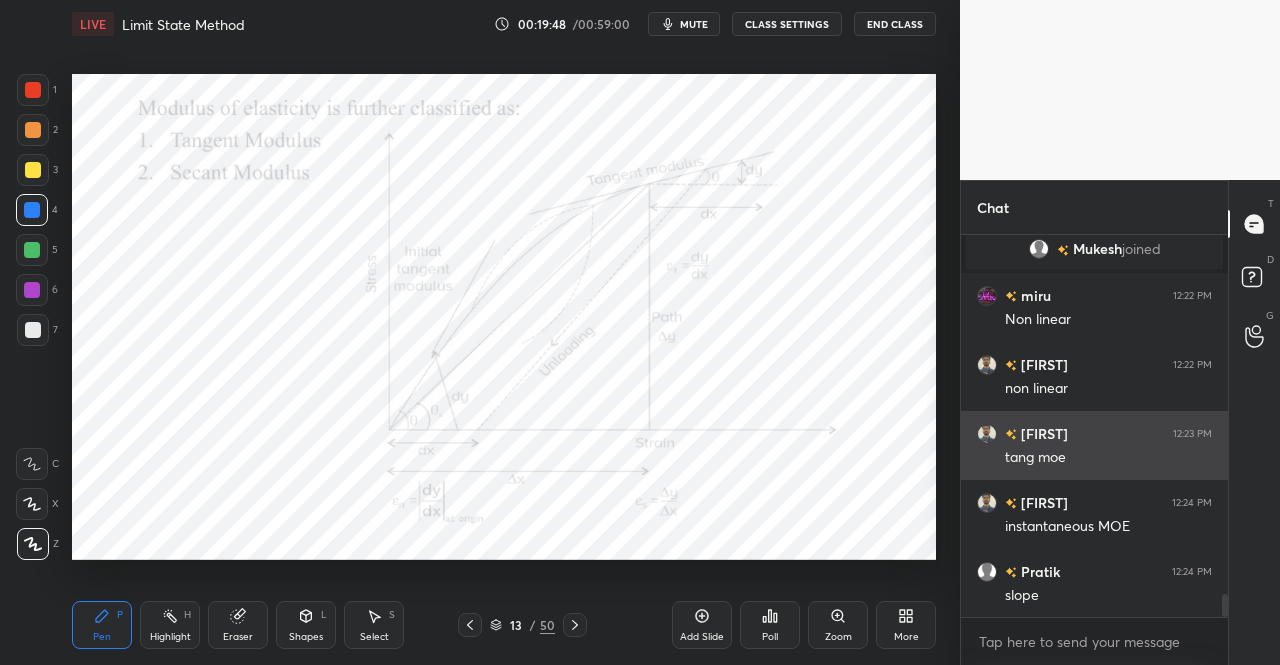 click 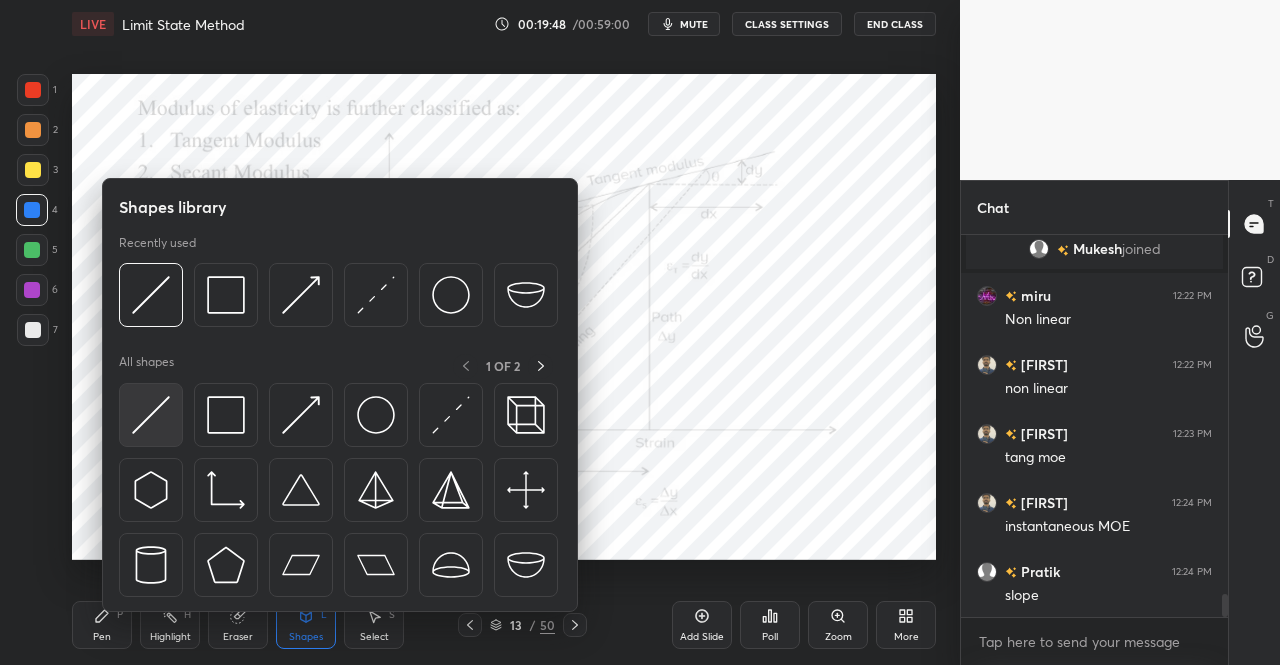 click at bounding box center (151, 415) 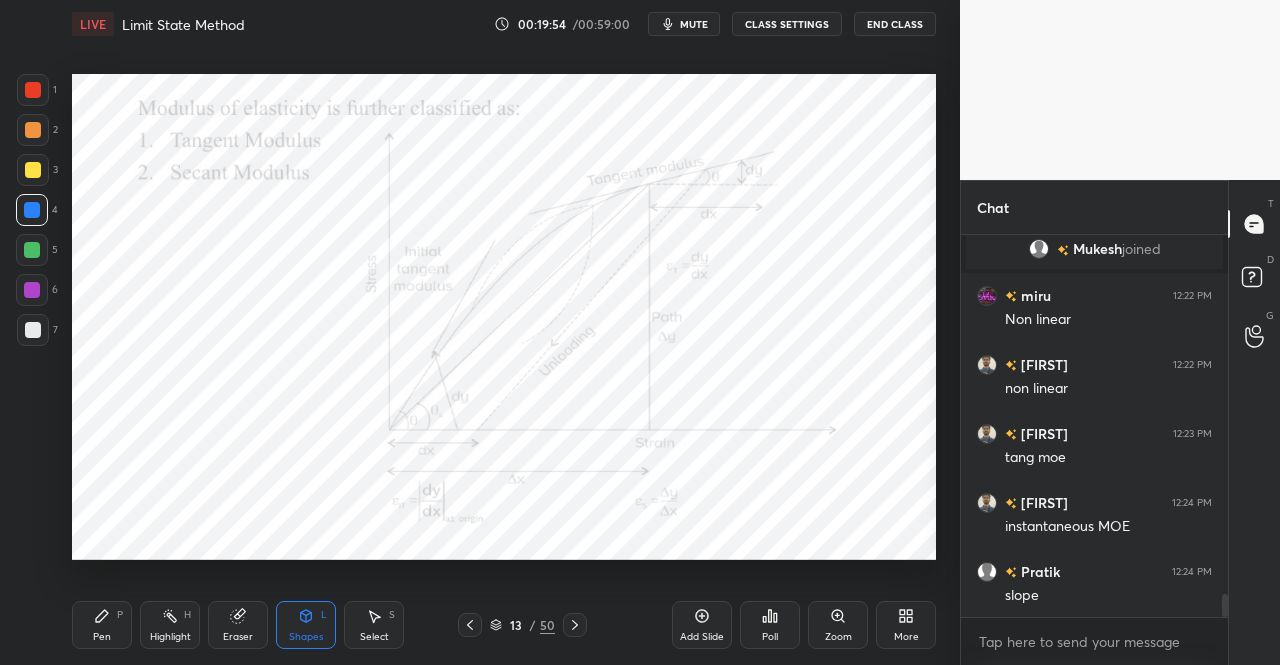 click on "Pen P" at bounding box center [102, 625] 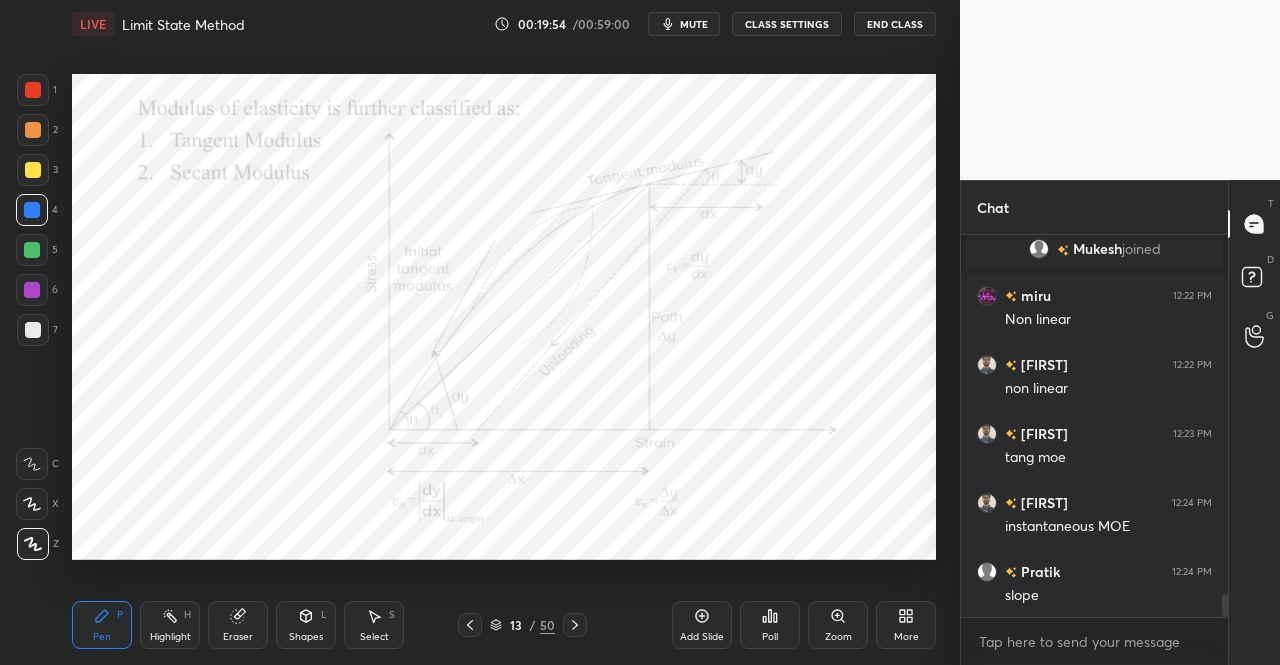 click 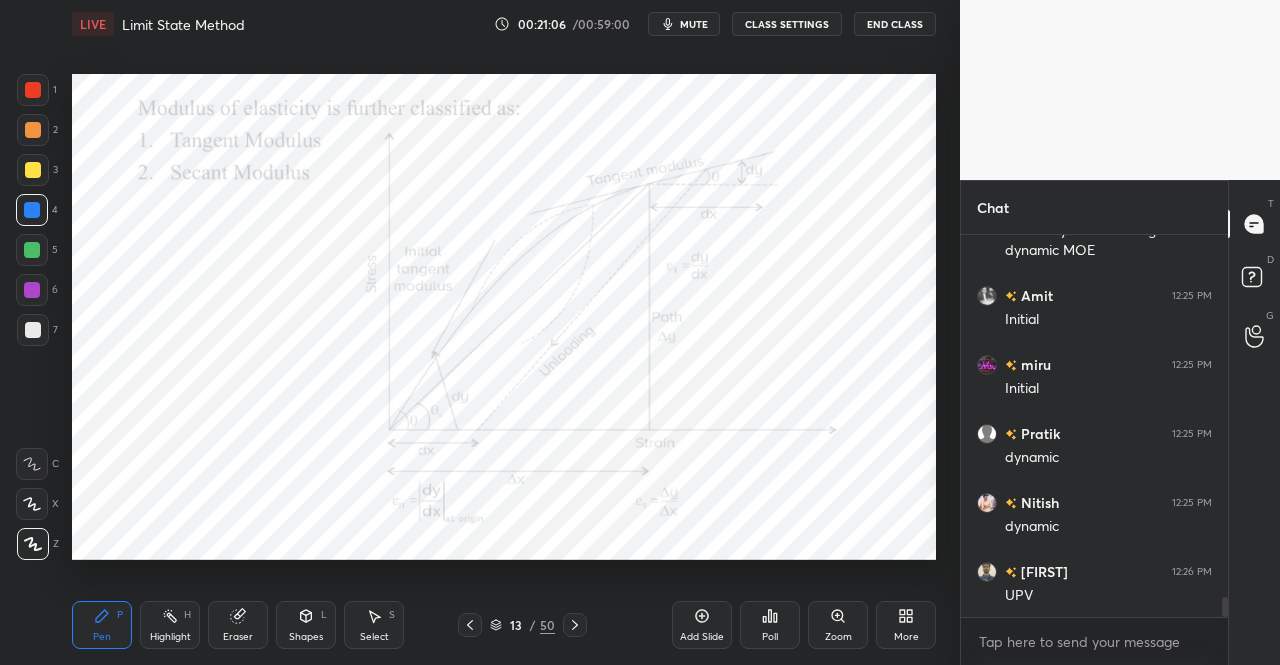 scroll, scrollTop: 6774, scrollLeft: 0, axis: vertical 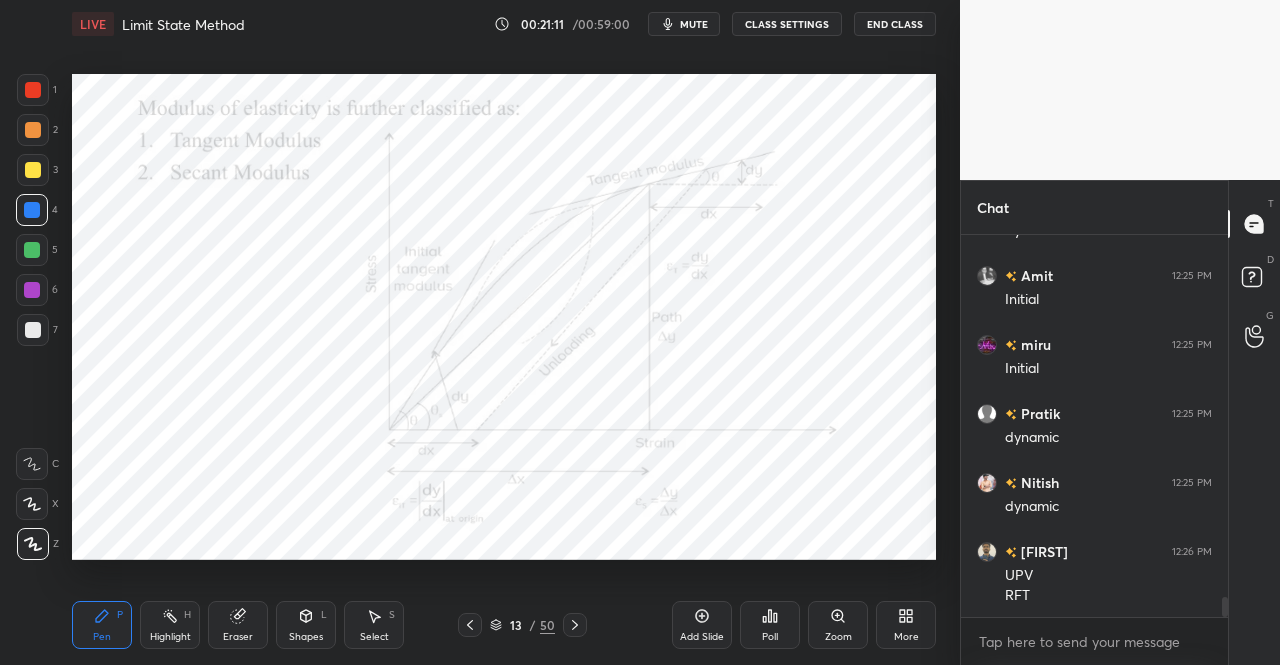 click 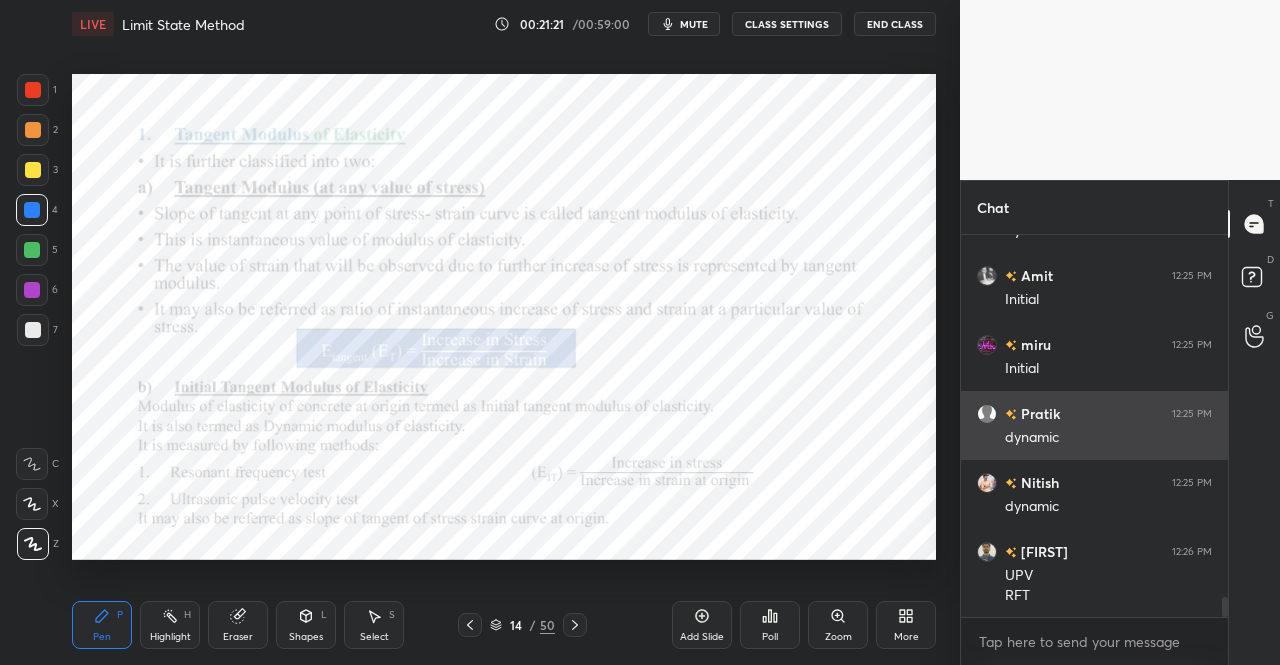 click at bounding box center [470, 625] 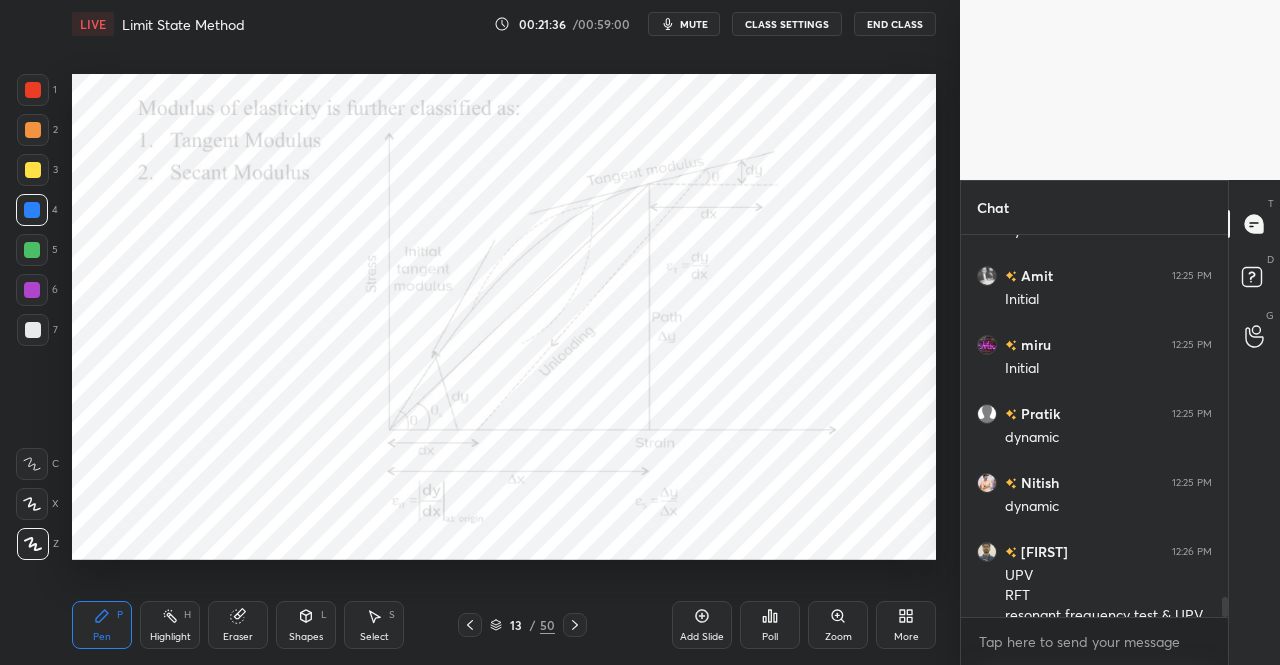 scroll, scrollTop: 6794, scrollLeft: 0, axis: vertical 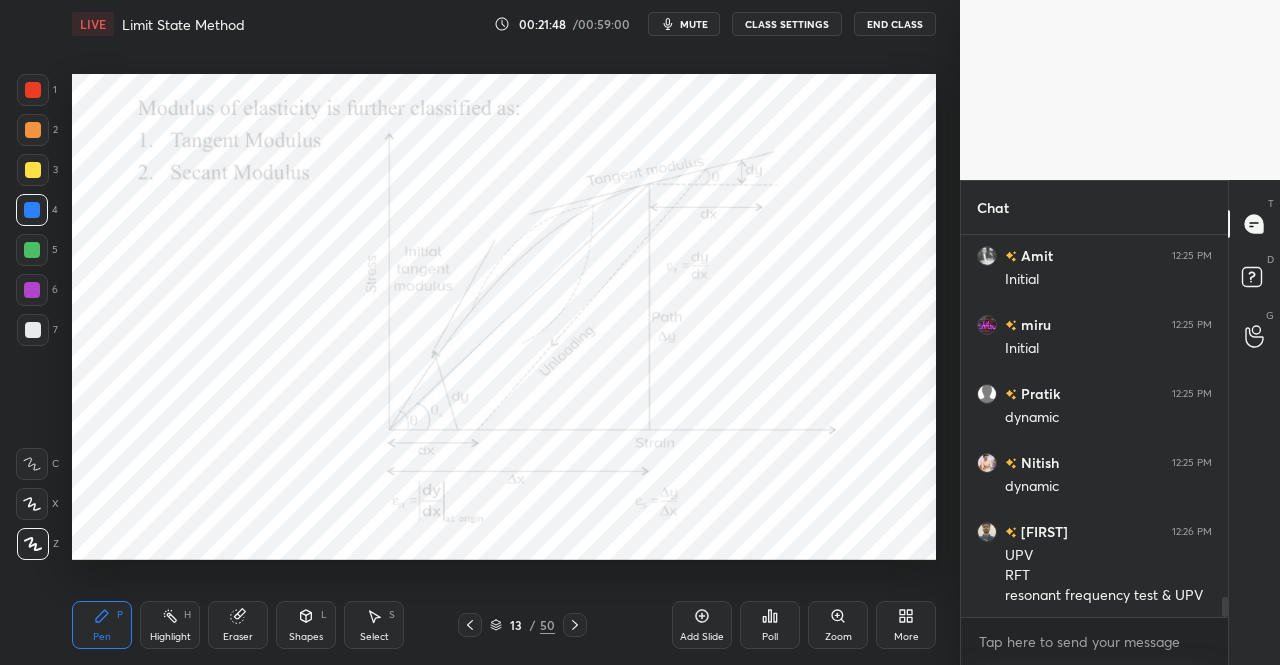 click on "Shapes" at bounding box center (306, 637) 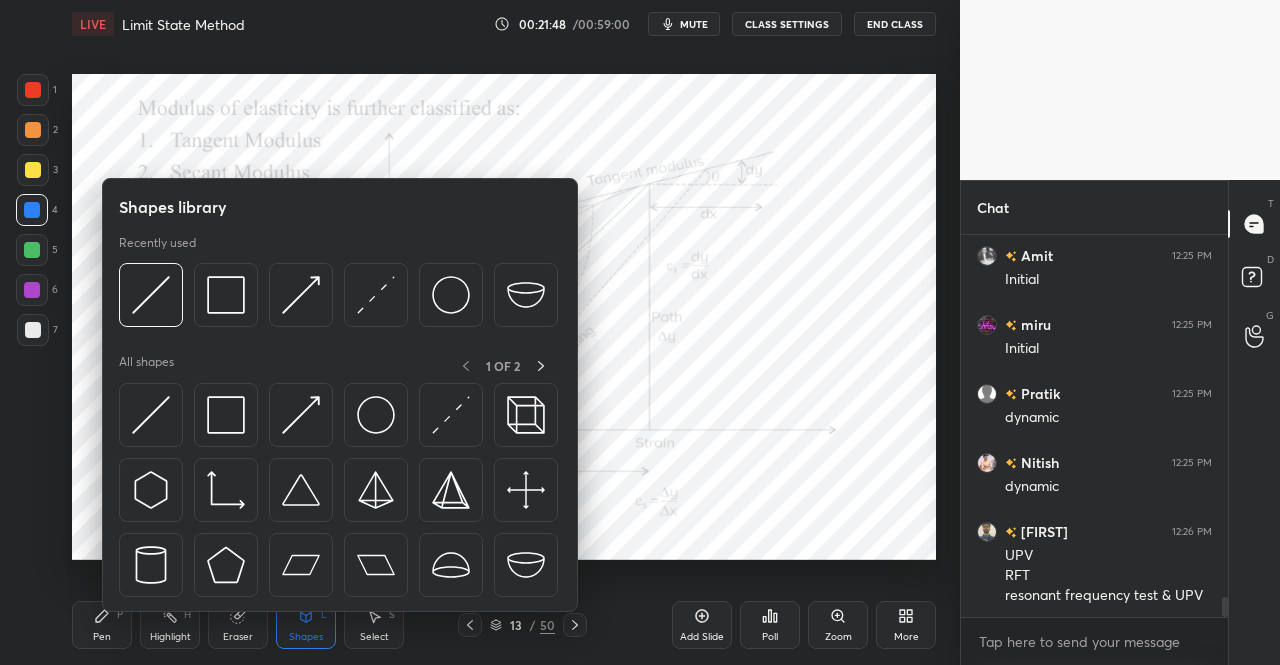 click at bounding box center (151, 415) 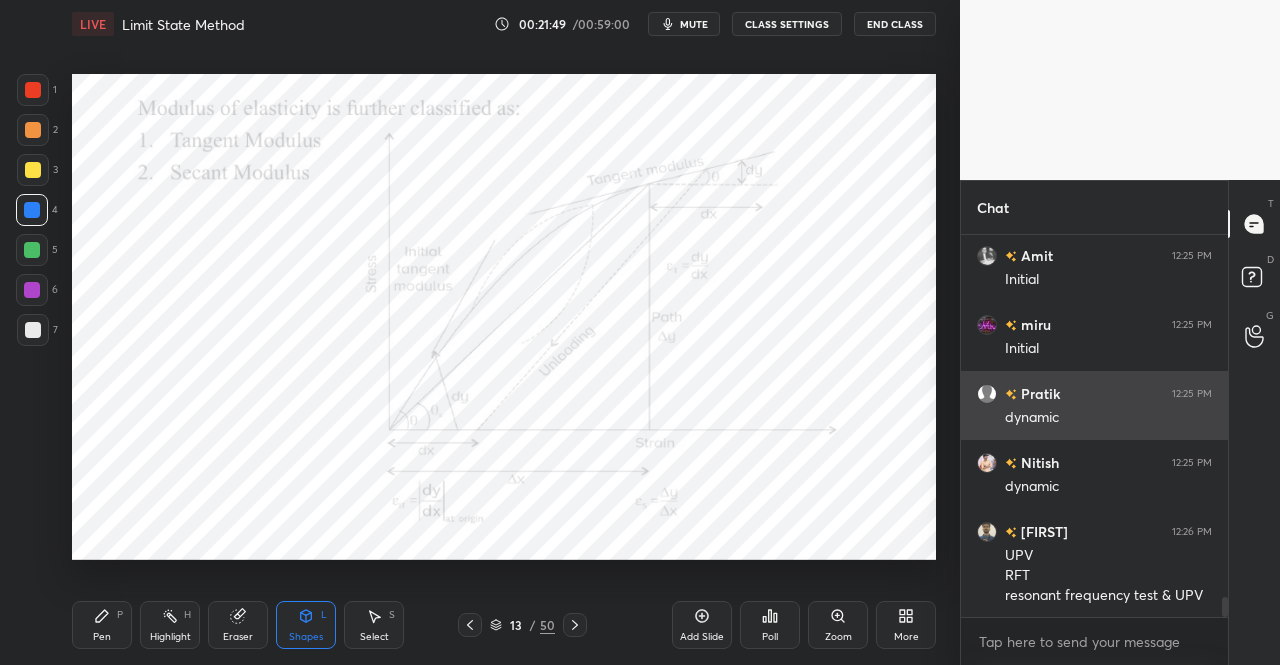 click at bounding box center (32, 250) 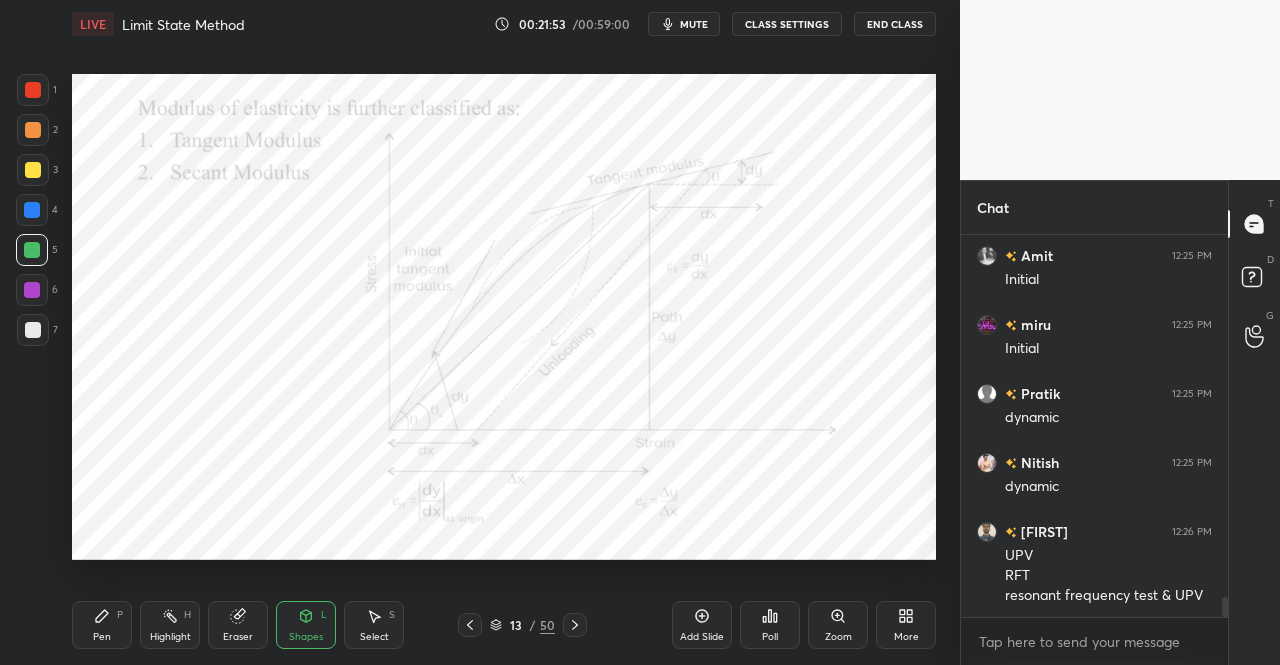 click on "Pen P" at bounding box center (102, 625) 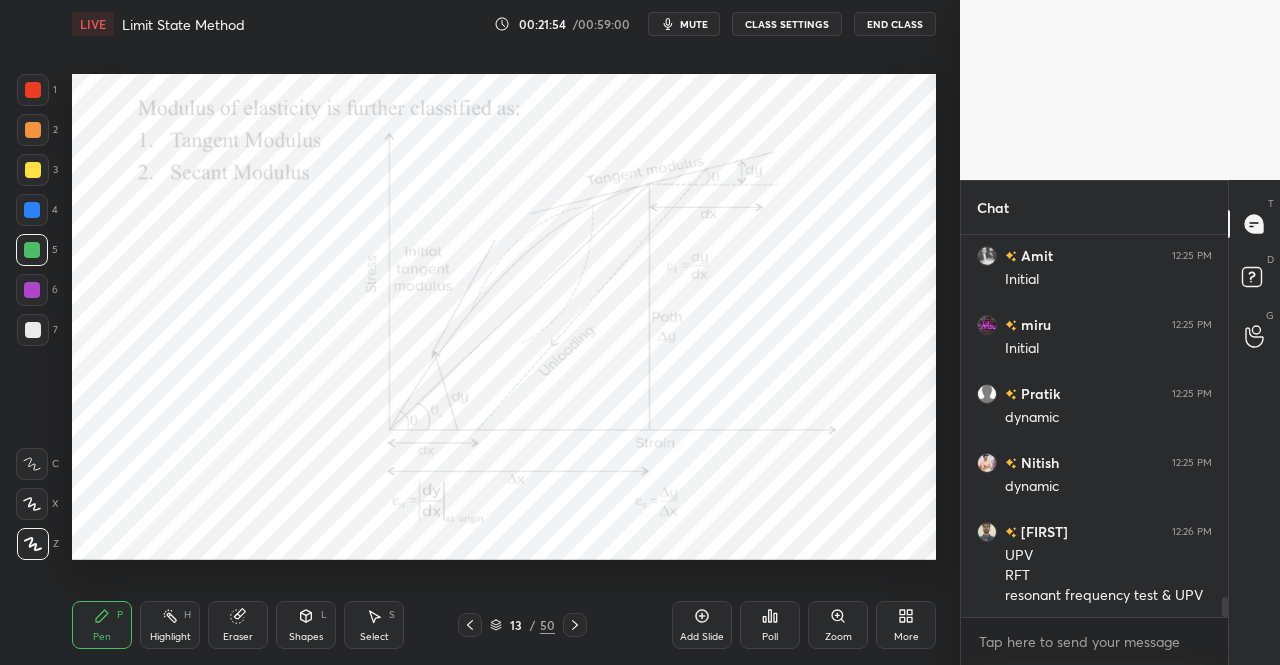 click on "Pen P" at bounding box center [102, 625] 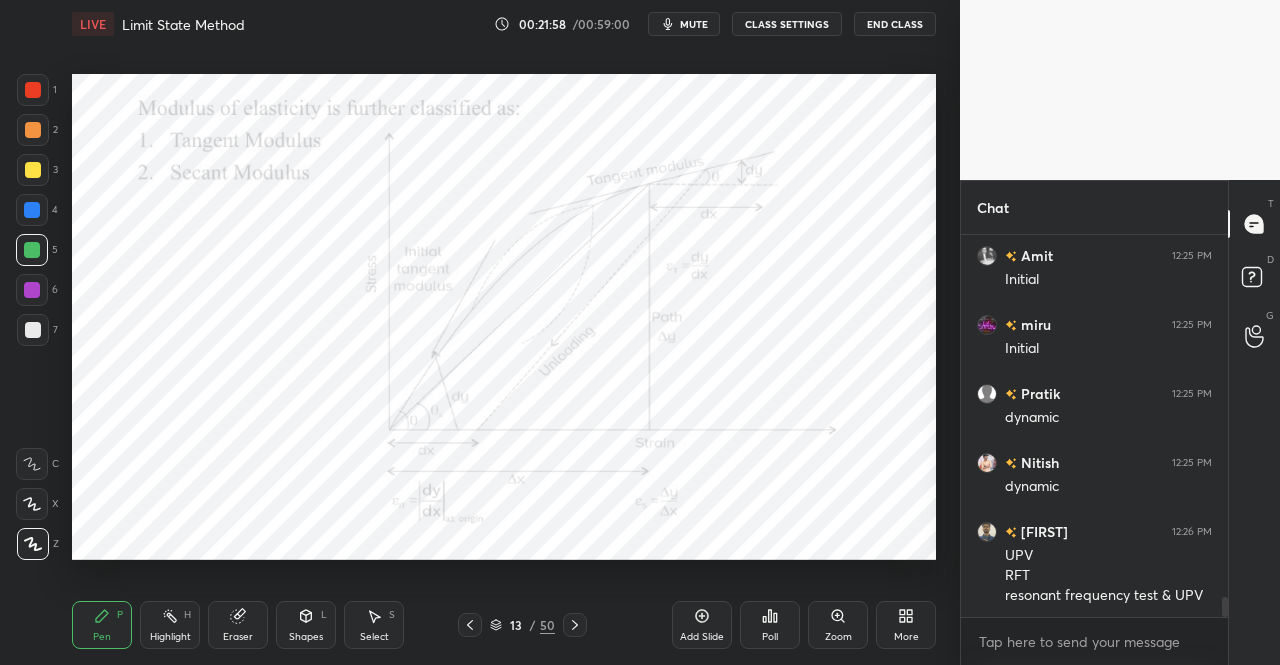 scroll, scrollTop: 6862, scrollLeft: 0, axis: vertical 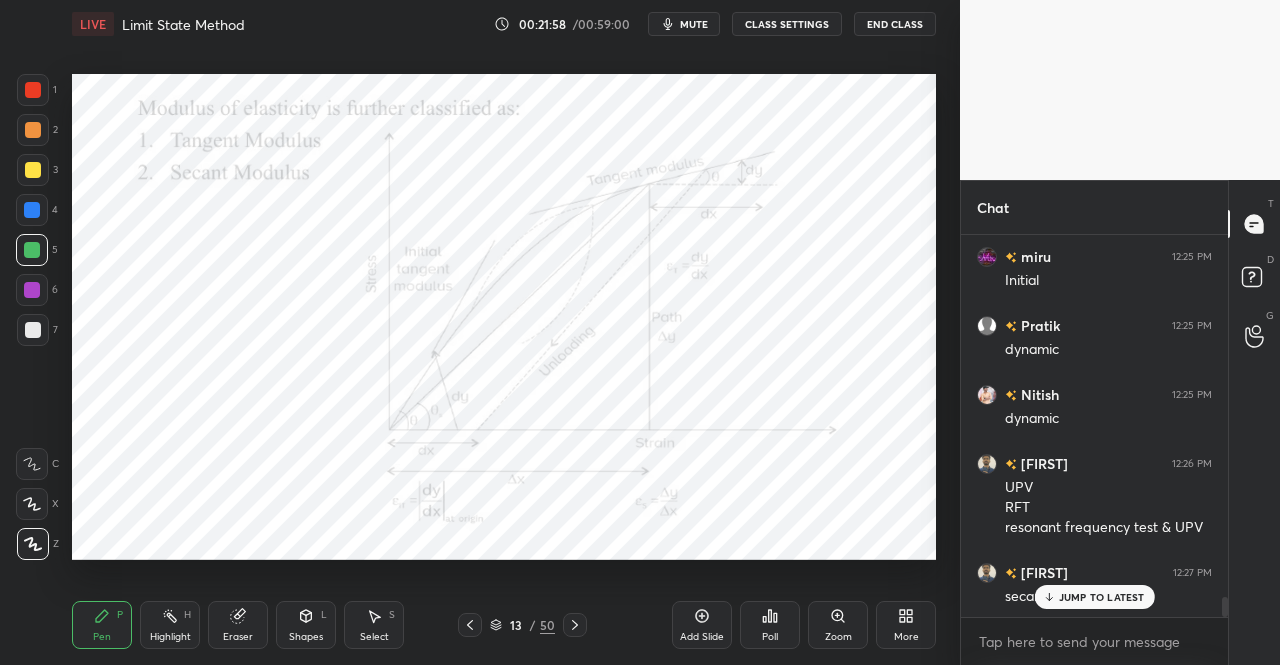 click 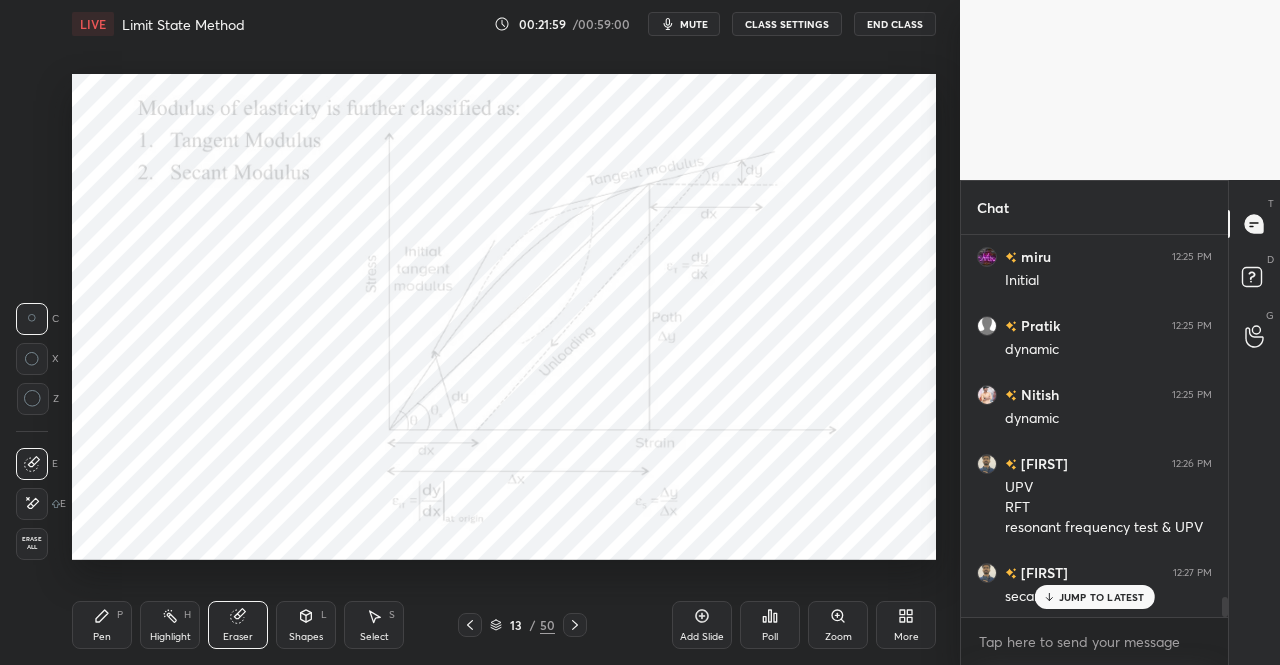 click on "Pen P" at bounding box center (102, 625) 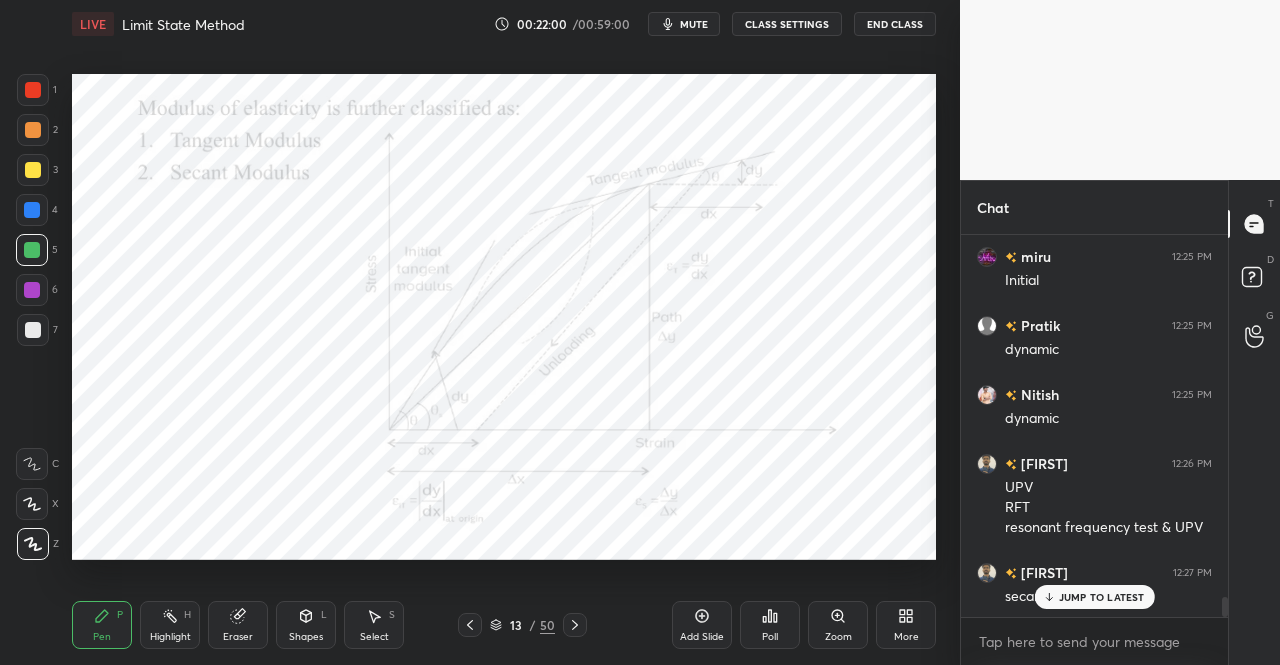 click on "Pen P" at bounding box center (102, 625) 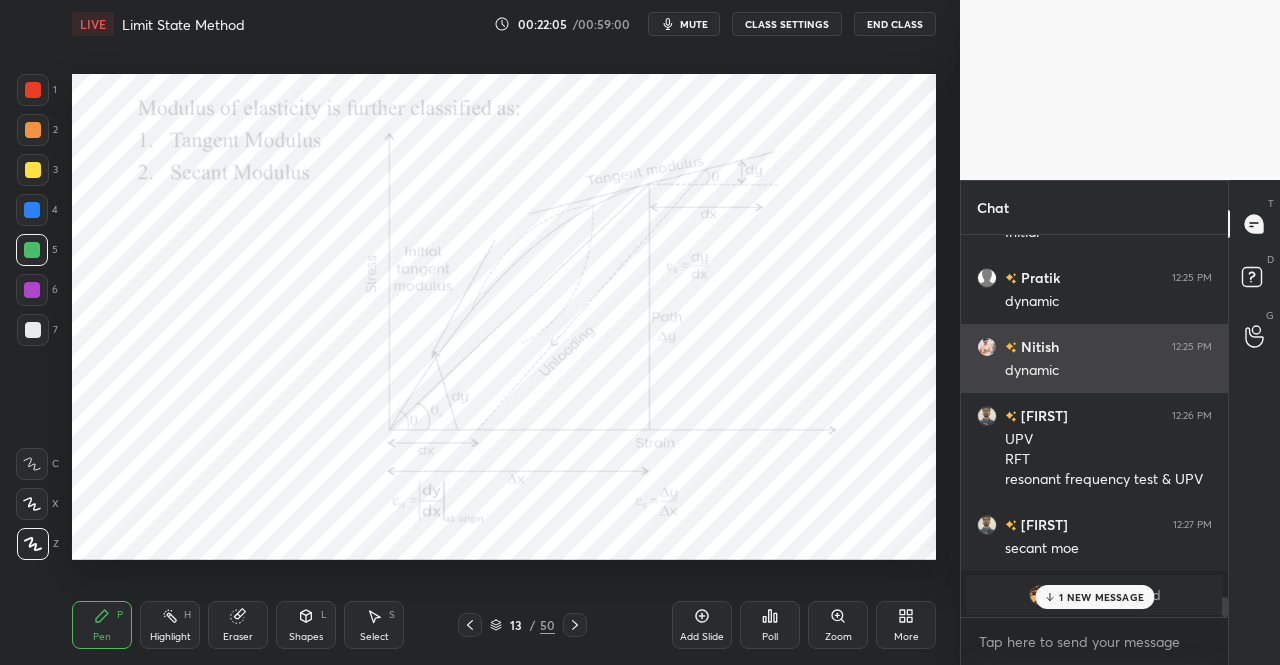 scroll, scrollTop: 6980, scrollLeft: 0, axis: vertical 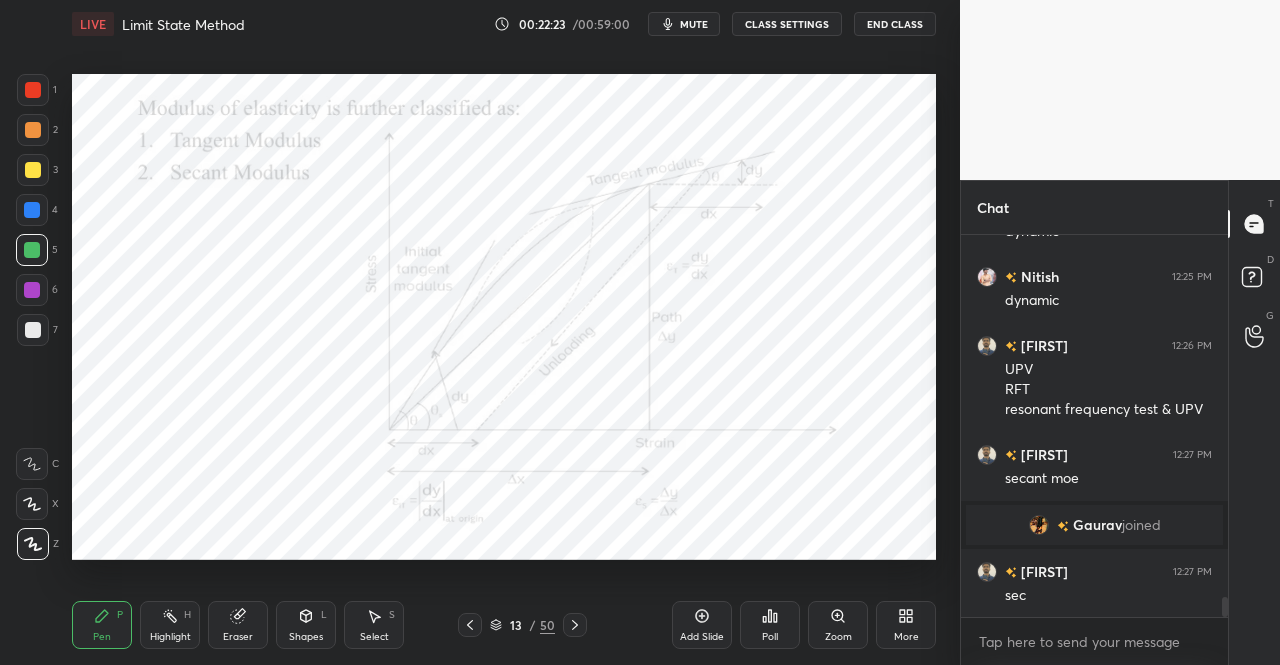 click on "Shapes" at bounding box center (306, 637) 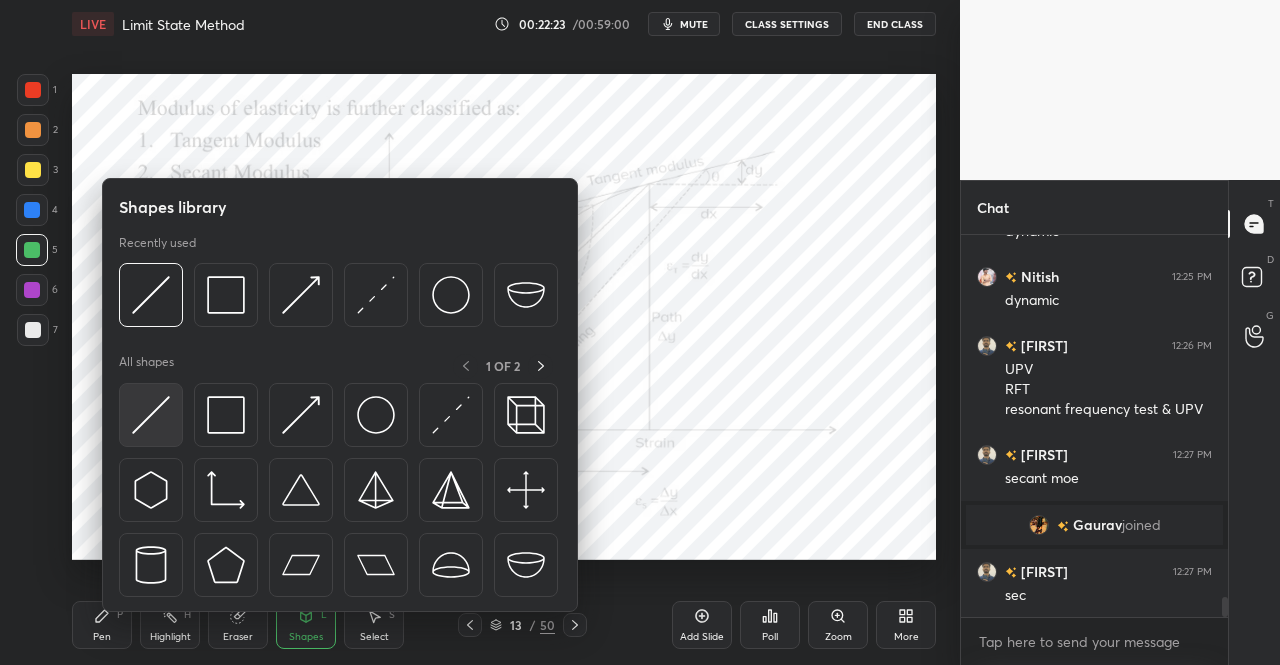 click at bounding box center [151, 415] 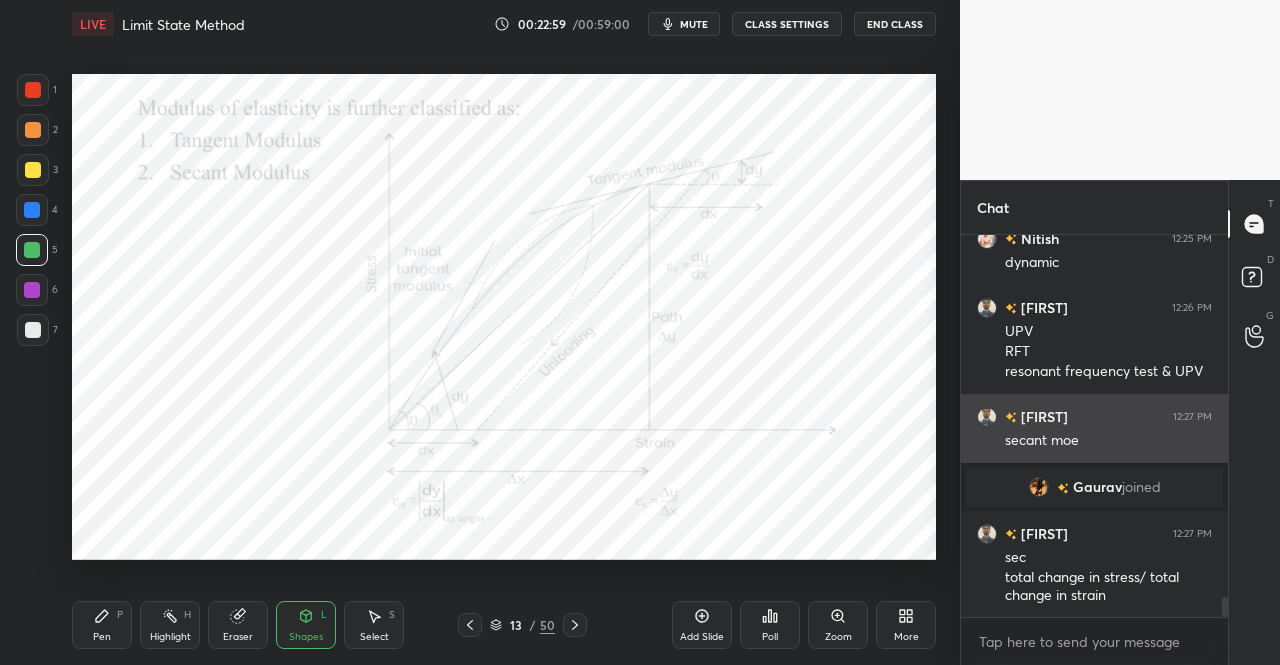 scroll, scrollTop: 7086, scrollLeft: 0, axis: vertical 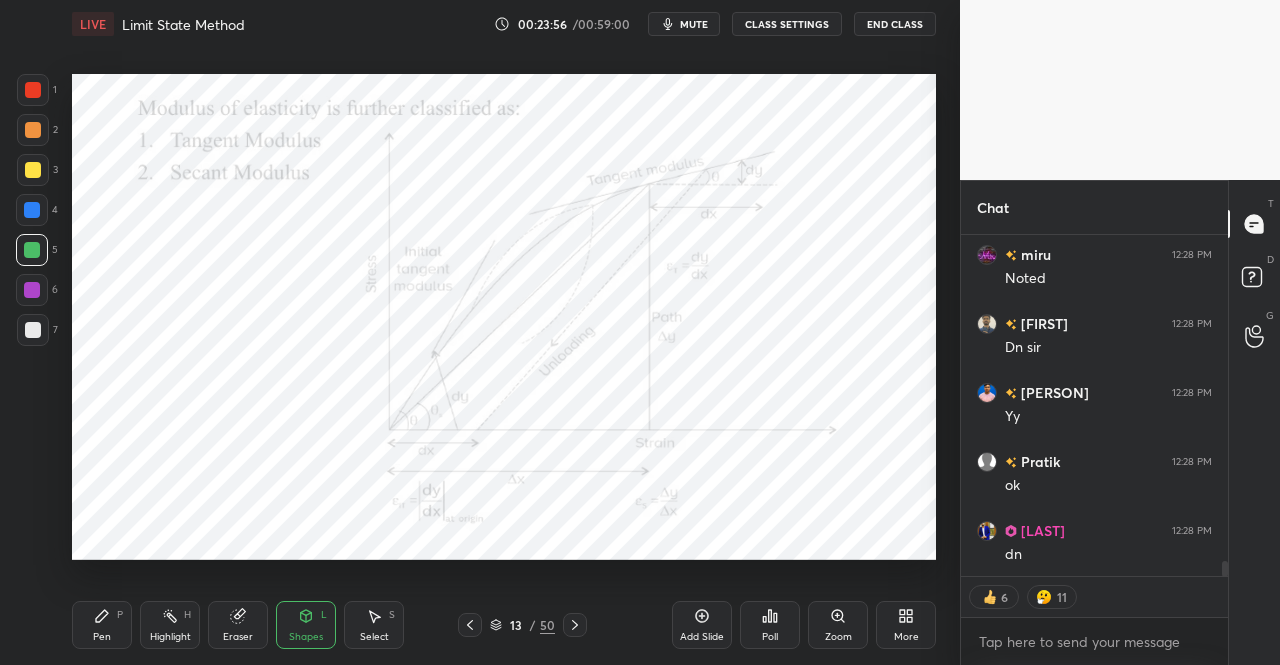 click 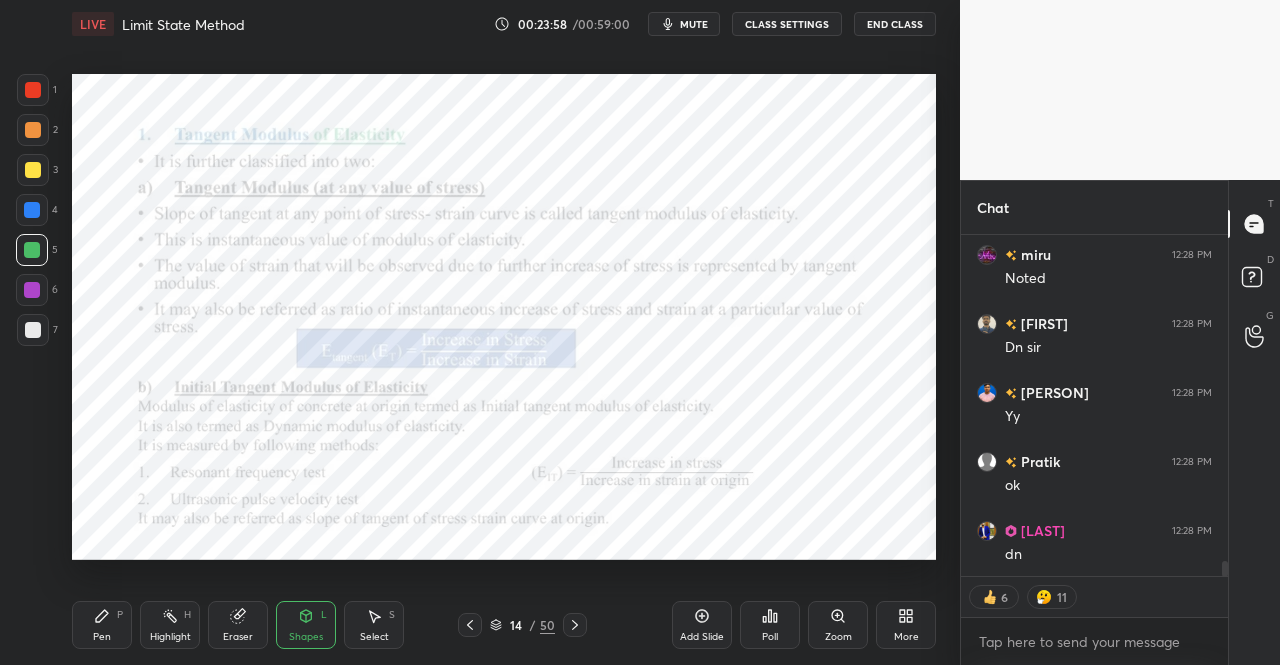 click 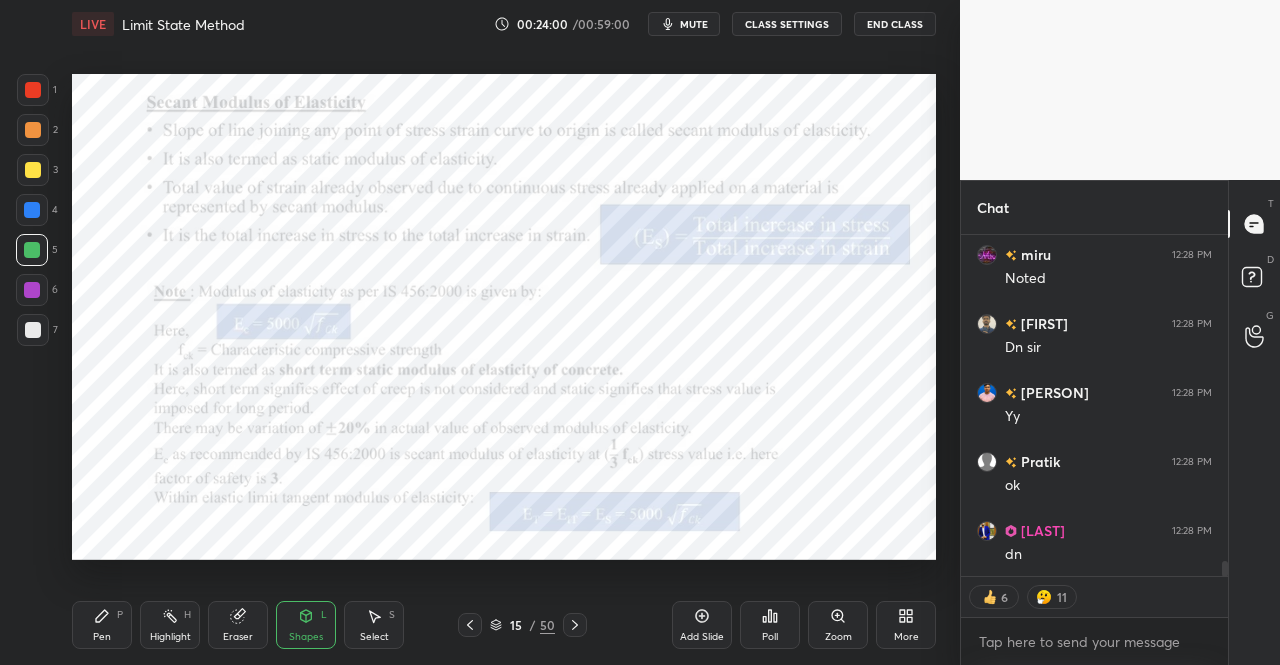 click 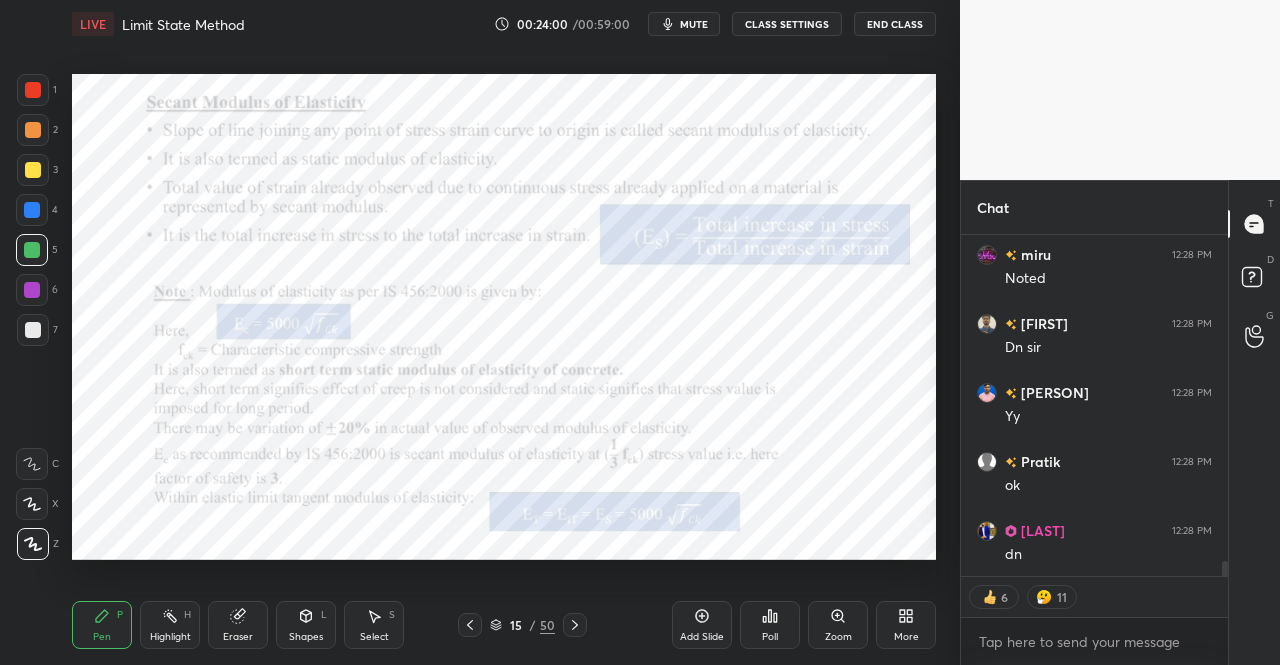 click on "Pen P" at bounding box center [102, 625] 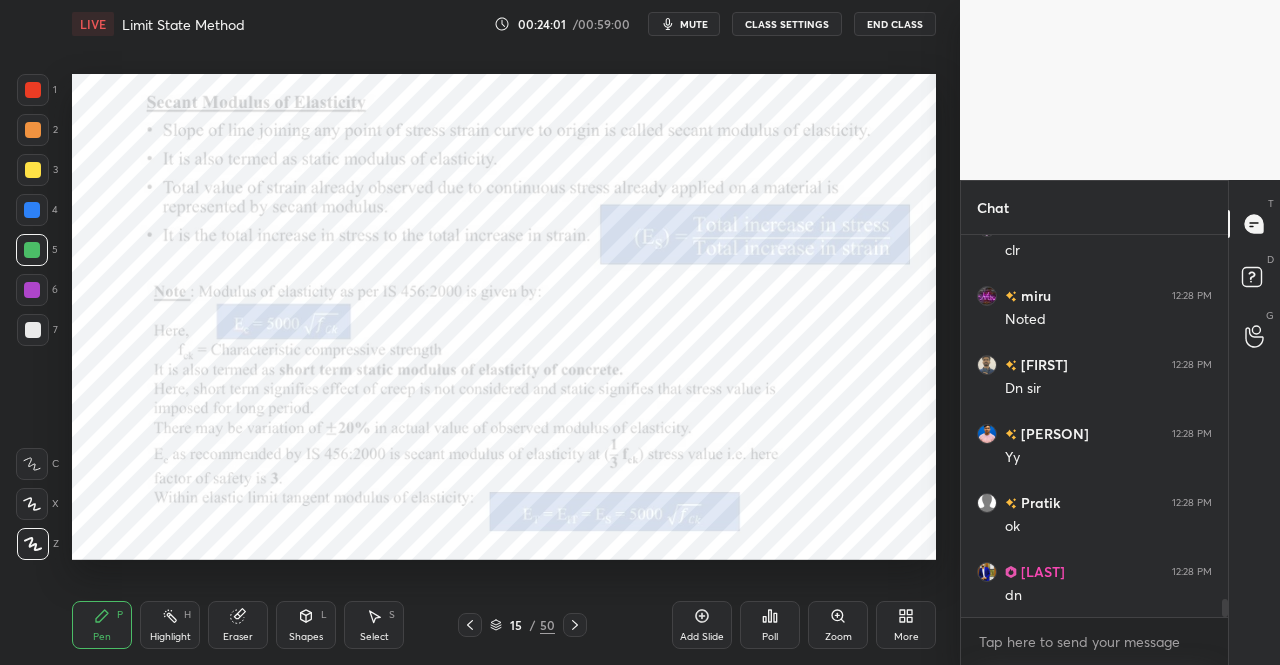 scroll, scrollTop: 376, scrollLeft: 261, axis: both 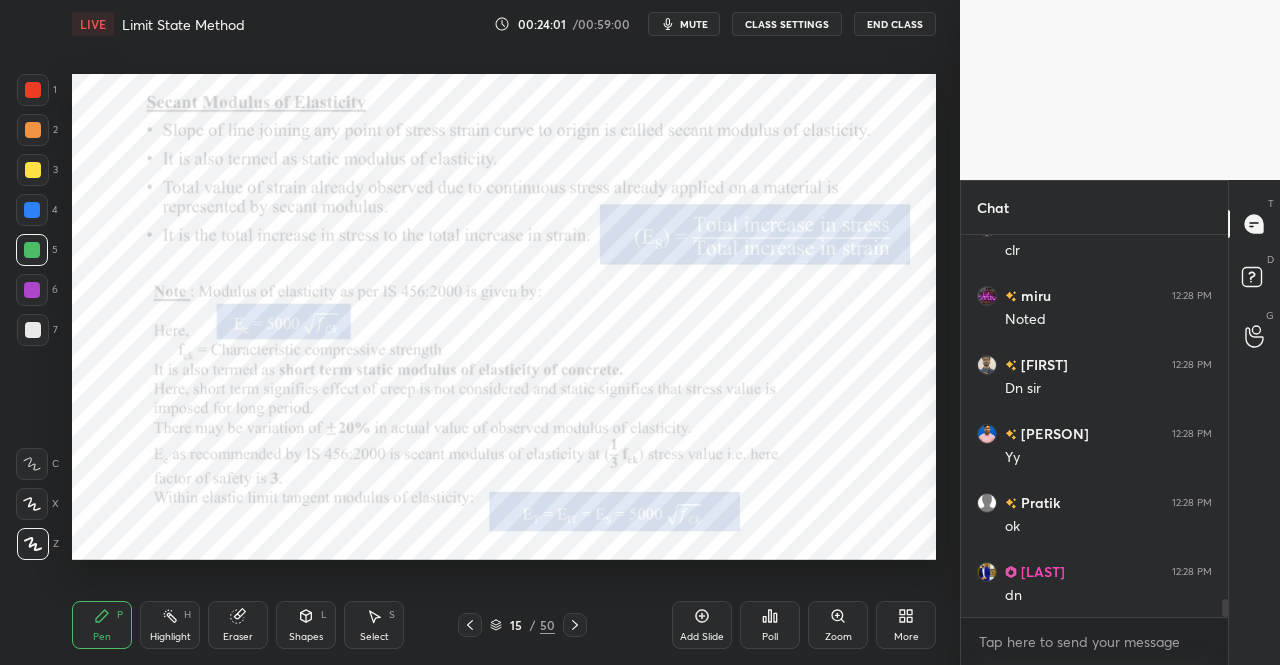 click at bounding box center [33, 90] 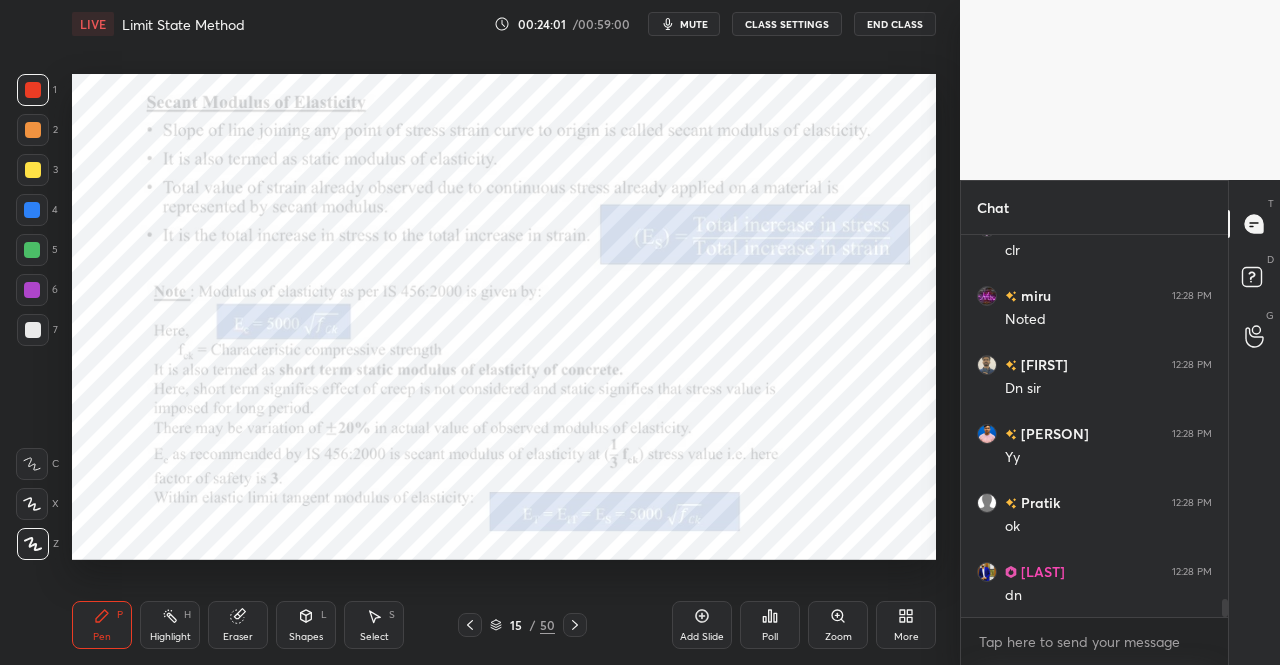 click at bounding box center (33, 90) 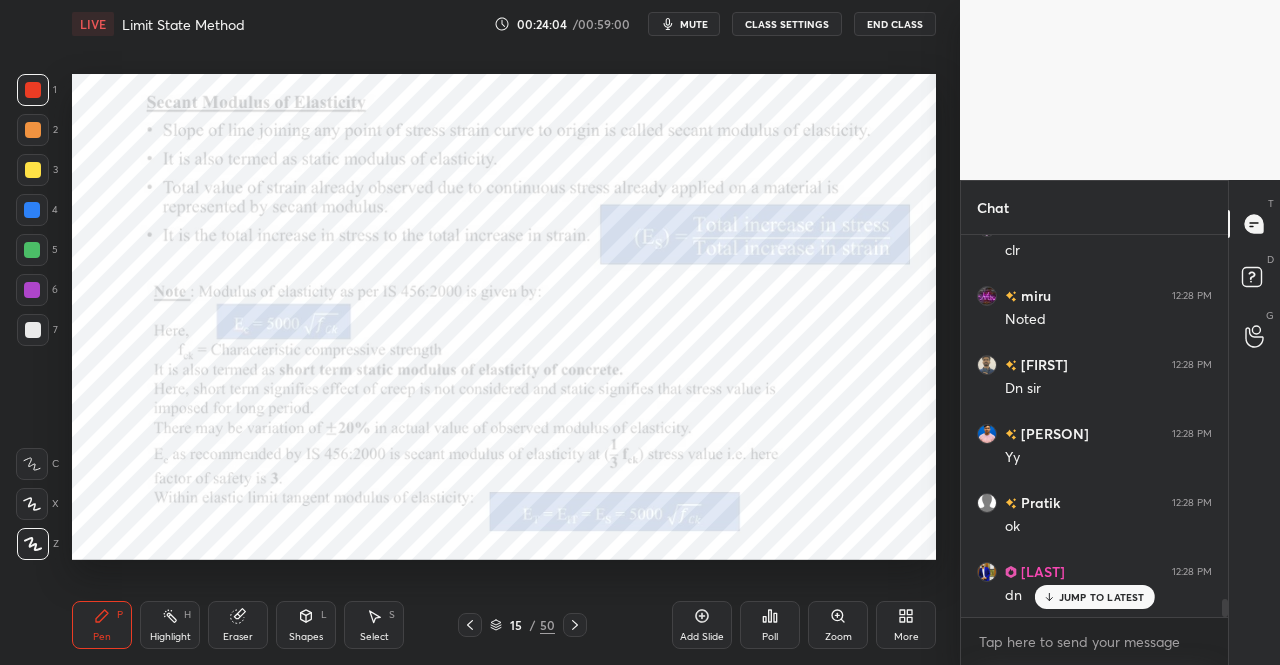 scroll, scrollTop: 7638, scrollLeft: 0, axis: vertical 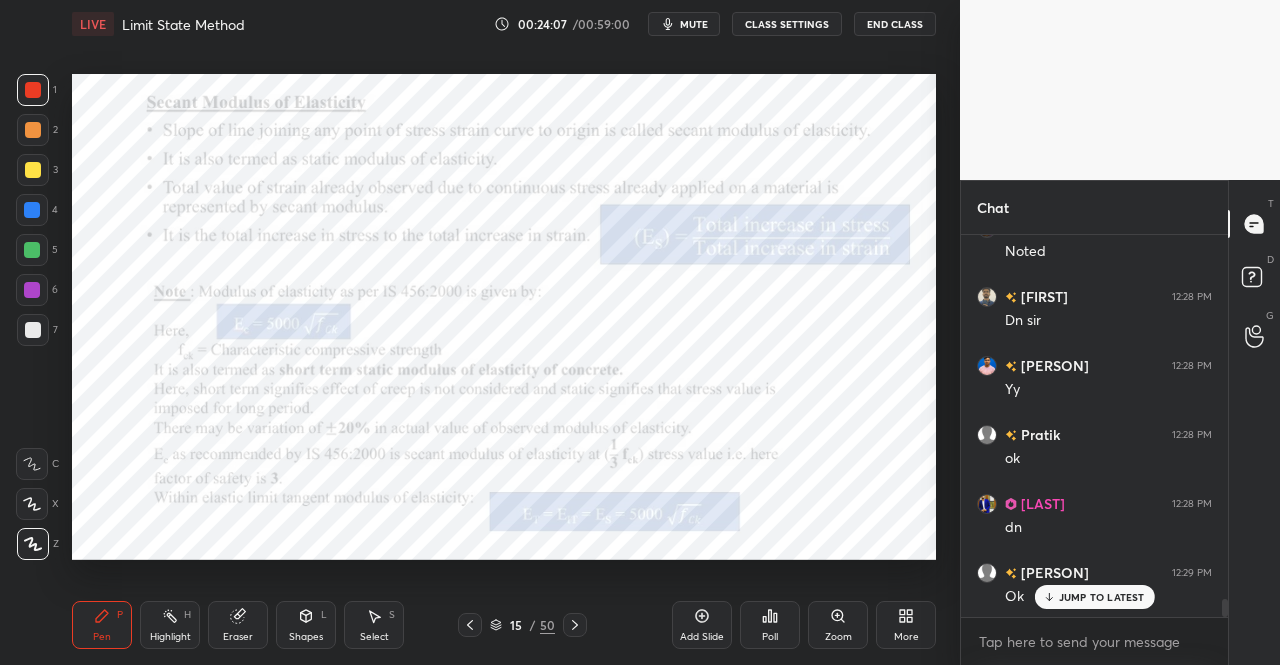 click on "Pen P" at bounding box center (102, 625) 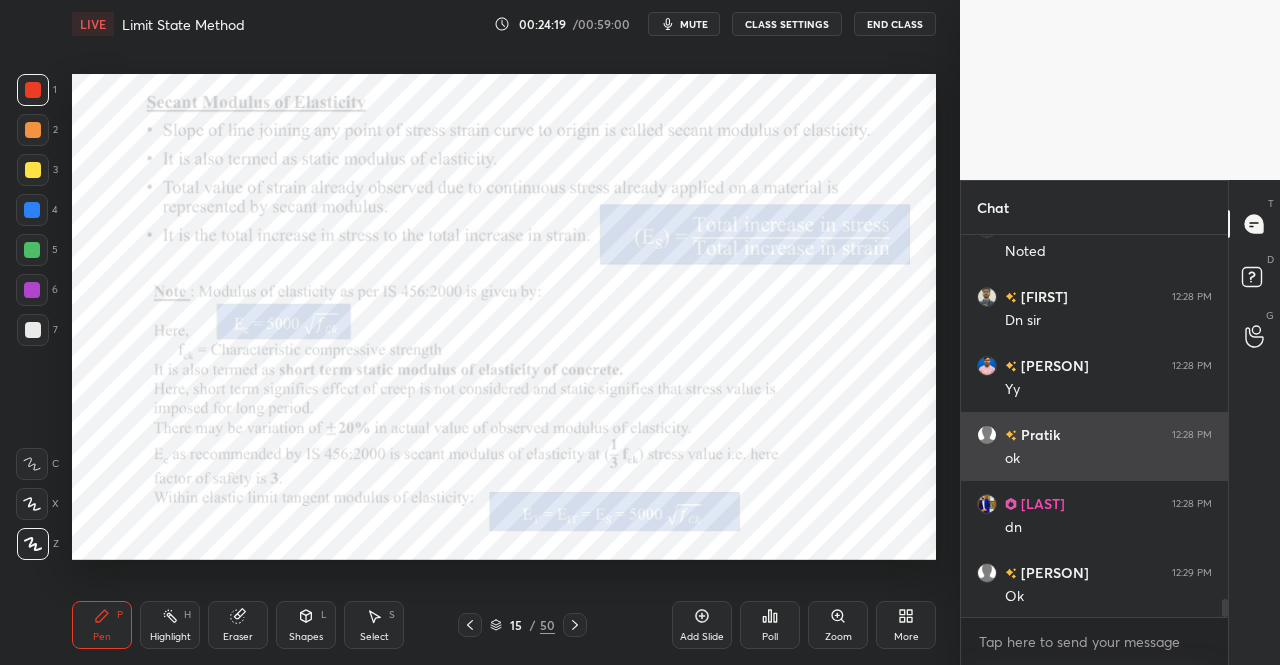 scroll, scrollTop: 7708, scrollLeft: 0, axis: vertical 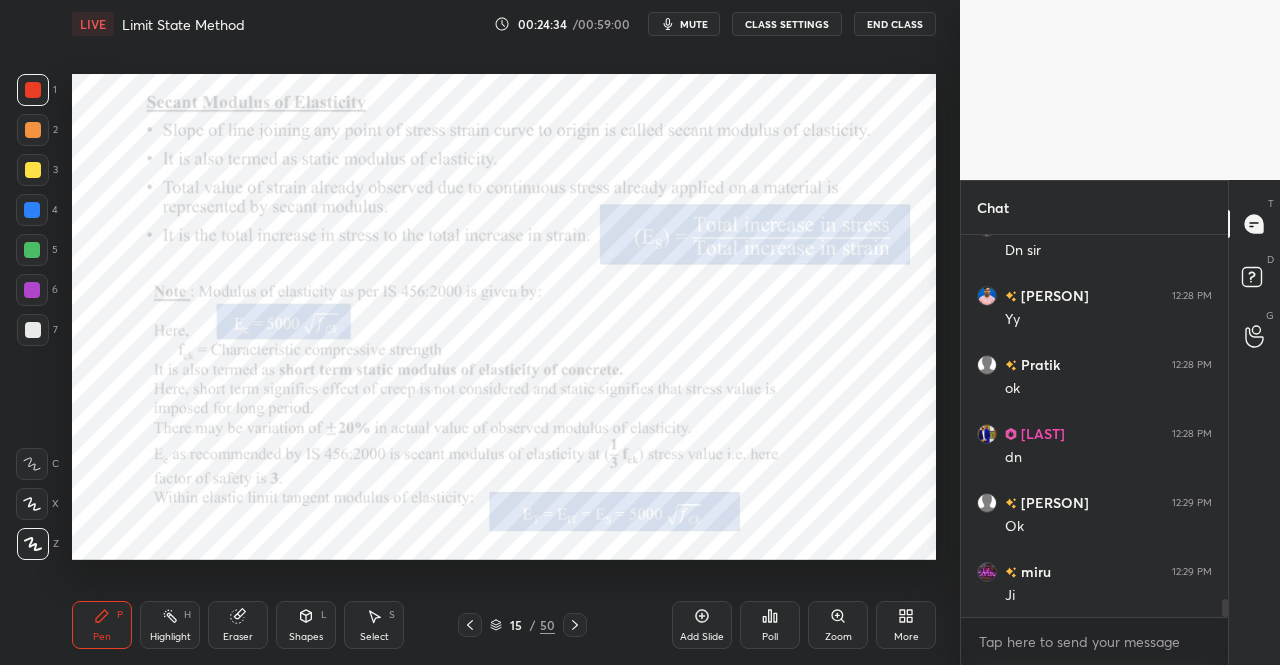 click on "Shapes" at bounding box center (306, 637) 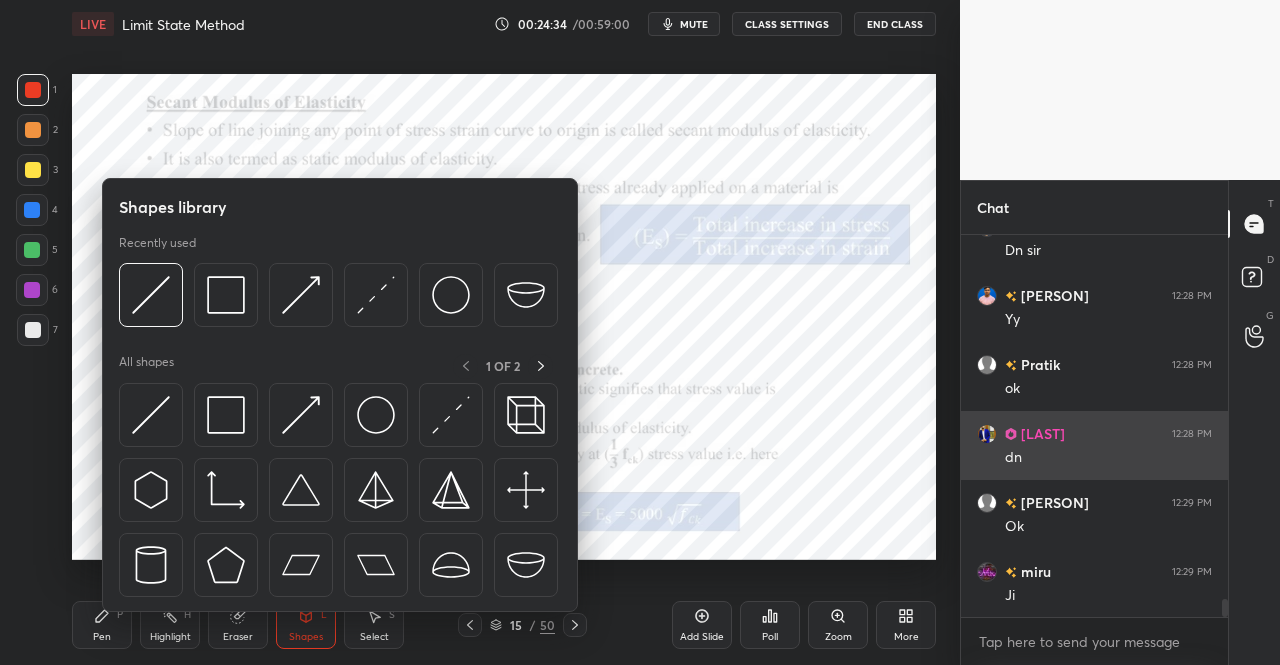 click at bounding box center [226, 415] 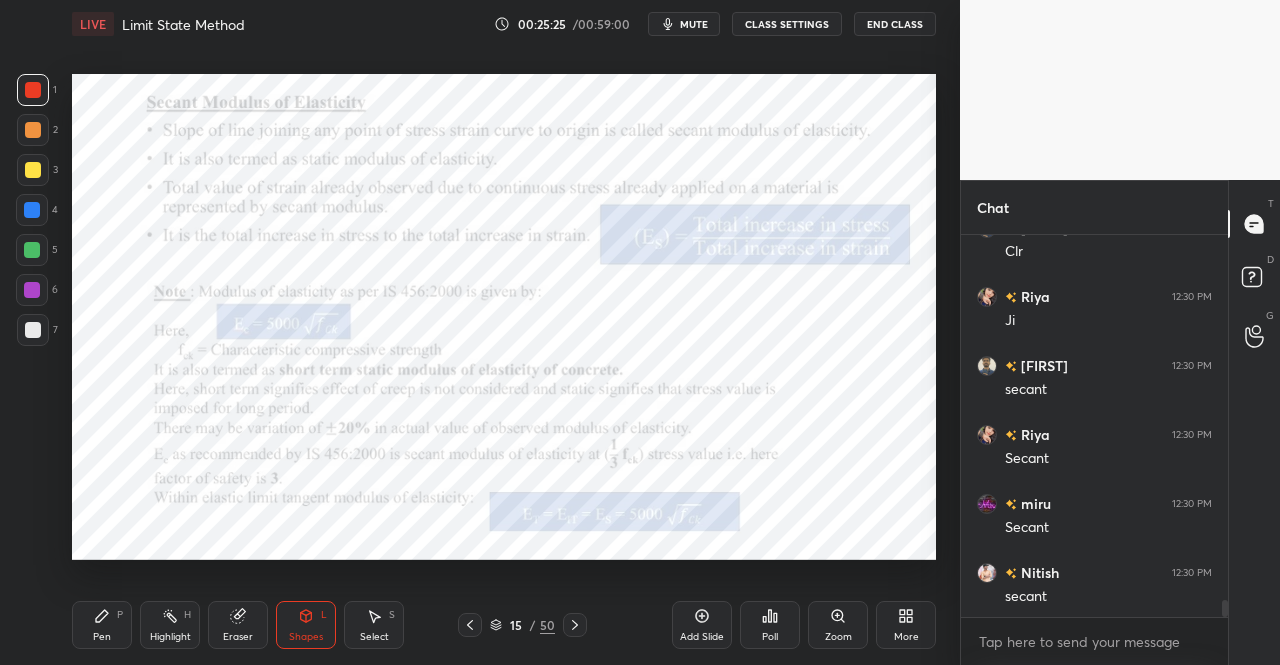 scroll, scrollTop: 8280, scrollLeft: 0, axis: vertical 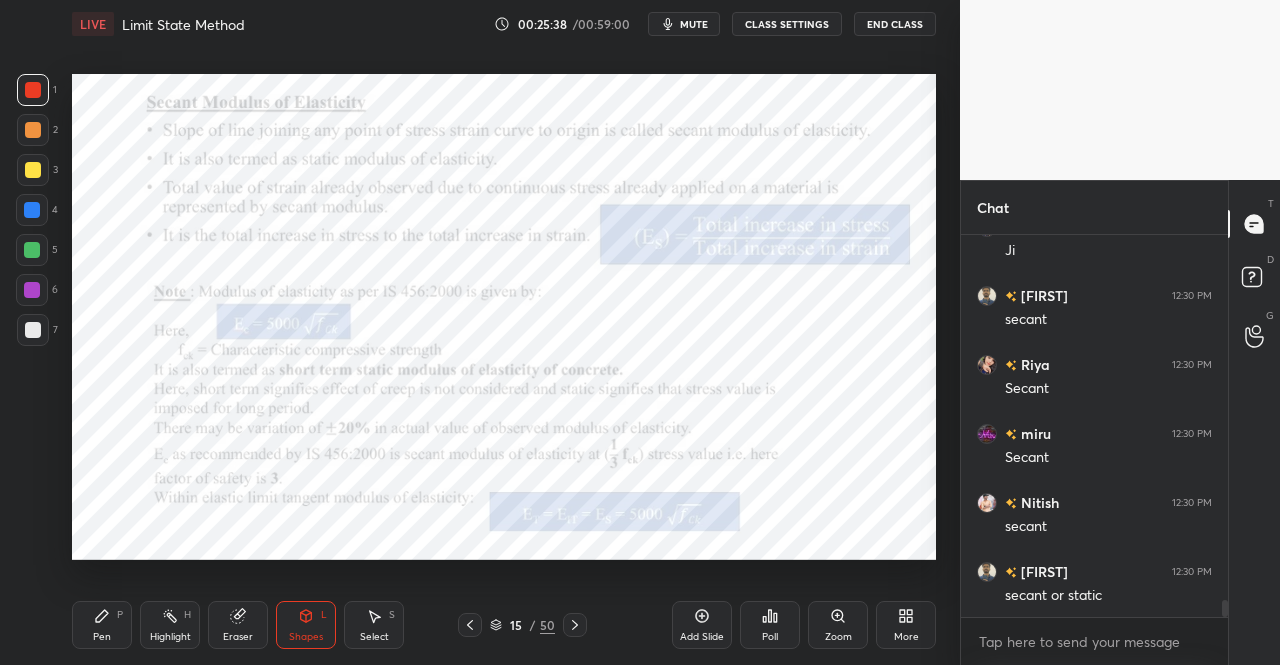 click on "Pen P" at bounding box center [102, 625] 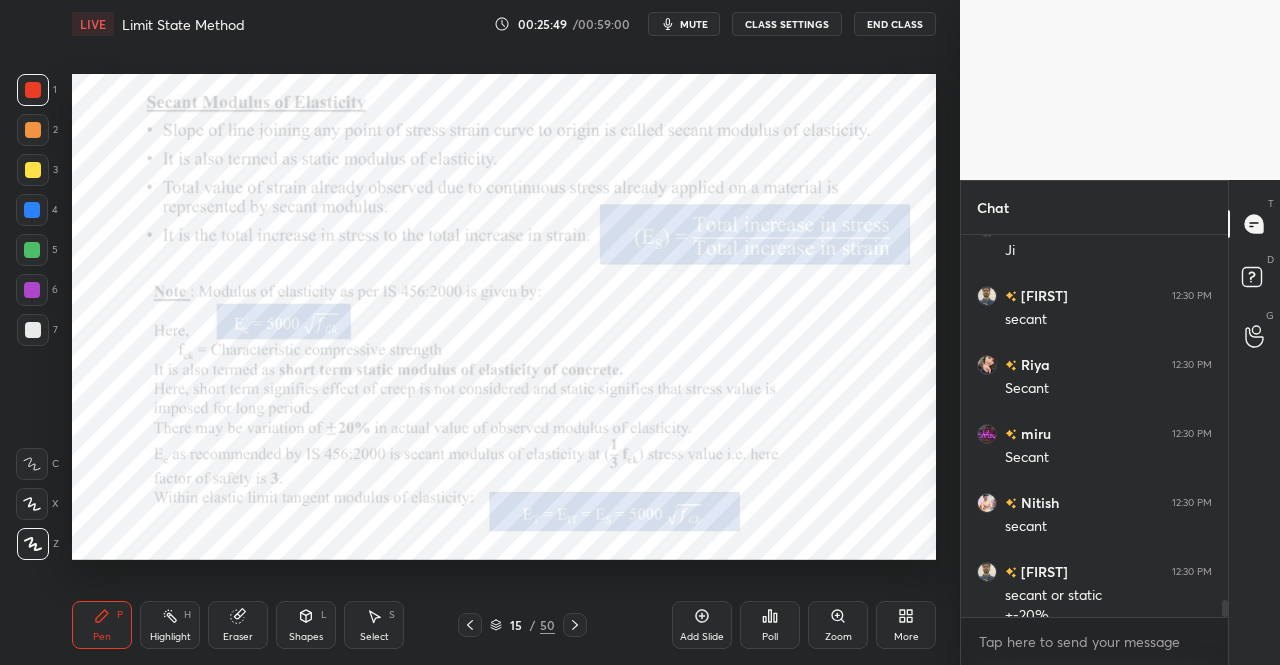 scroll, scrollTop: 8300, scrollLeft: 0, axis: vertical 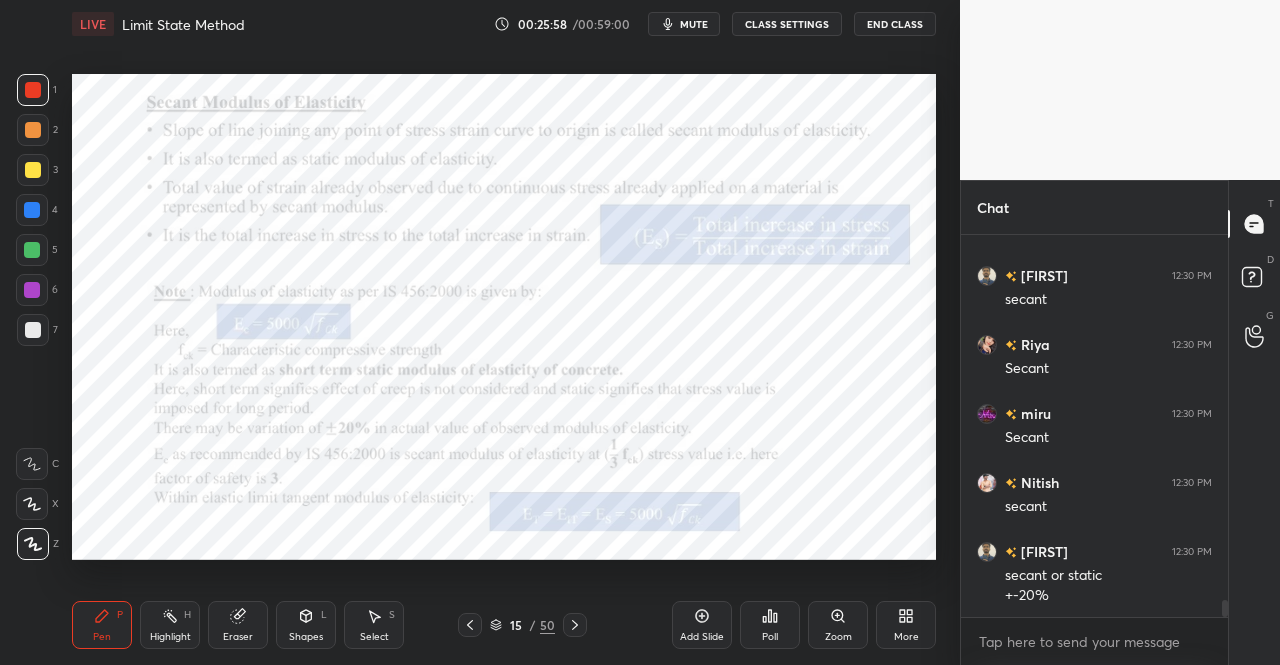 click 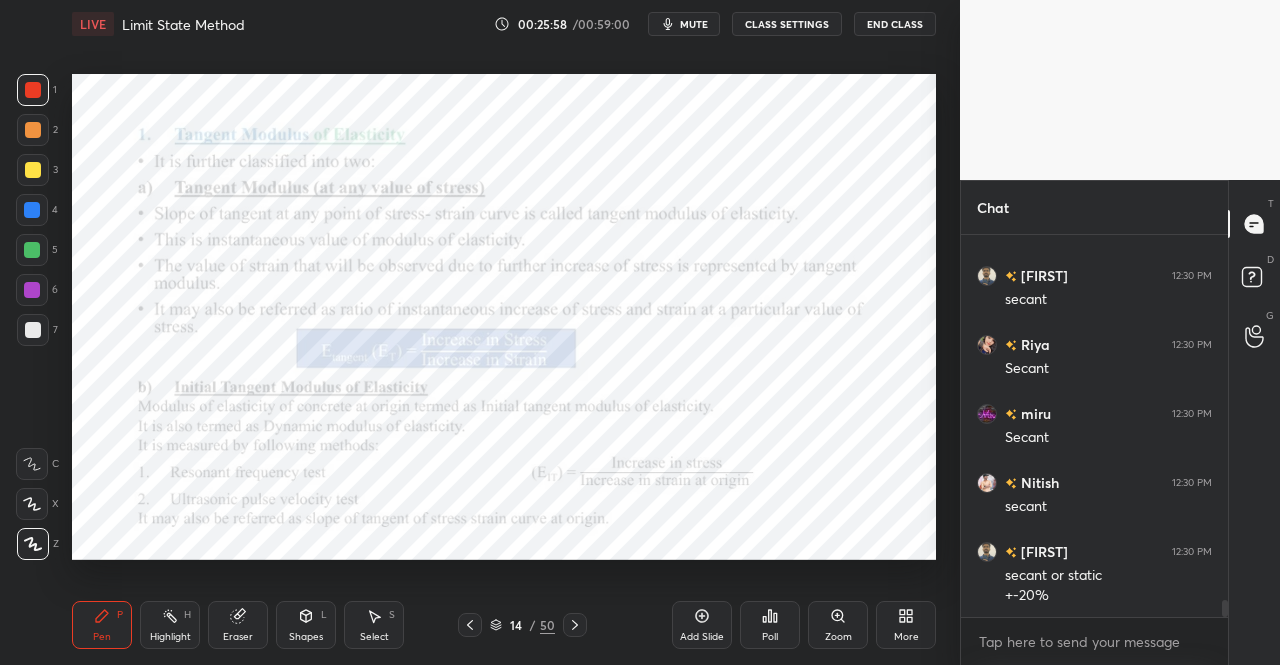 click 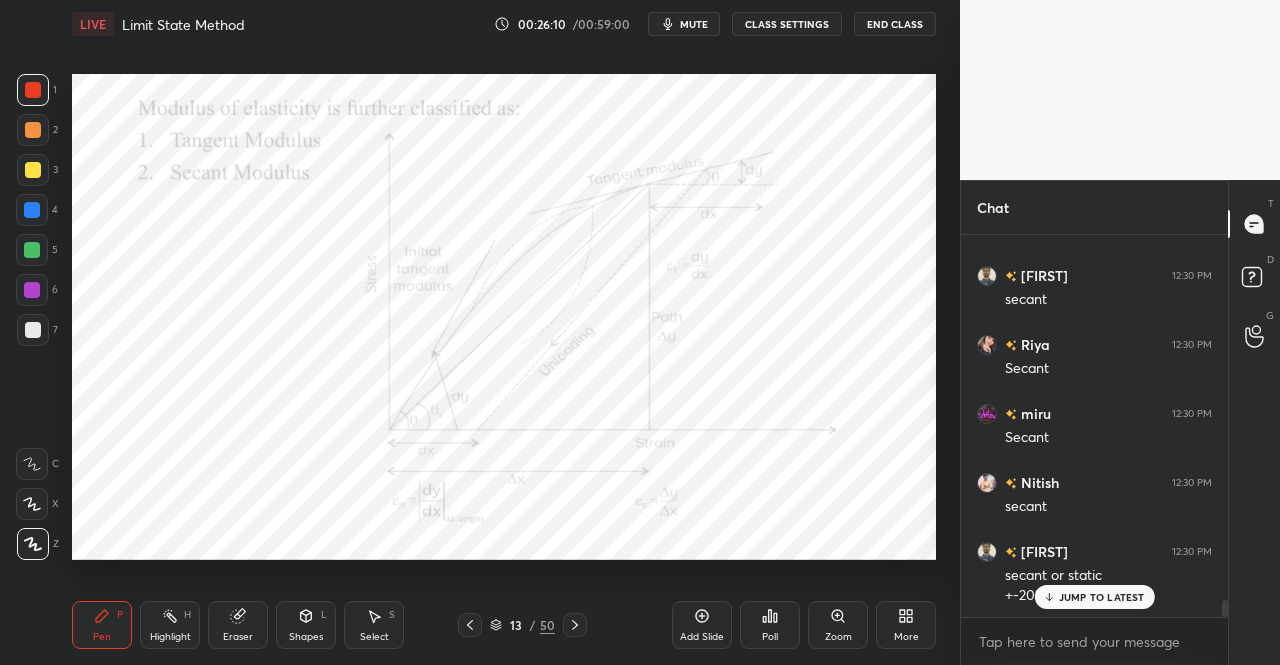 scroll, scrollTop: 8368, scrollLeft: 0, axis: vertical 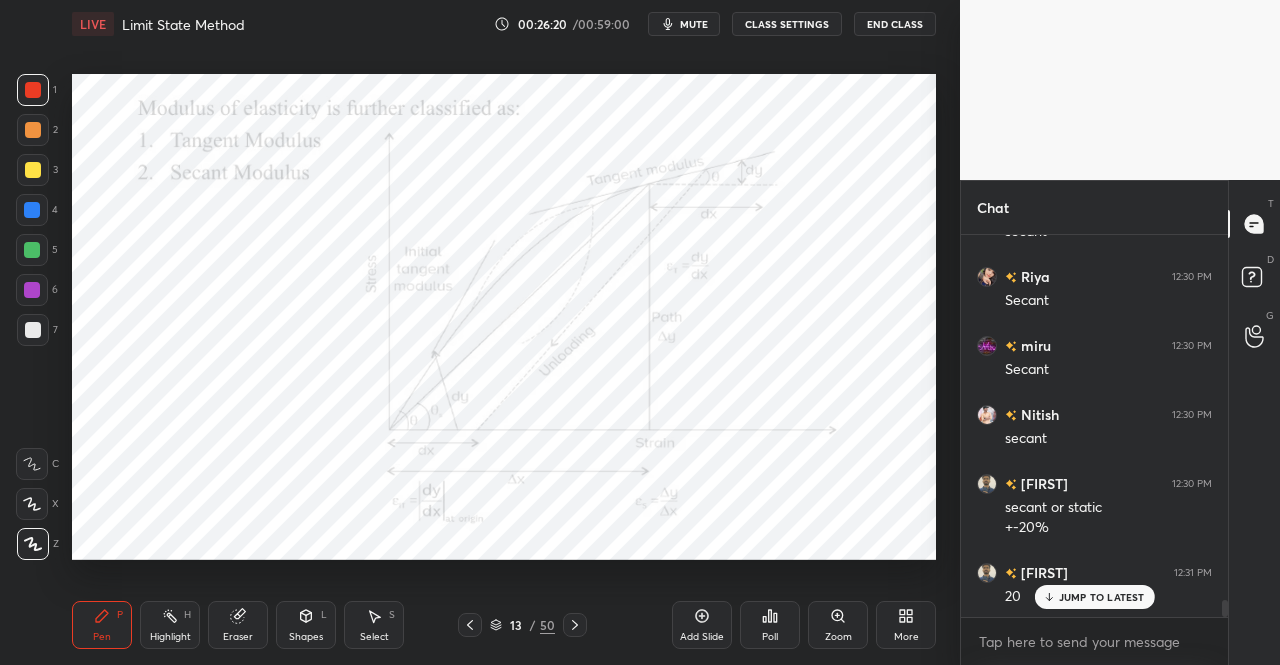 click at bounding box center [32, 290] 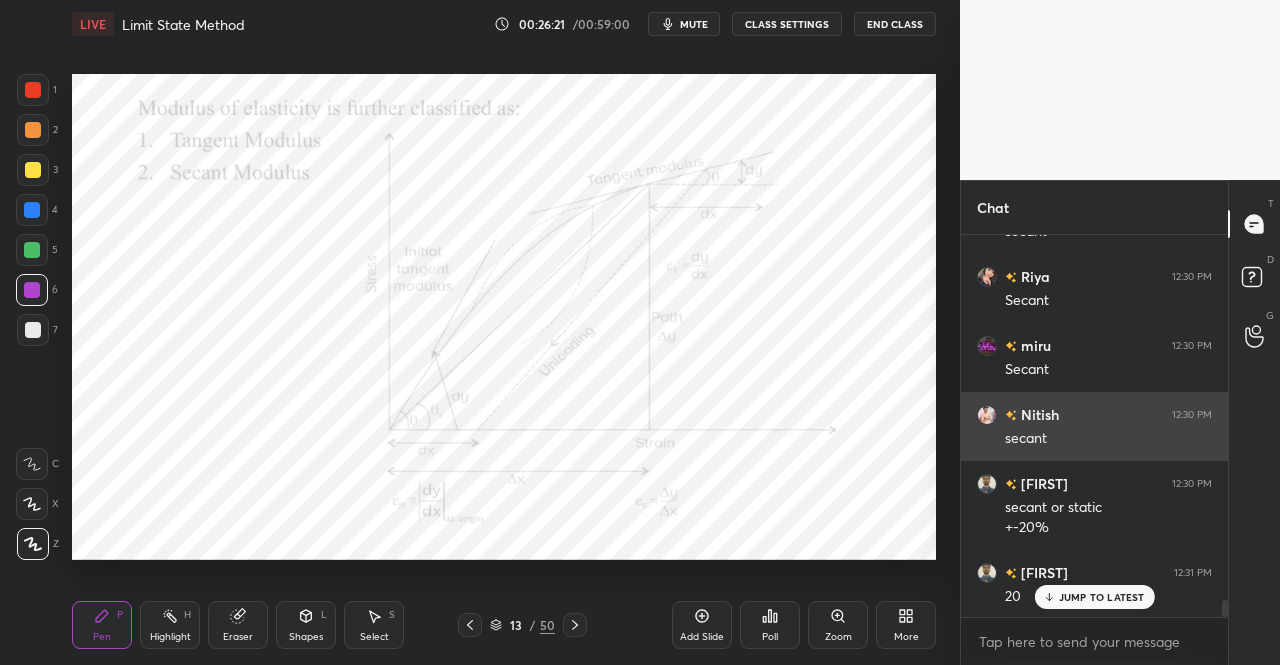 click on "Shapes L" at bounding box center (306, 625) 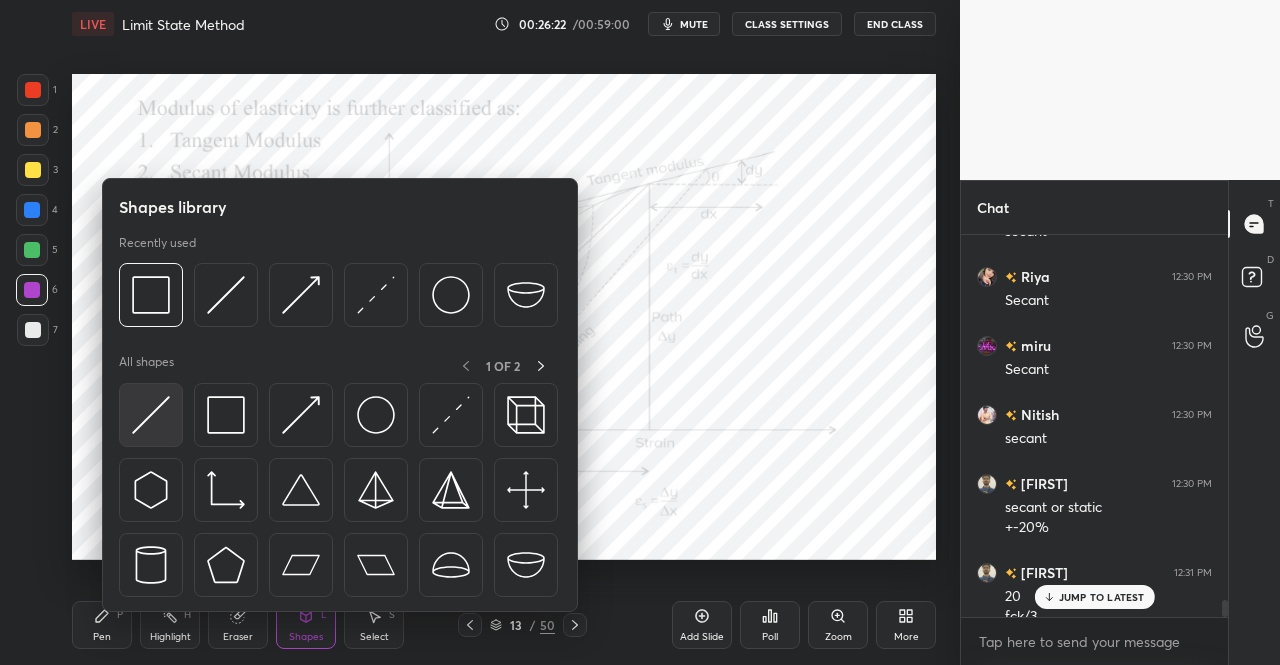 scroll, scrollTop: 8388, scrollLeft: 0, axis: vertical 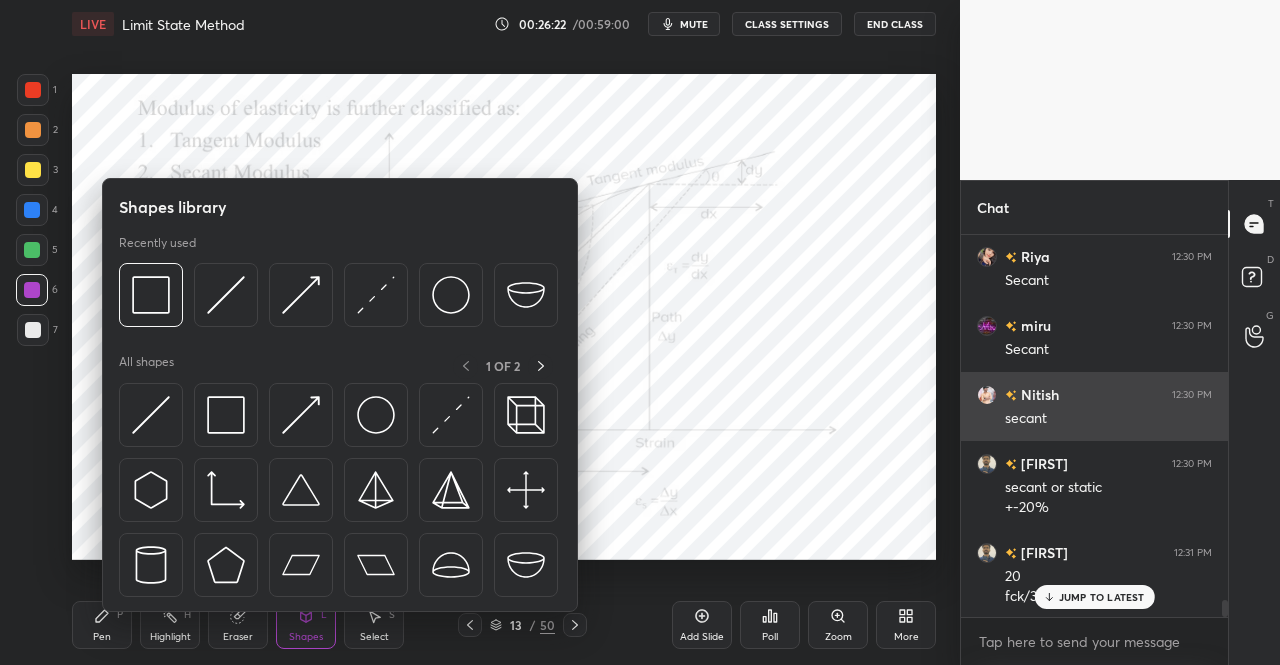 click at bounding box center [151, 415] 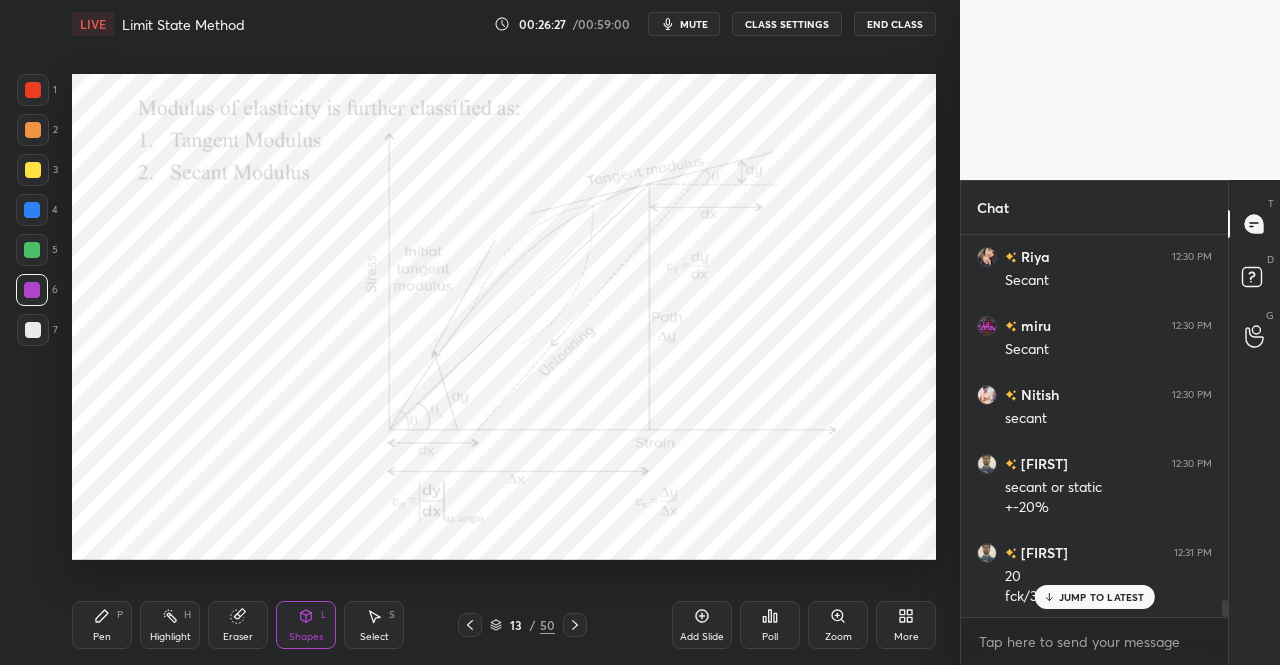click on "Pen" at bounding box center [102, 637] 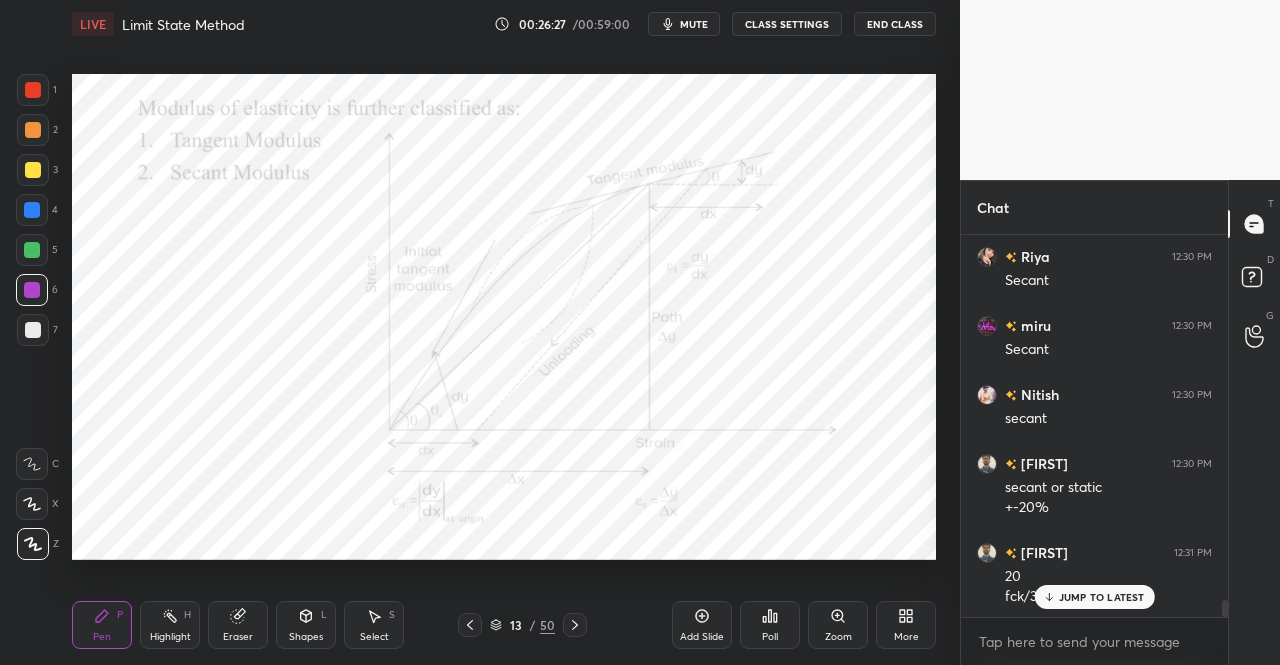 click on "Pen P" at bounding box center (102, 625) 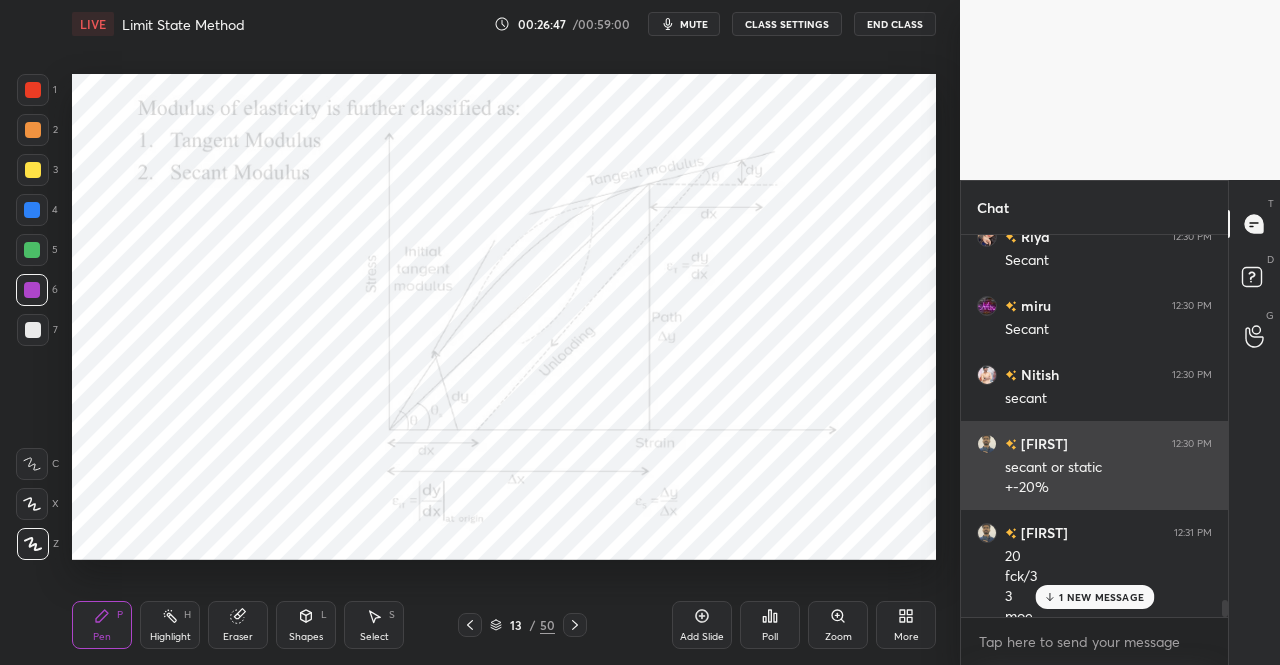 scroll, scrollTop: 8428, scrollLeft: 0, axis: vertical 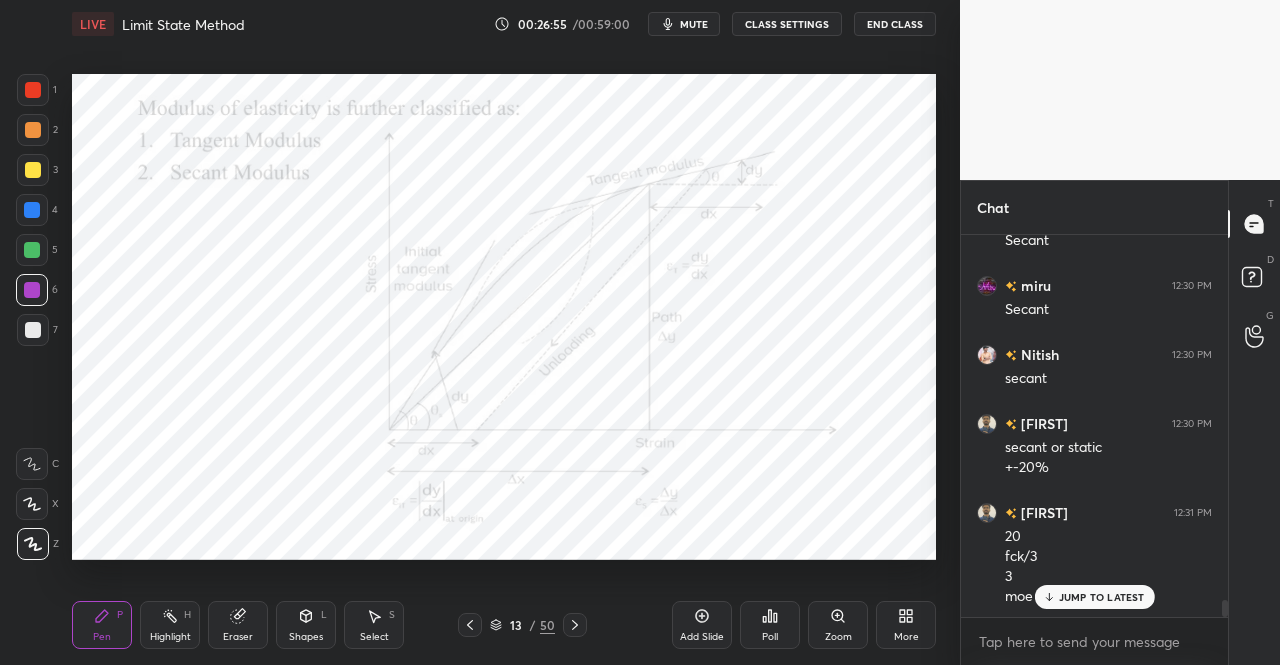 click 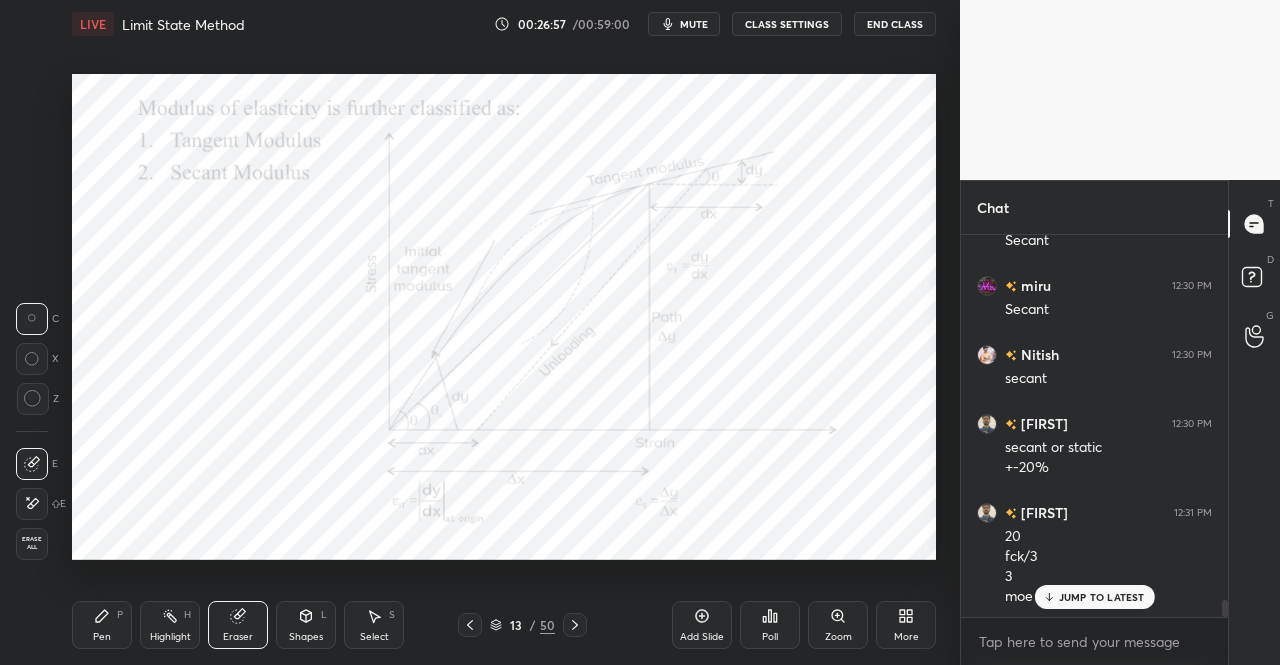 click on "Erase all" at bounding box center (32, 543) 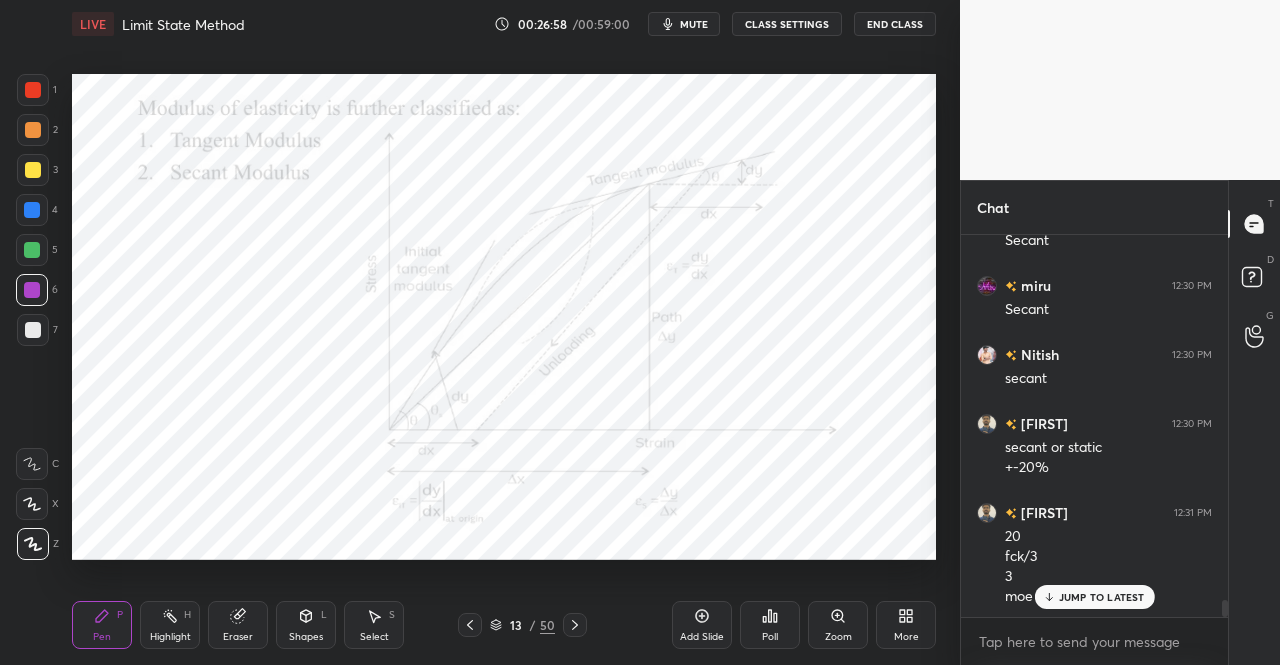 click on "LIVE Limit State Method 00:26:58 /  00:59:00 mute CLASS SETTINGS End Class Setting up your live class Poll for   secs No correct answer Start poll Back Limit State Method • L2 of Complete Course on Reinforced Cement Concrete Dr. Jaspal Singh Pen P Highlight H Eraser Shapes L Select S 13 / 50 Add Slide Poll Zoom More" at bounding box center [504, 332] 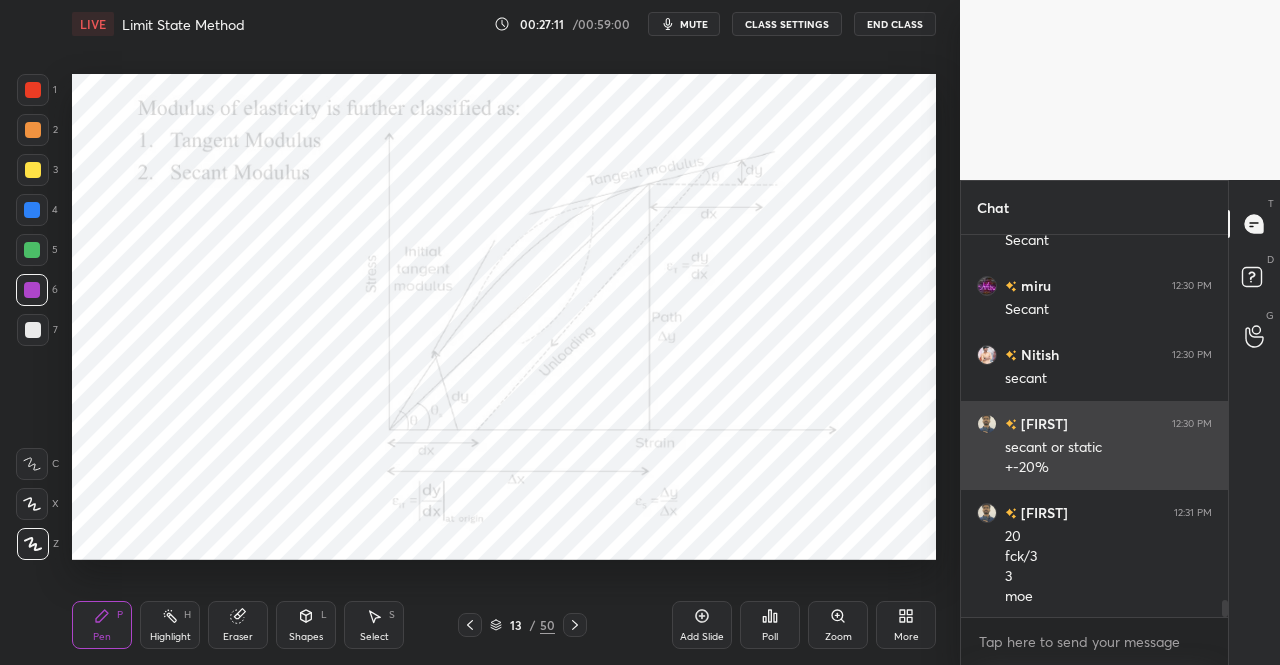 scroll, scrollTop: 8498, scrollLeft: 0, axis: vertical 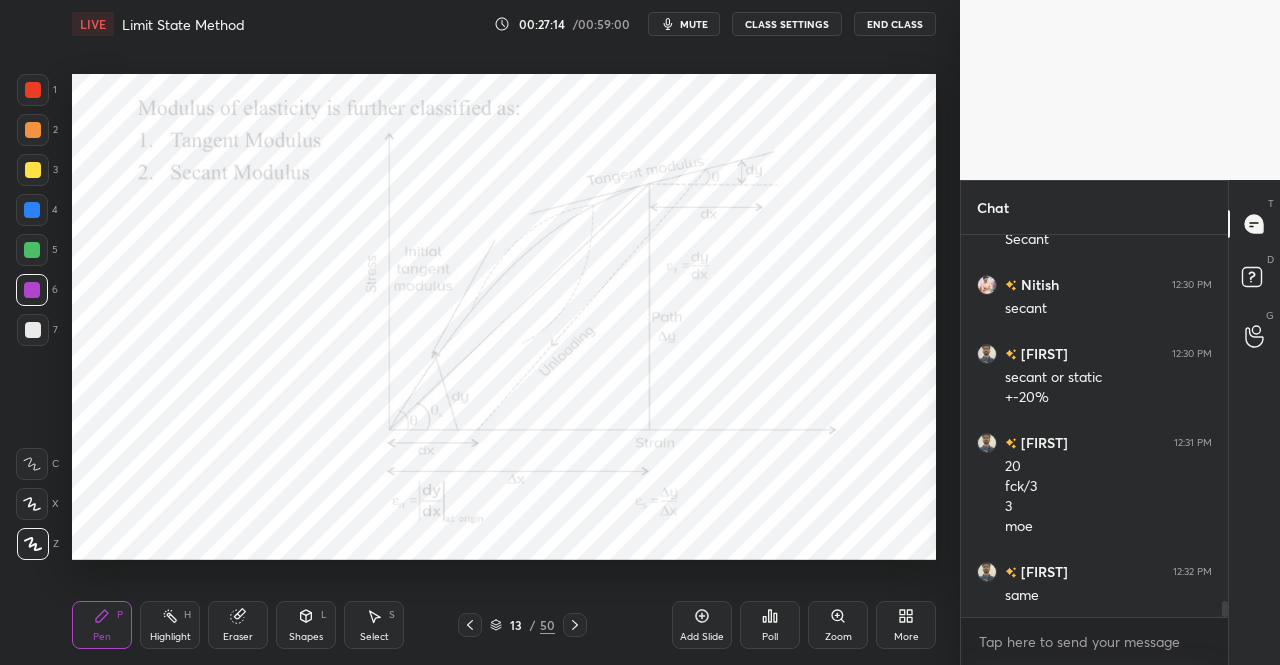 click 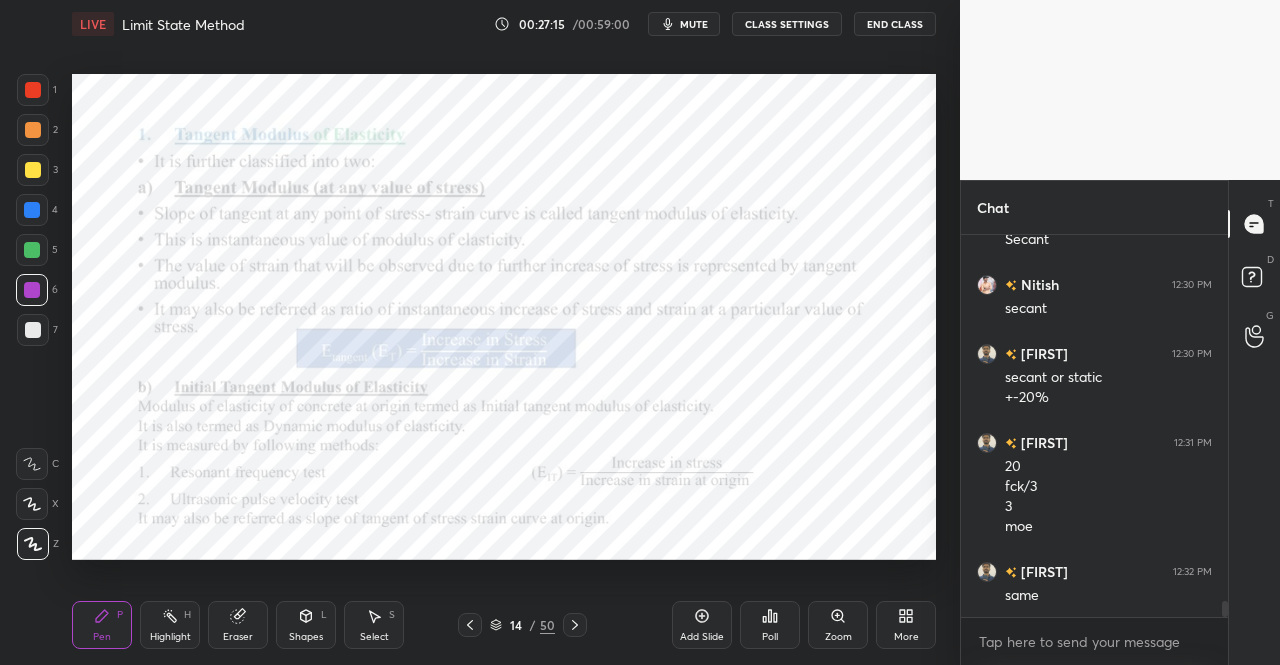 click 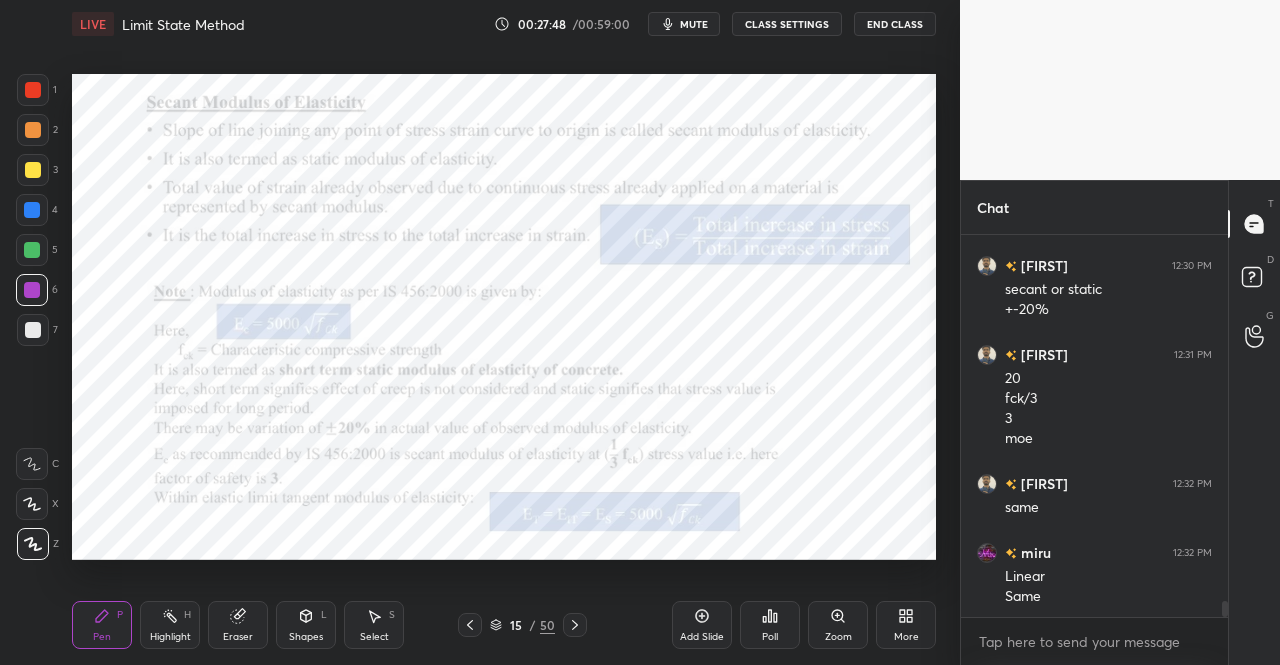 scroll, scrollTop: 8656, scrollLeft: 0, axis: vertical 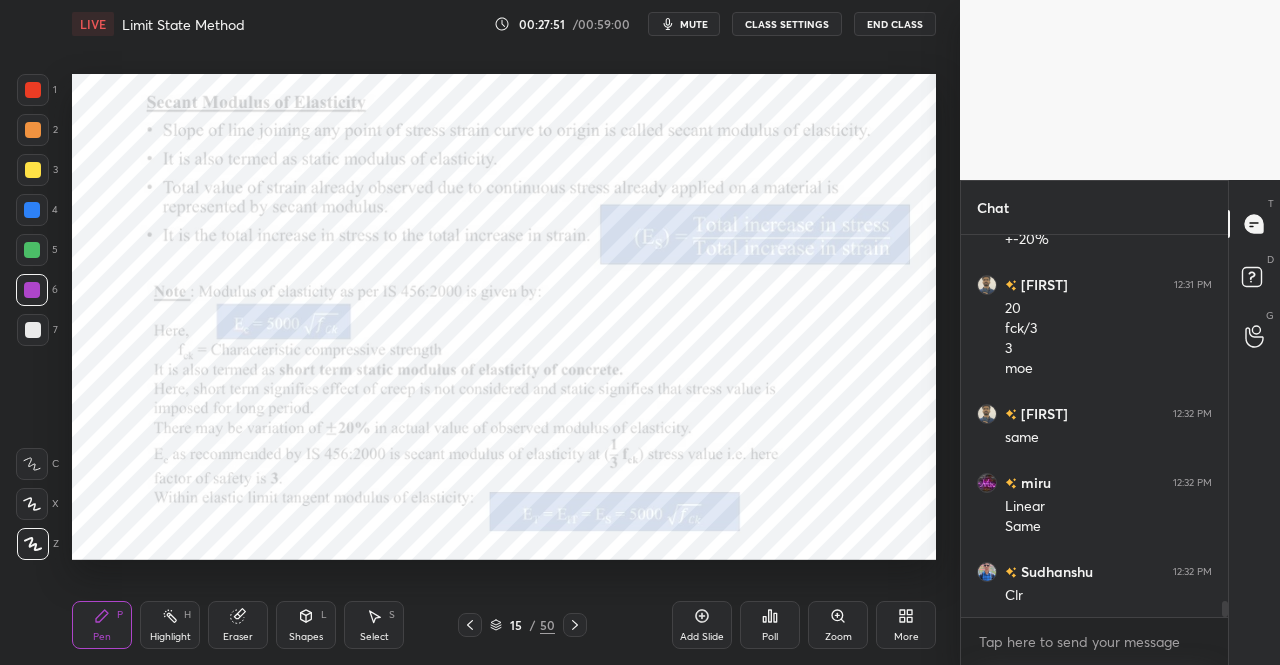 click on "mute" at bounding box center [694, 24] 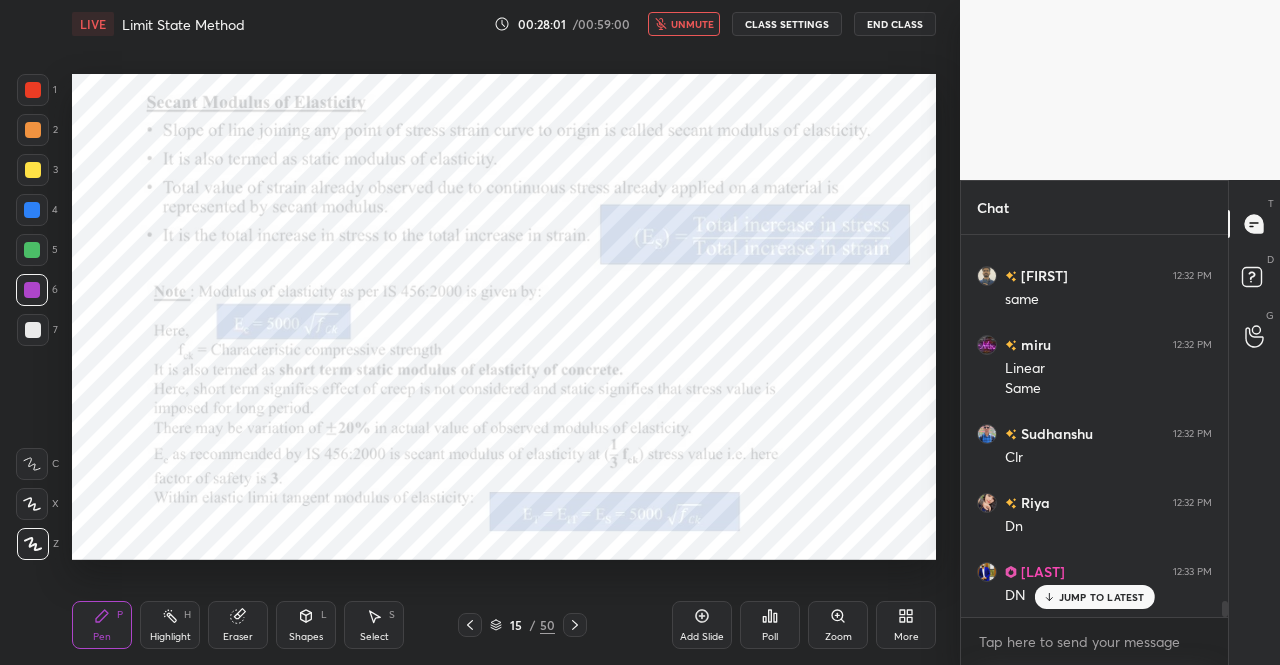 scroll, scrollTop: 8862, scrollLeft: 0, axis: vertical 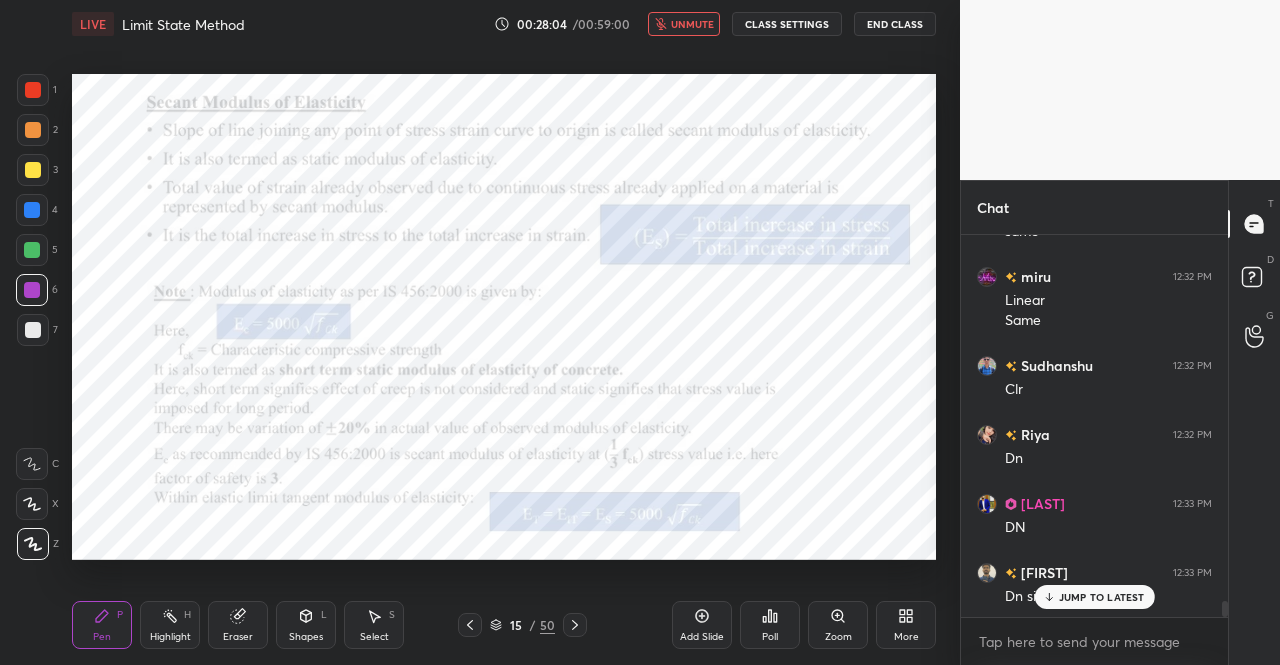 click on "unmute" at bounding box center [692, 24] 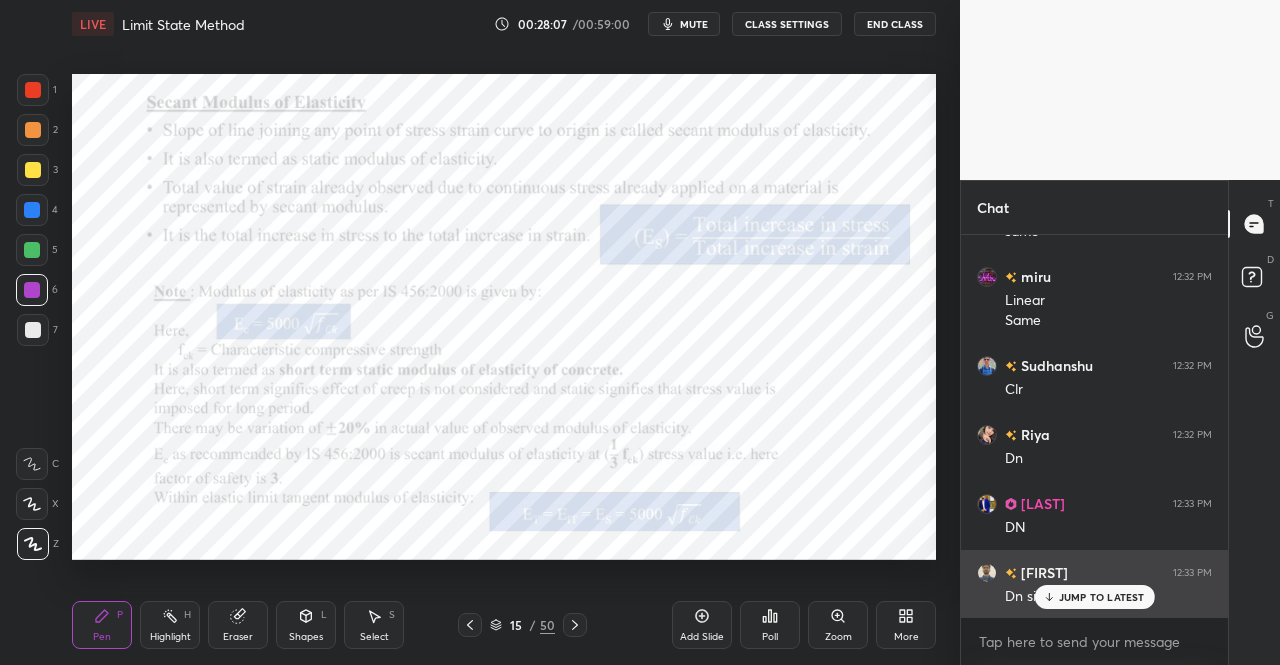 click on "JUMP TO LATEST" at bounding box center (1102, 597) 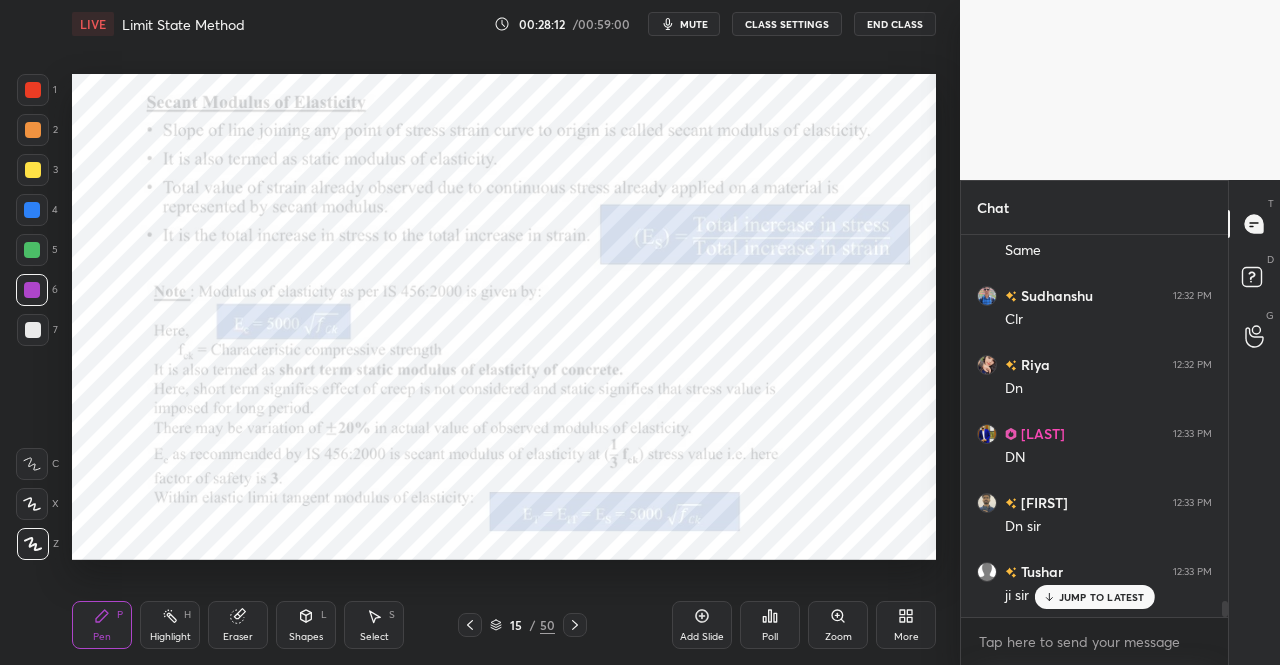 scroll, scrollTop: 9000, scrollLeft: 0, axis: vertical 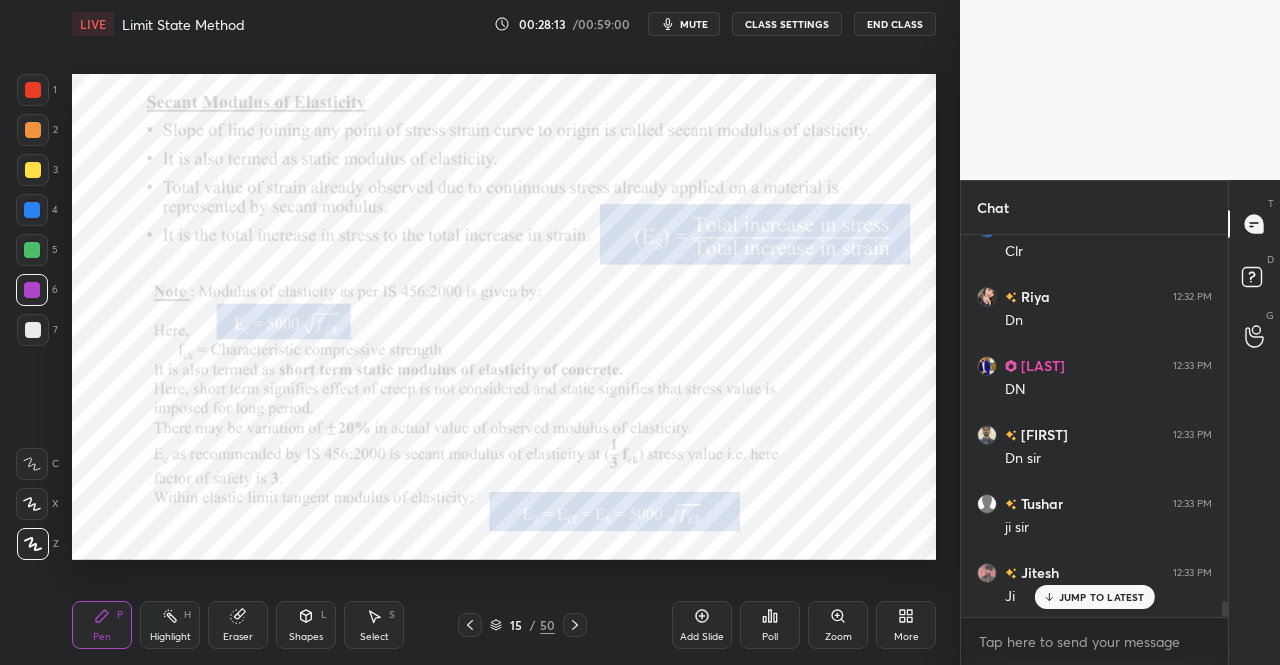 click 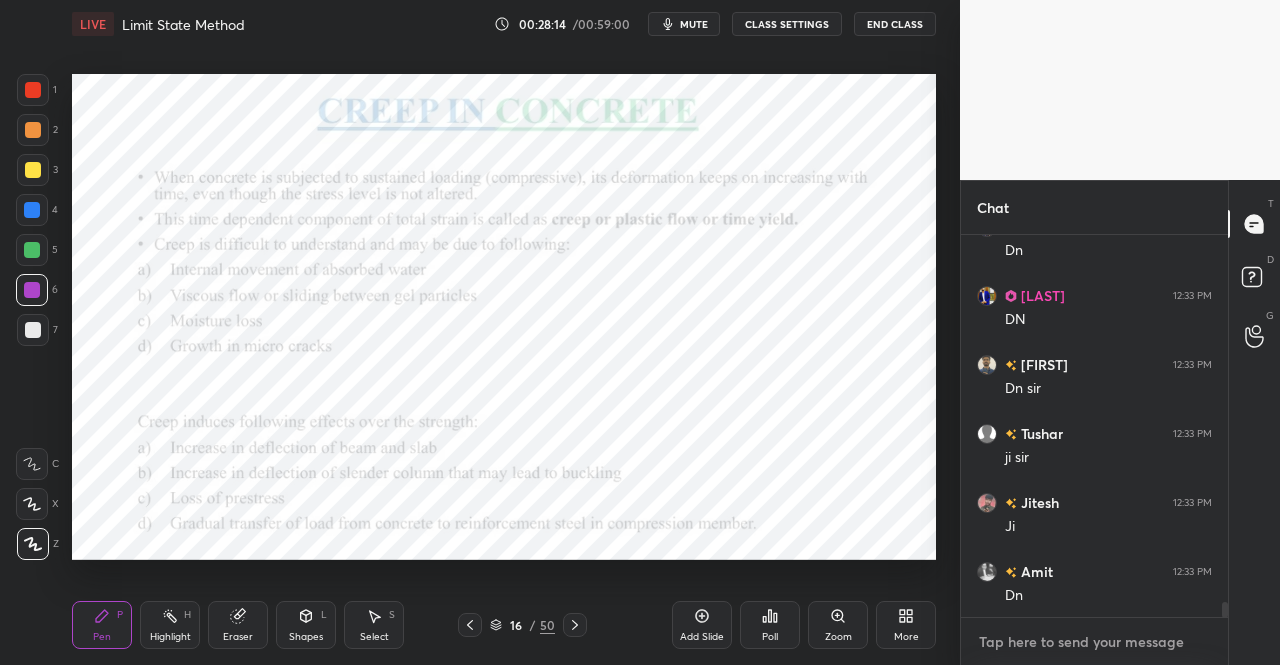 click at bounding box center (1094, 642) 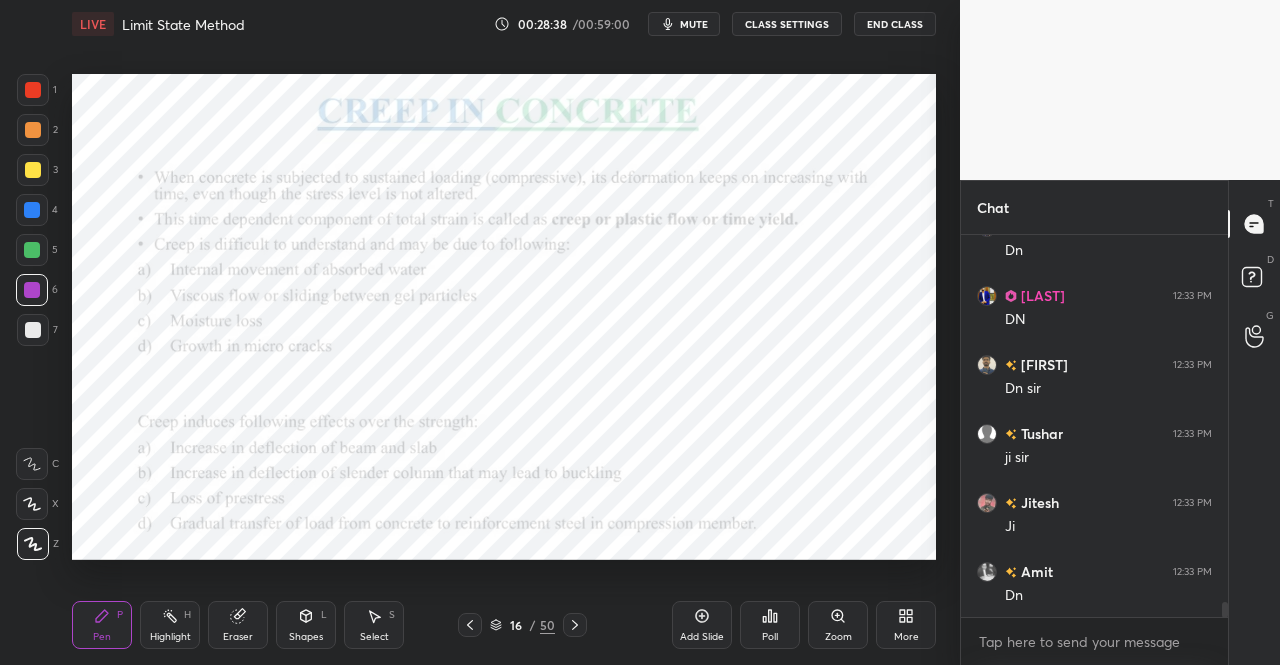 click on "Shapes L" at bounding box center (306, 625) 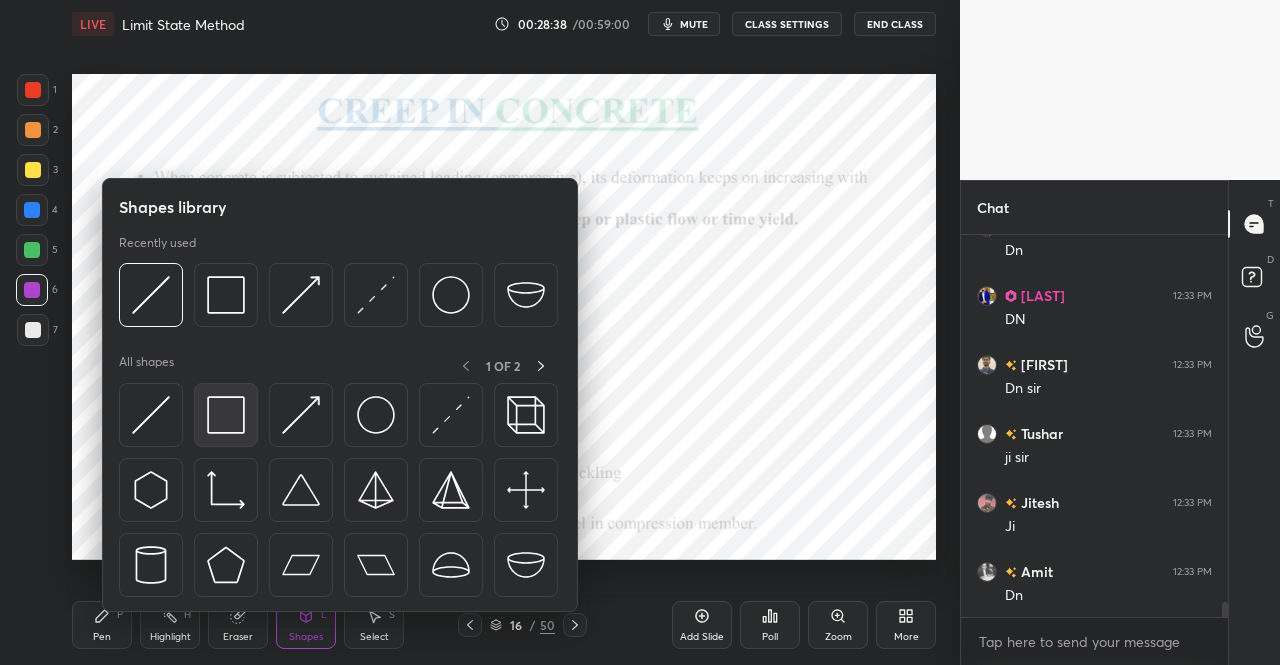 click at bounding box center [226, 415] 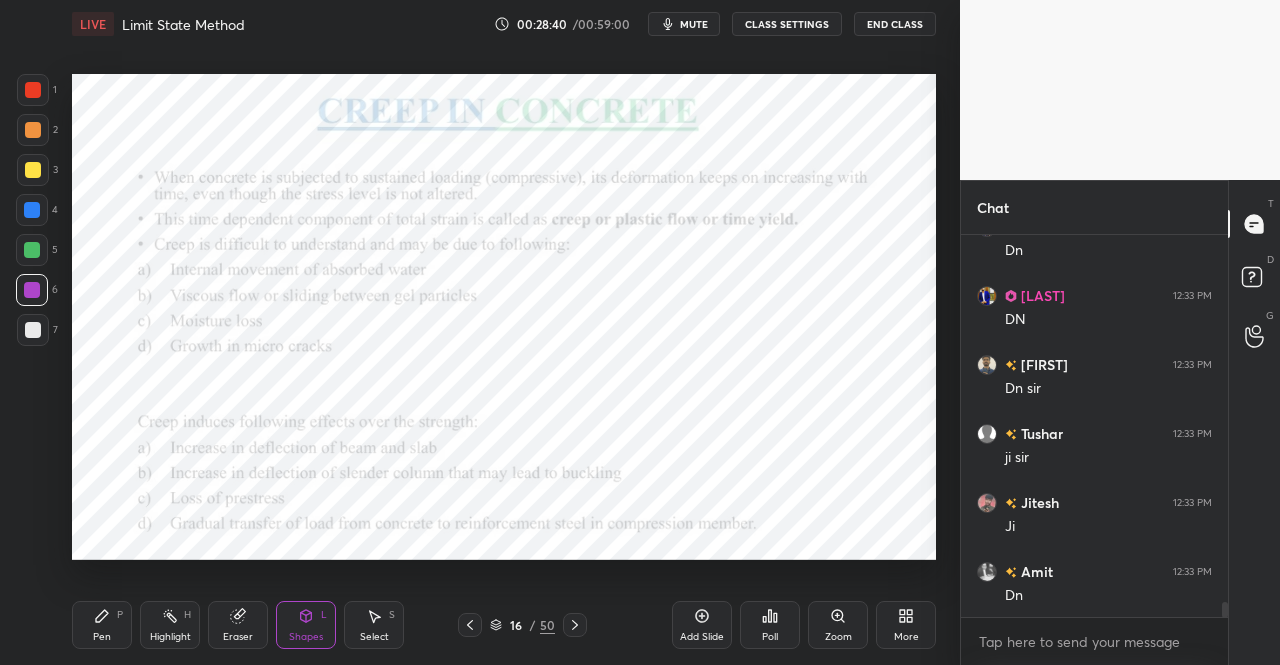 click on "Shapes L" at bounding box center [306, 625] 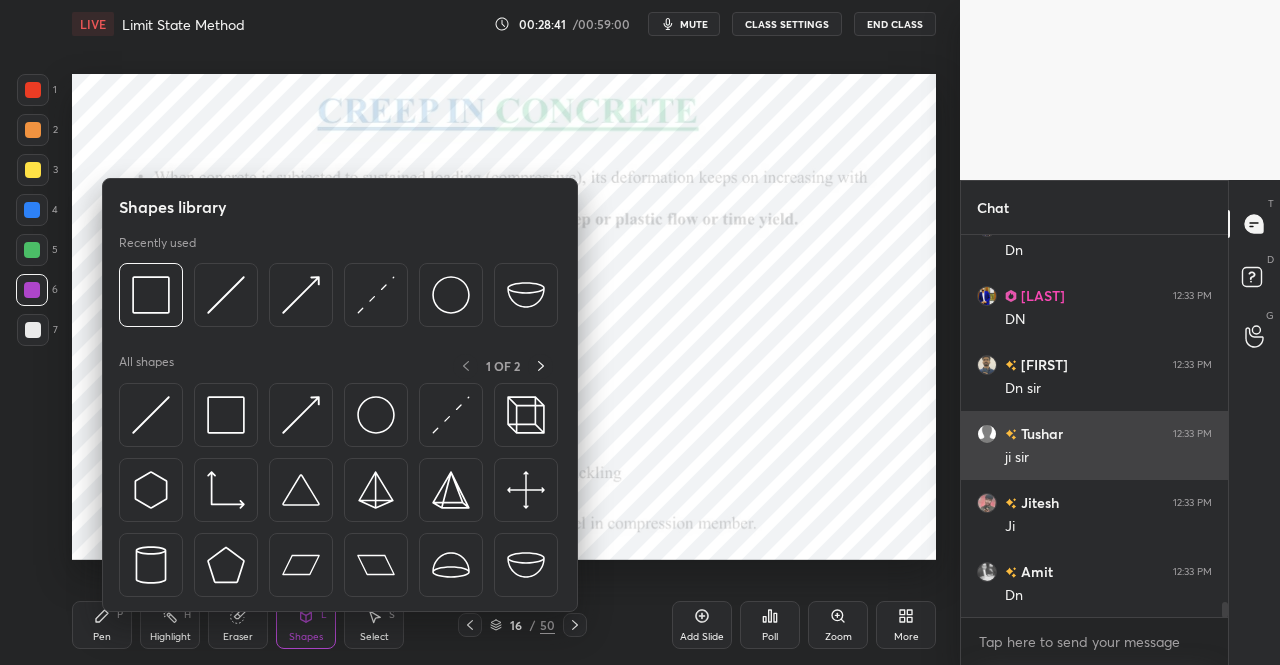 click at bounding box center (151, 415) 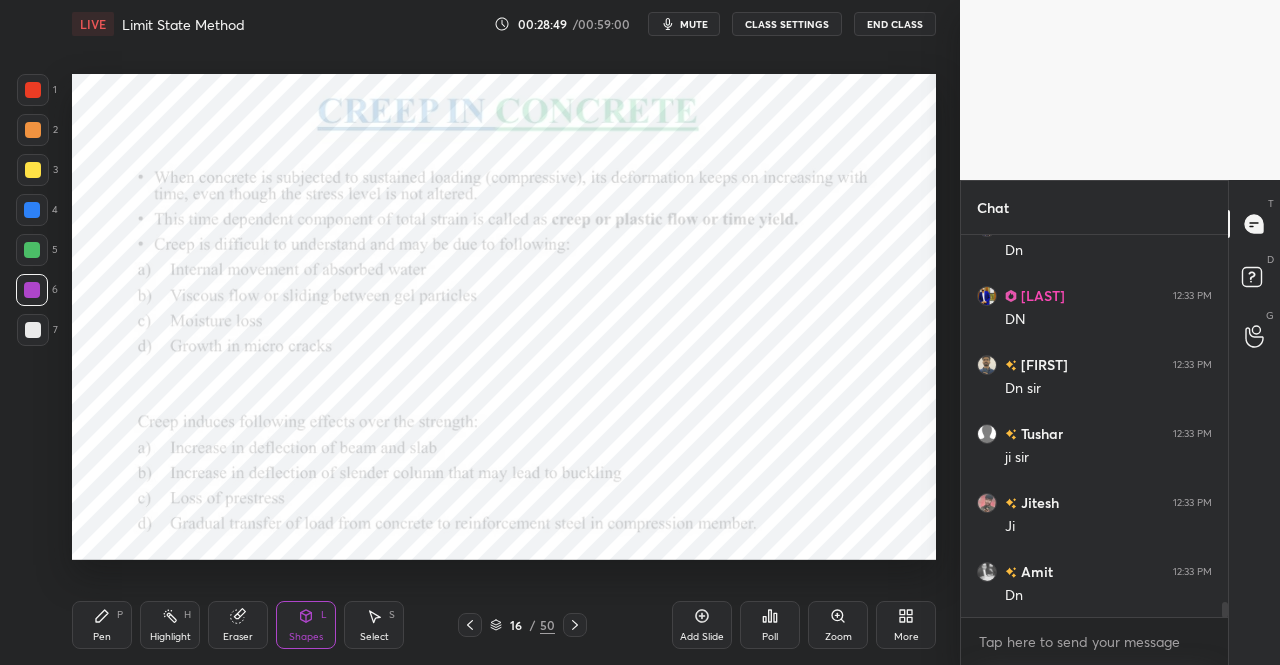 click 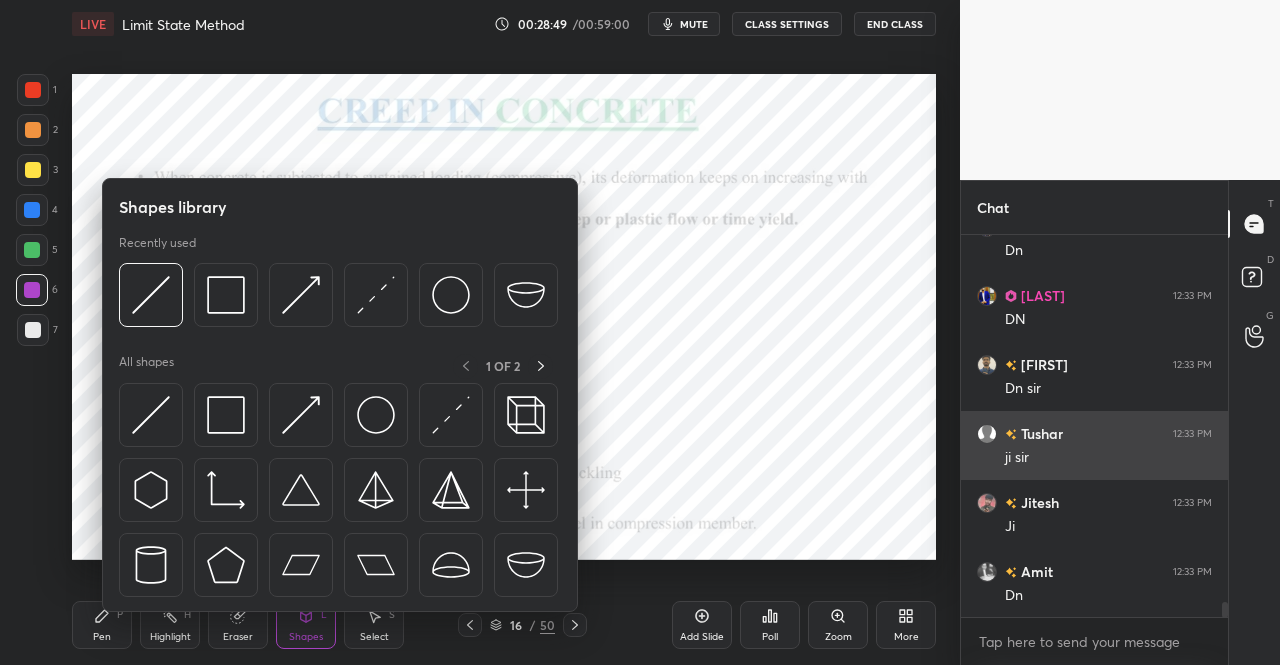 click at bounding box center (301, 415) 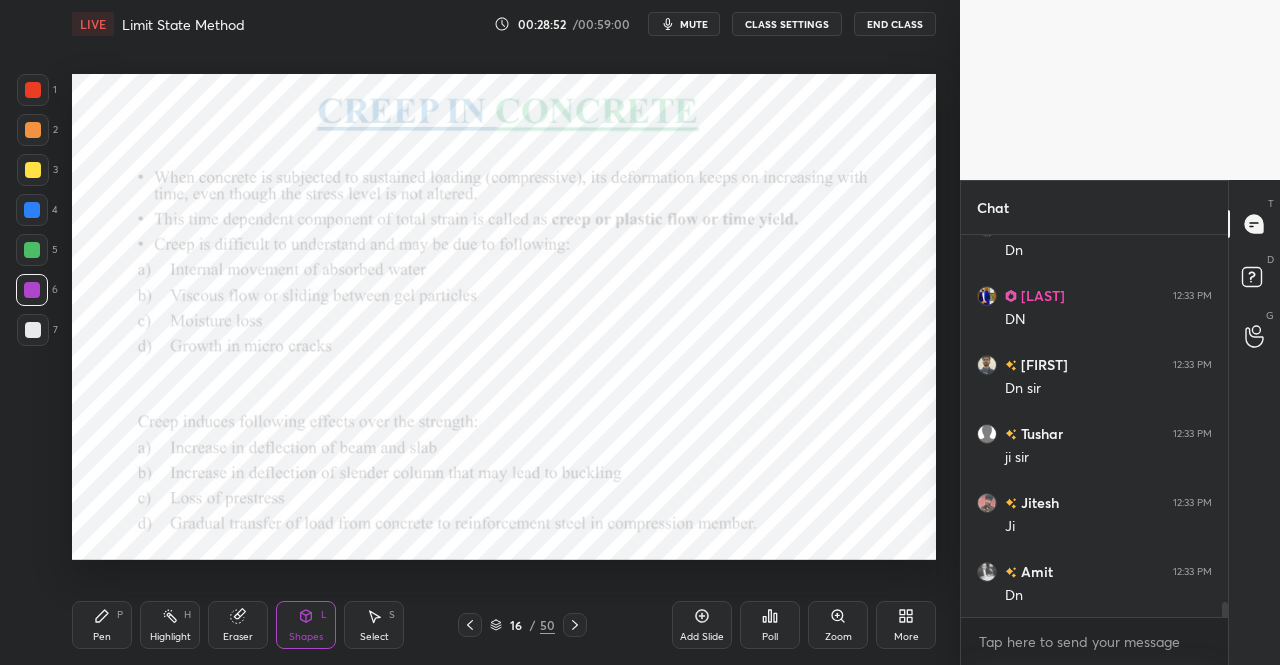 click 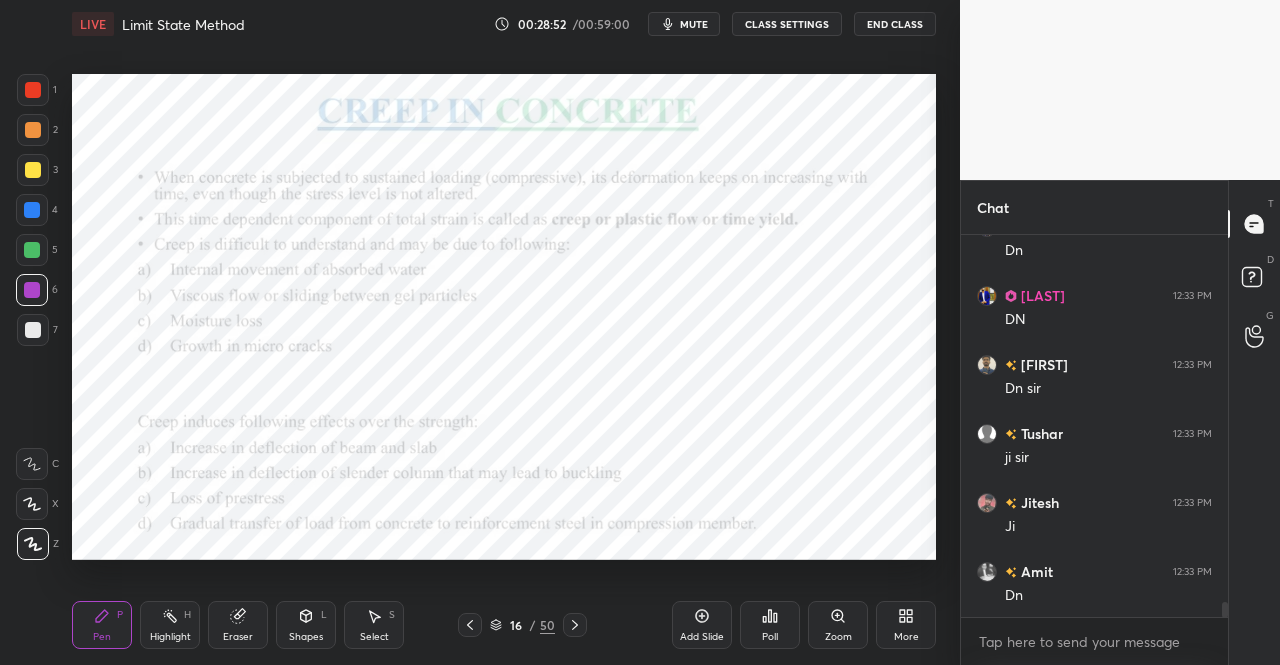 click on "P" at bounding box center (120, 615) 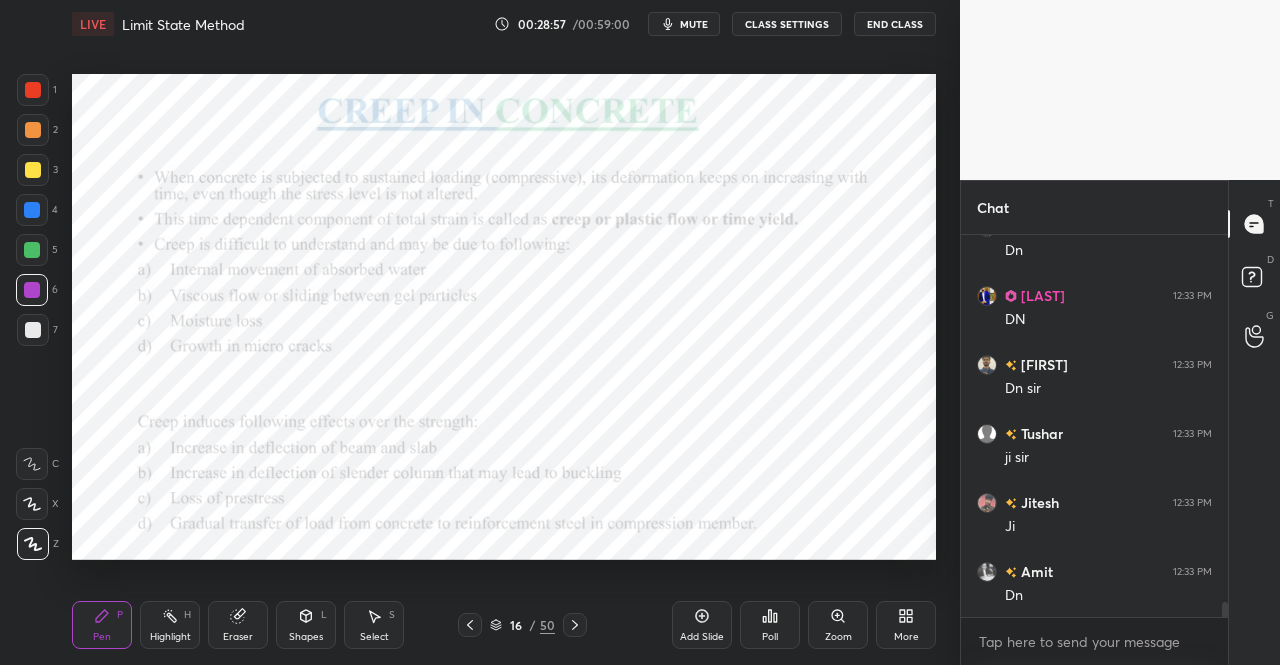 click at bounding box center (33, 90) 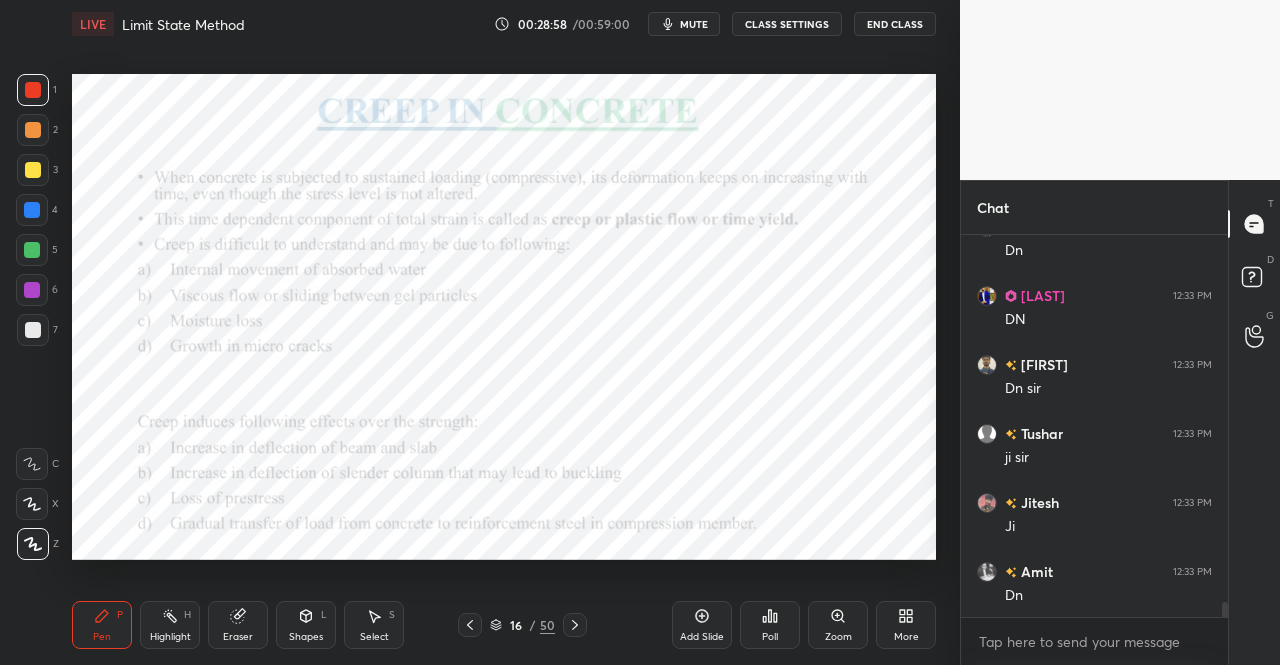 click 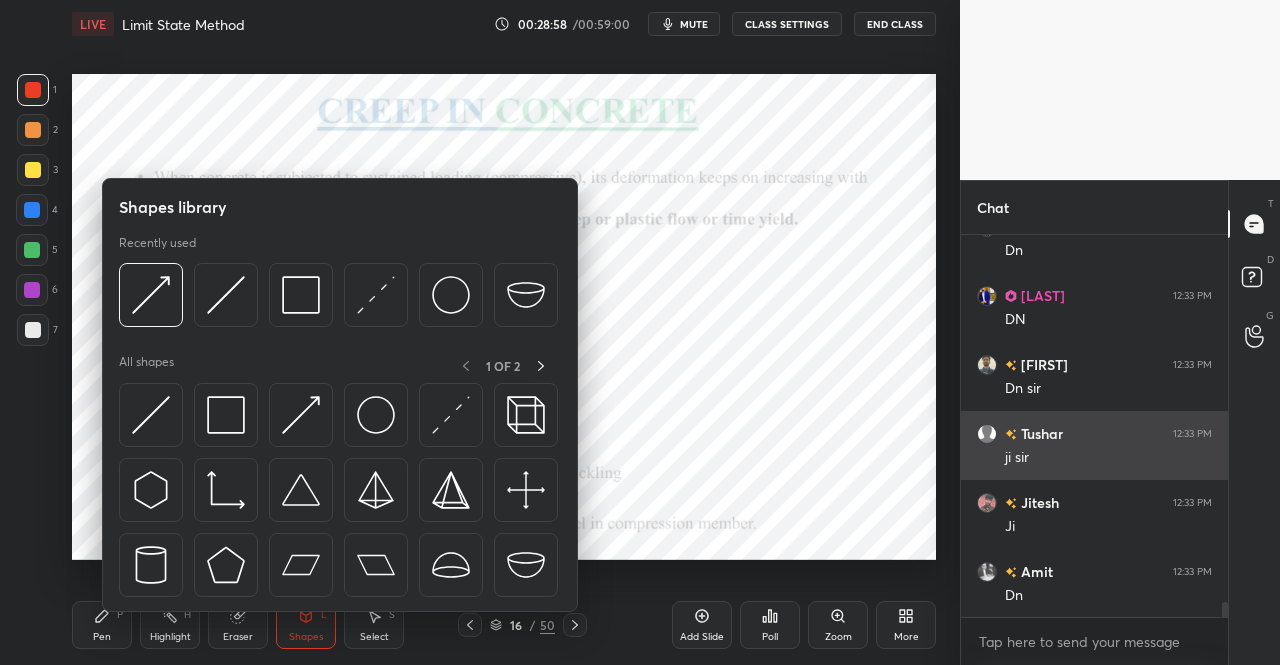 click at bounding box center (226, 415) 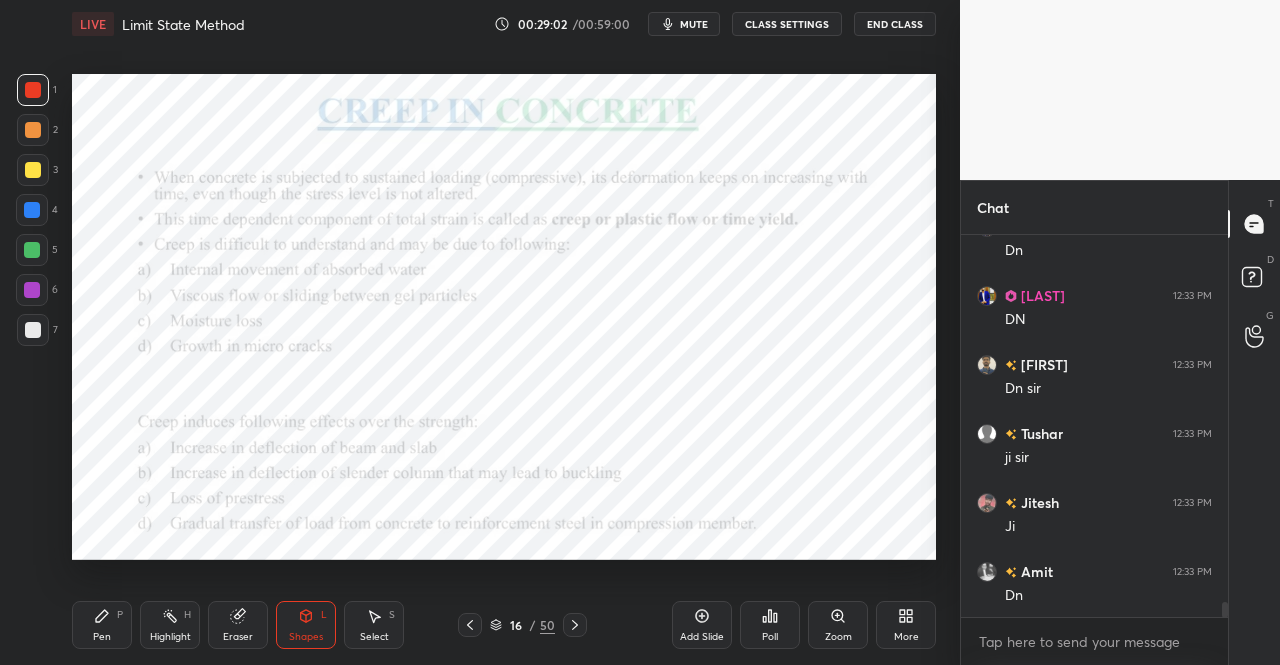 click on "Pen P" at bounding box center [102, 625] 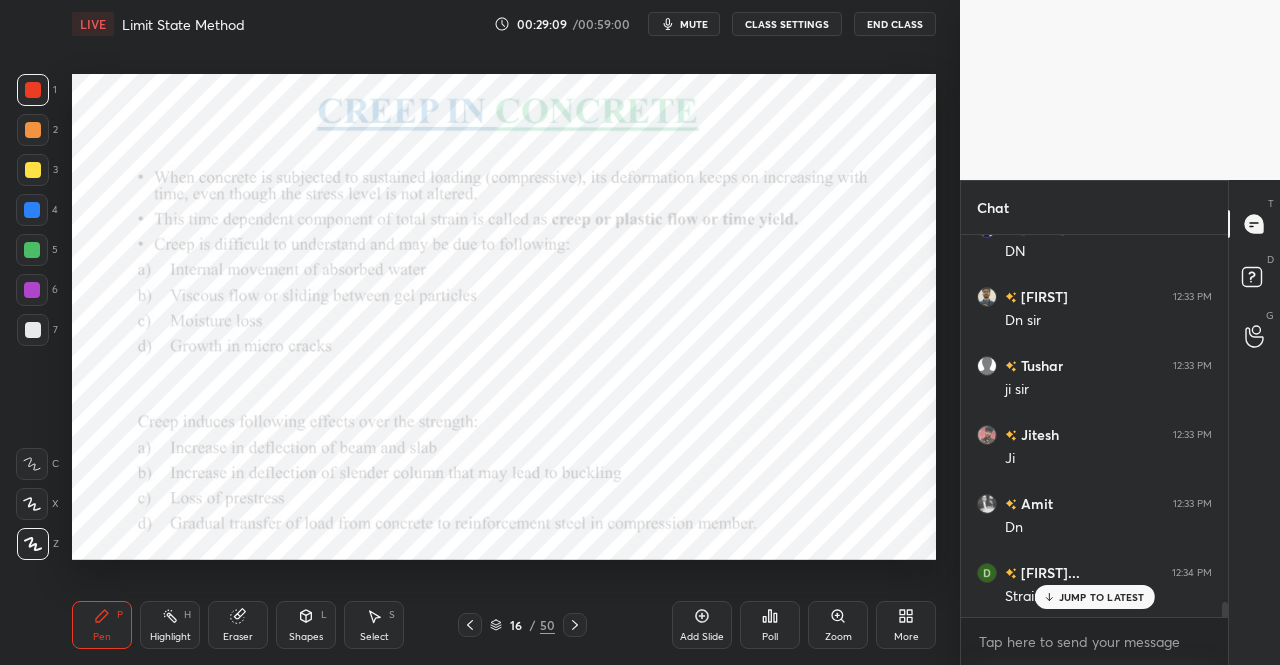 scroll, scrollTop: 9208, scrollLeft: 0, axis: vertical 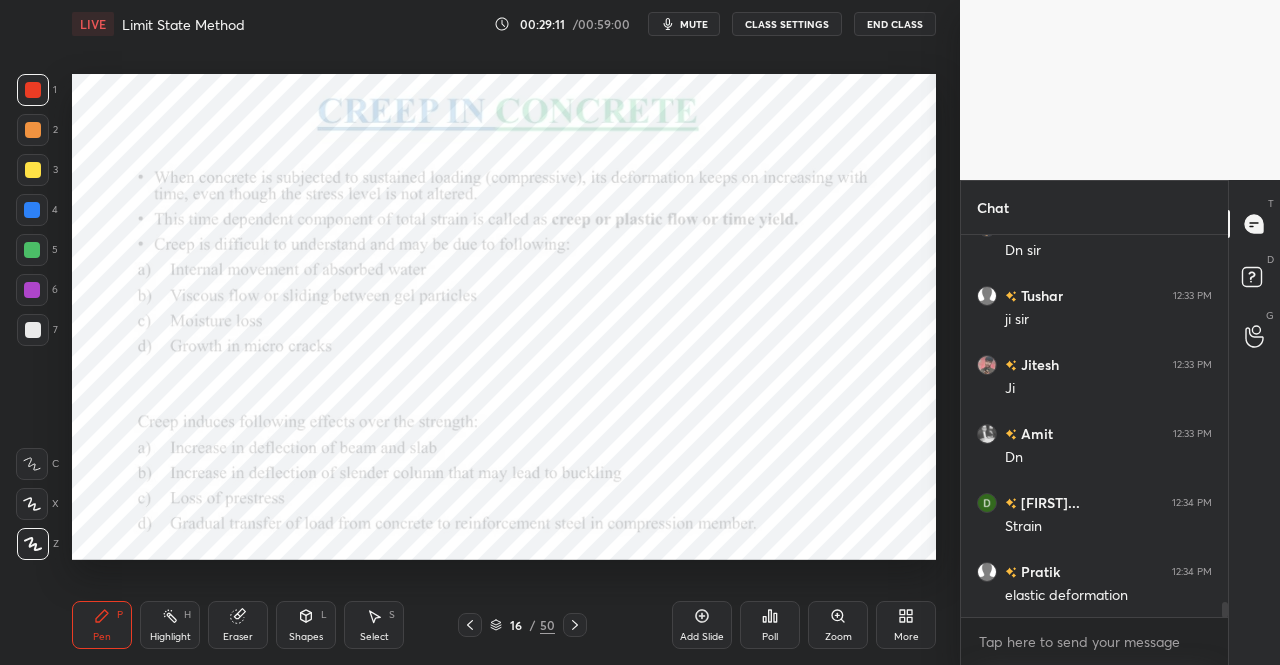 click at bounding box center (32, 290) 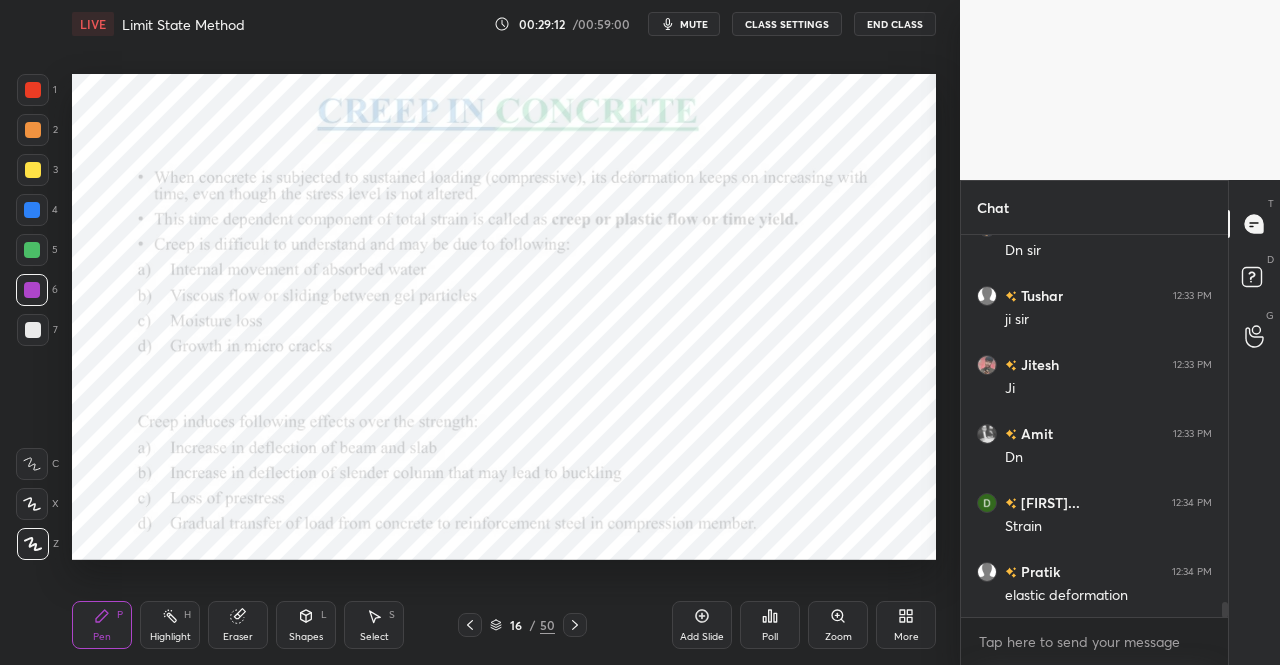 click at bounding box center [32, 290] 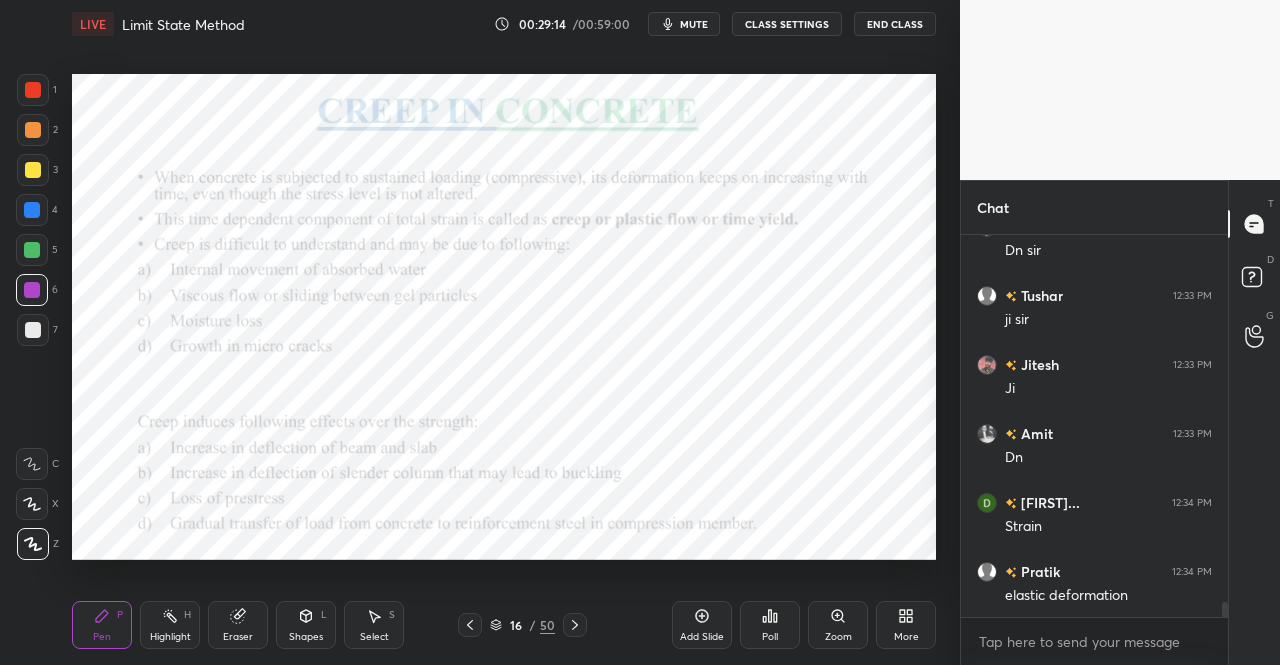 click at bounding box center (32, 250) 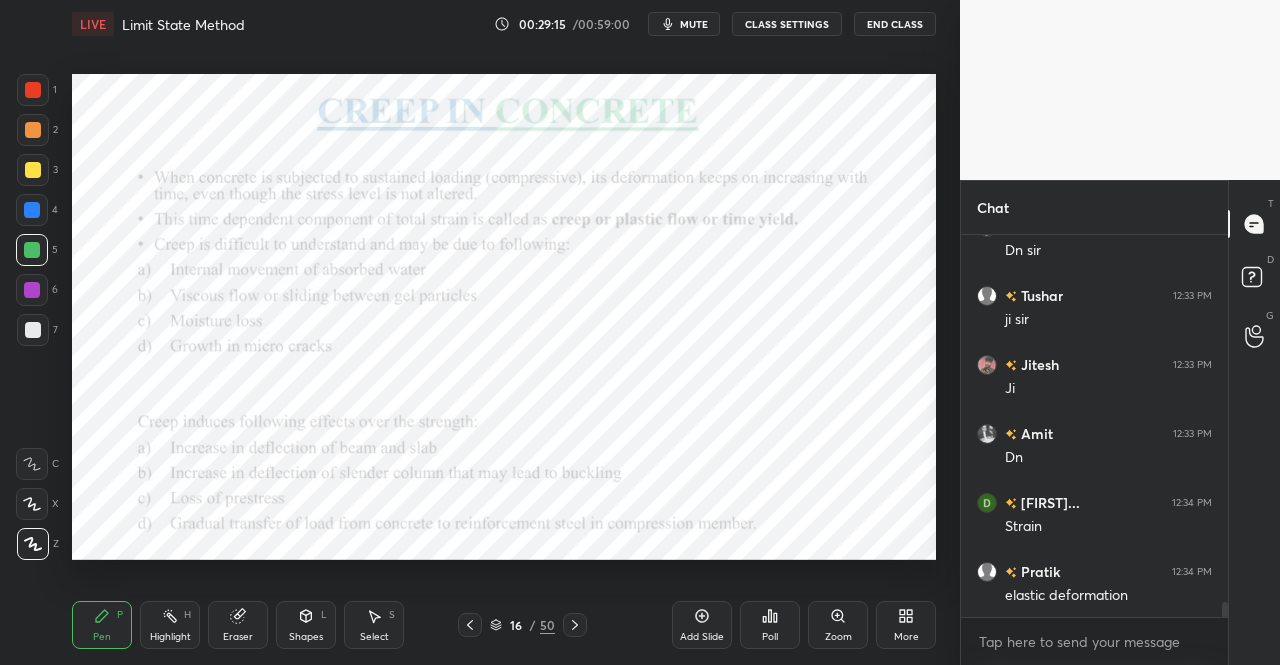 click on "Shapes L" at bounding box center [306, 625] 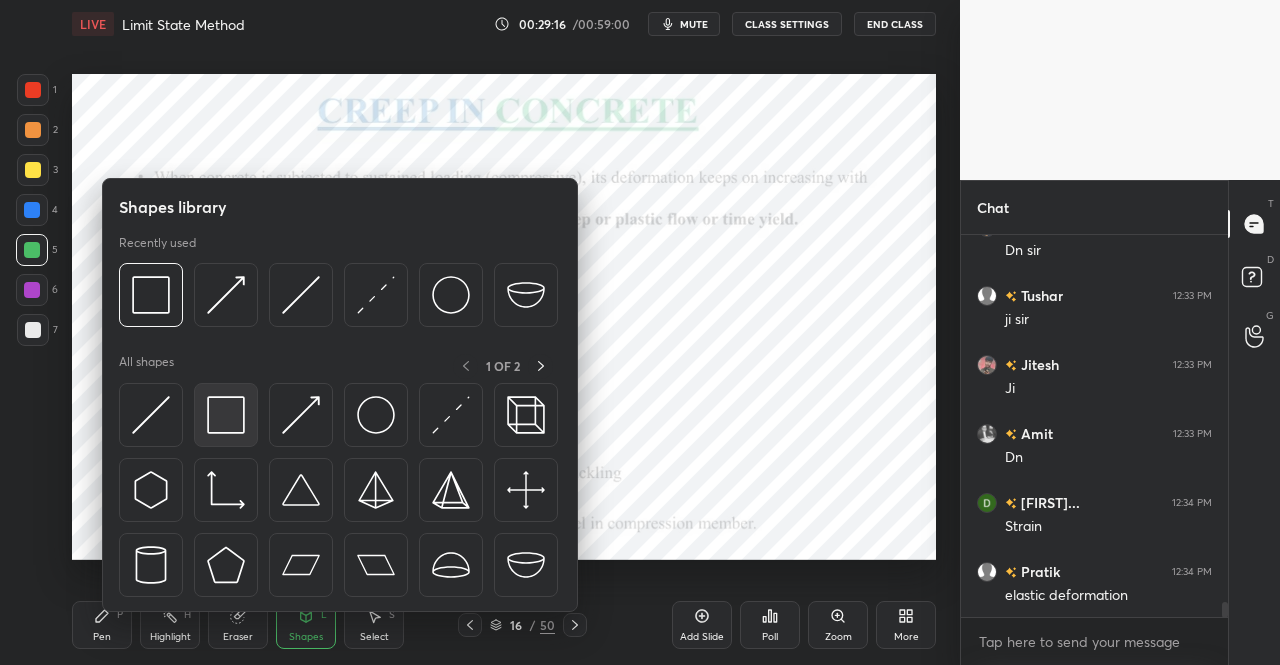 click at bounding box center (226, 415) 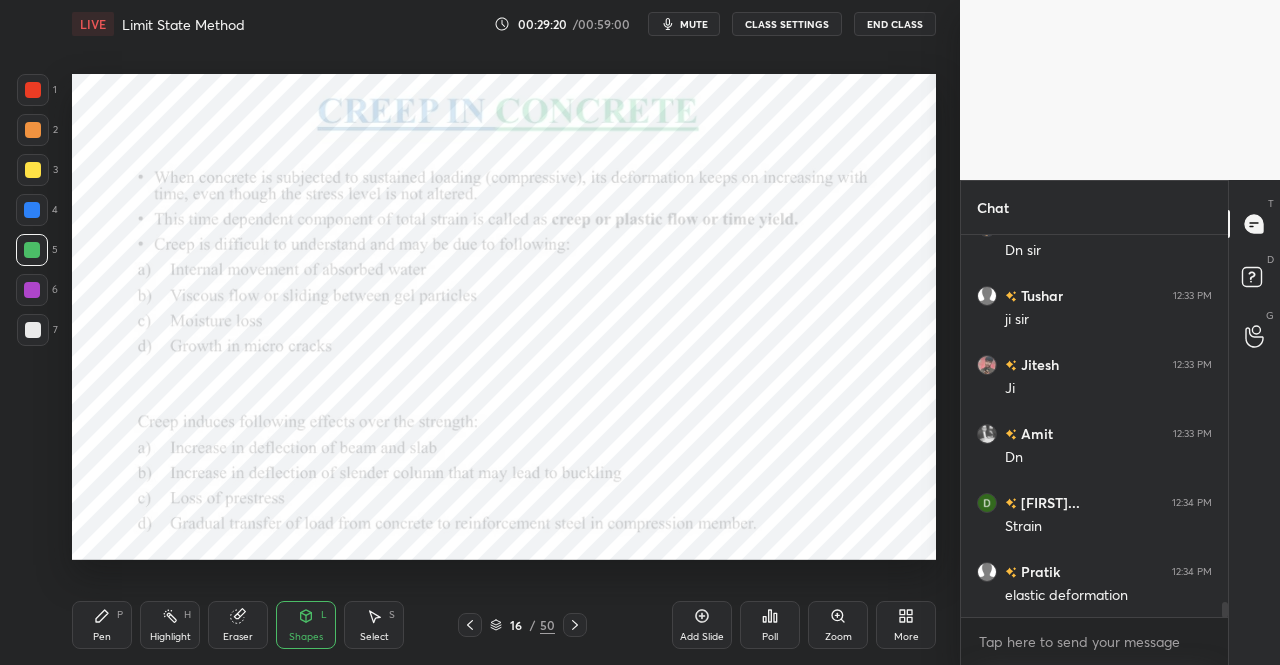 click on "Pen" at bounding box center [102, 637] 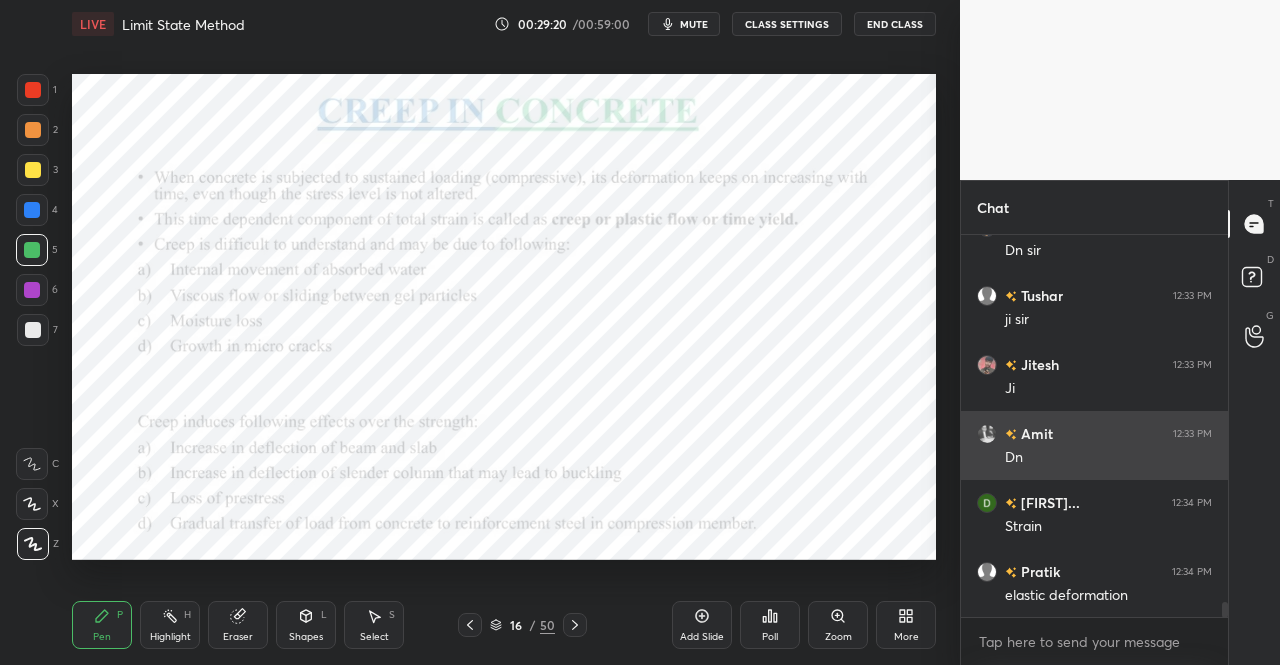 click on "Pen P" at bounding box center [102, 625] 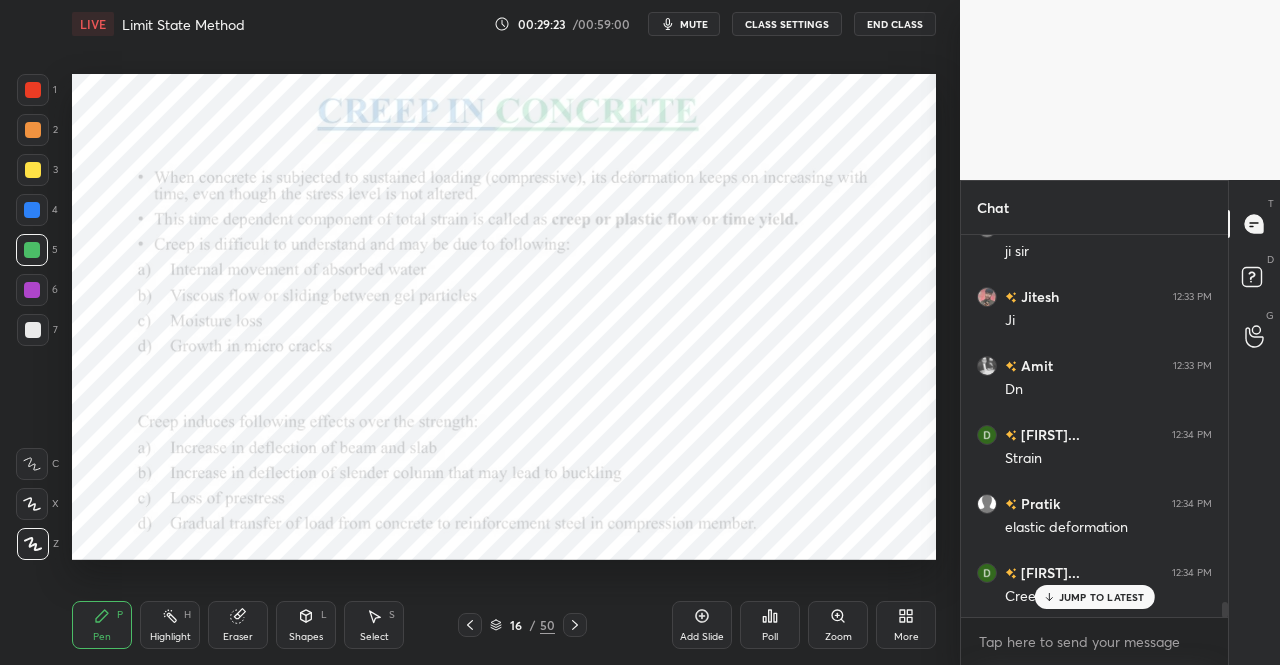 scroll, scrollTop: 9414, scrollLeft: 0, axis: vertical 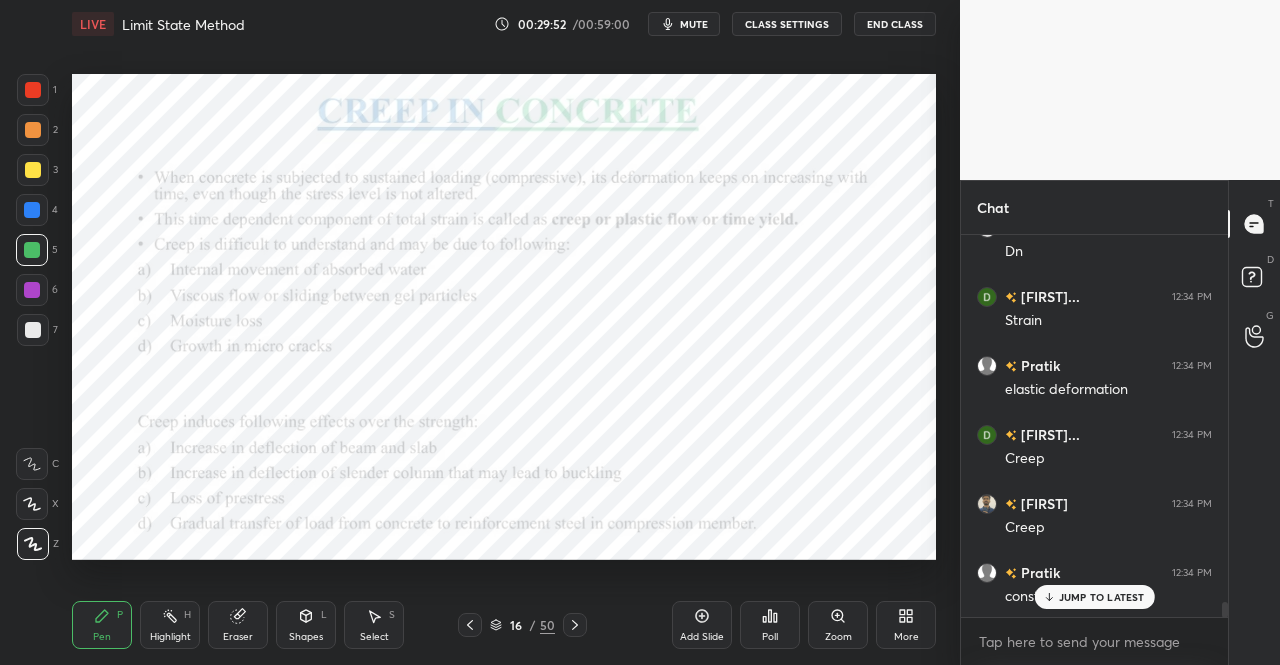 click on "Shapes L" at bounding box center (306, 625) 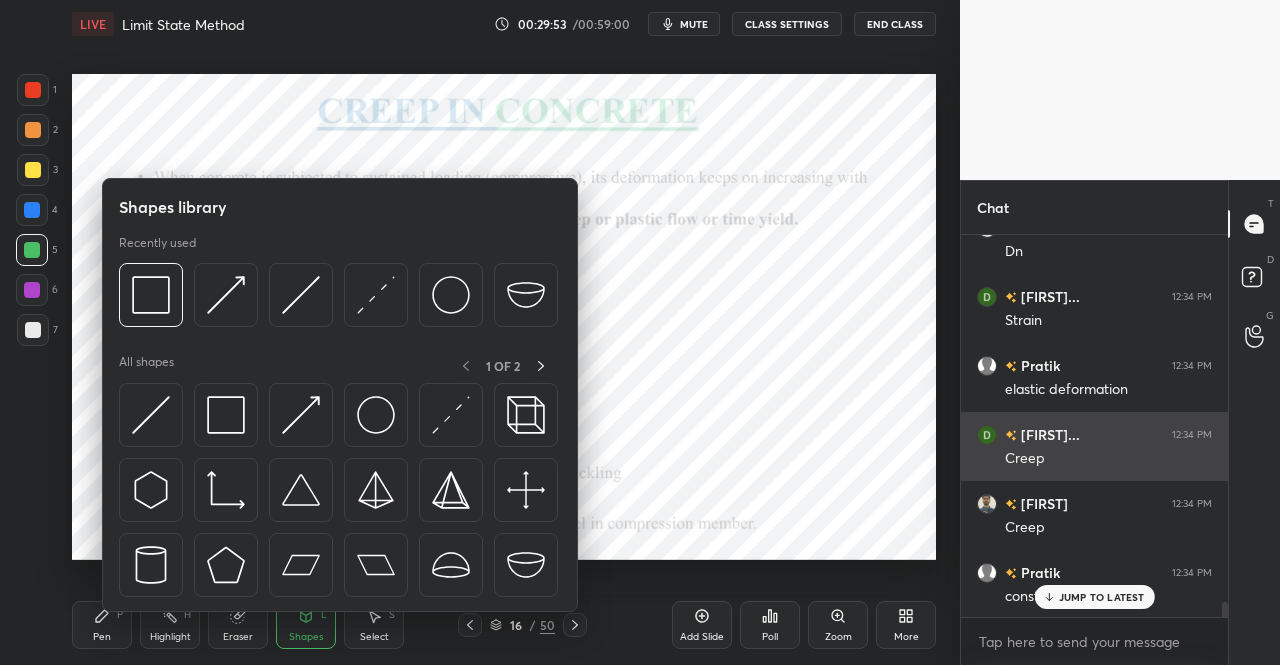 click at bounding box center (226, 415) 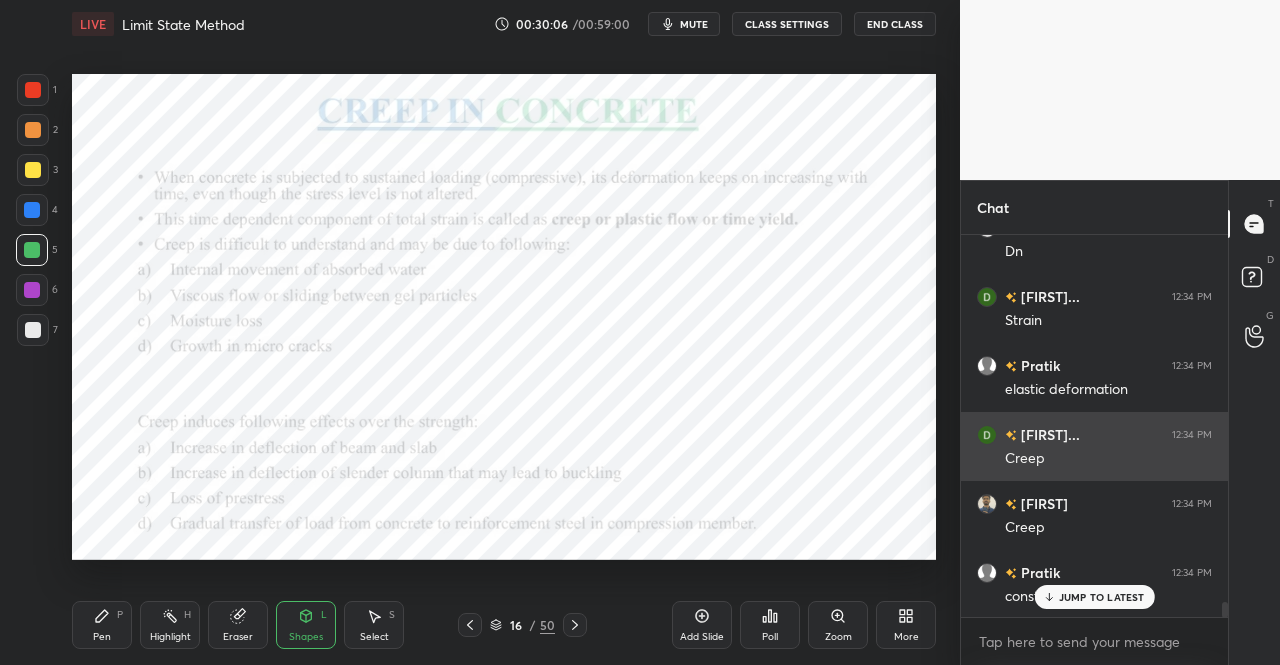 scroll, scrollTop: 9502, scrollLeft: 0, axis: vertical 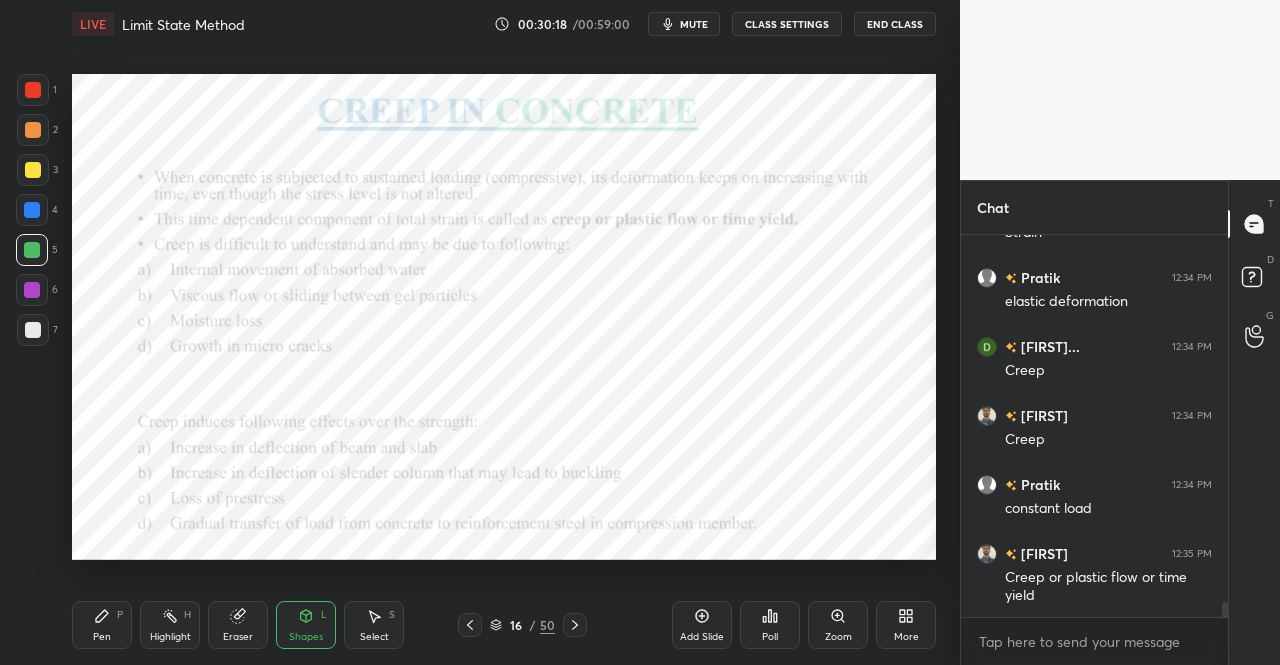 click on "Pen P" at bounding box center (102, 625) 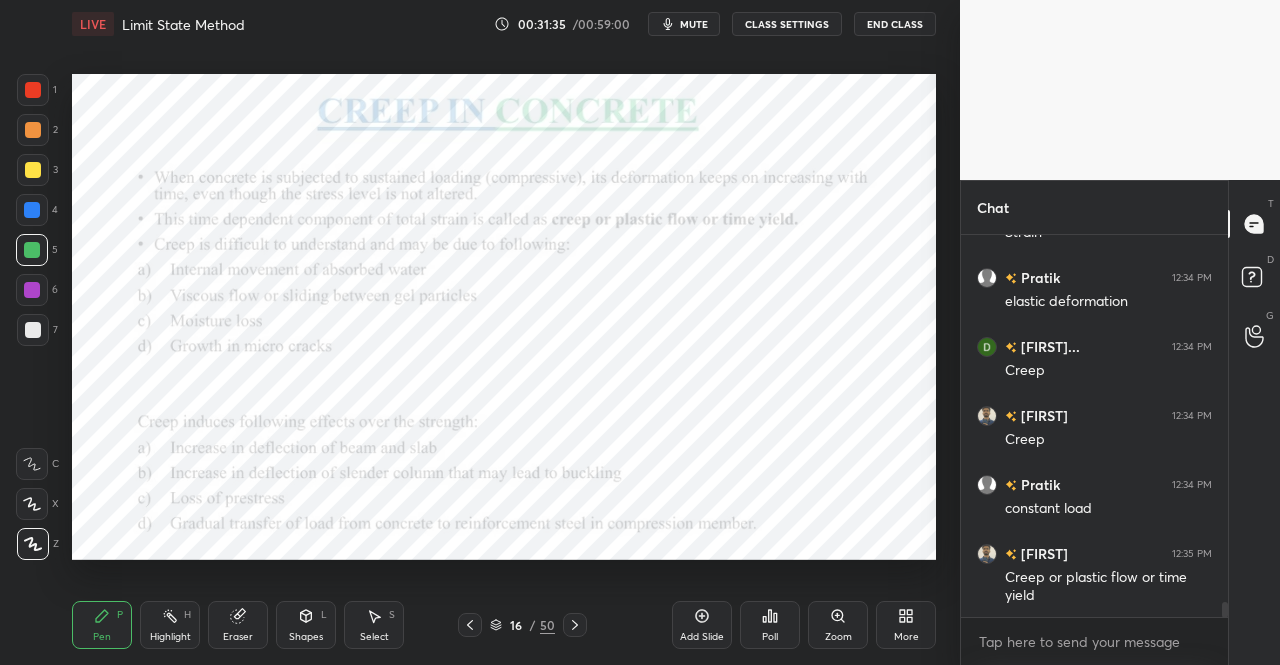 click 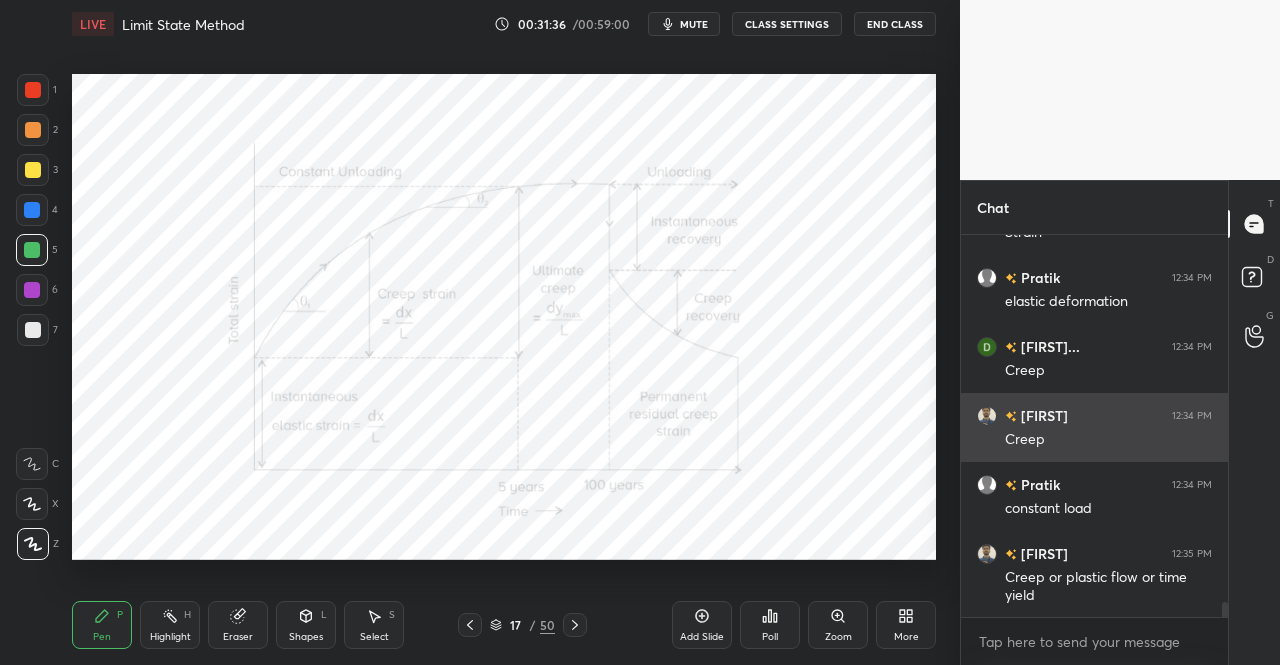 click on "Pen P" at bounding box center (102, 625) 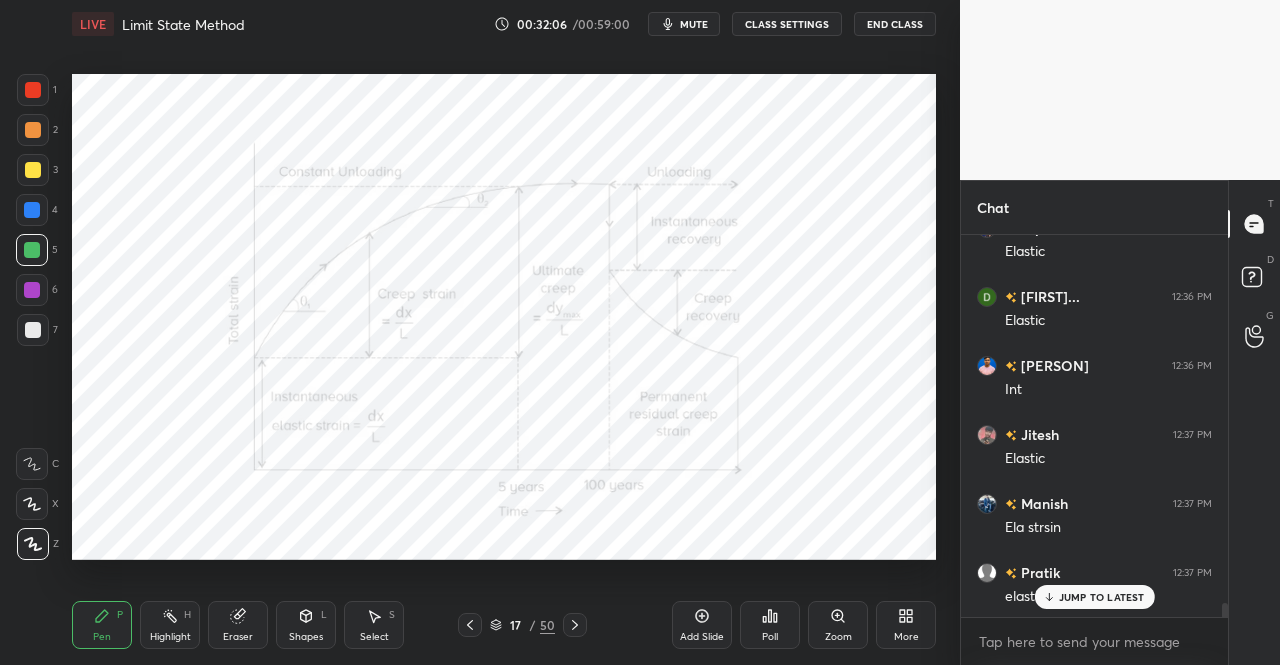 scroll, scrollTop: 10054, scrollLeft: 0, axis: vertical 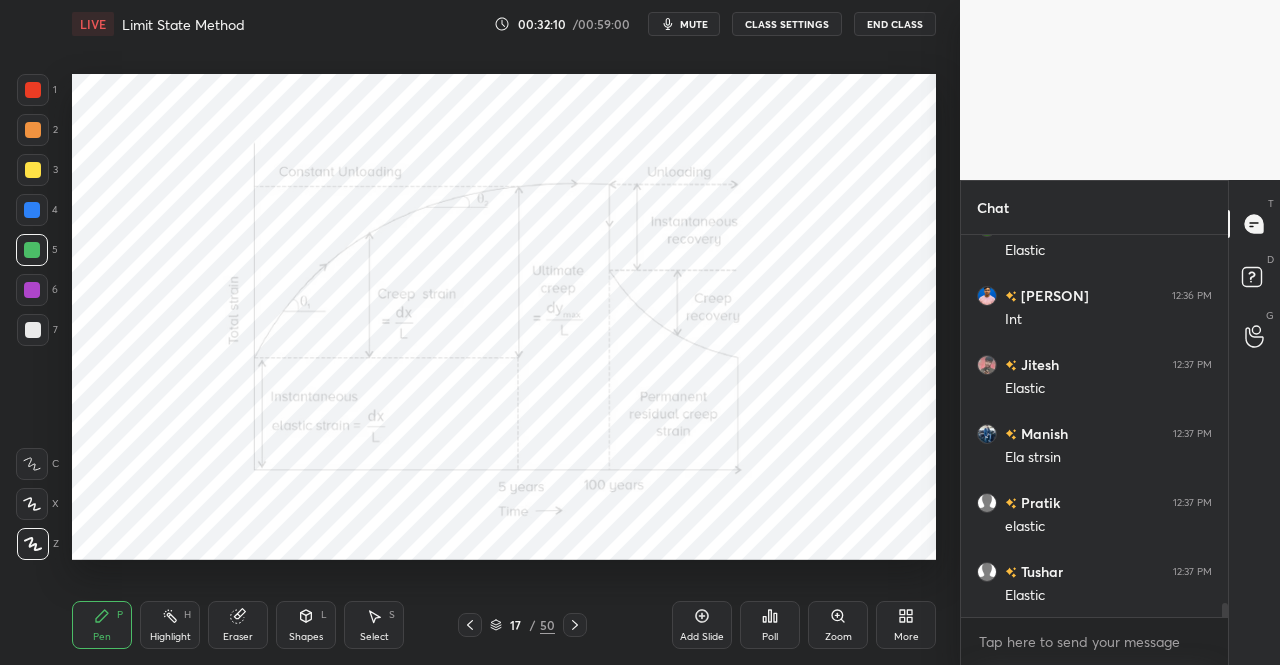 click on "Shapes L" at bounding box center (306, 625) 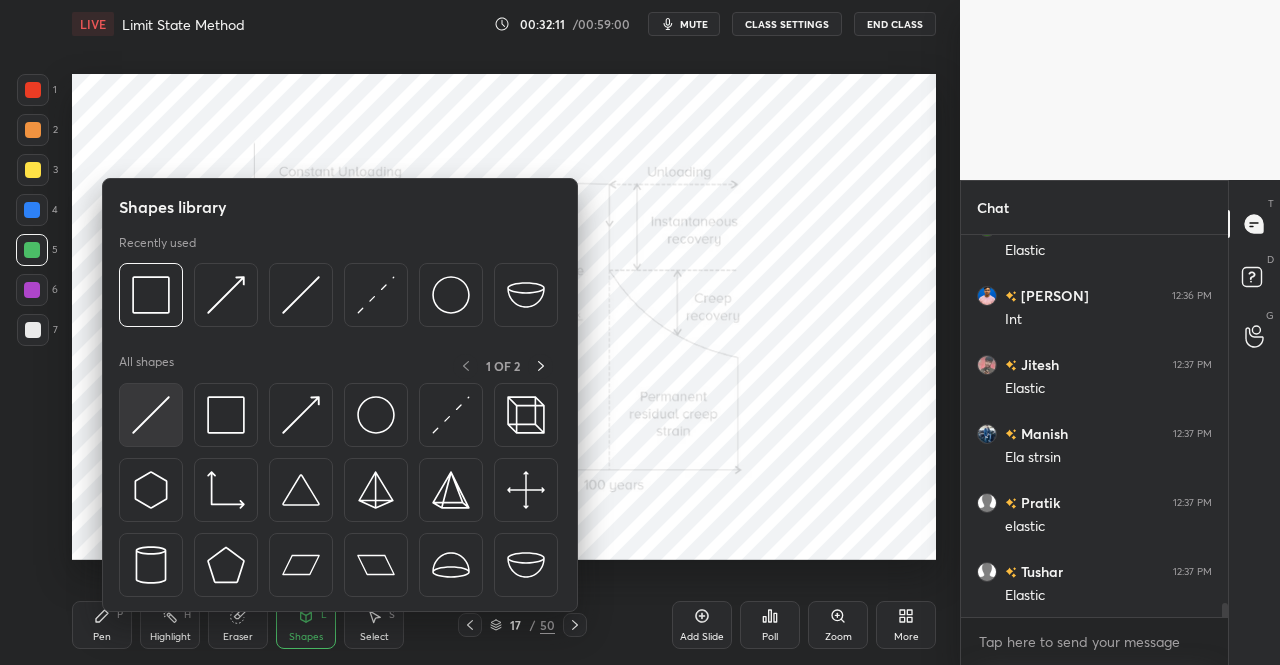 click at bounding box center [151, 415] 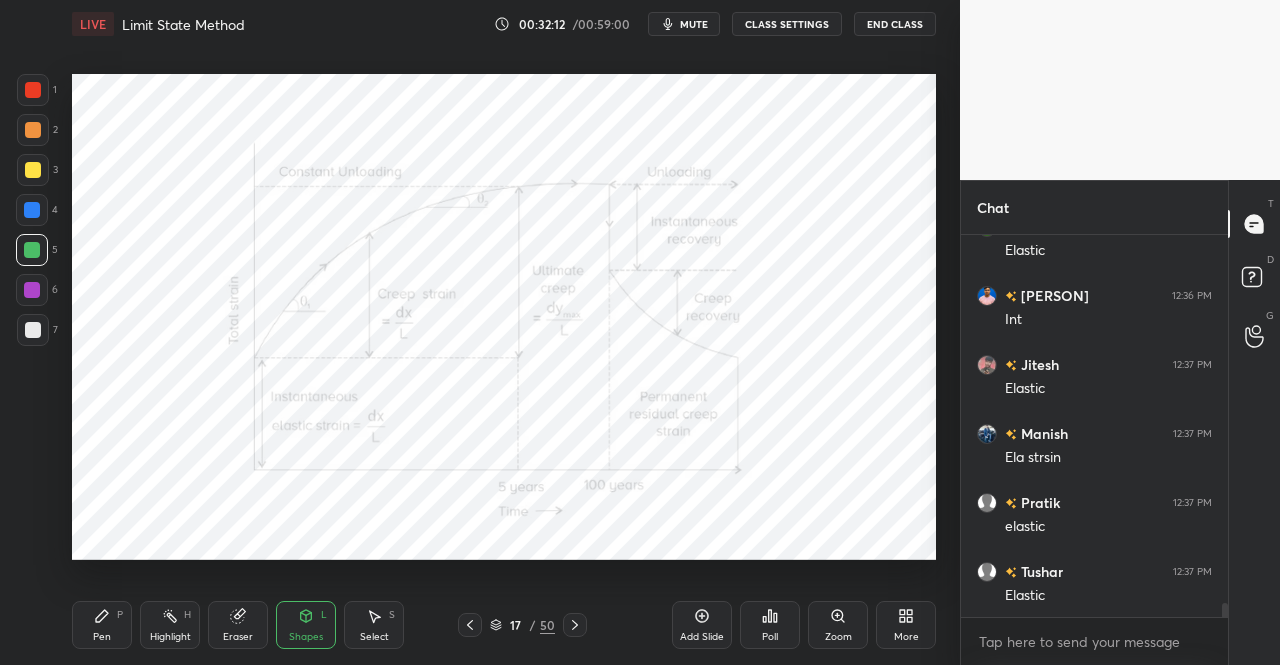 click on "mute" at bounding box center (684, 24) 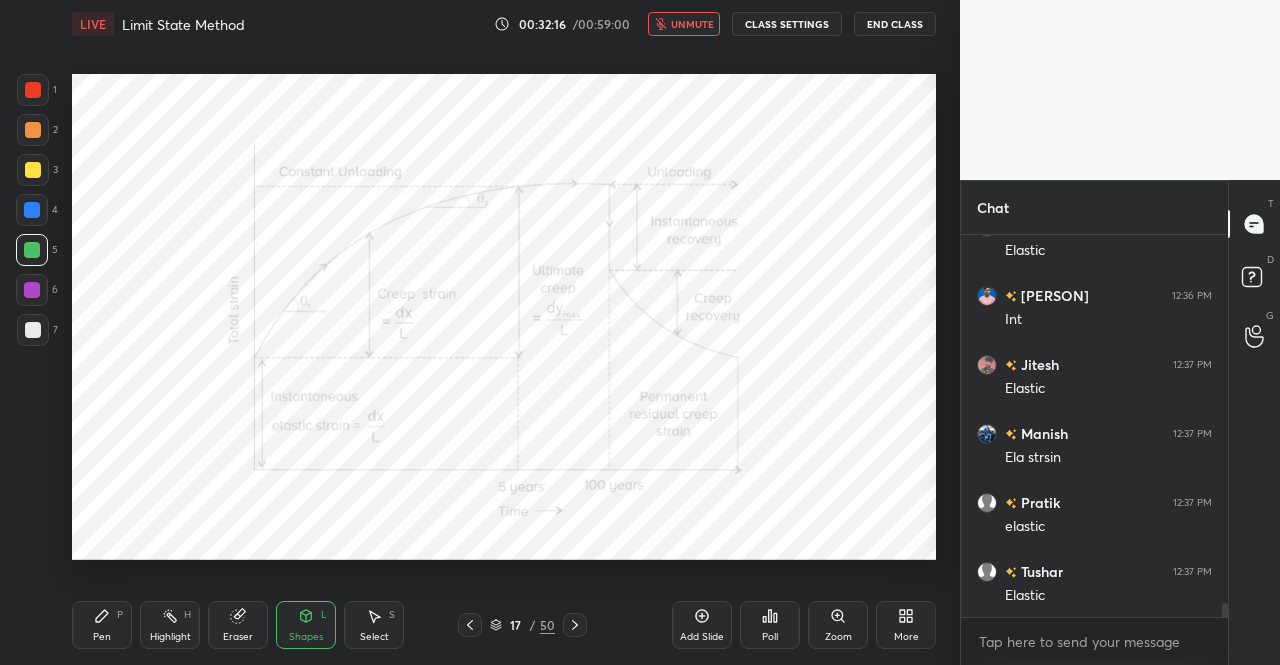 click 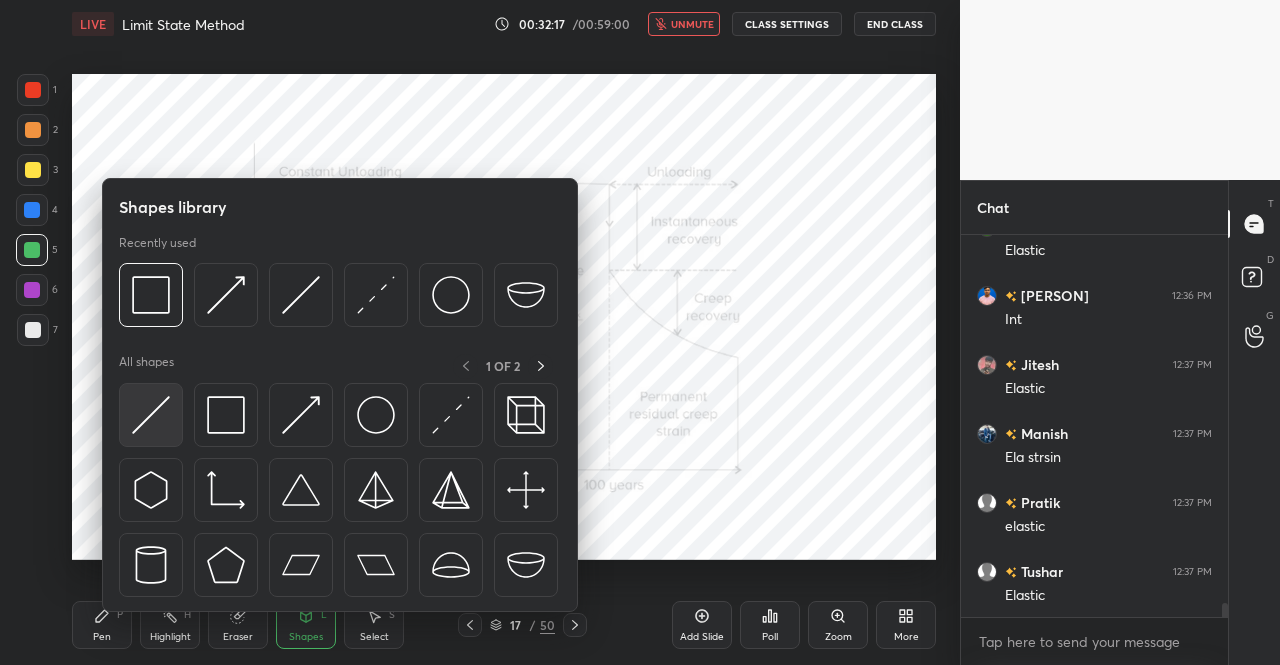click at bounding box center (151, 415) 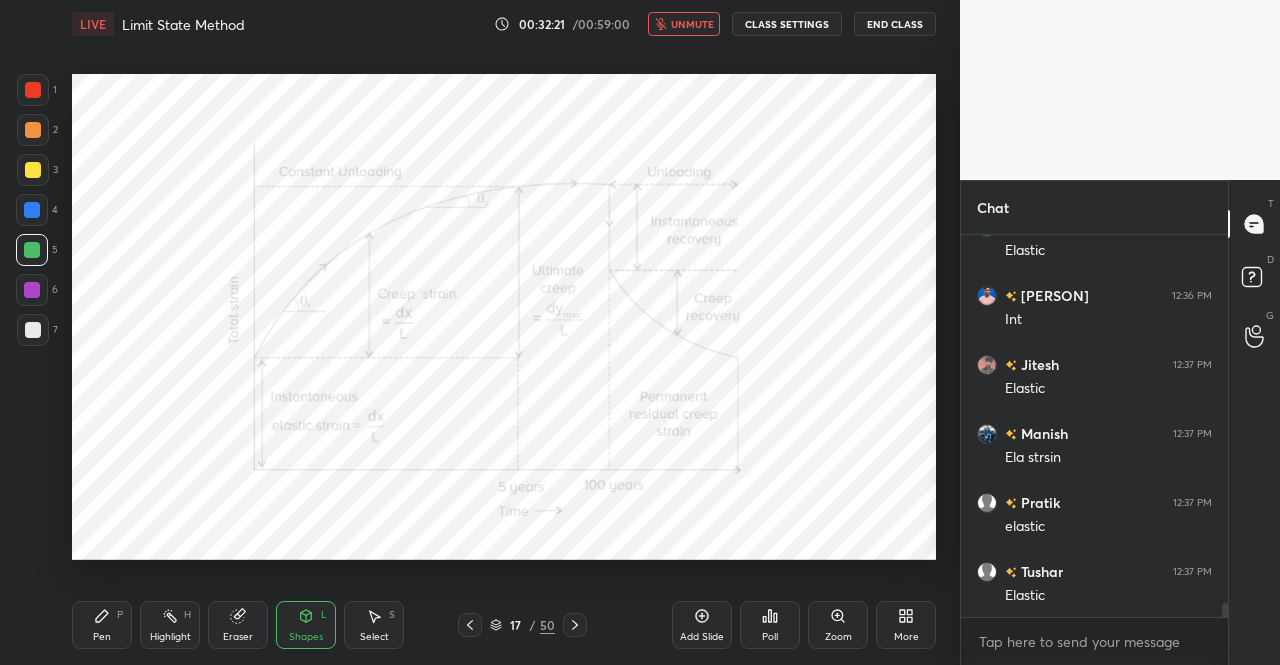 click on "unmute" at bounding box center [692, 24] 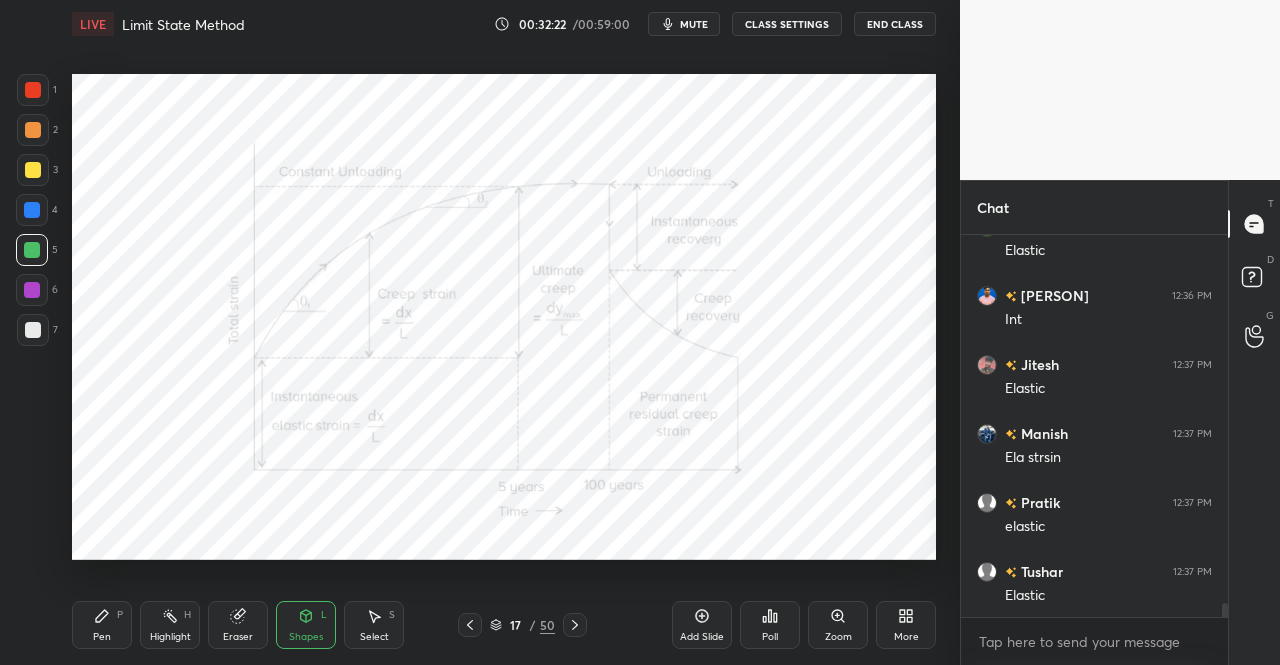 click on "Pen P" at bounding box center [102, 625] 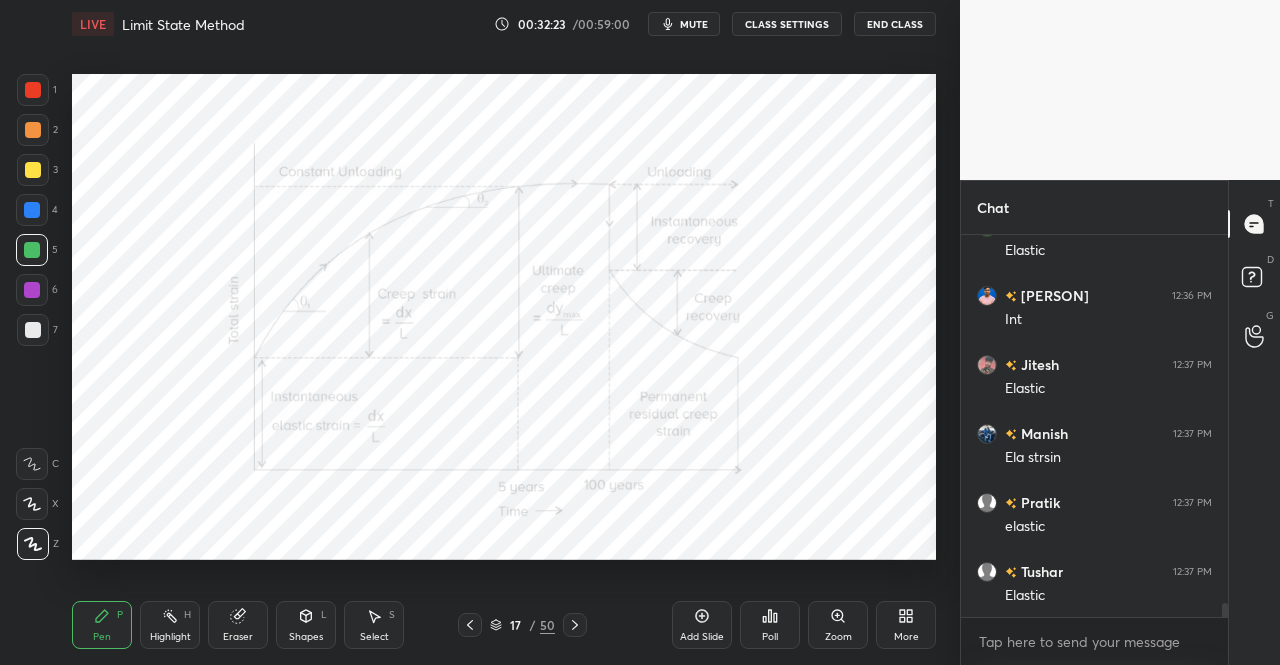 click on "Pen P" at bounding box center [102, 625] 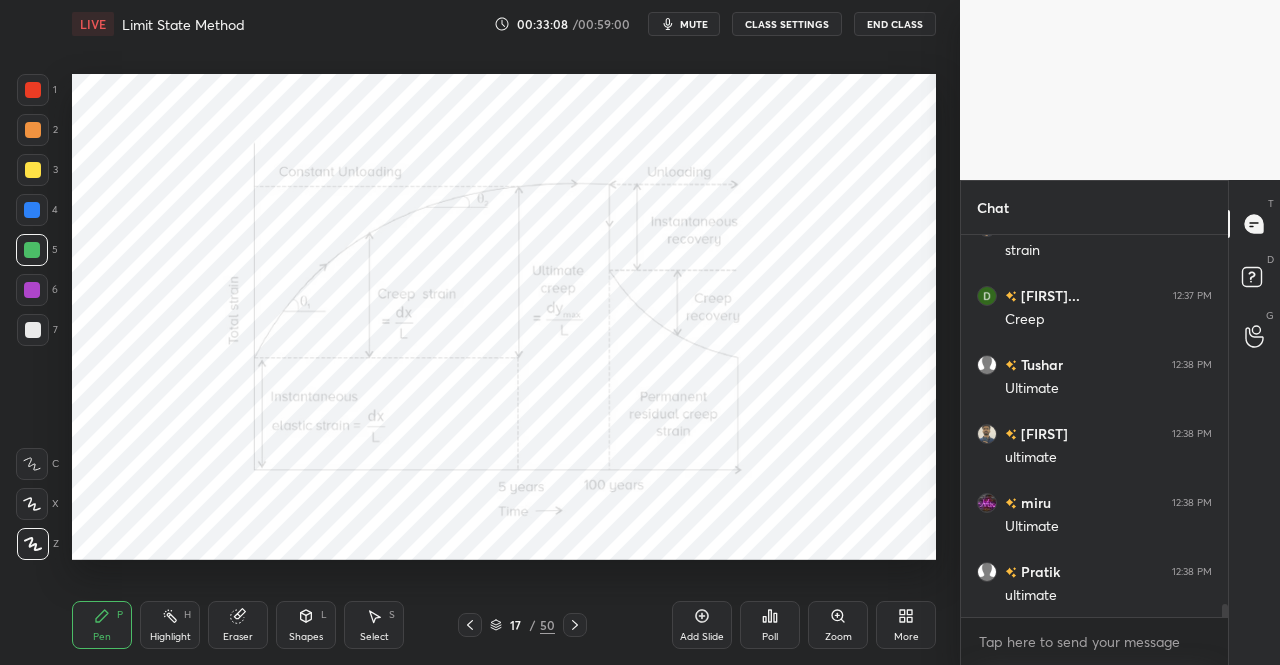 scroll, scrollTop: 10830, scrollLeft: 0, axis: vertical 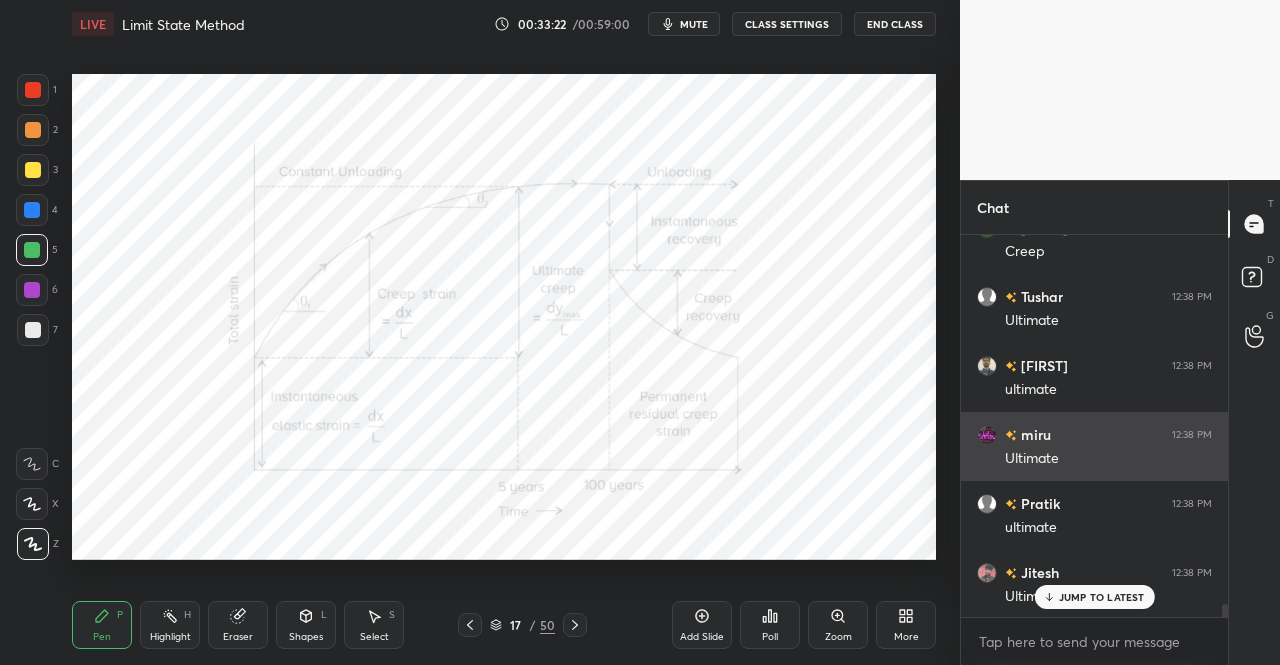 click 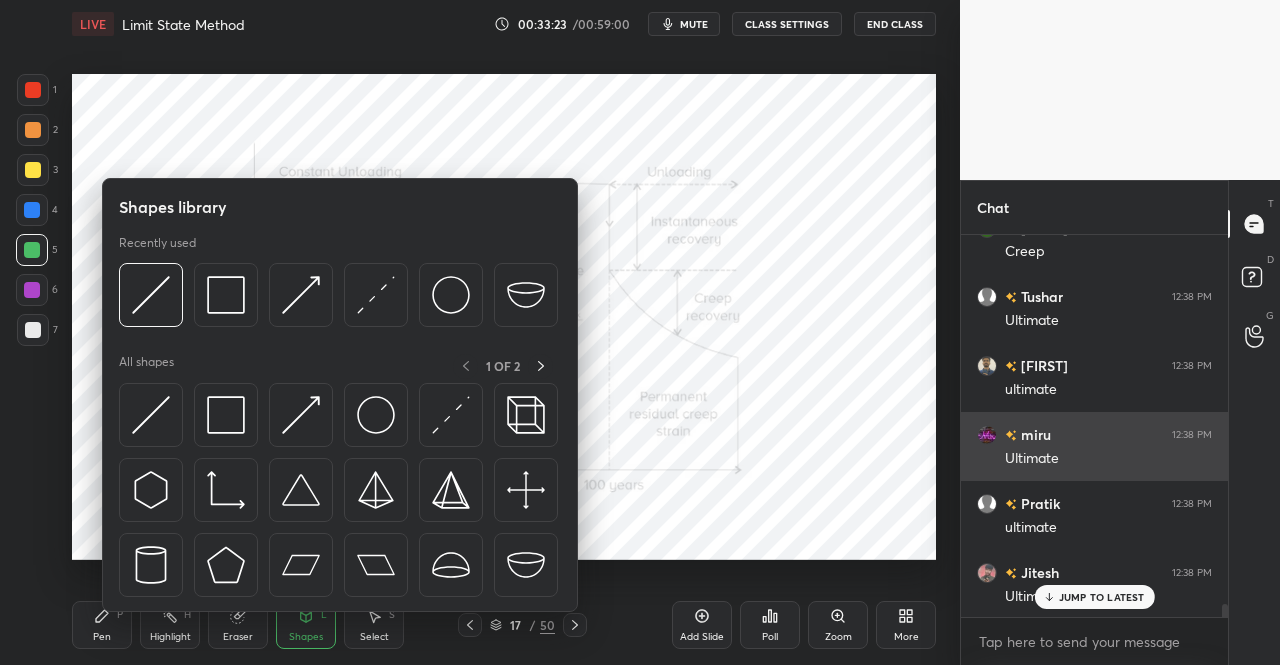 click at bounding box center [151, 415] 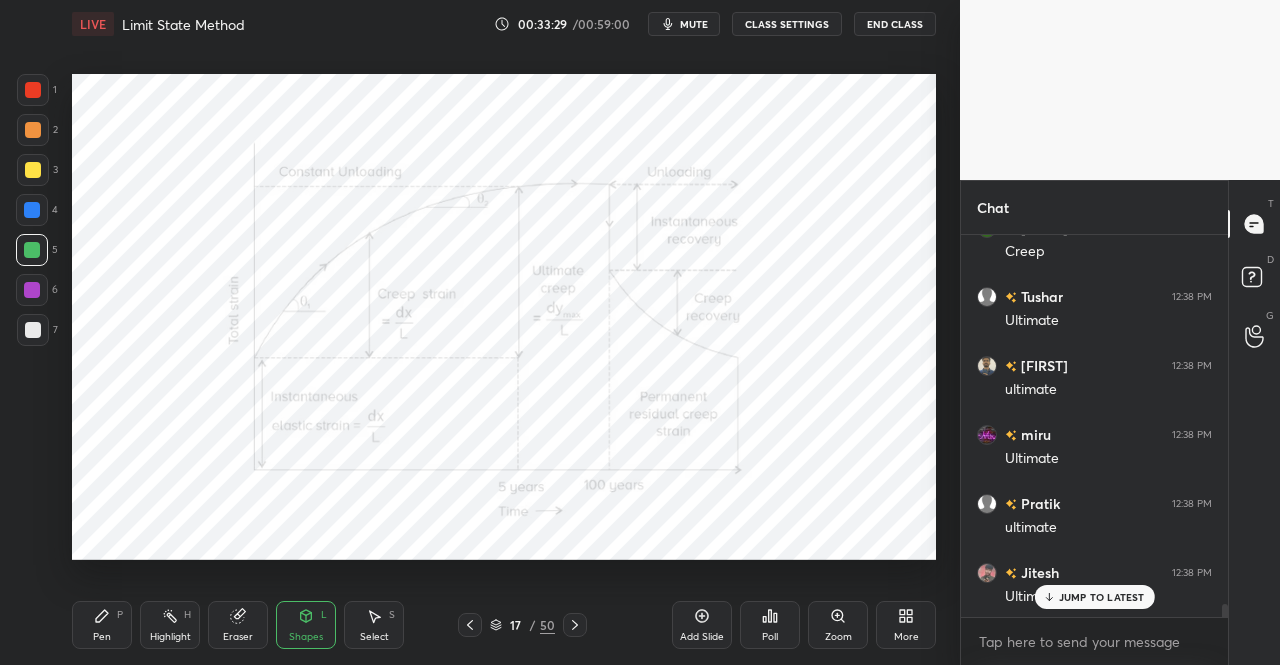 click on "Pen P" at bounding box center [102, 625] 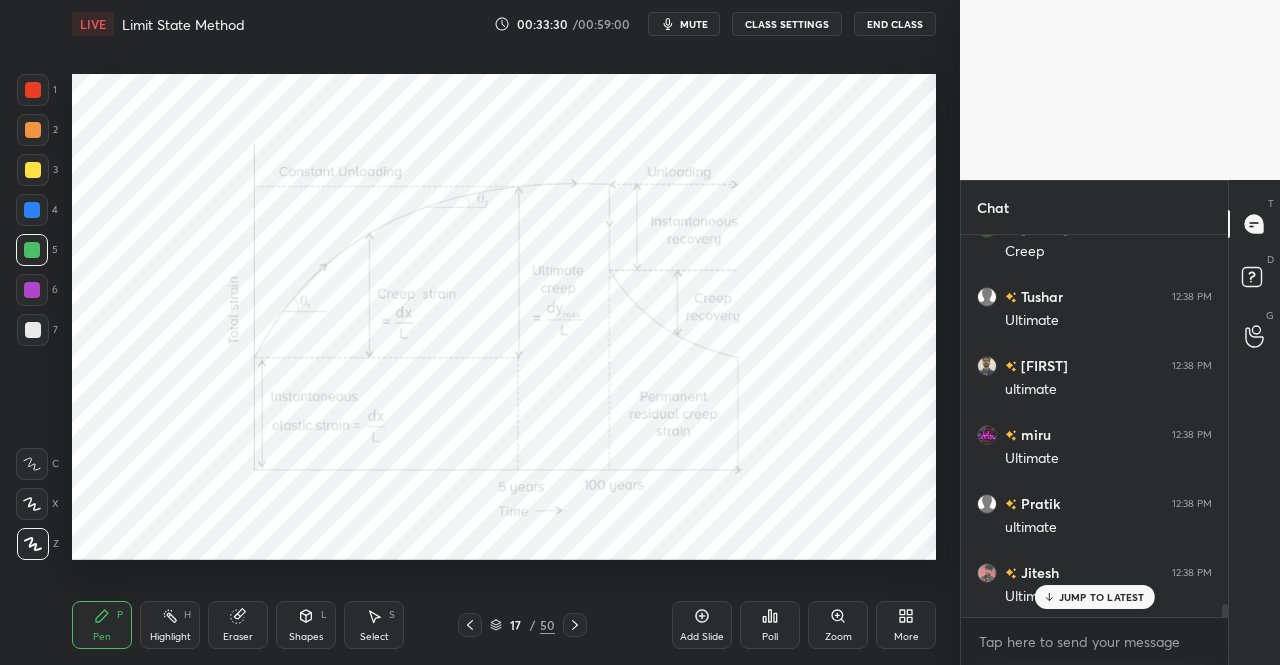 click 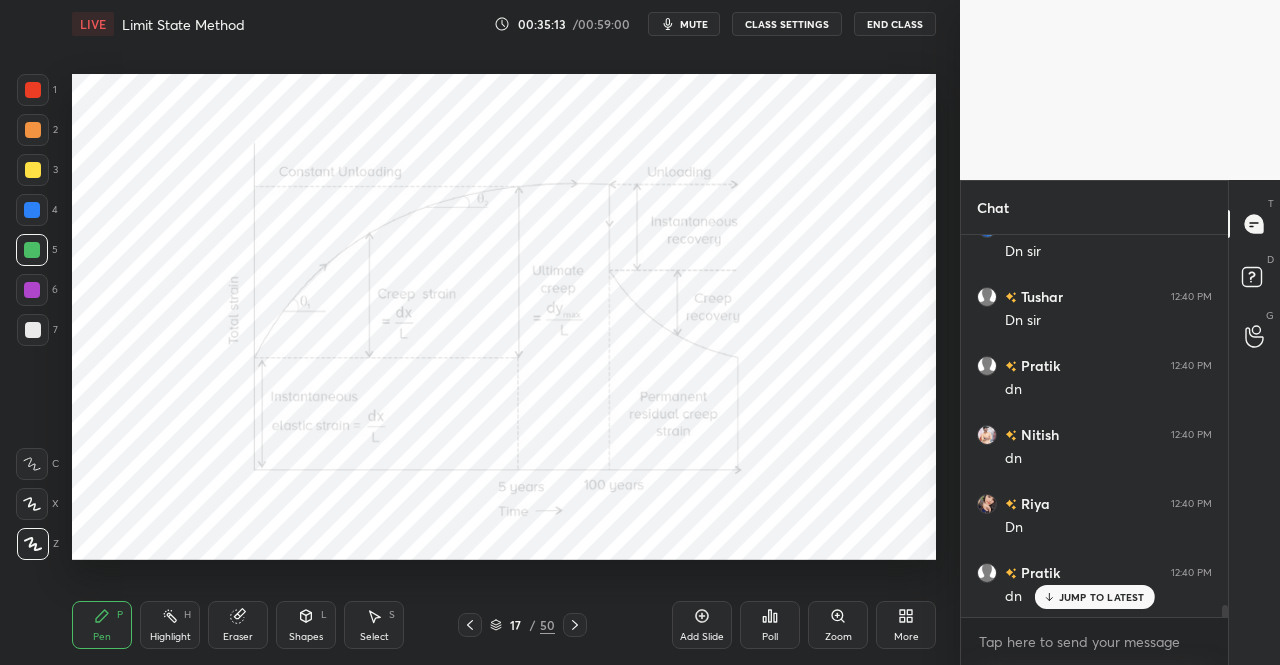scroll, scrollTop: 11590, scrollLeft: 0, axis: vertical 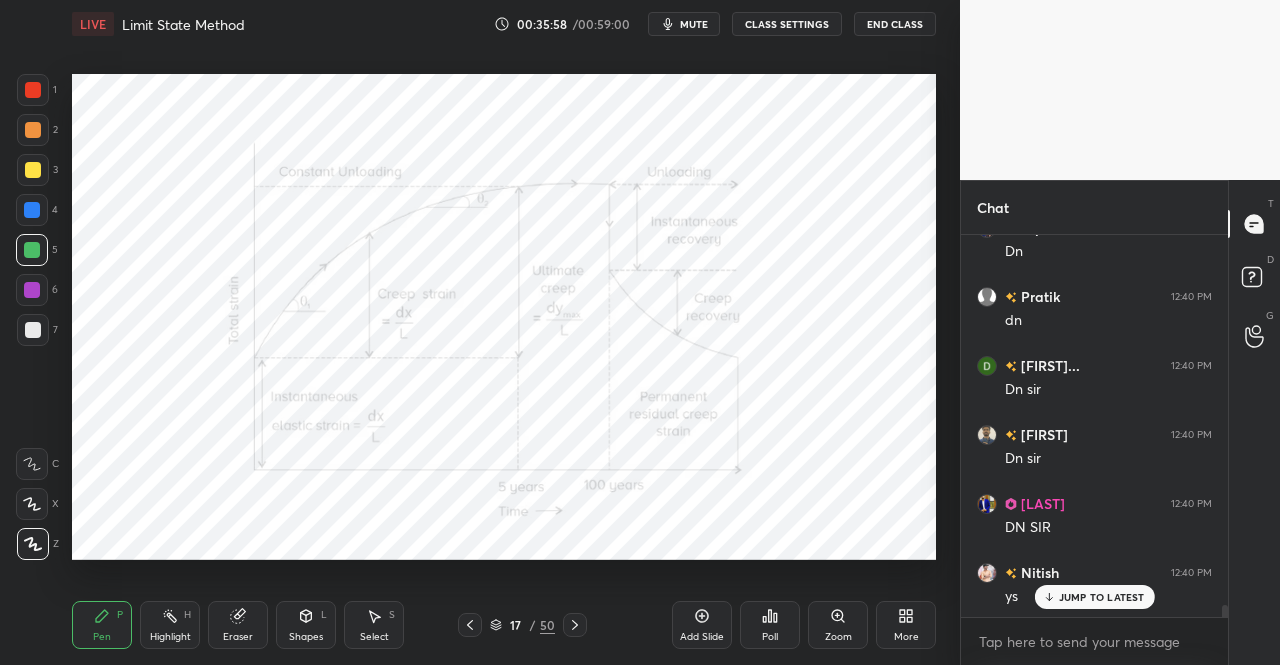 click 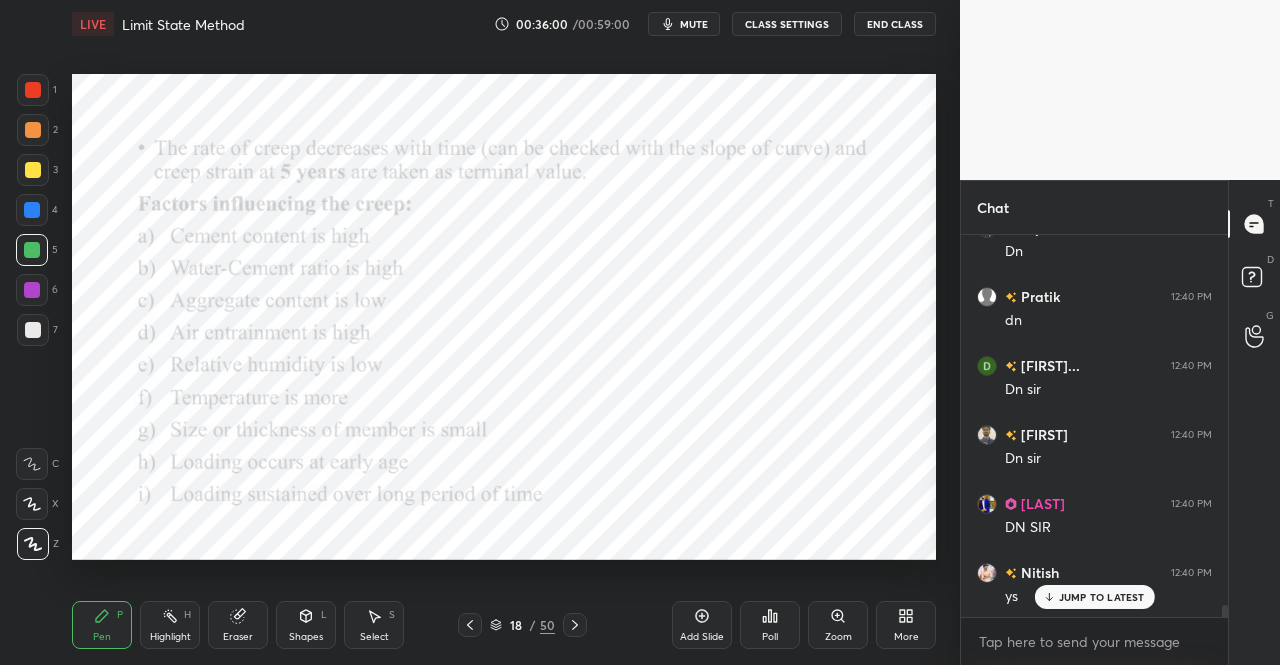 click on "Pen" at bounding box center [102, 637] 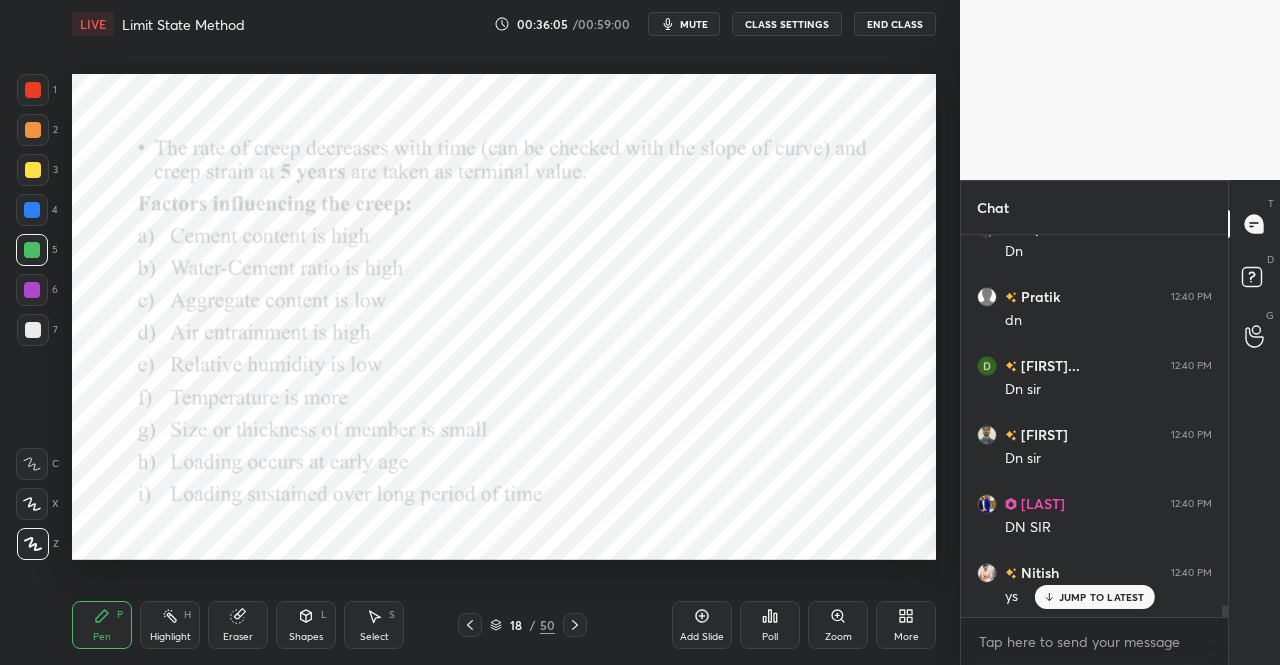 click on "Pen P" at bounding box center (102, 625) 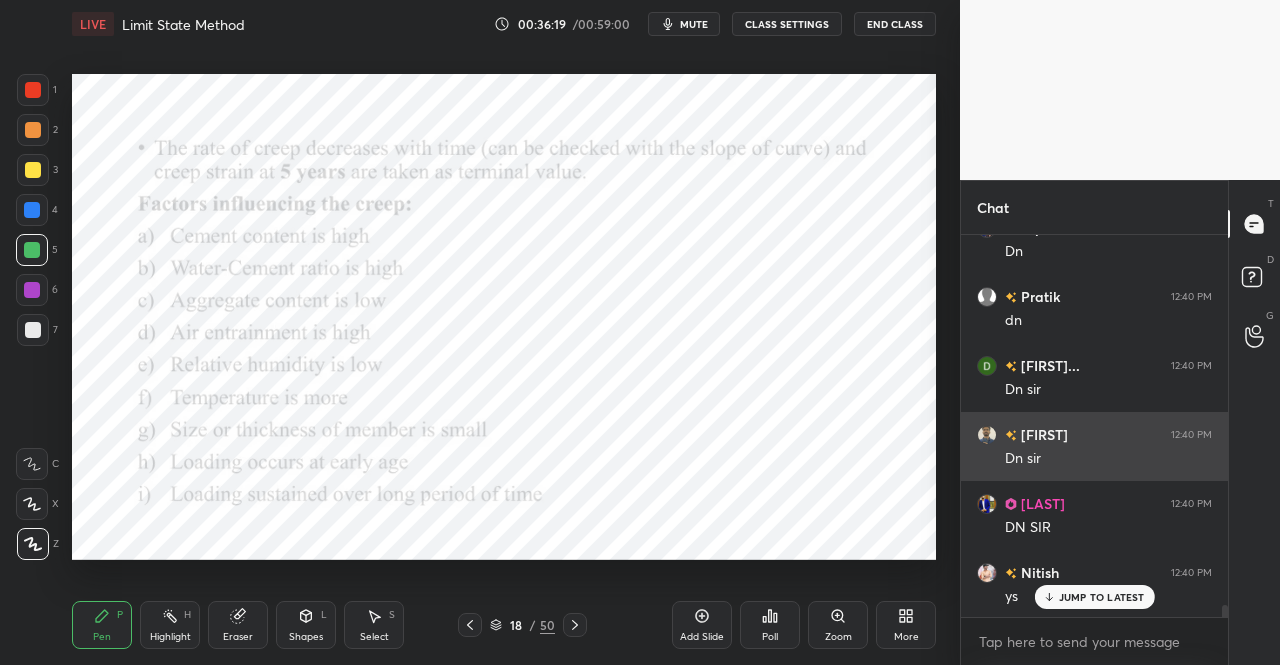 scroll, scrollTop: 11844, scrollLeft: 0, axis: vertical 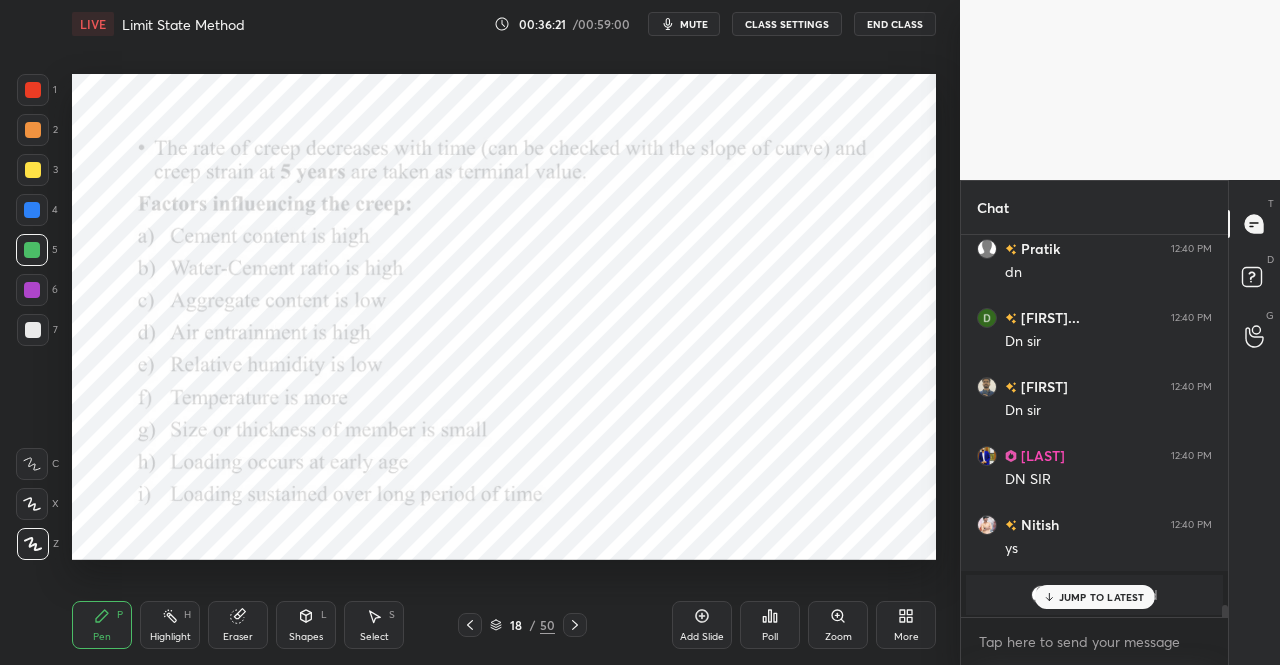 click on "LIVE Limit State Method 00:36:21 /  00:59:00 mute CLASS SETTINGS End Class Setting up your live class Poll for   secs No correct answer Start poll Back Limit State Method • L2 of Complete Course on Reinforced Cement Concrete Dr. Jaspal Singh Pen P Highlight H Eraser Shapes L Select S 18 / 50 Add Slide Poll Zoom More" at bounding box center [504, 332] 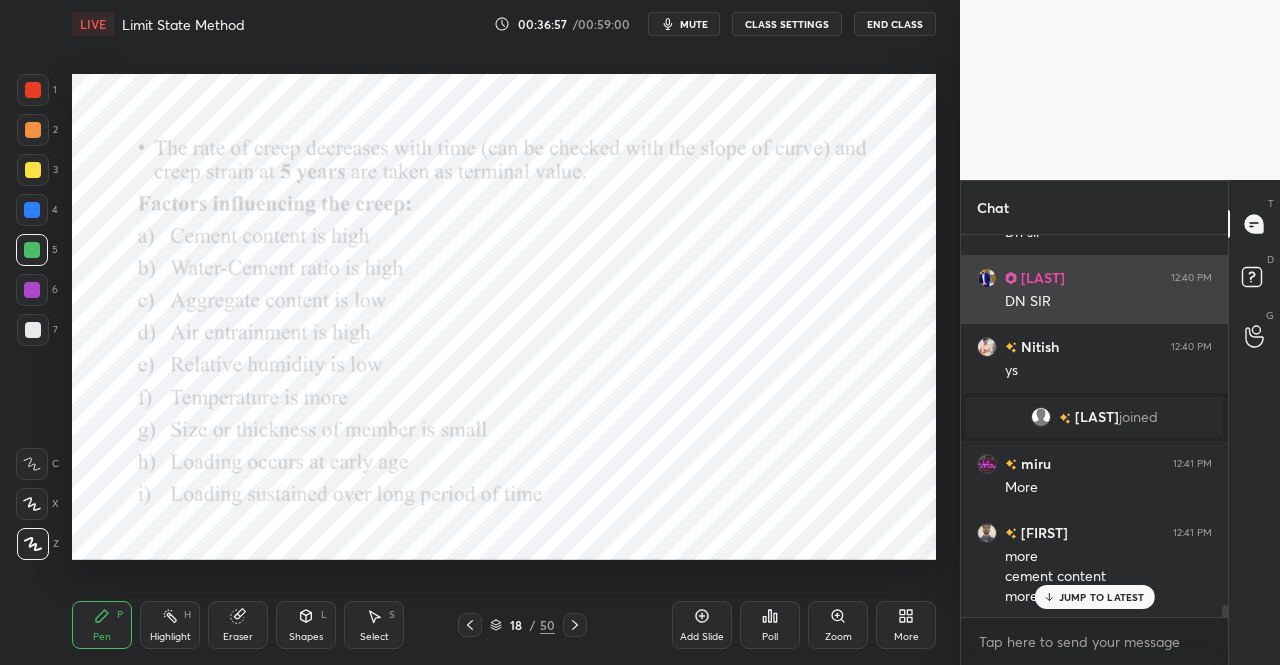 scroll, scrollTop: 12070, scrollLeft: 0, axis: vertical 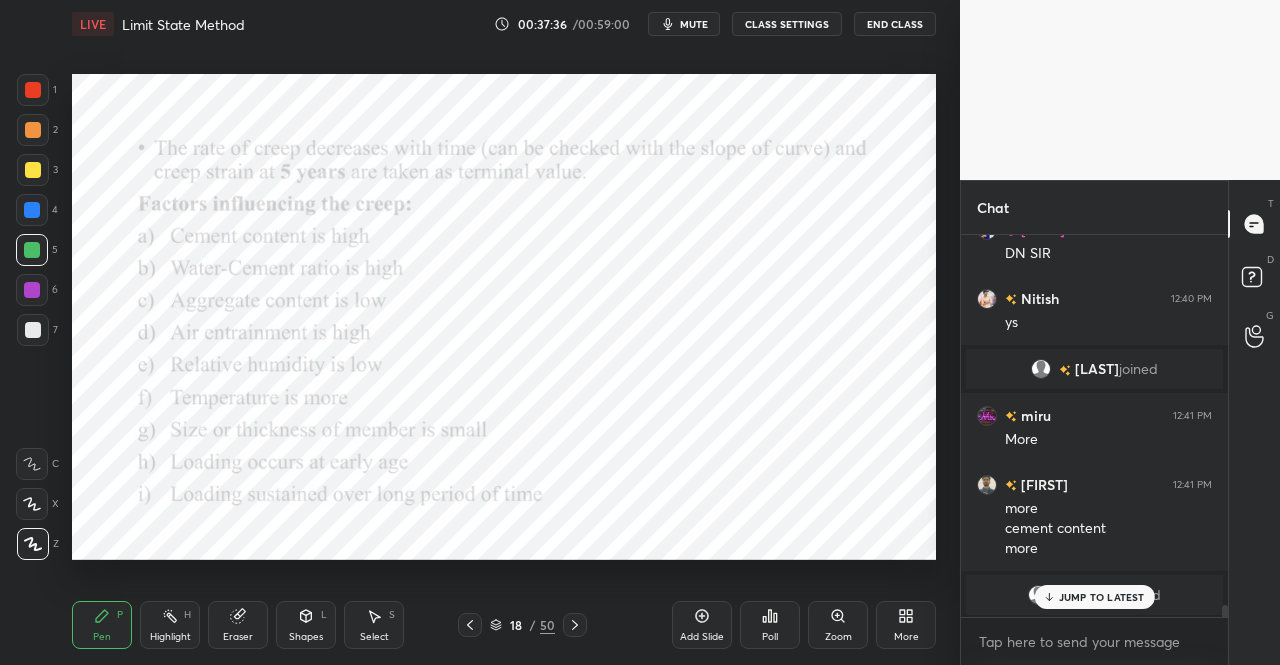 click 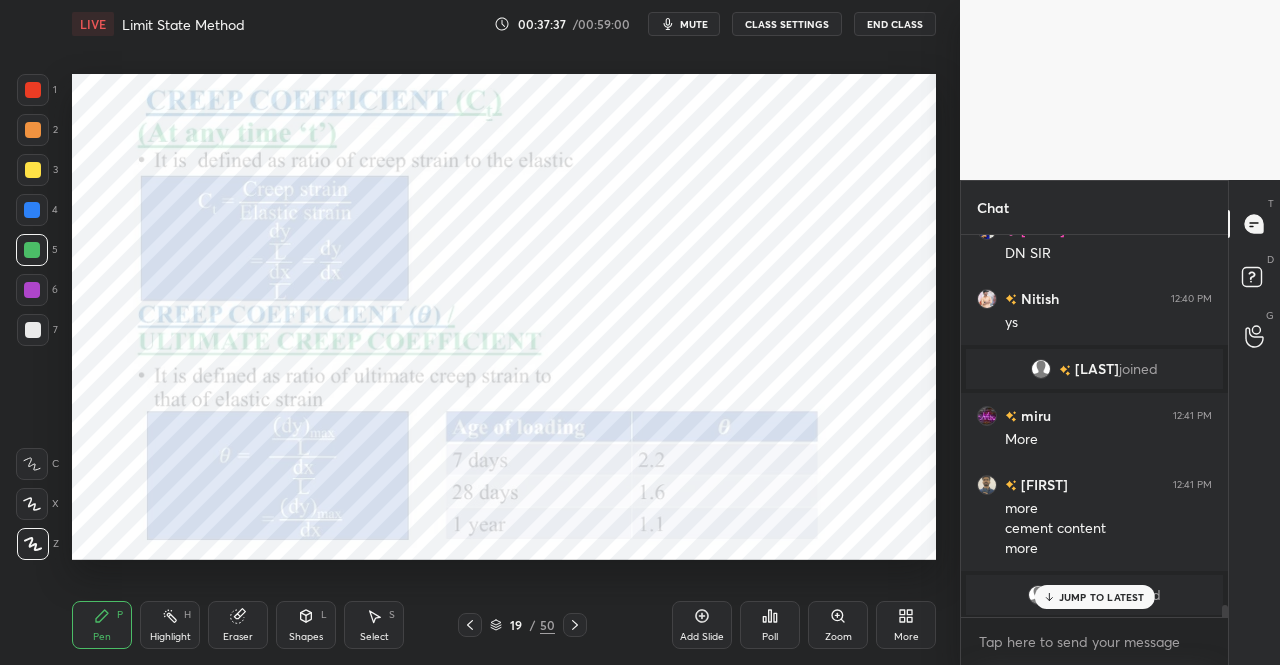 click on "Pen P" at bounding box center (102, 625) 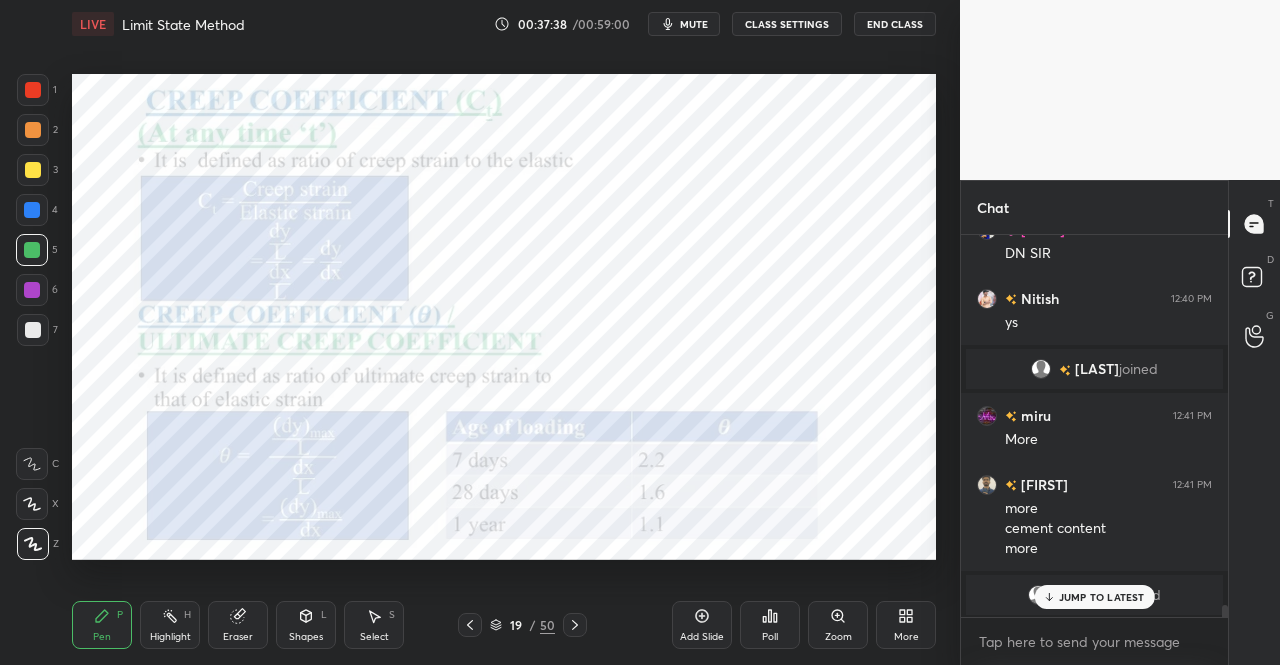 click at bounding box center [33, 90] 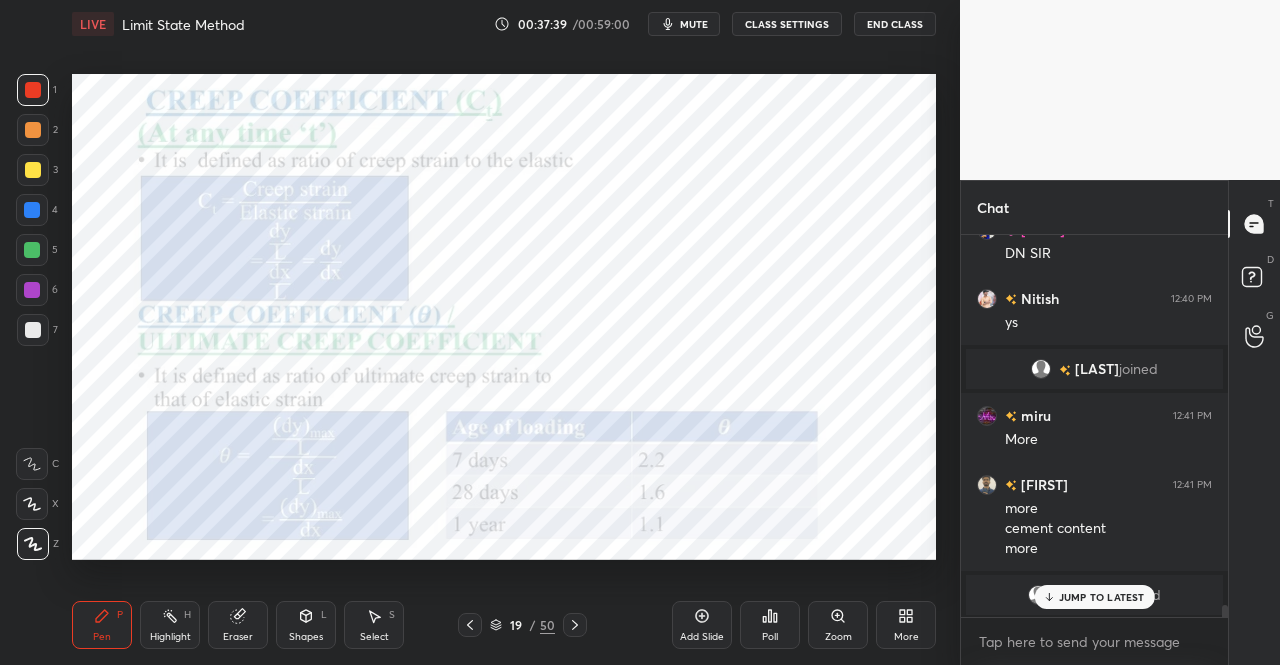 click at bounding box center (33, 90) 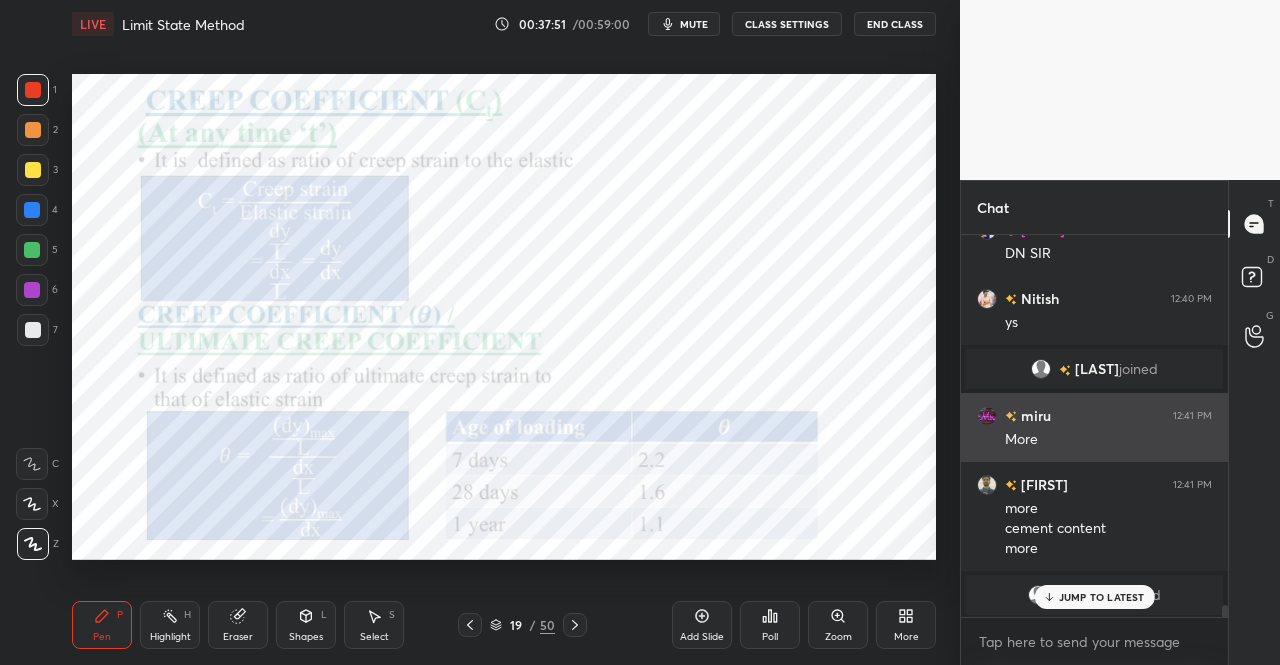 click 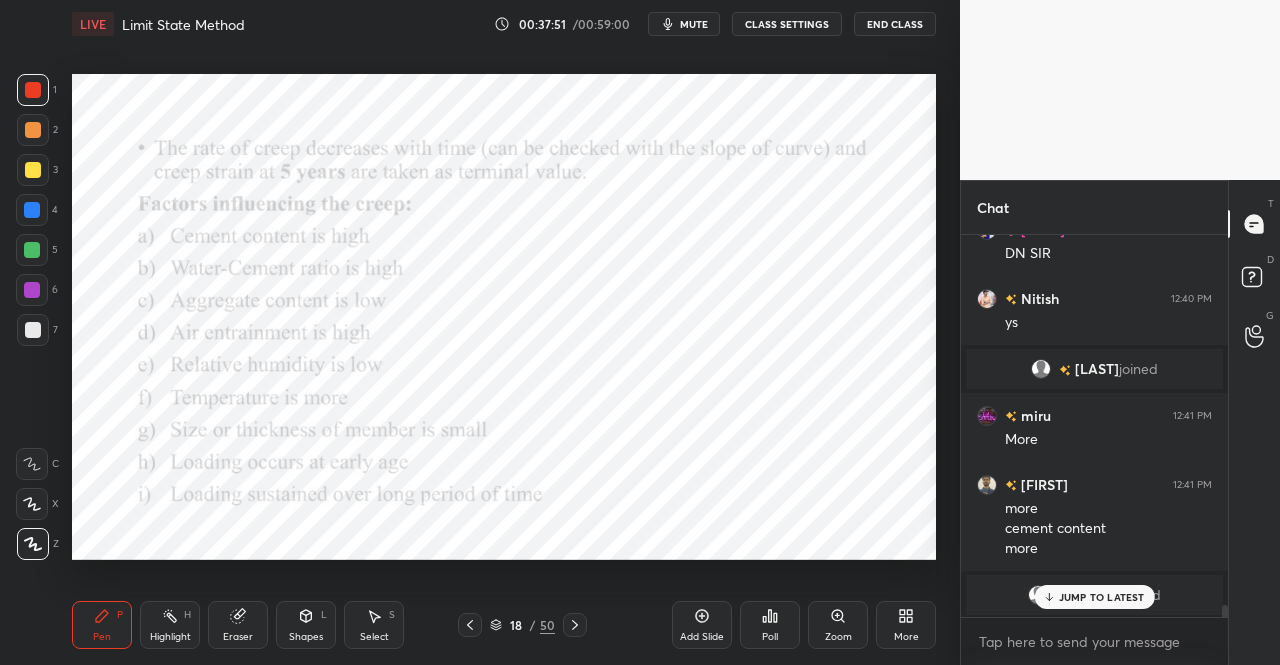 click 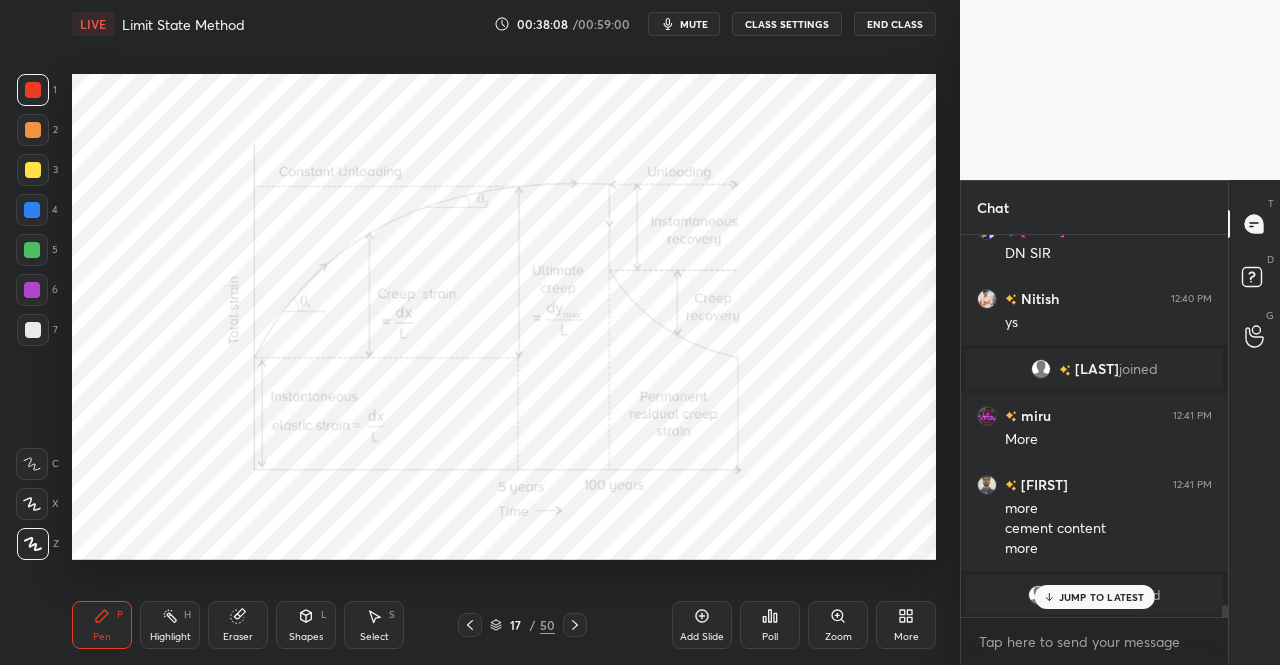 click 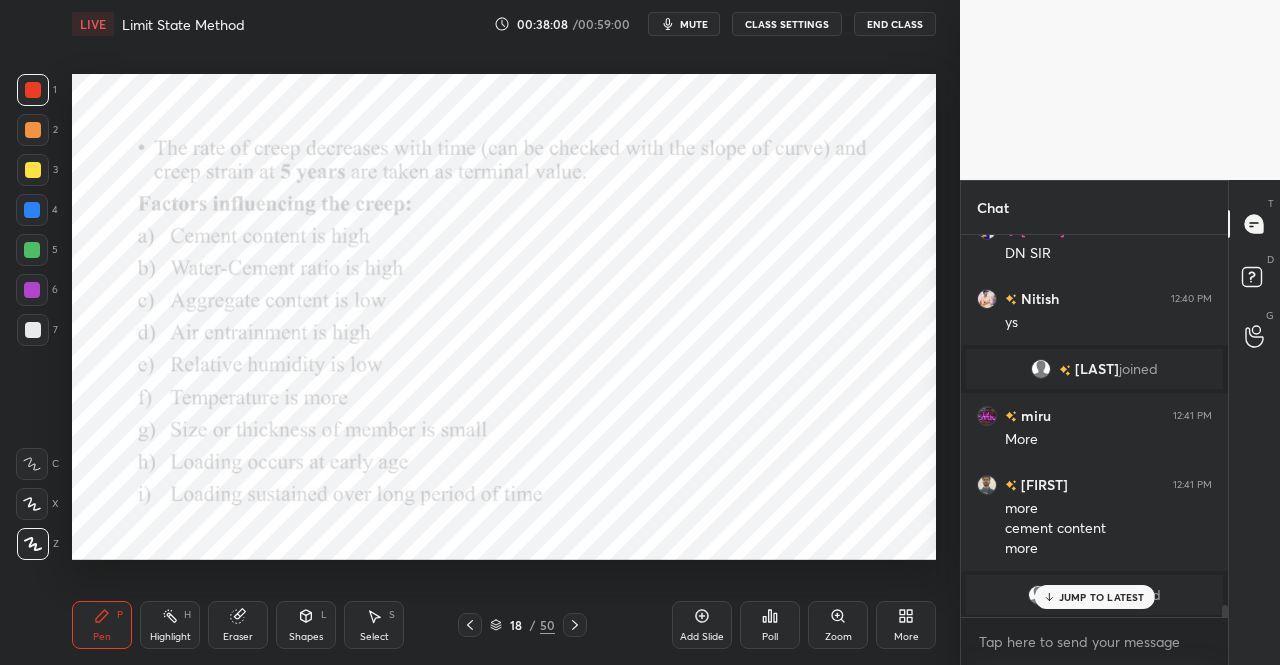 click 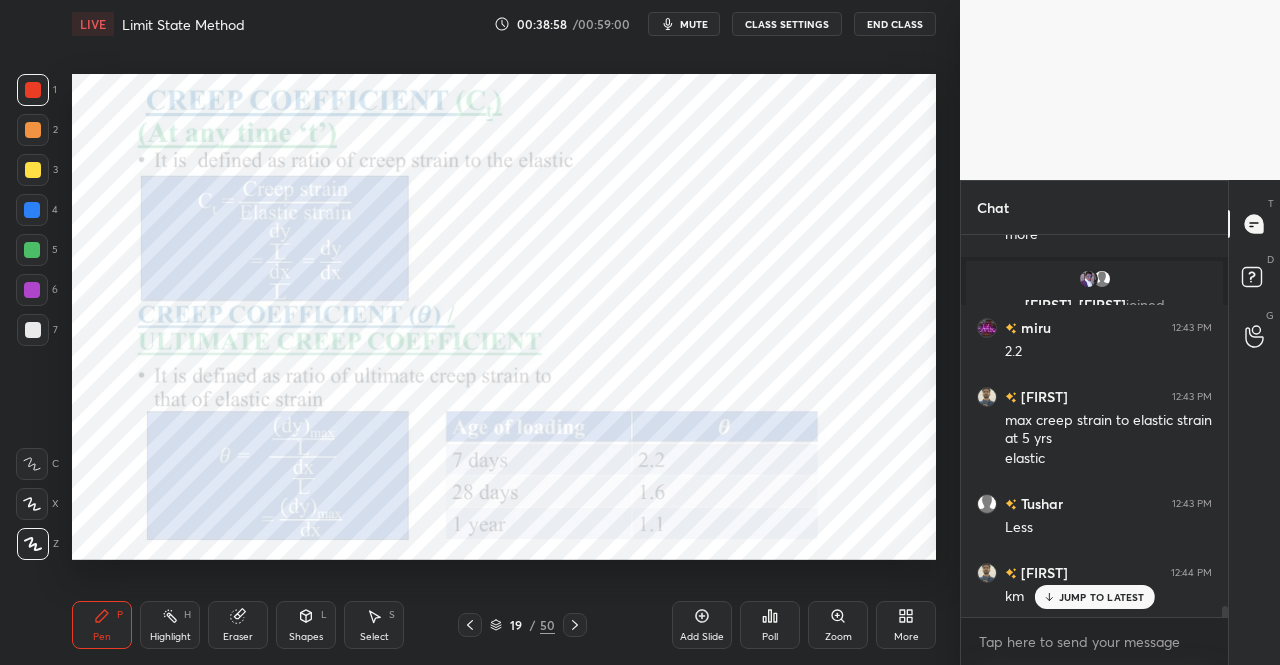 scroll, scrollTop: 12454, scrollLeft: 0, axis: vertical 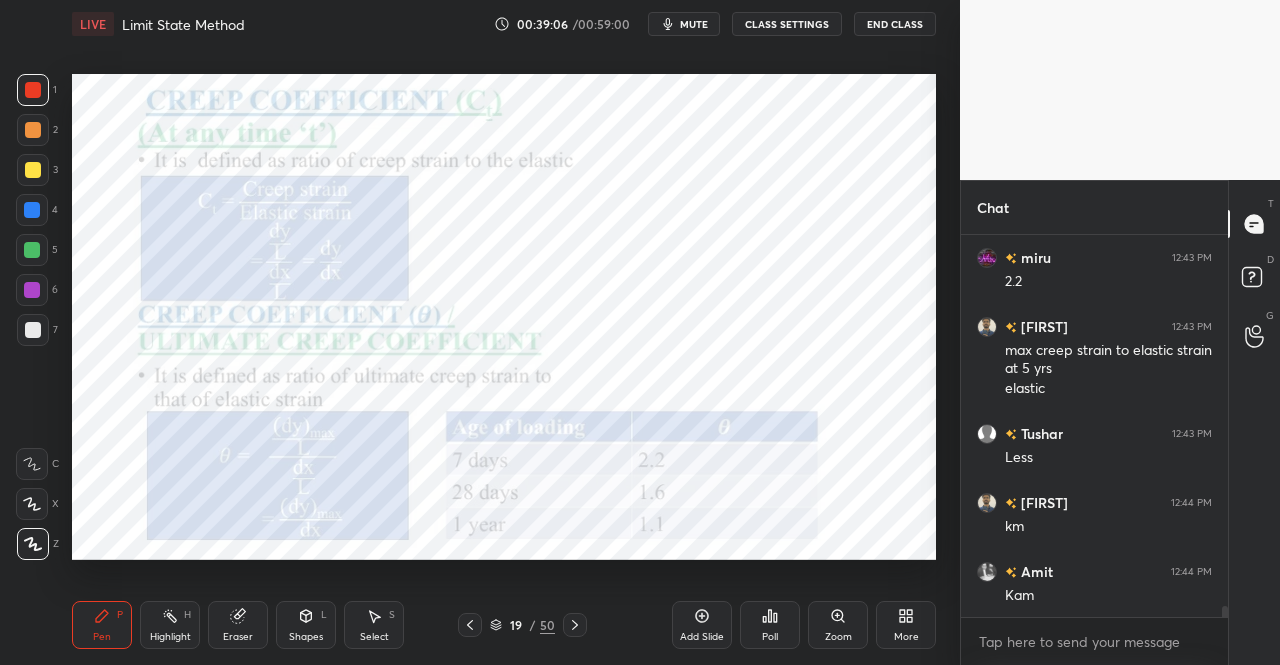 click 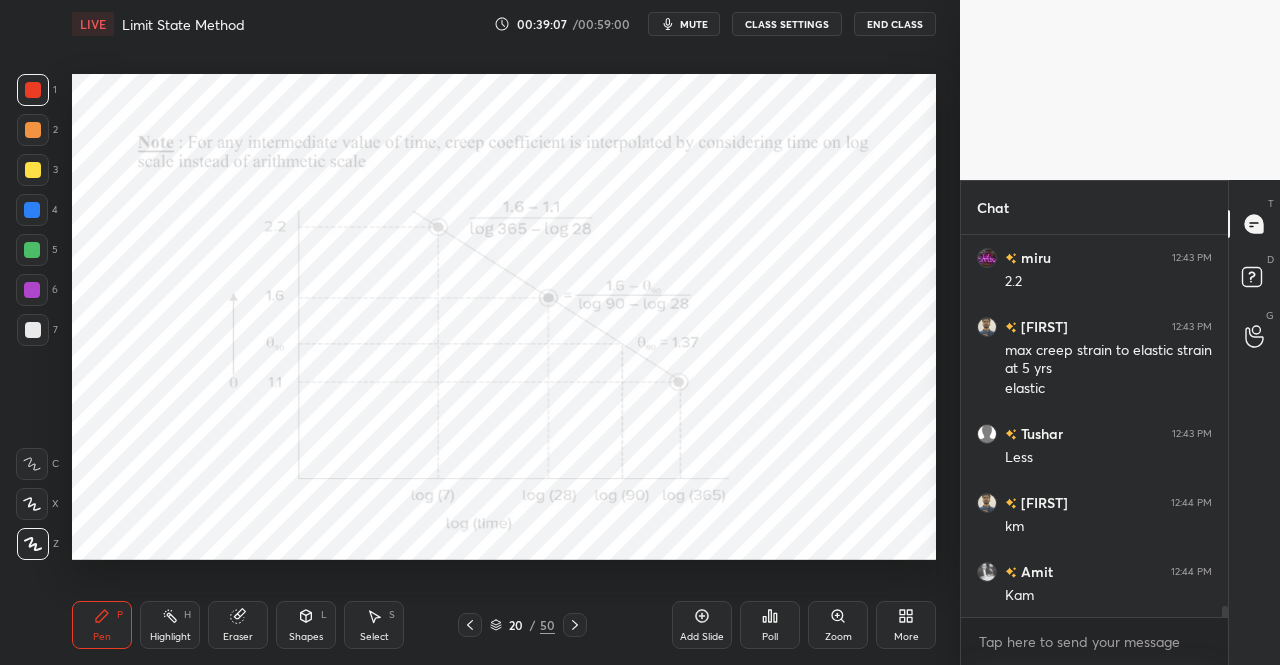 click on "Pen P" at bounding box center [102, 625] 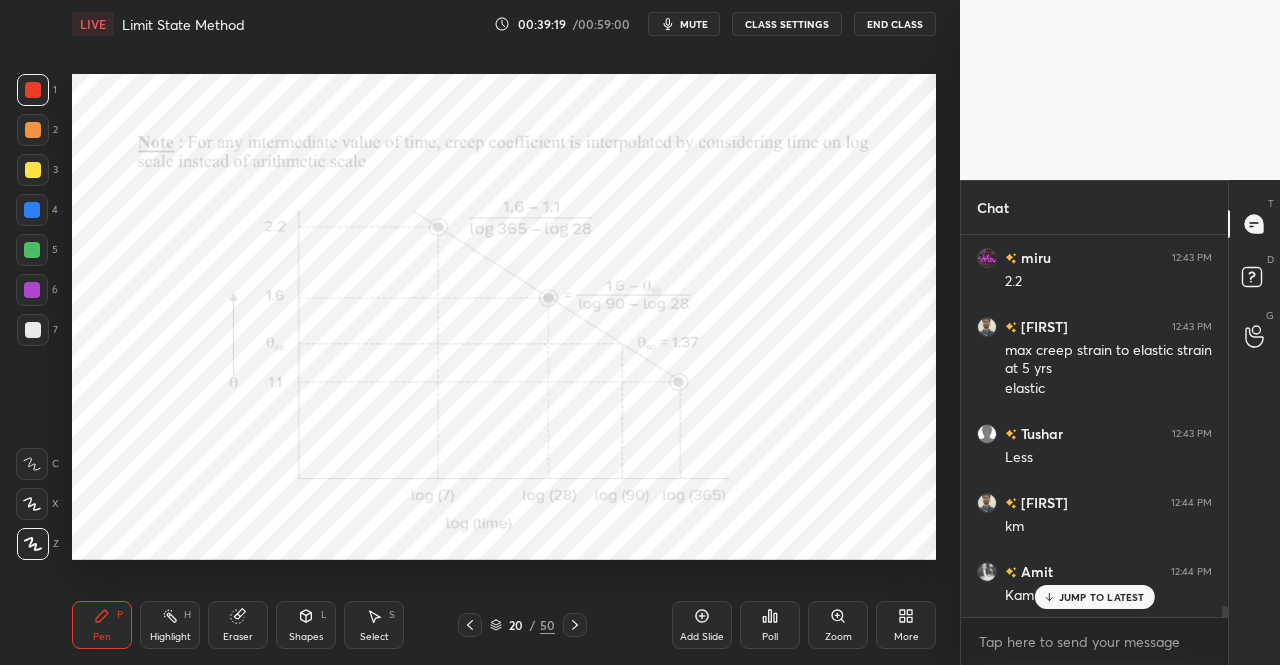 scroll, scrollTop: 12522, scrollLeft: 0, axis: vertical 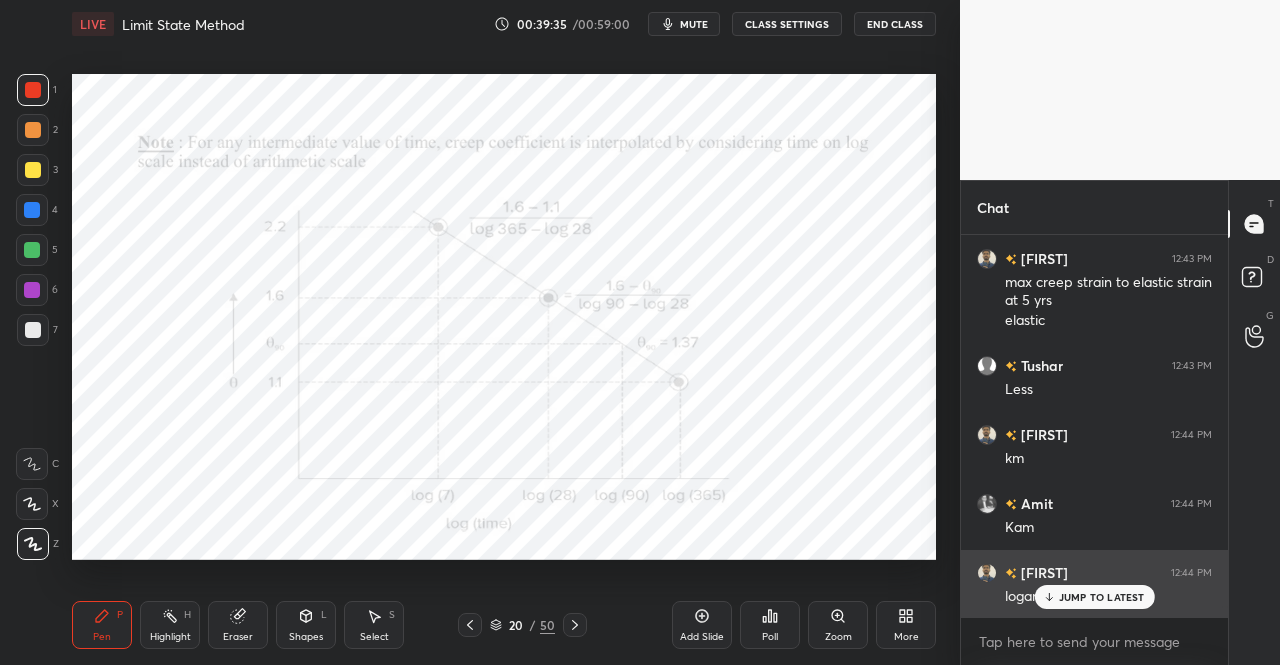 click on "JUMP TO LATEST" at bounding box center [1102, 597] 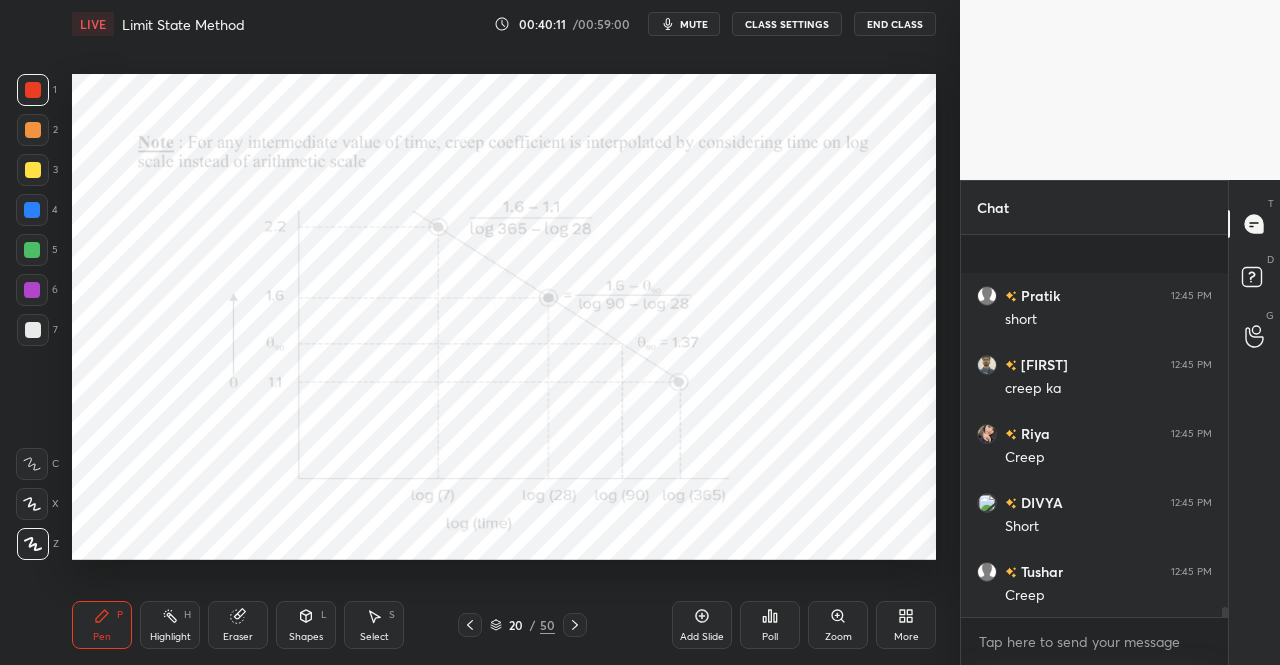 scroll, scrollTop: 13696, scrollLeft: 0, axis: vertical 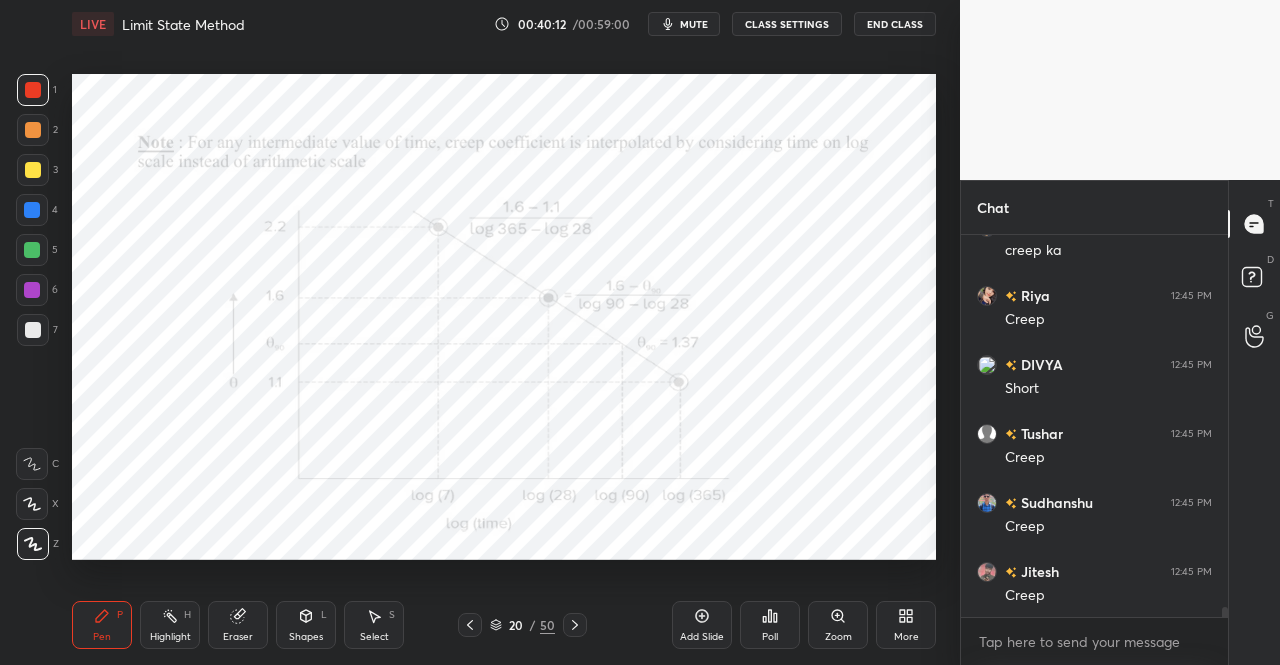 click 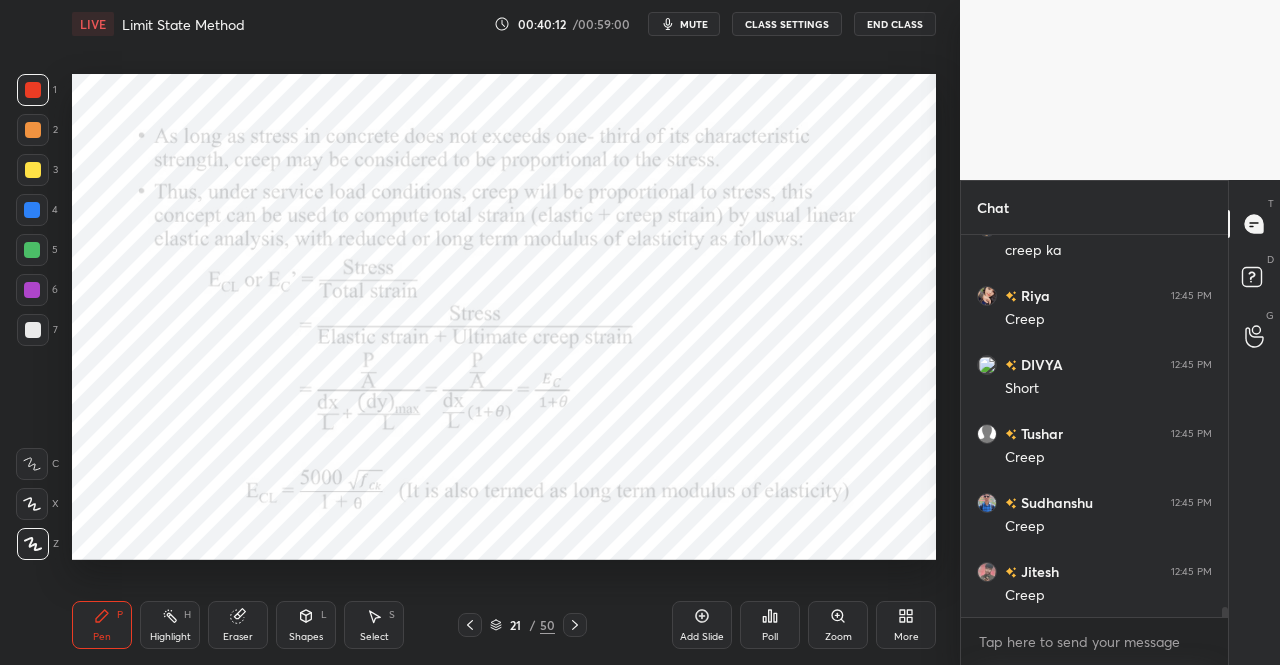 click on "Pen P" at bounding box center [102, 625] 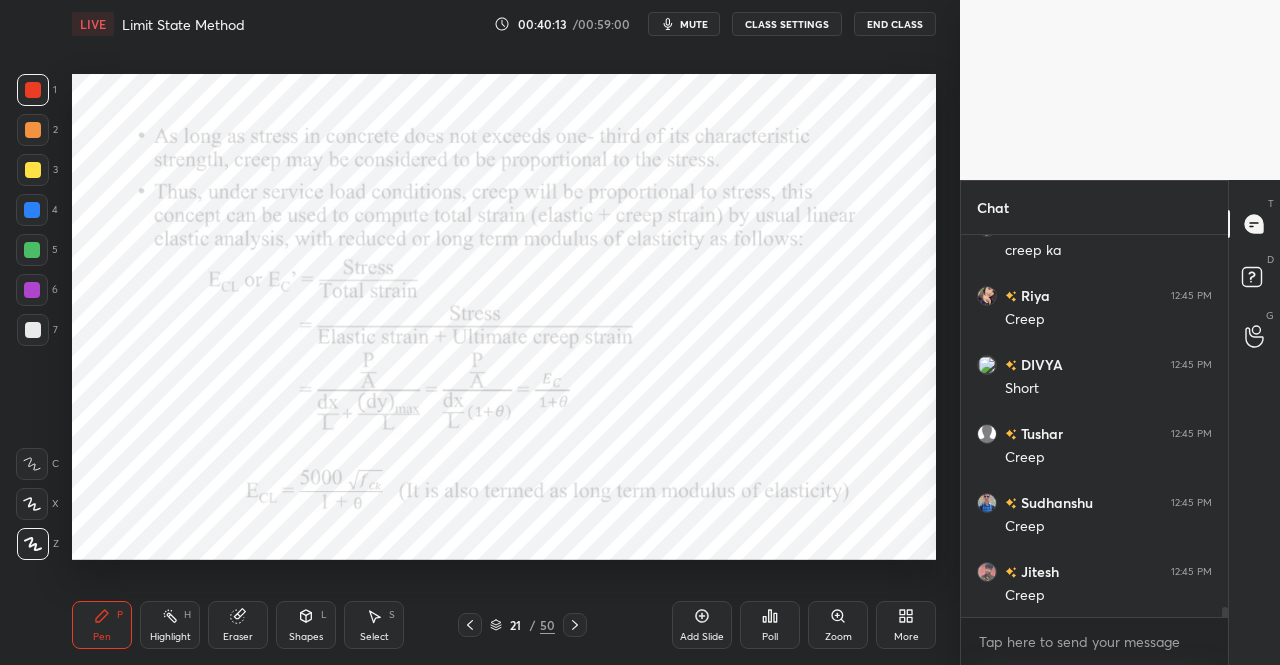 click 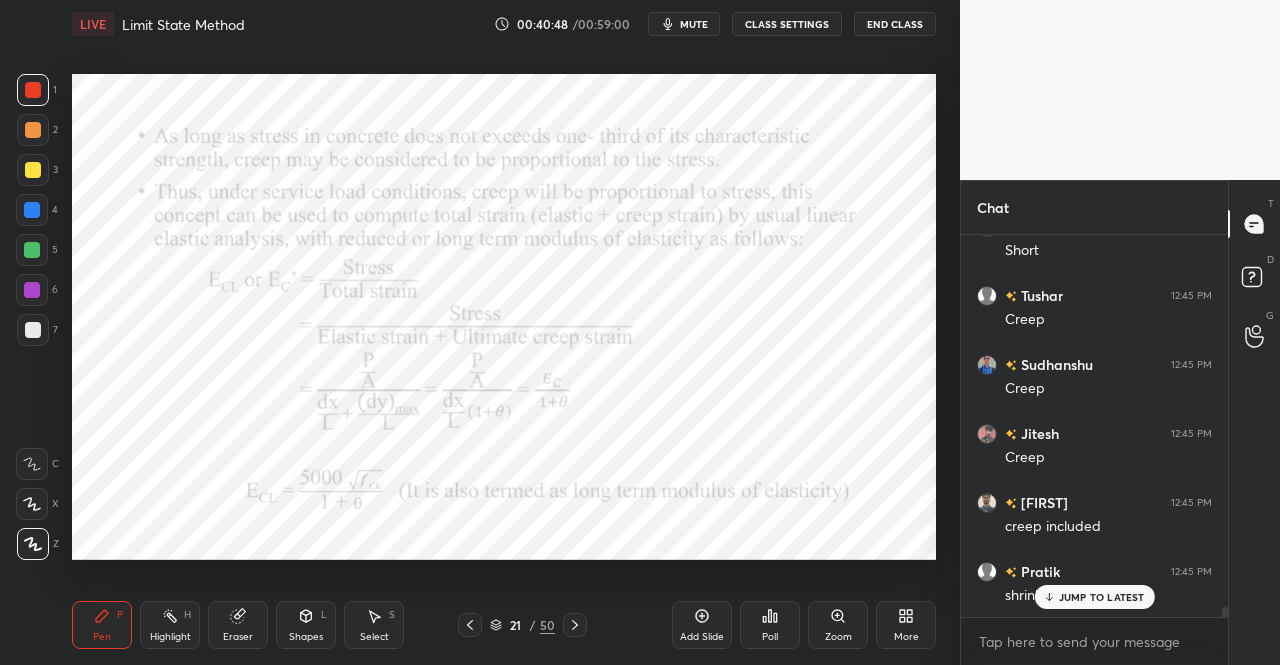scroll, scrollTop: 13902, scrollLeft: 0, axis: vertical 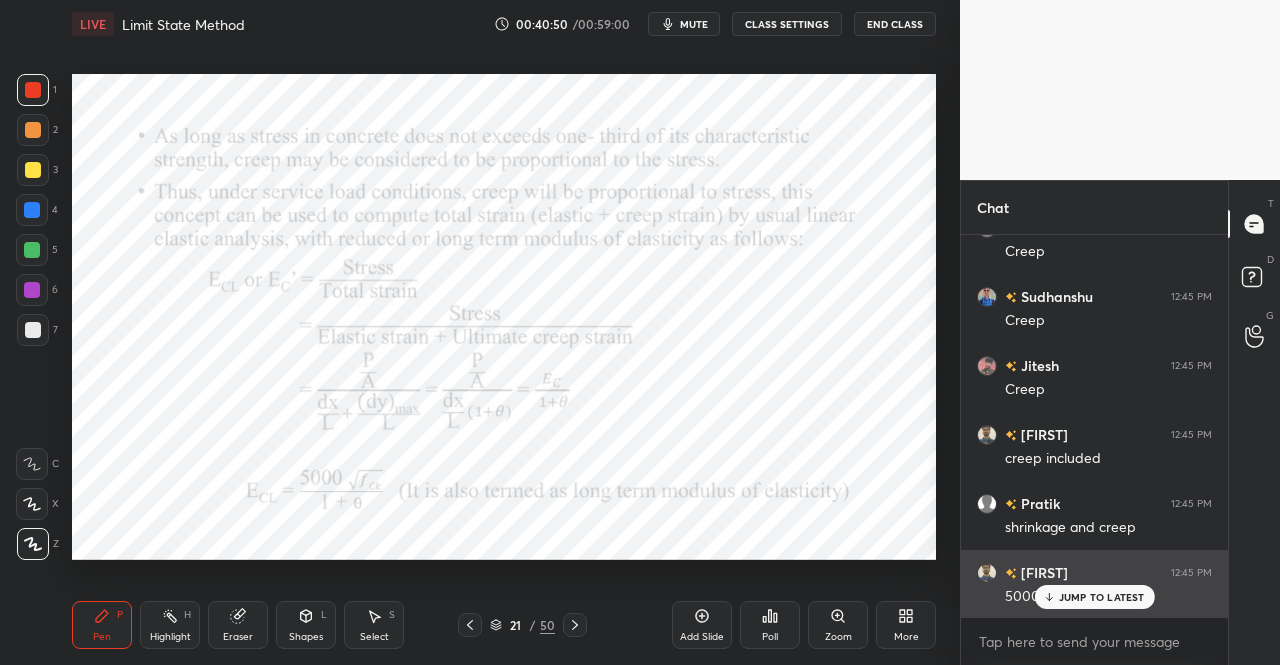 click on "JUMP TO LATEST" at bounding box center (1102, 597) 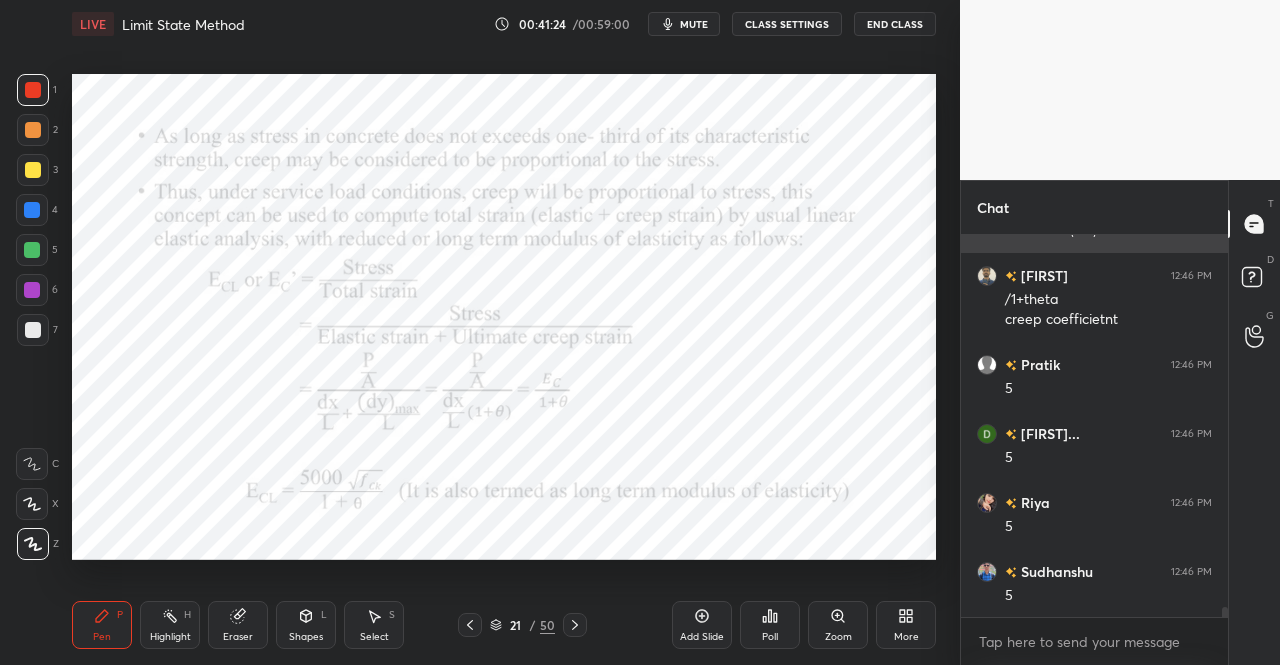 scroll, scrollTop: 14336, scrollLeft: 0, axis: vertical 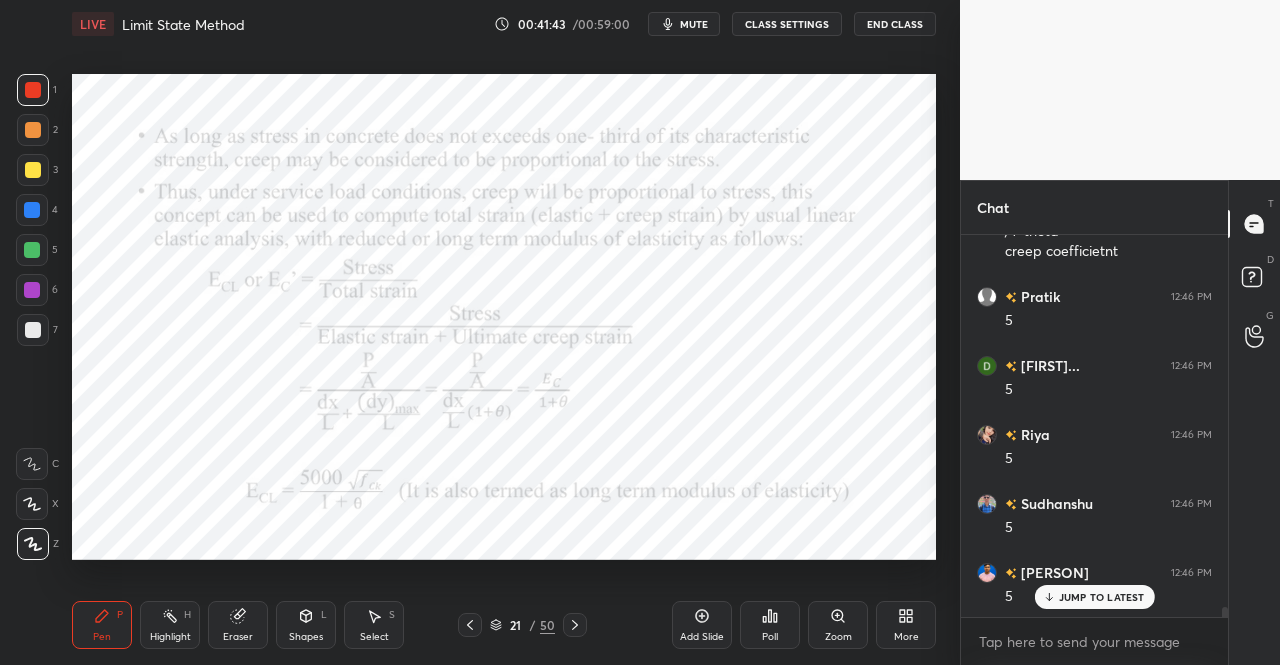 click 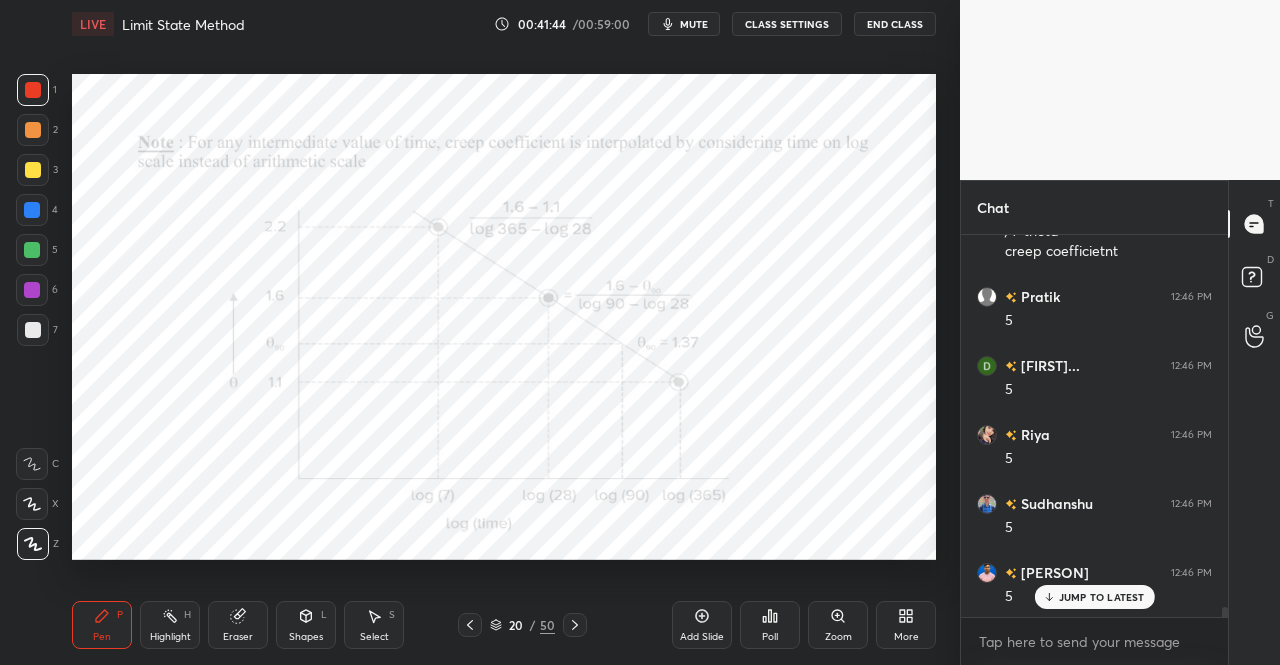 click 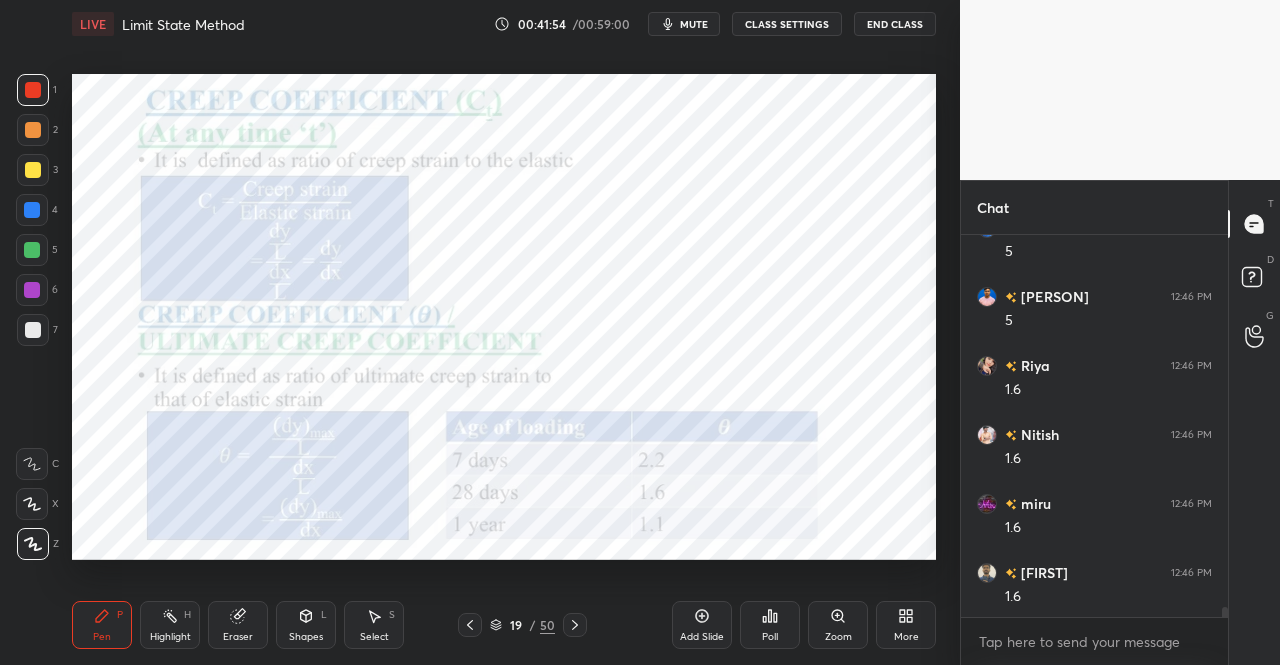 scroll, scrollTop: 14682, scrollLeft: 0, axis: vertical 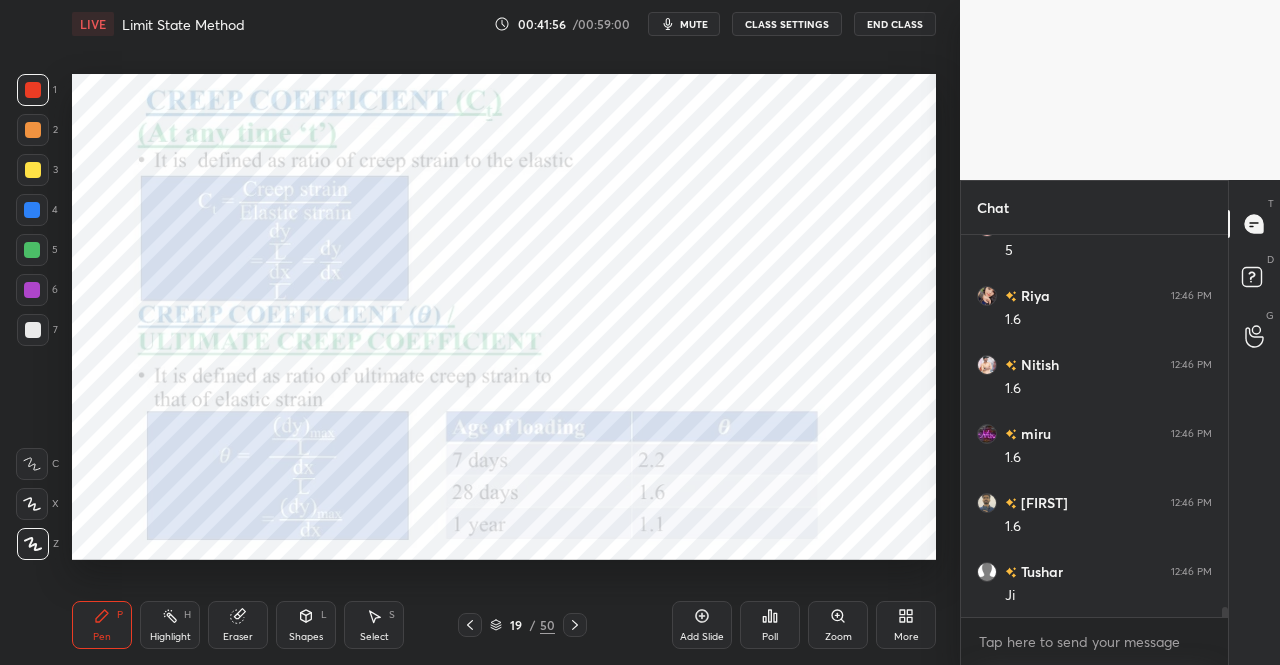 click at bounding box center (575, 625) 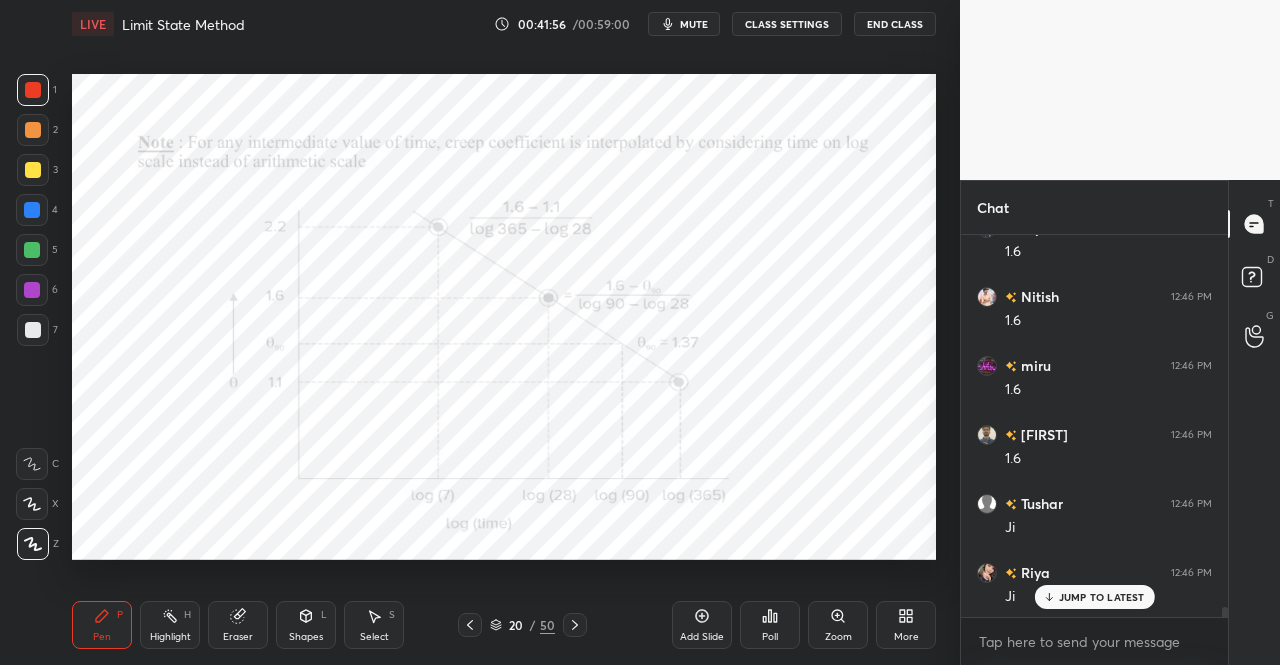 click 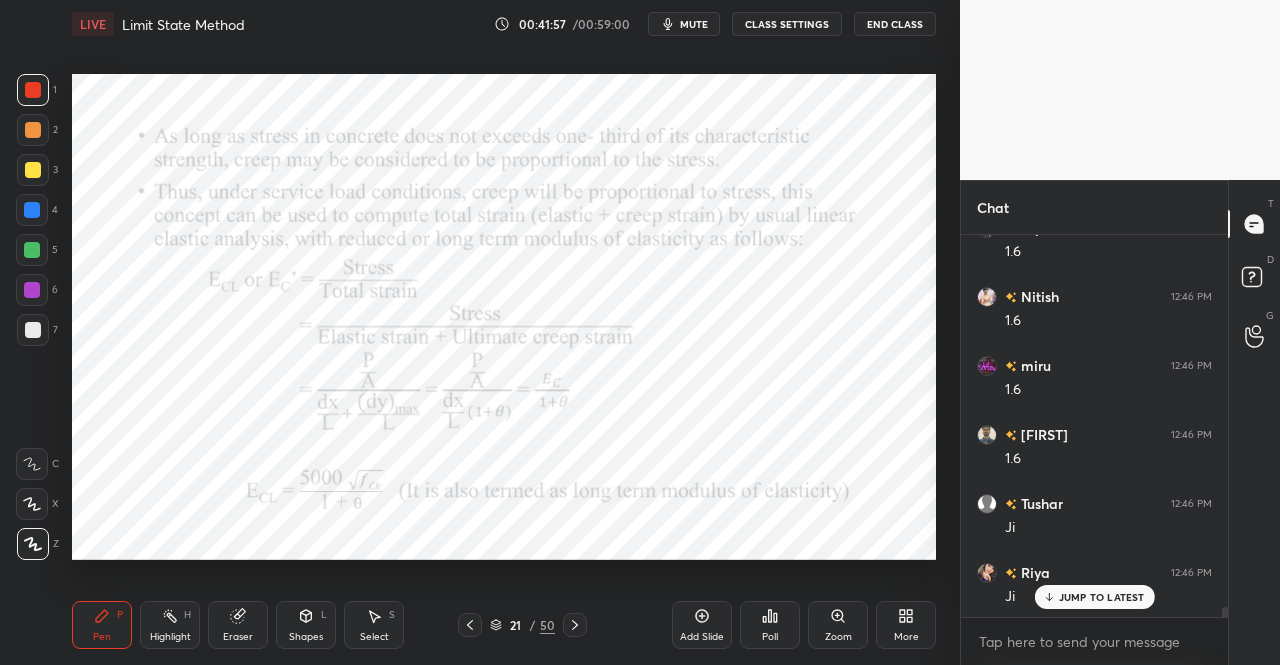 scroll, scrollTop: 14820, scrollLeft: 0, axis: vertical 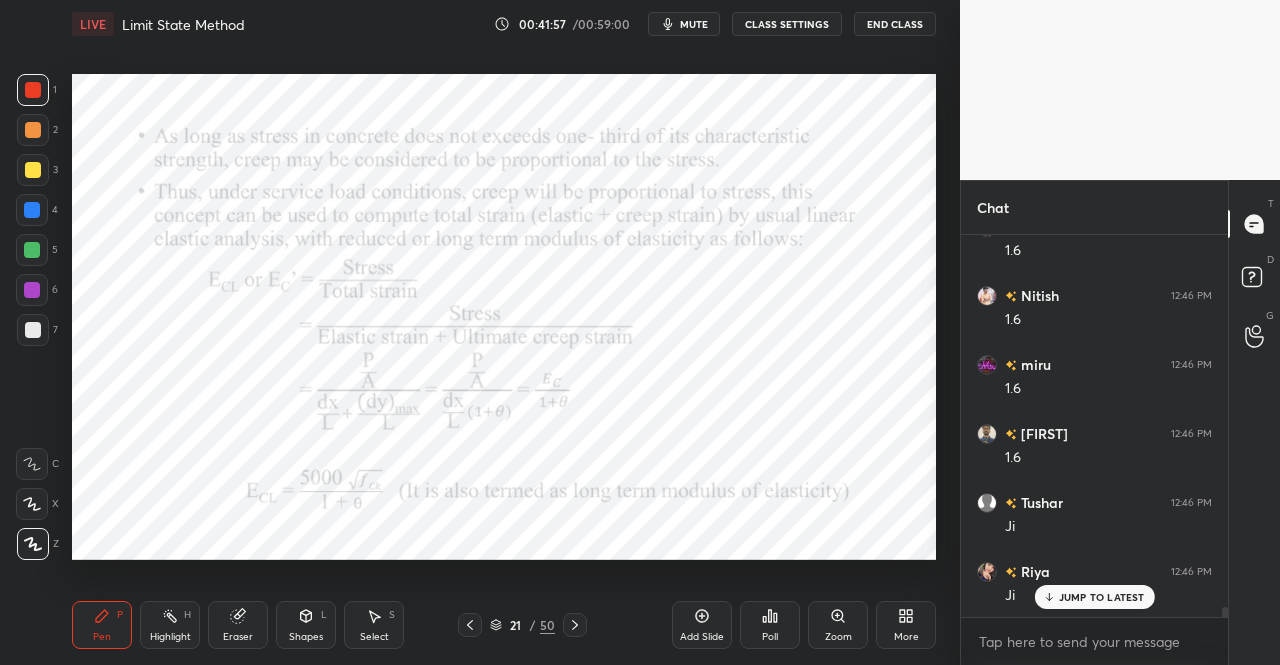 click at bounding box center (575, 625) 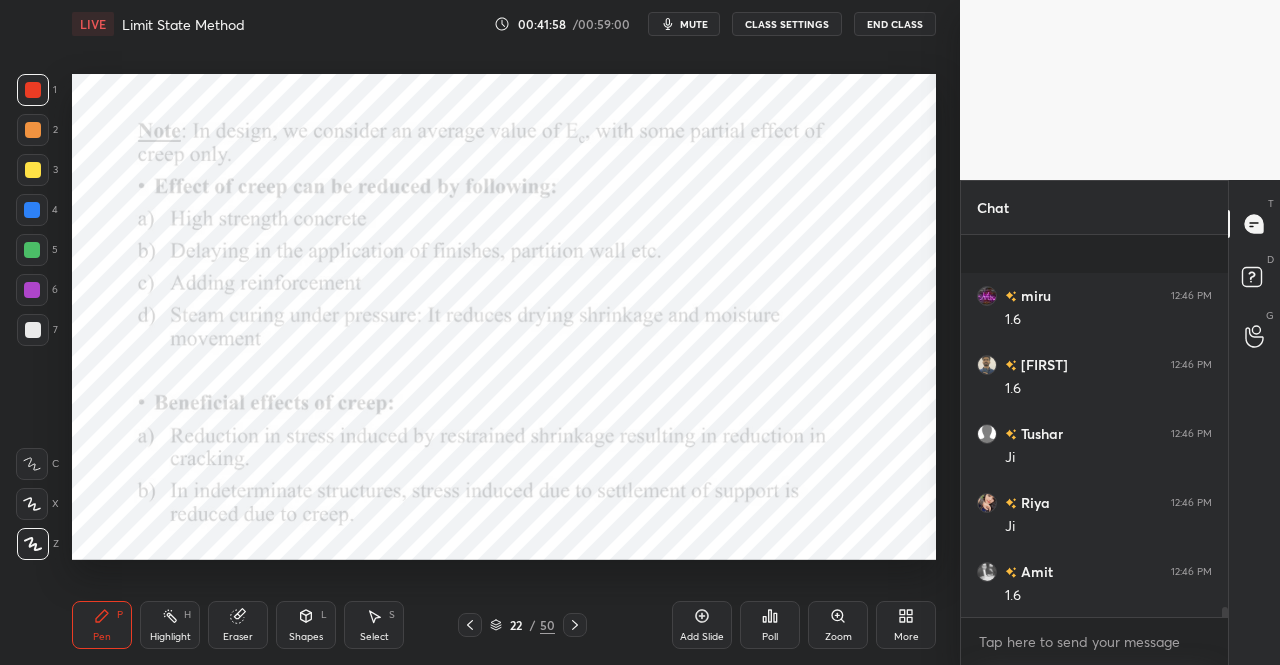 scroll, scrollTop: 14958, scrollLeft: 0, axis: vertical 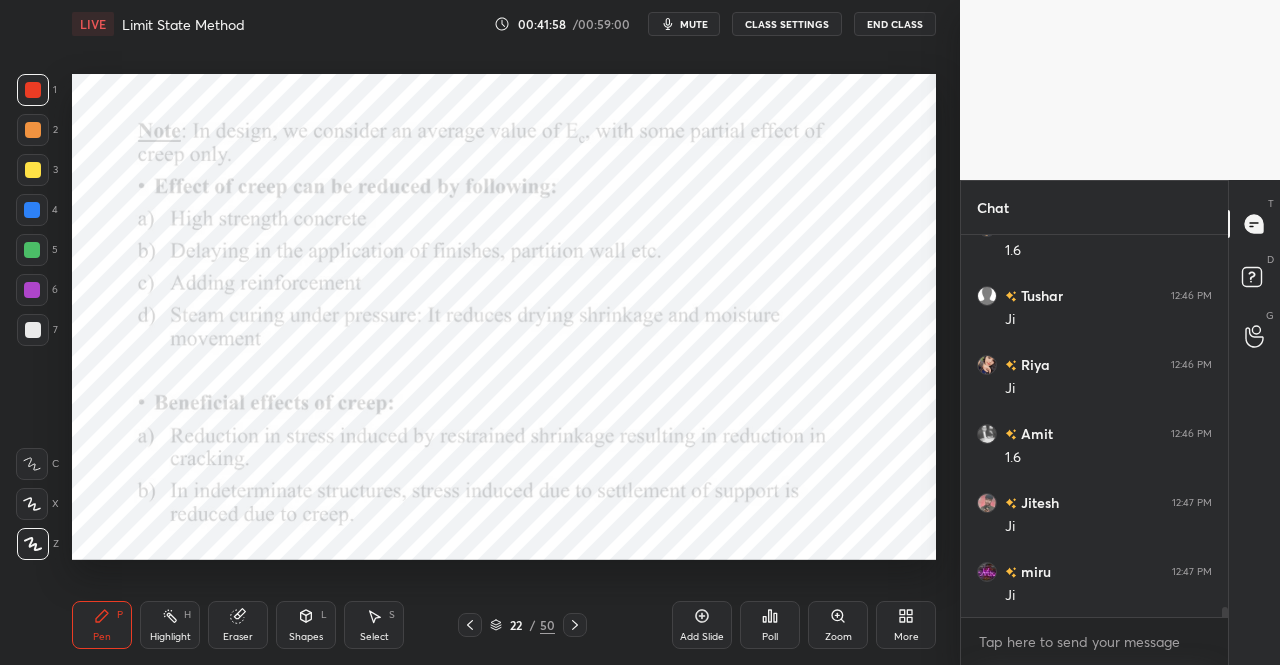 click on "LIVE Limit State Method 00:41:58 /  00:59:00 mute CLASS SETTINGS End Class Setting up your live class Poll for   secs No correct answer Start poll Back Limit State Method • L2 of Complete Course on Reinforced Cement Concrete Dr. Jaspal Singh Pen P Highlight H Eraser Shapes L Select S 22 / 50 Add Slide Poll Zoom More" at bounding box center [504, 332] 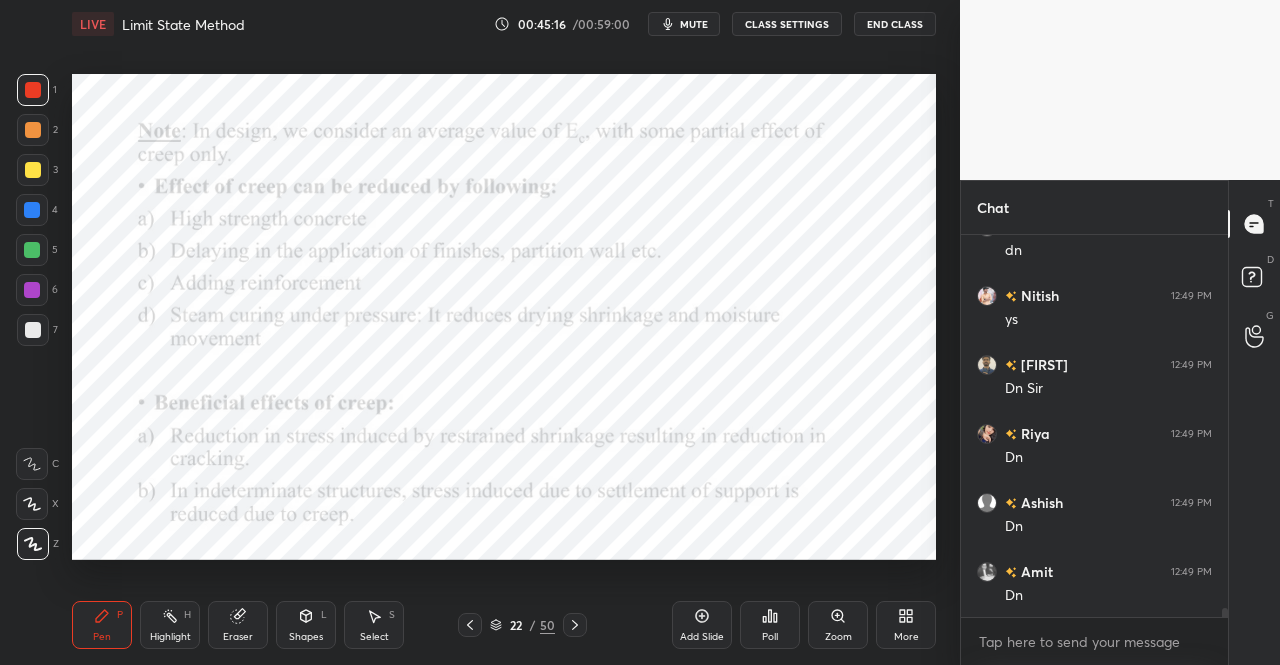 scroll, scrollTop: 15736, scrollLeft: 0, axis: vertical 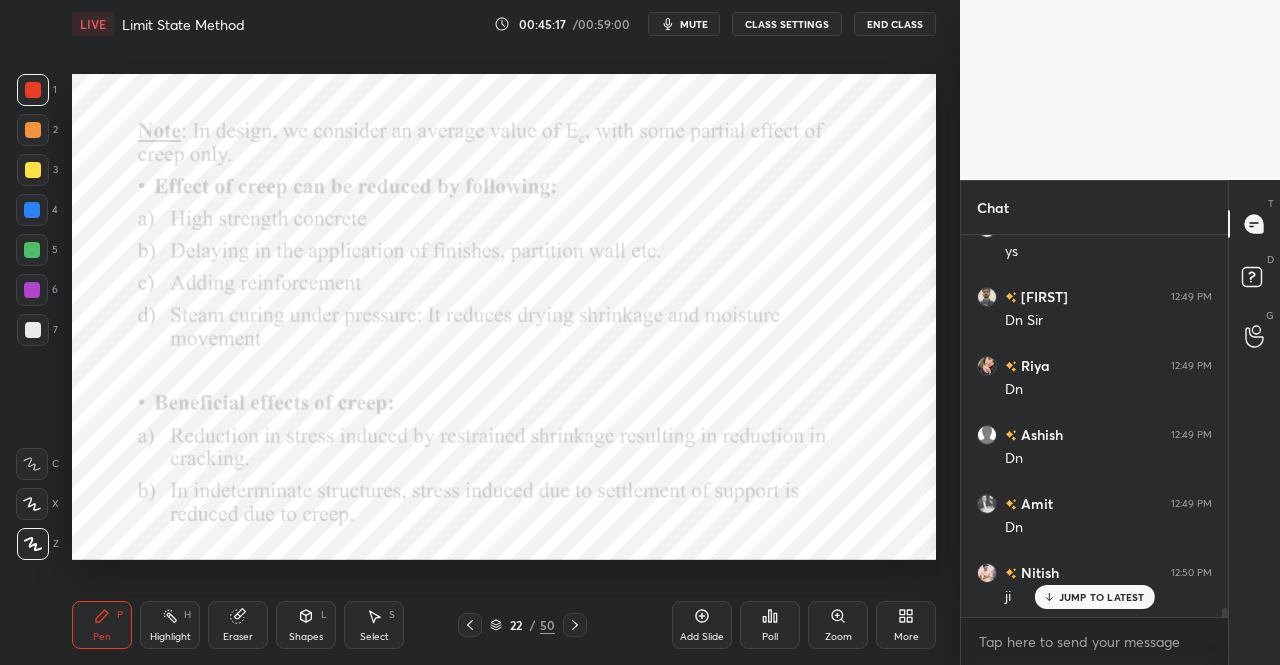 click at bounding box center [575, 625] 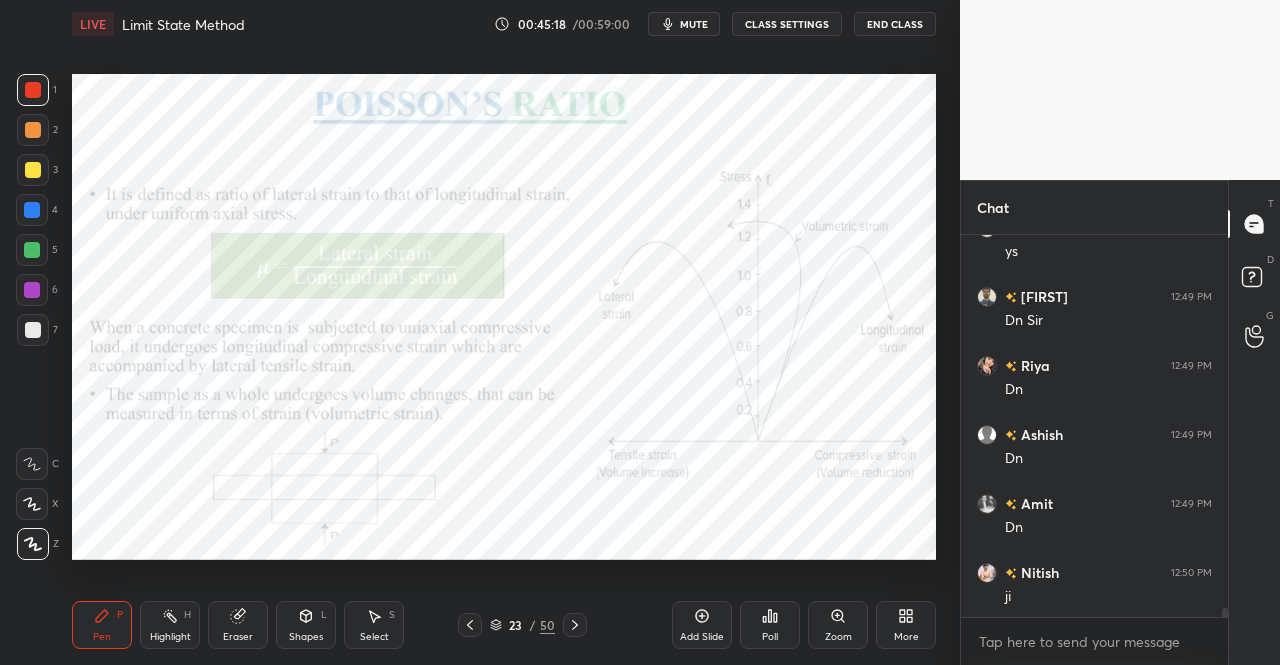scroll, scrollTop: 15806, scrollLeft: 0, axis: vertical 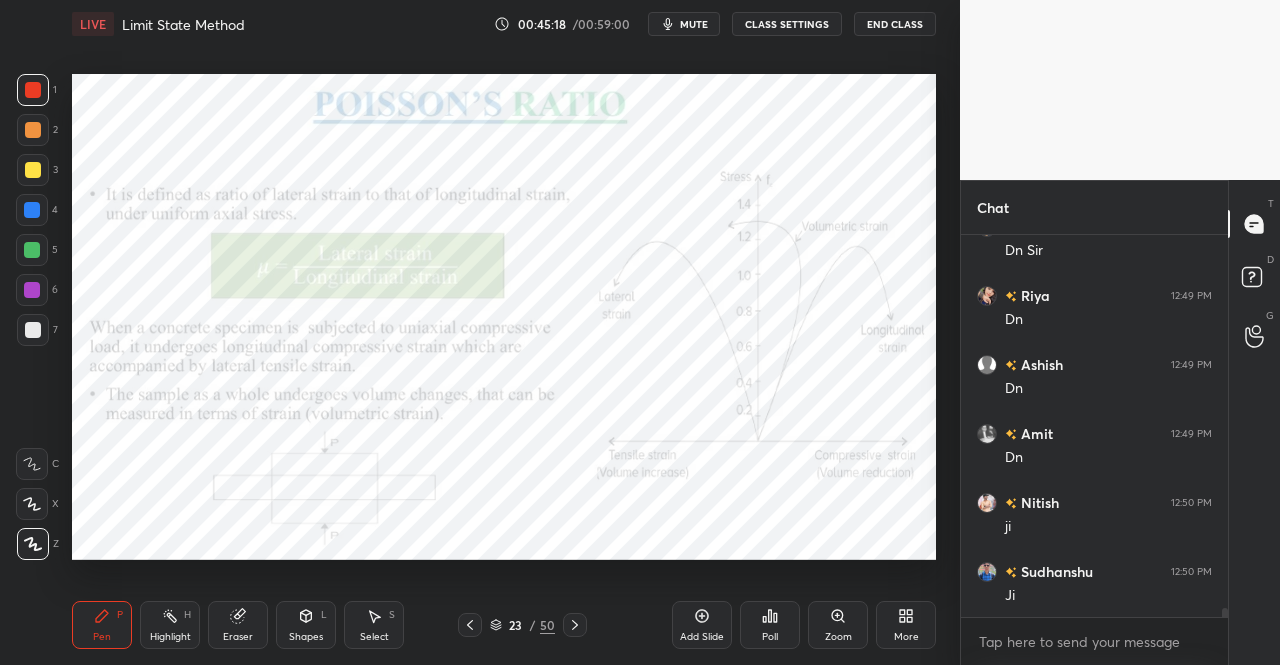 click on "Pen P" at bounding box center (102, 625) 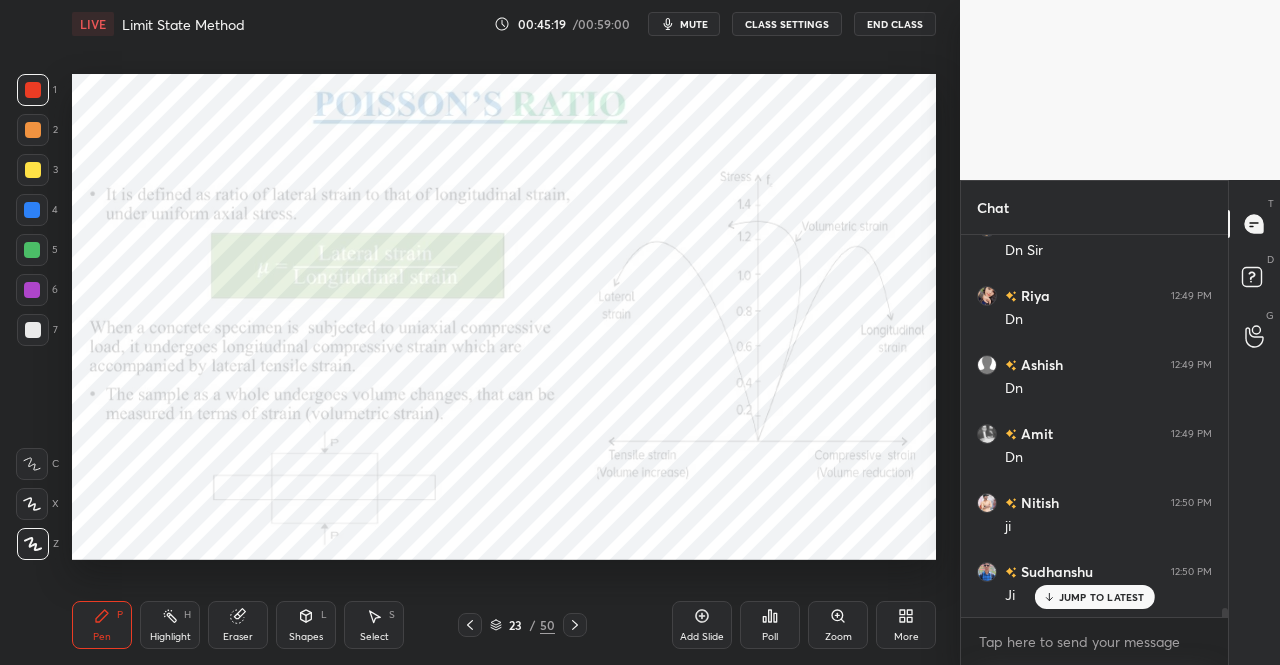 scroll, scrollTop: 15874, scrollLeft: 0, axis: vertical 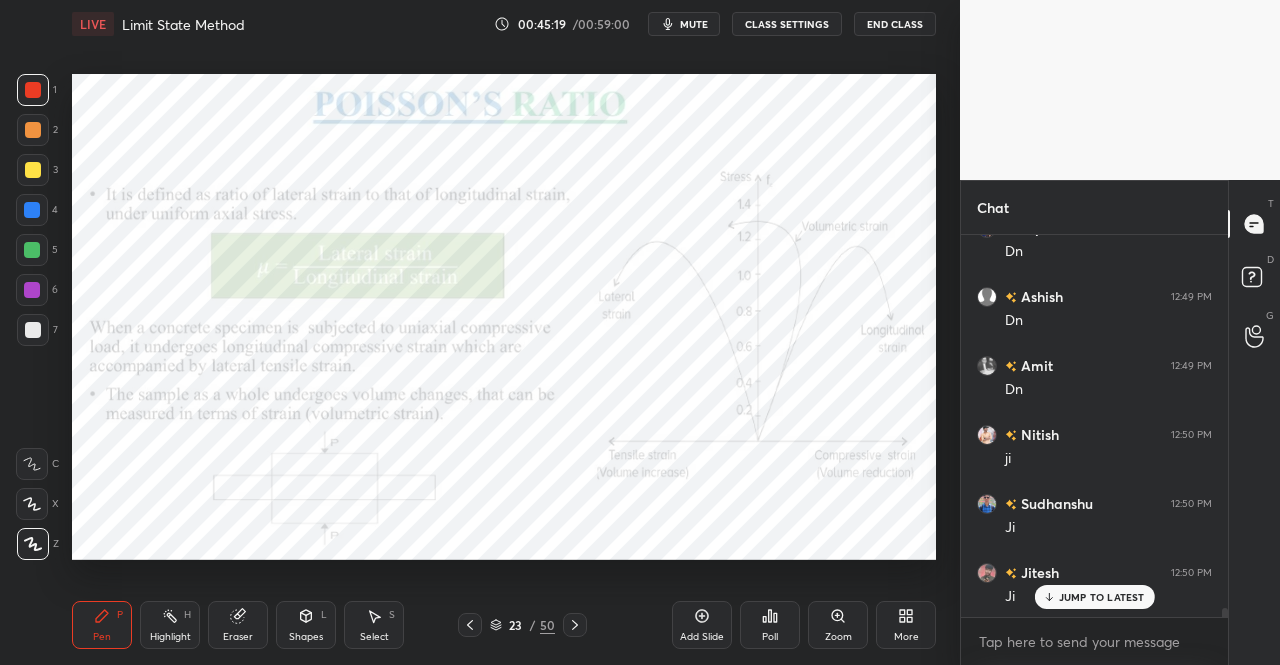 click at bounding box center [33, 90] 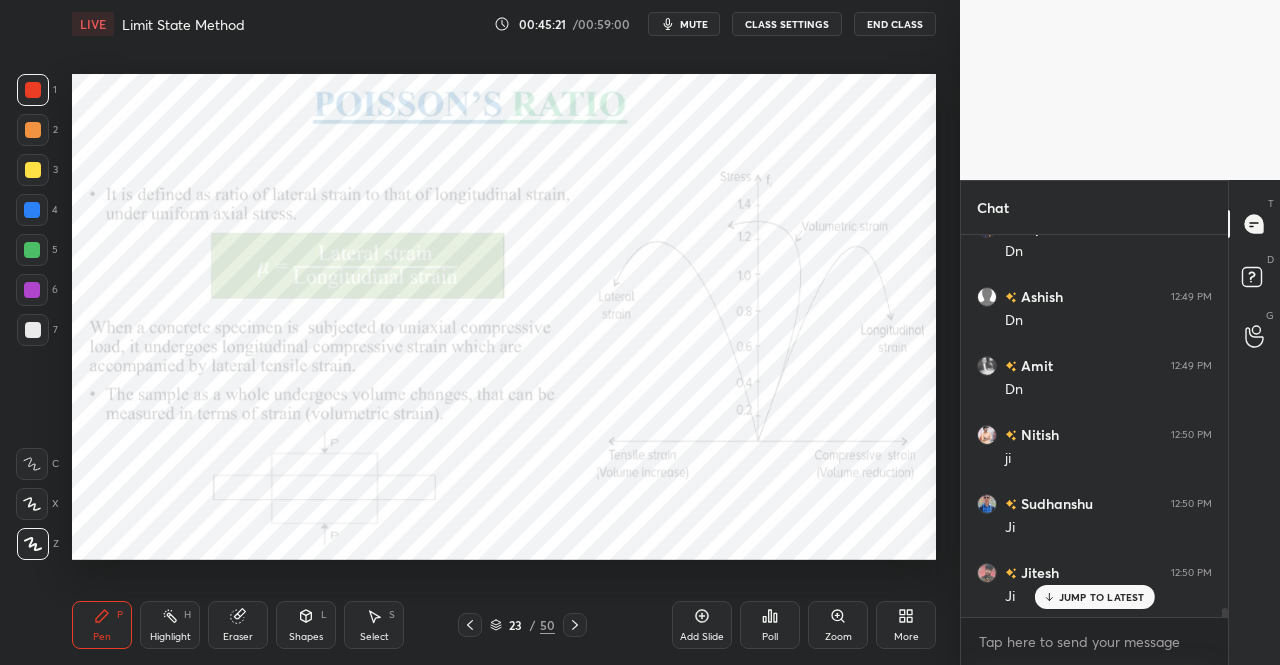 scroll, scrollTop: 15944, scrollLeft: 0, axis: vertical 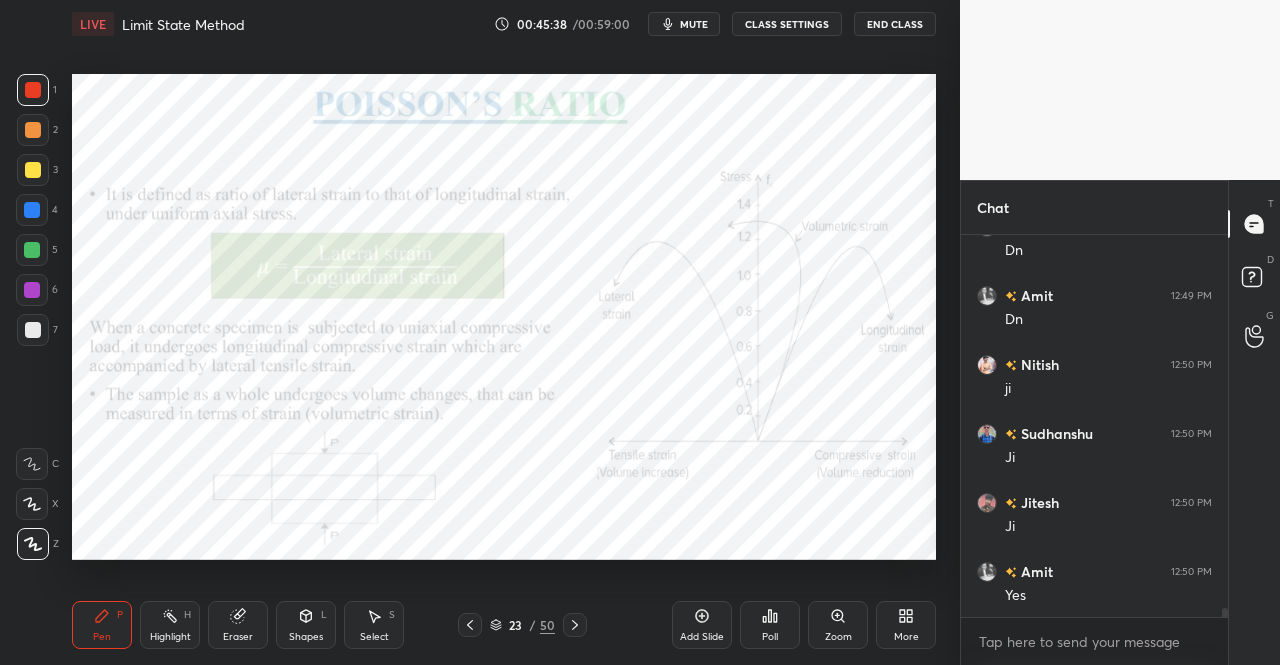 click on "Pen P" at bounding box center (102, 625) 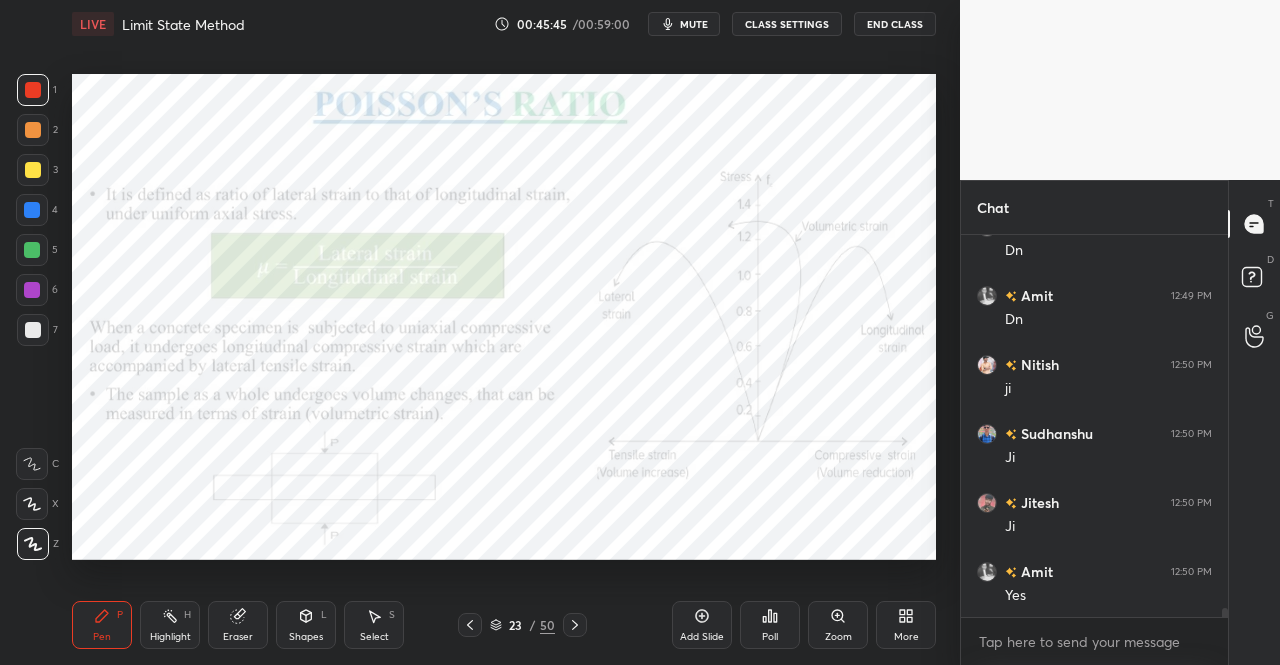 click on "Shapes L" at bounding box center [306, 625] 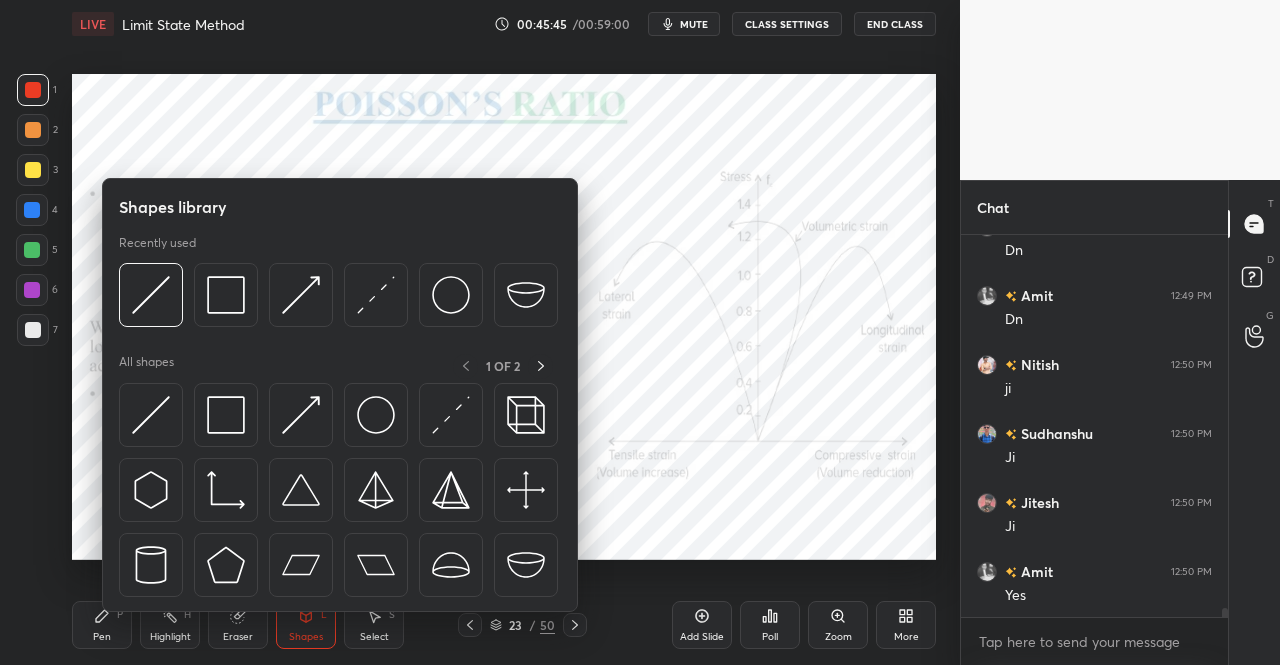 click at bounding box center (226, 415) 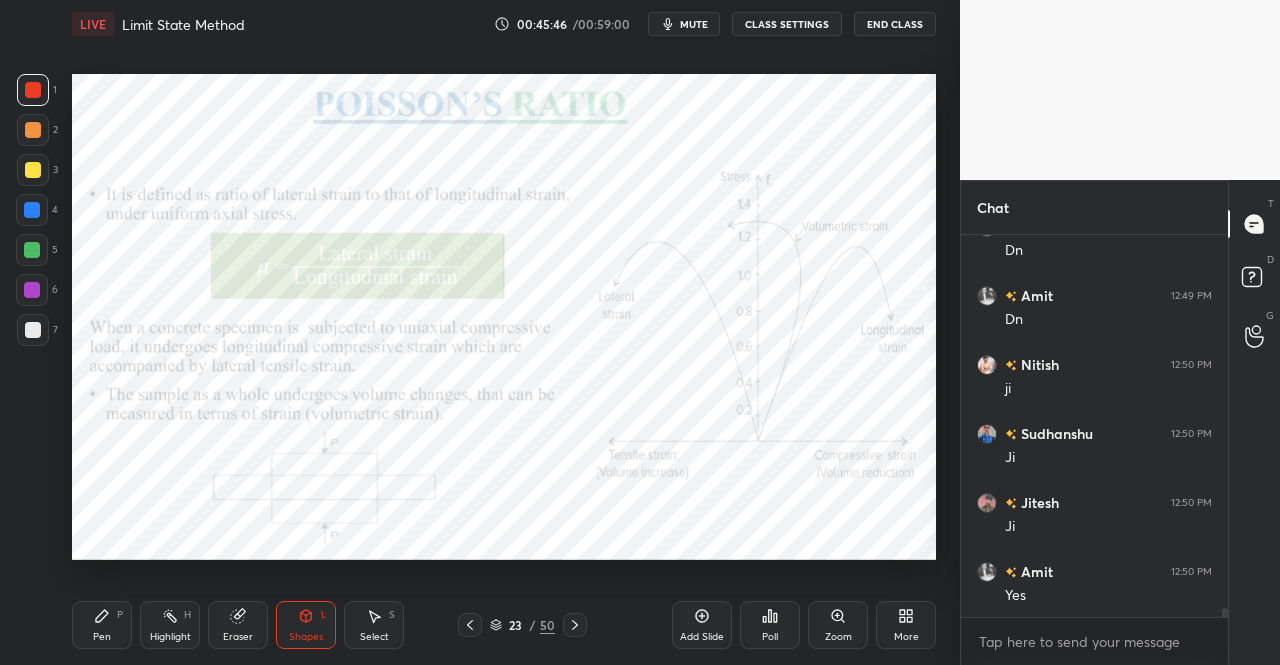 click at bounding box center (33, 90) 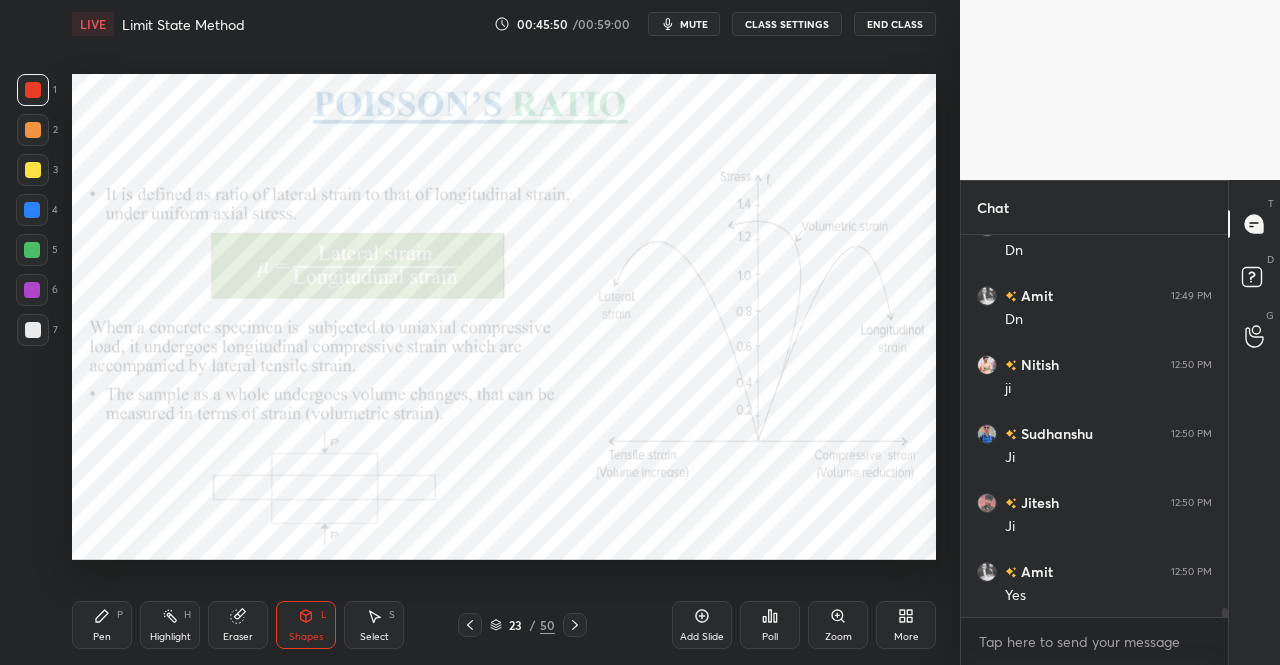 click 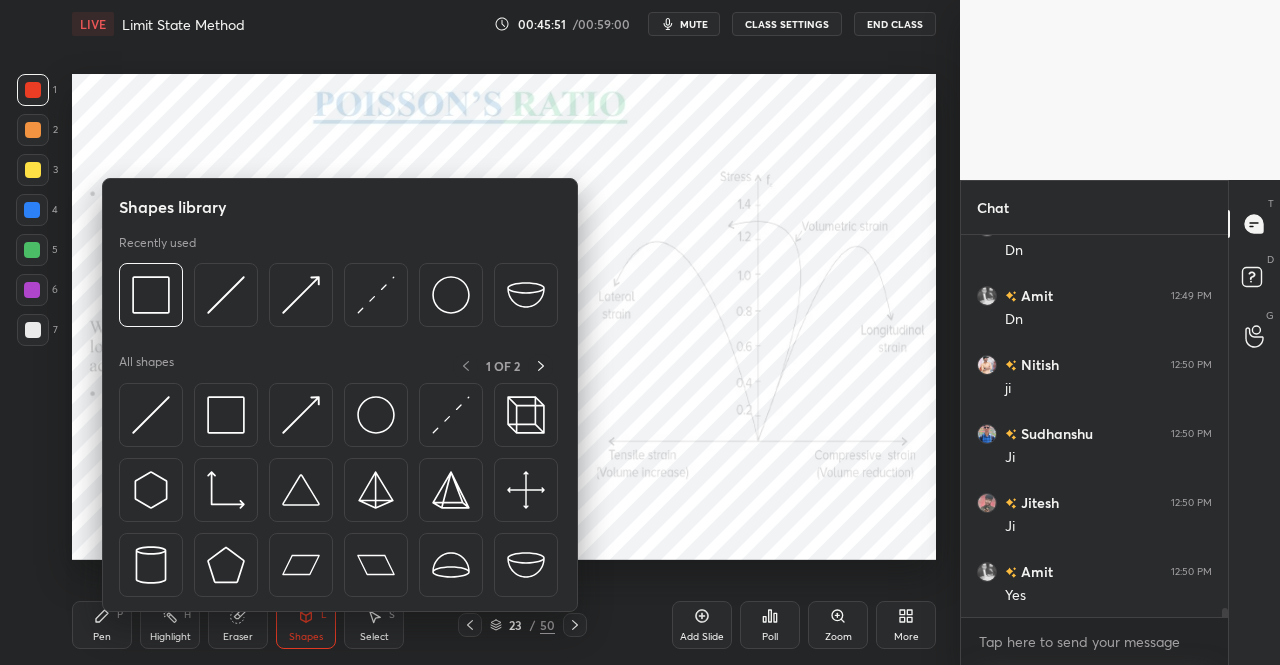 click at bounding box center [301, 415] 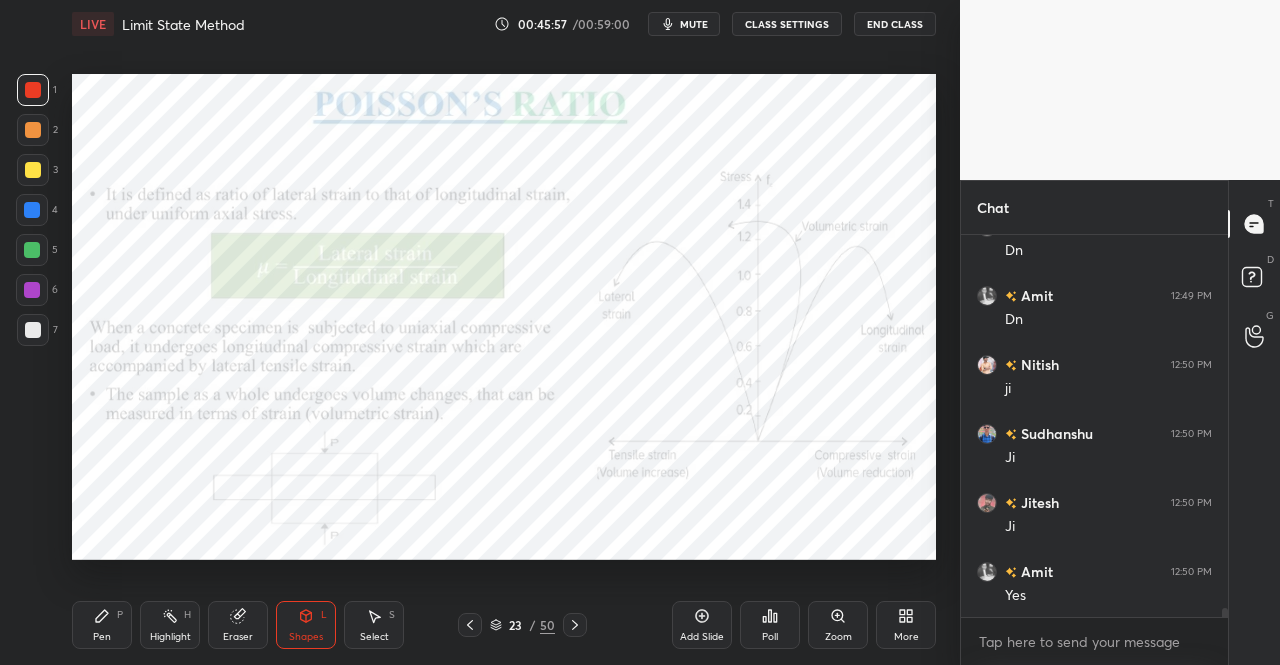 click on "Shapes" at bounding box center [306, 637] 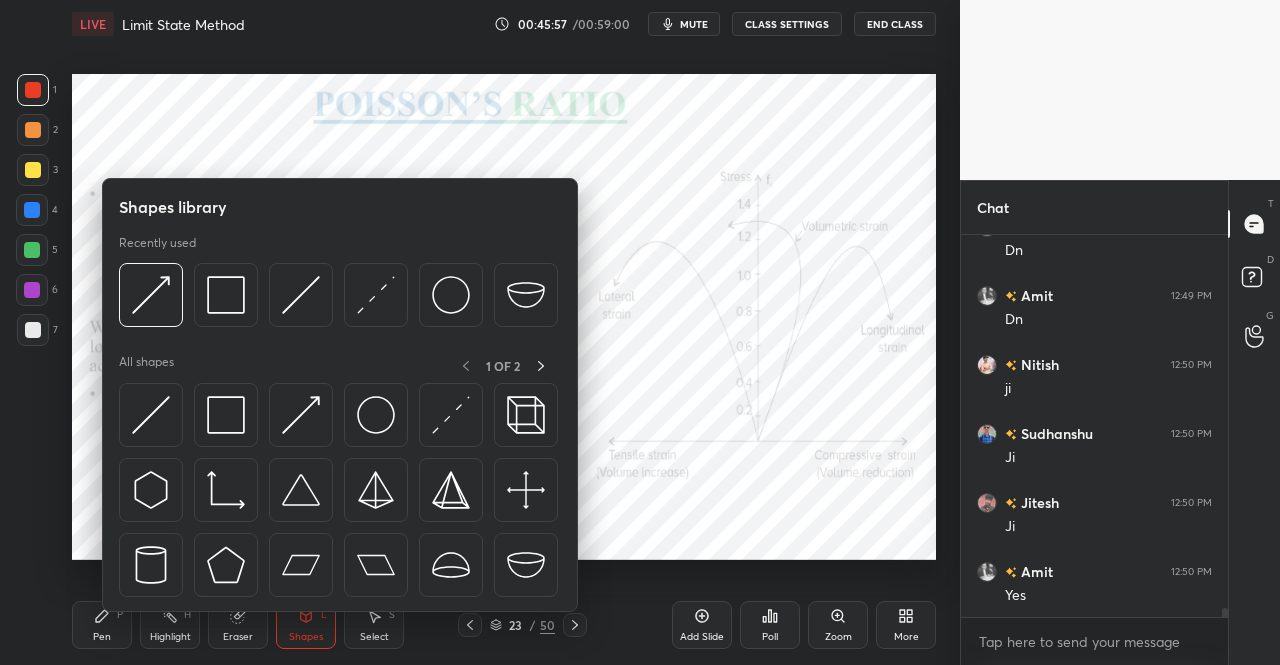 click at bounding box center (451, 415) 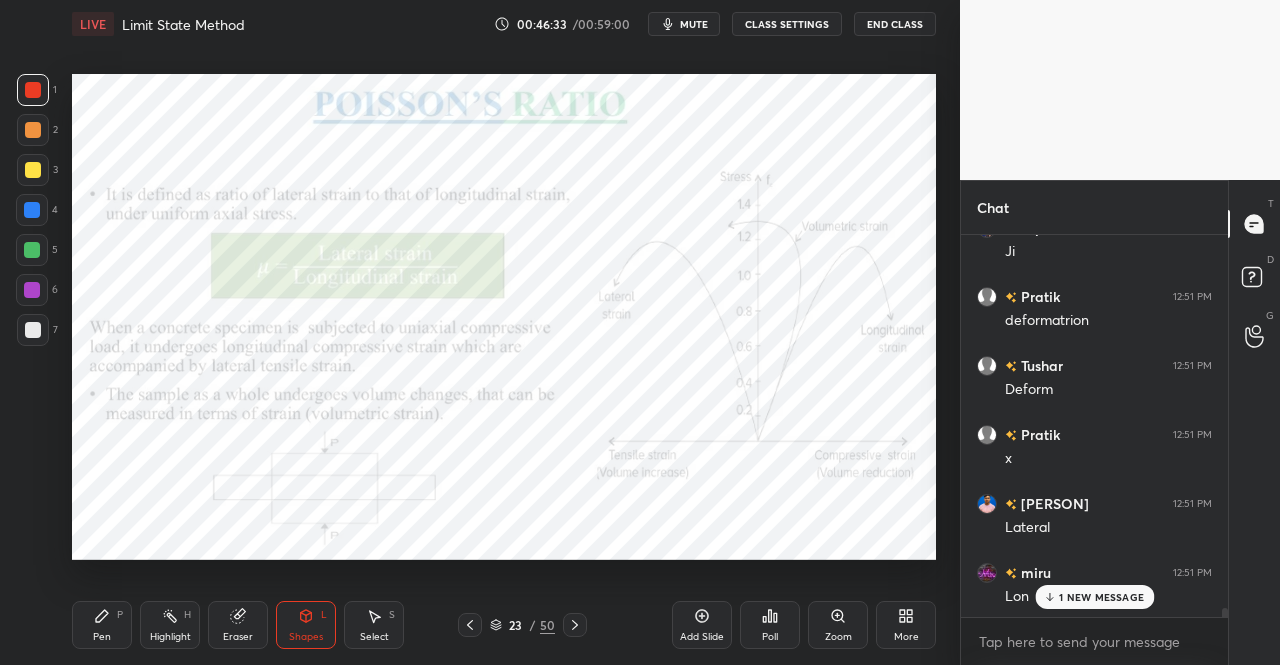 scroll, scrollTop: 16634, scrollLeft: 0, axis: vertical 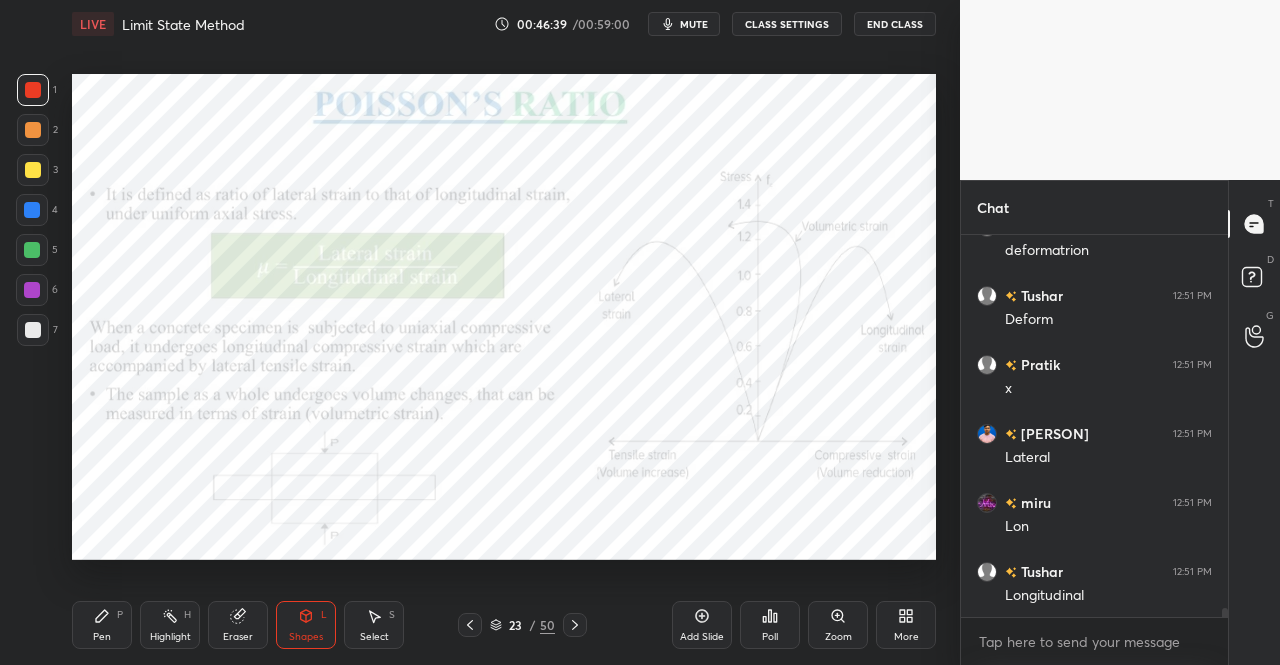 click 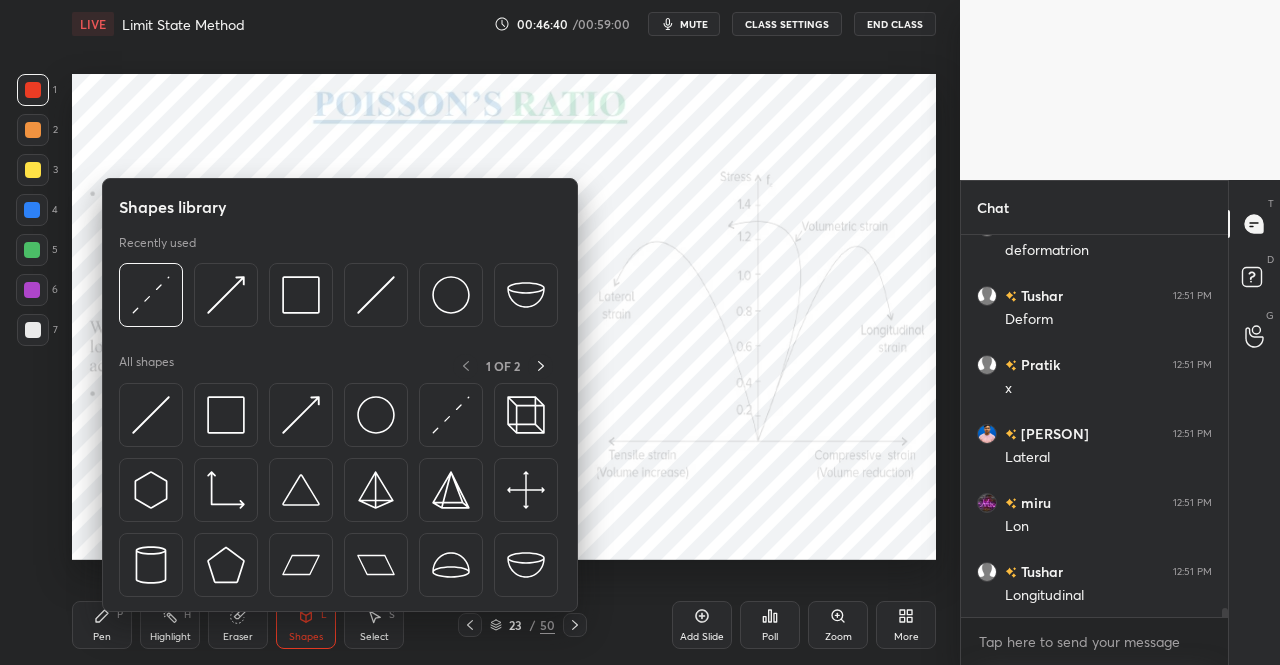 click at bounding box center [301, 295] 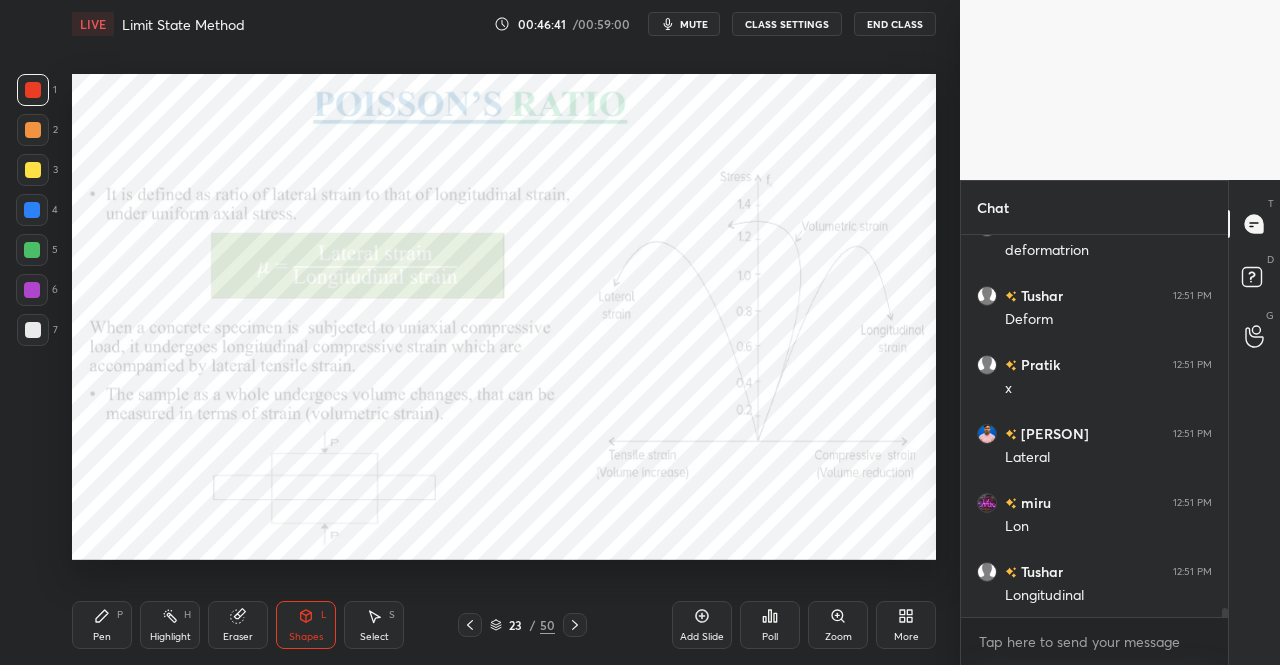 click at bounding box center [32, 210] 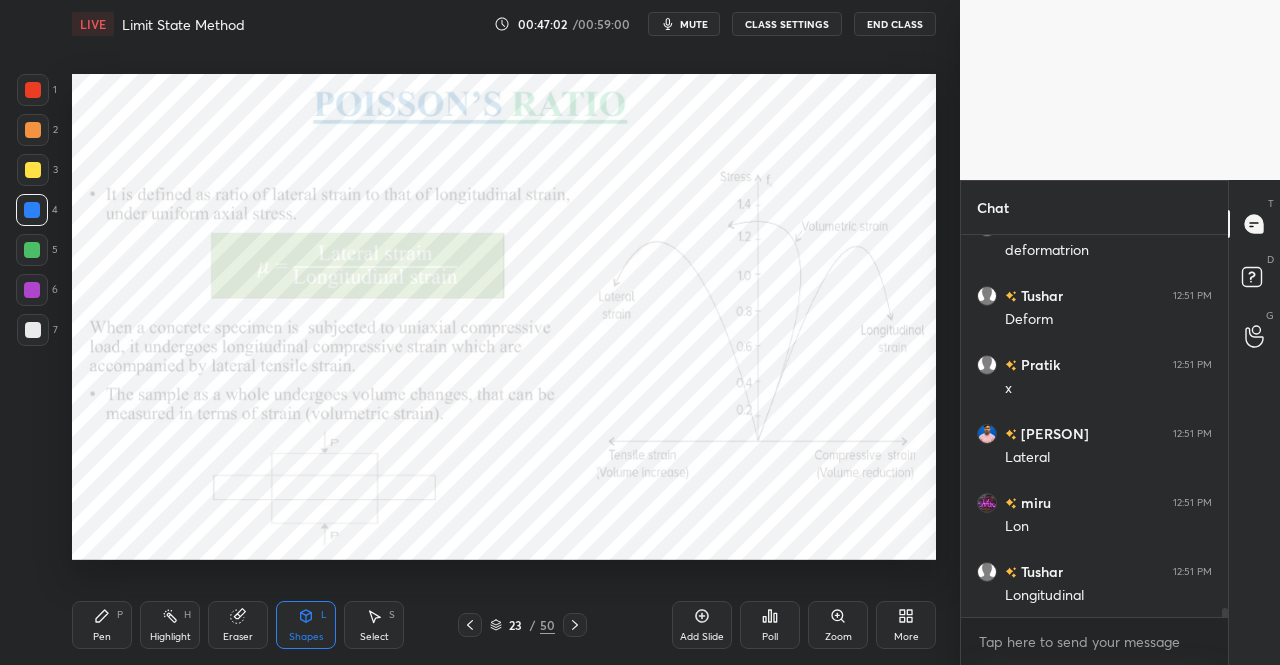 click at bounding box center [32, 250] 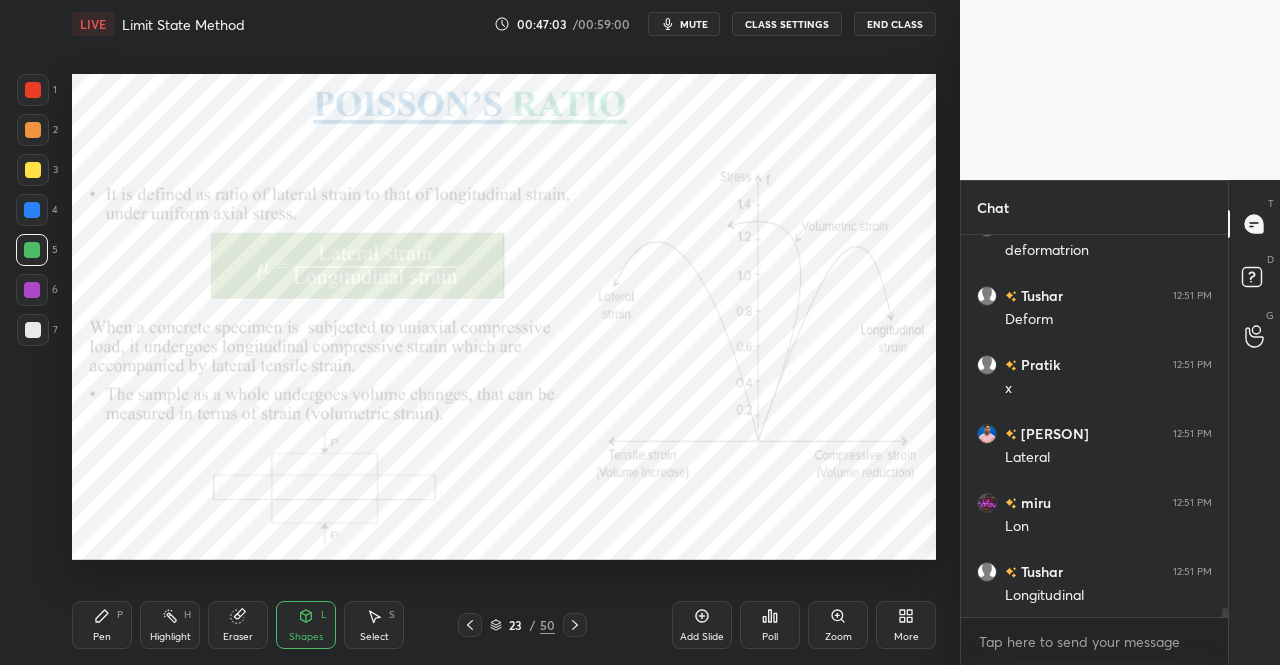 click on "Eraser" at bounding box center [238, 637] 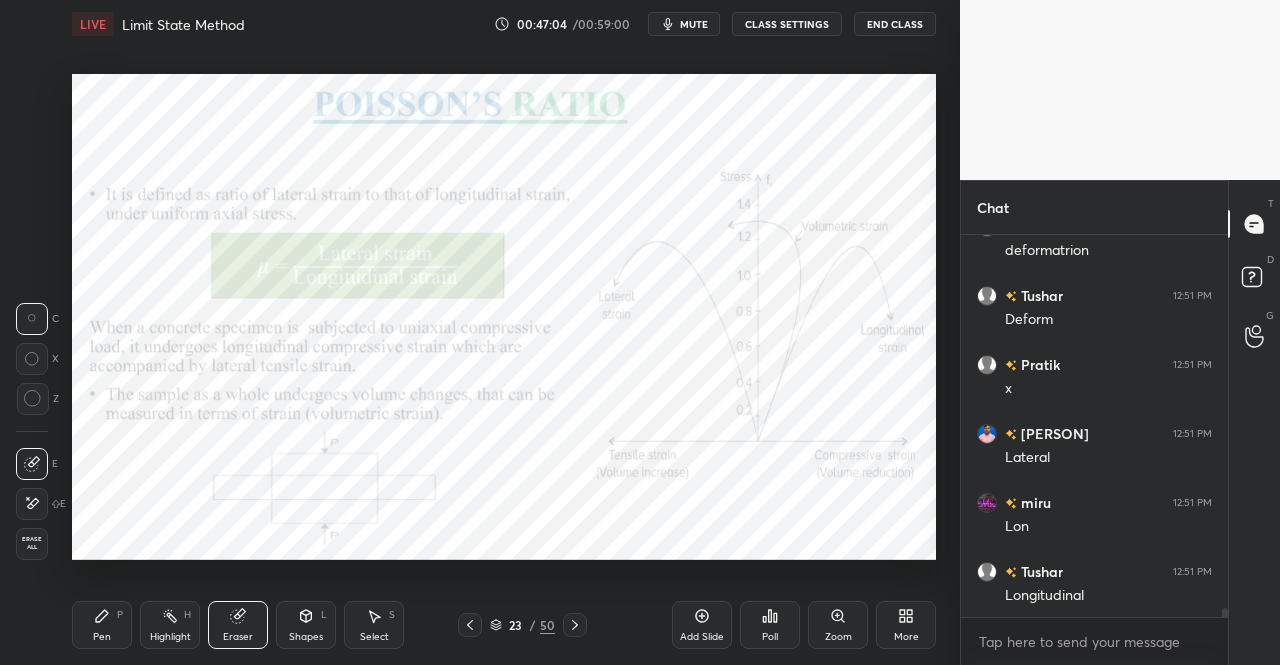 click 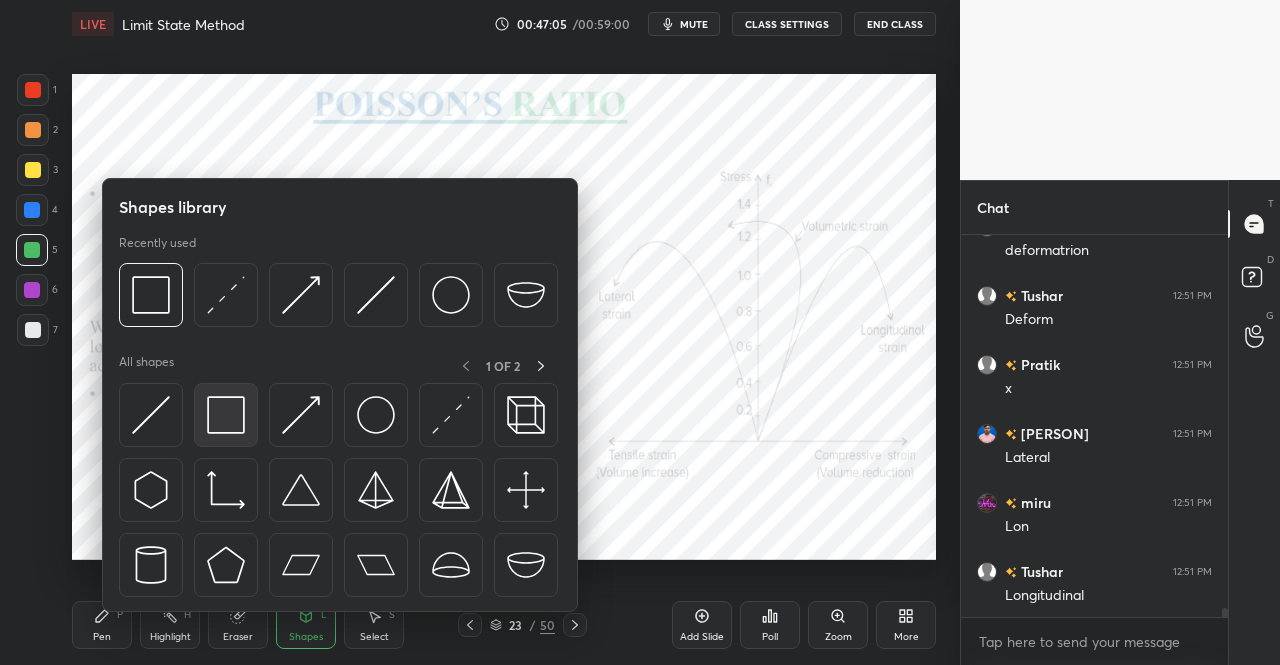 click at bounding box center (226, 415) 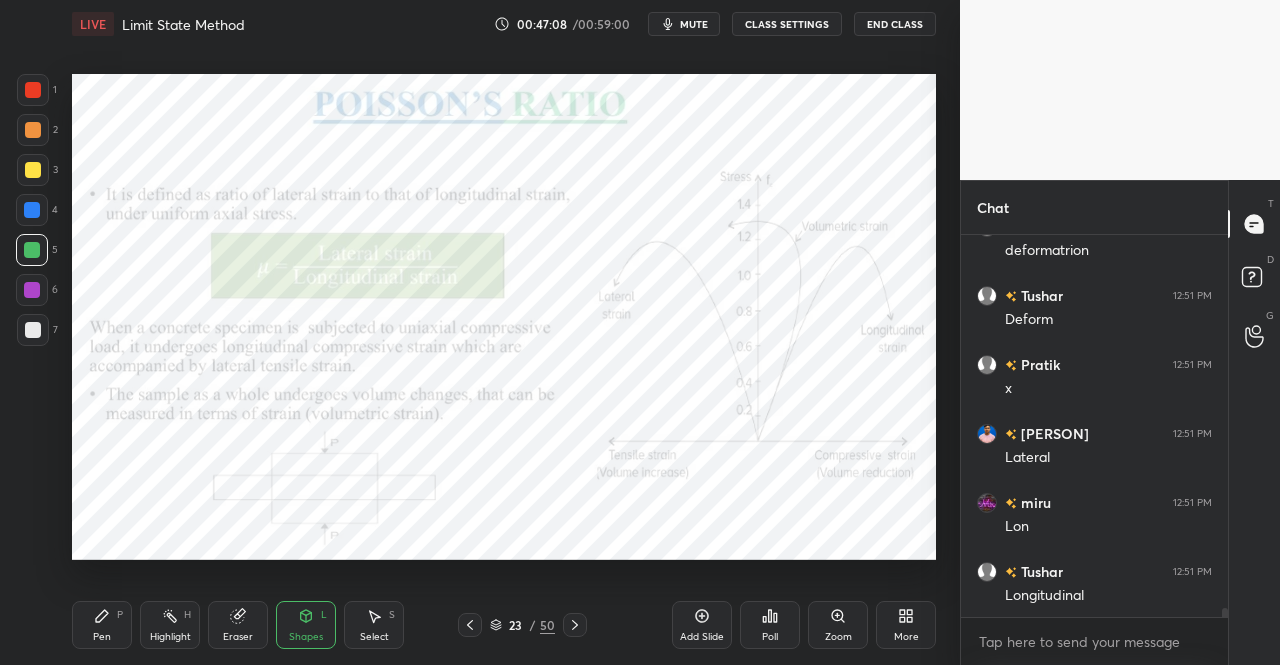 click on "Eraser" at bounding box center (238, 625) 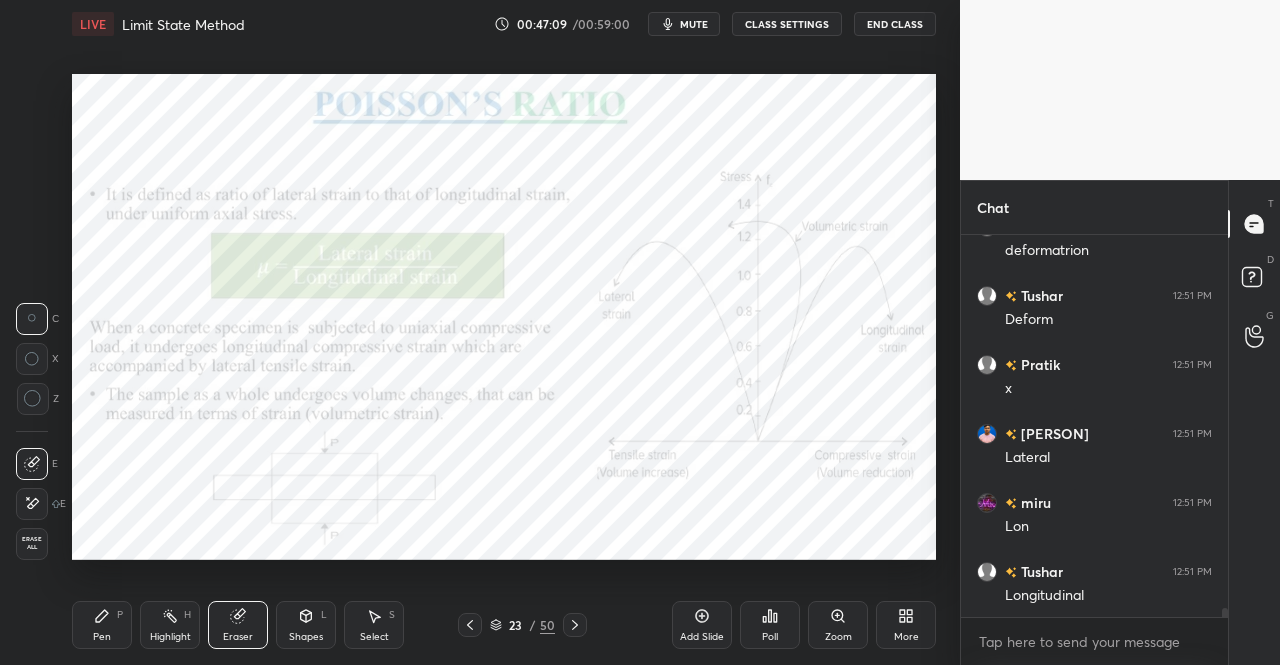 click on "Eraser" at bounding box center (238, 625) 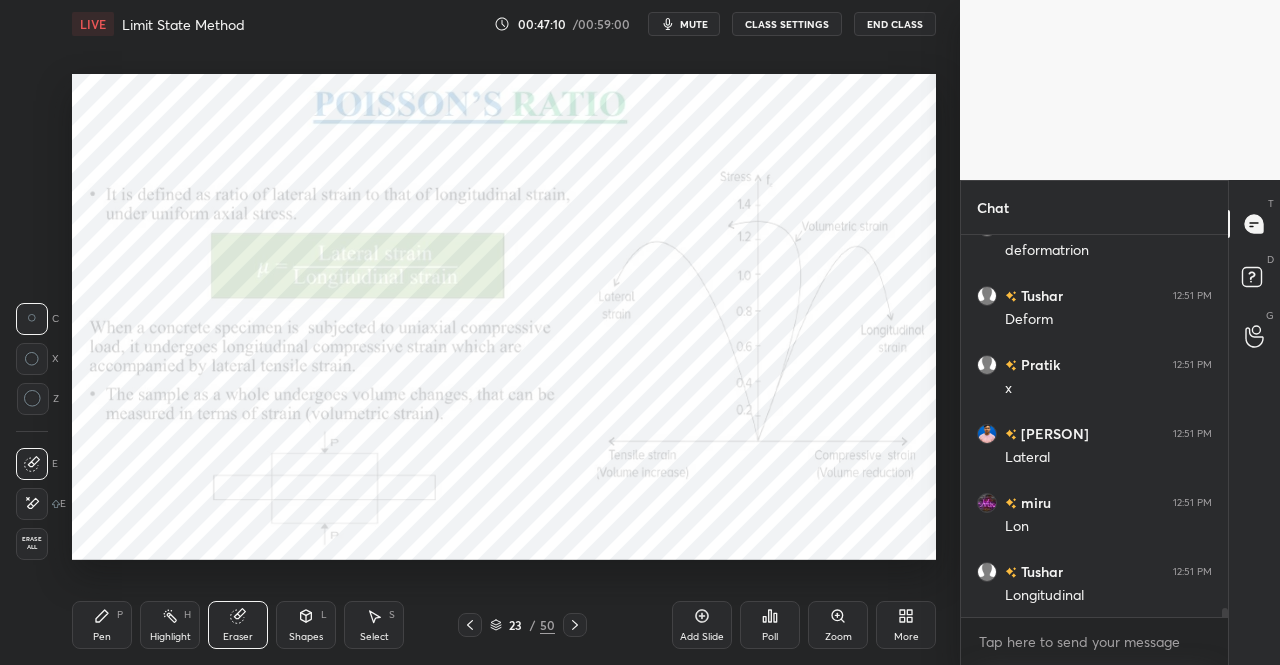 click on "Shapes L" at bounding box center (306, 625) 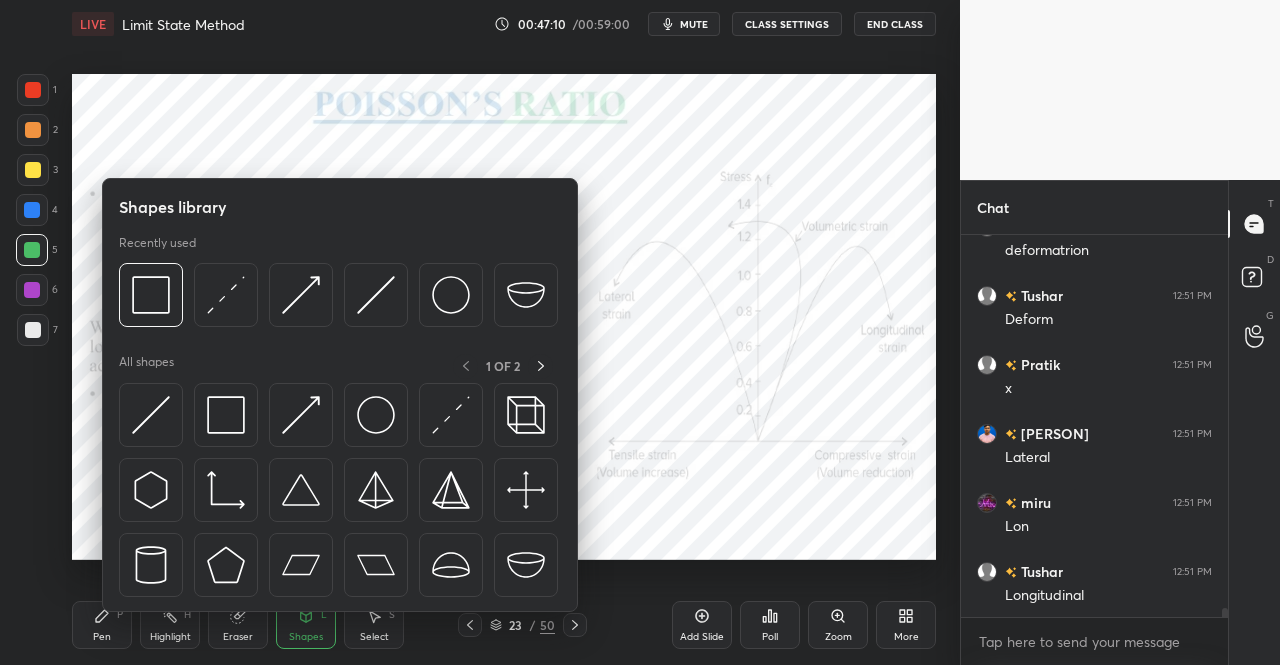 click at bounding box center (301, 415) 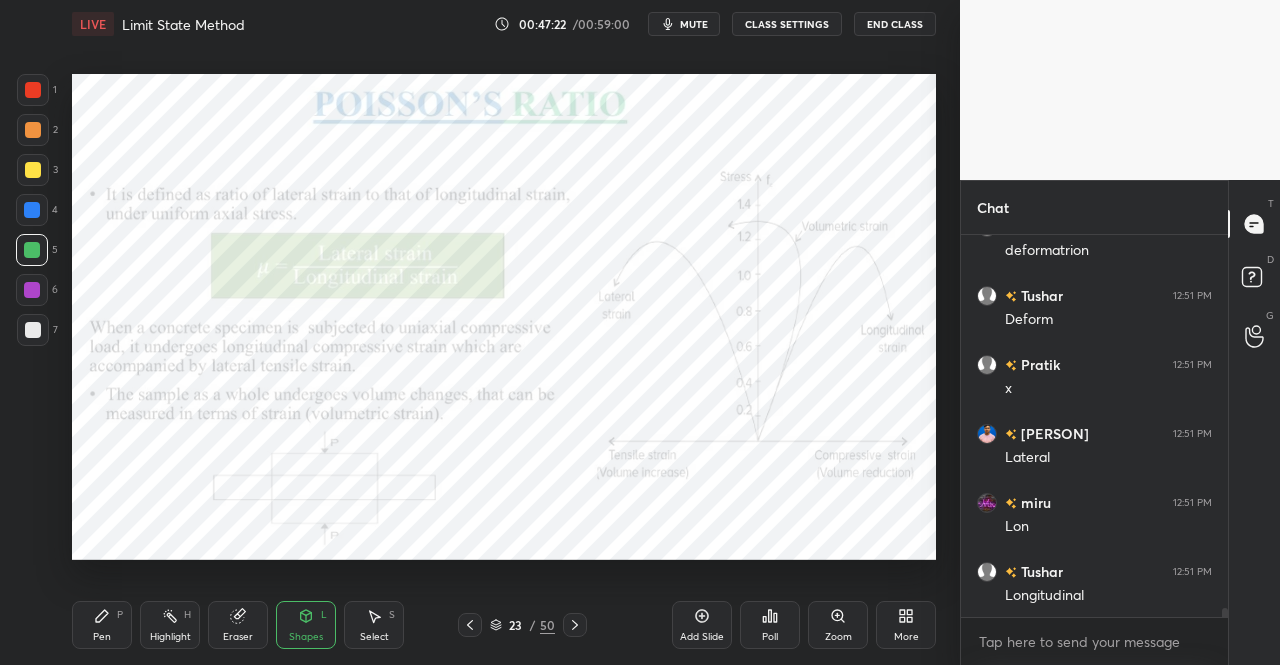 click on "Pen P" at bounding box center [102, 625] 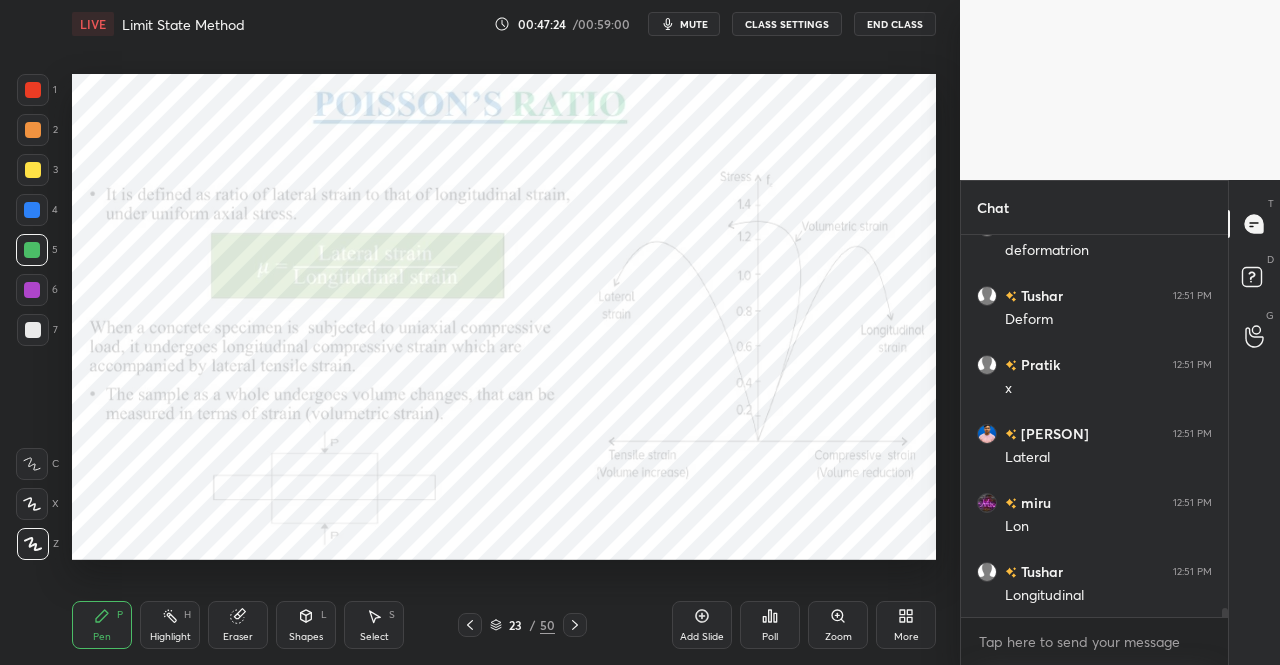 click at bounding box center (33, 90) 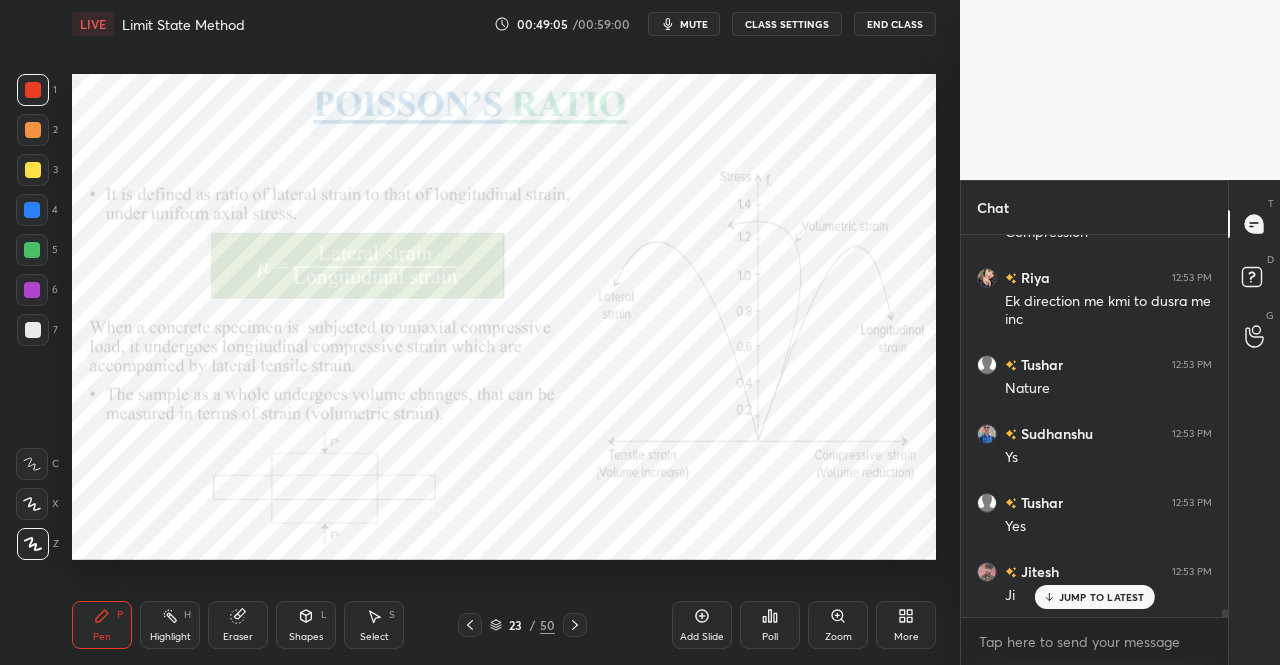 scroll, scrollTop: 17548, scrollLeft: 0, axis: vertical 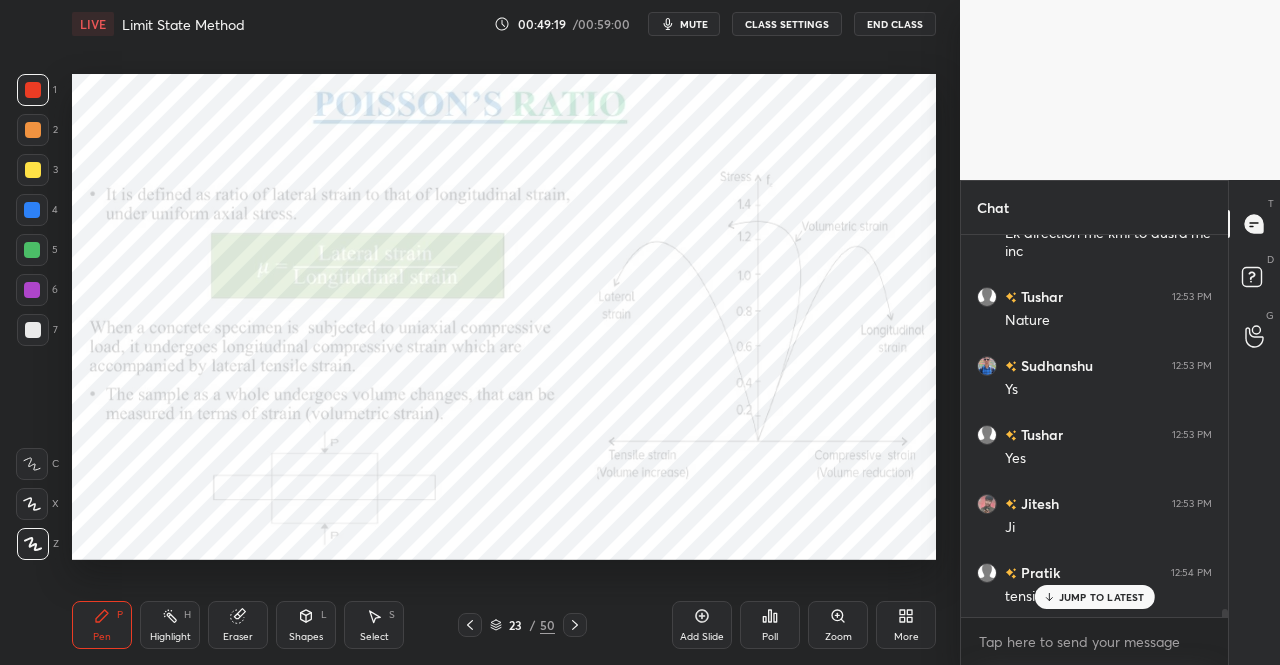click on "Shapes L" at bounding box center [306, 625] 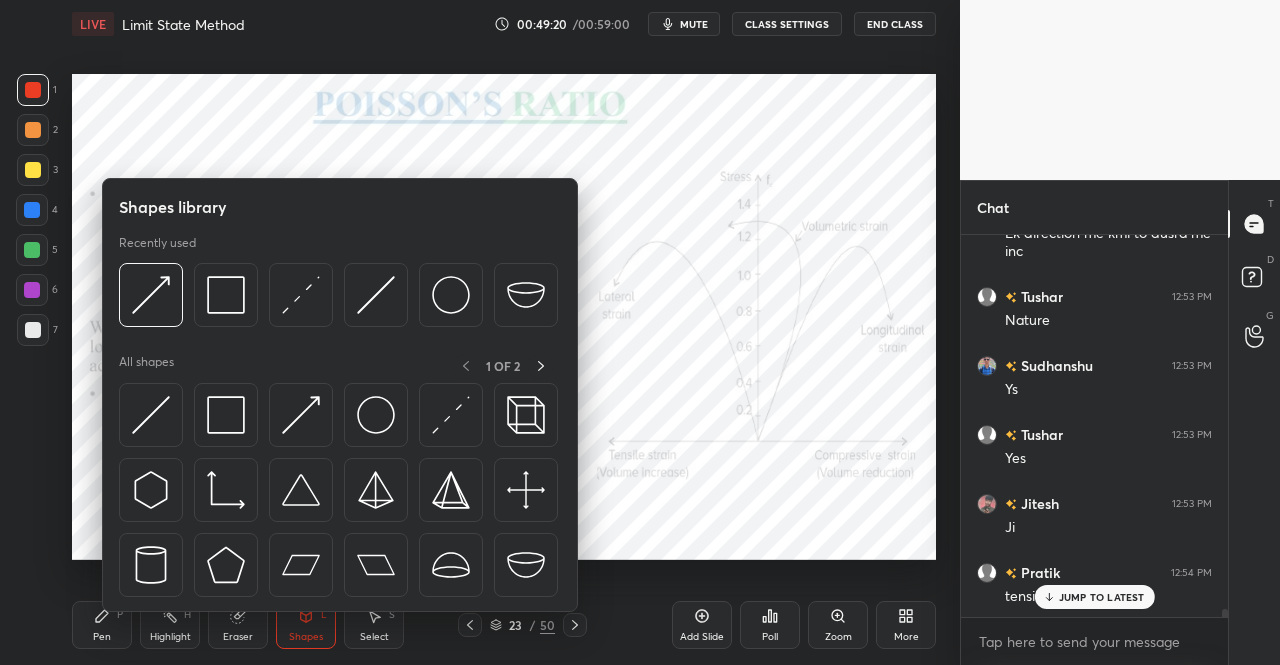 click at bounding box center [301, 415] 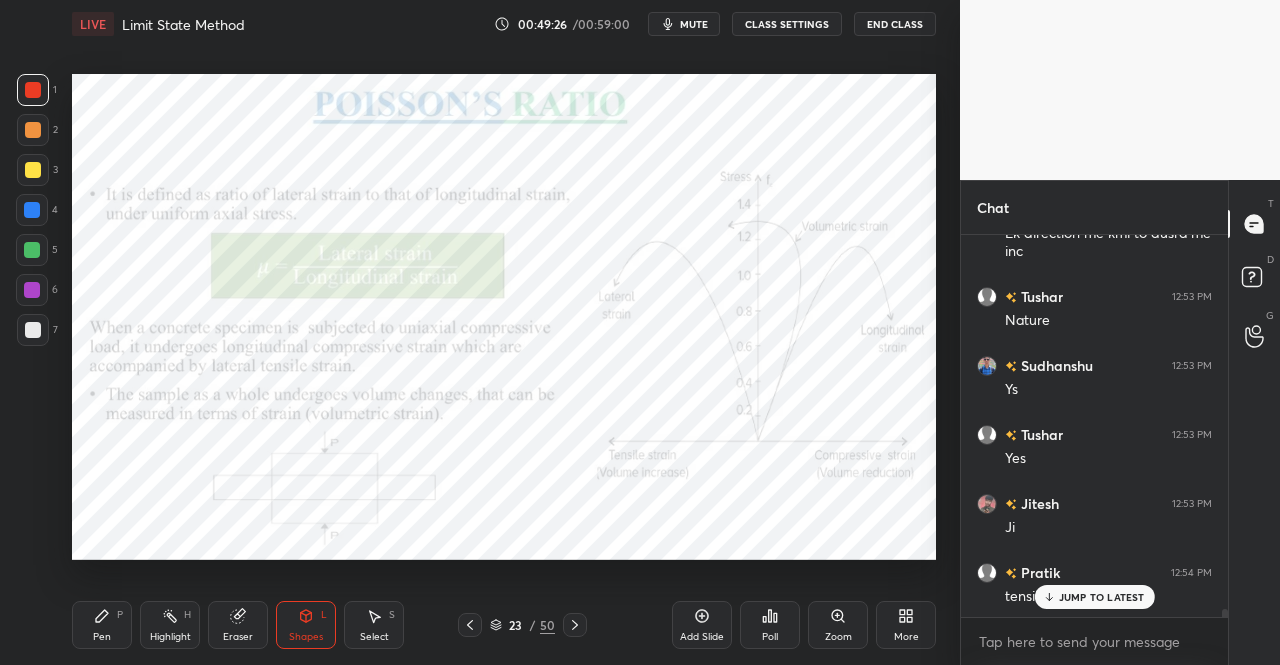 click on "Pen P" at bounding box center [102, 625] 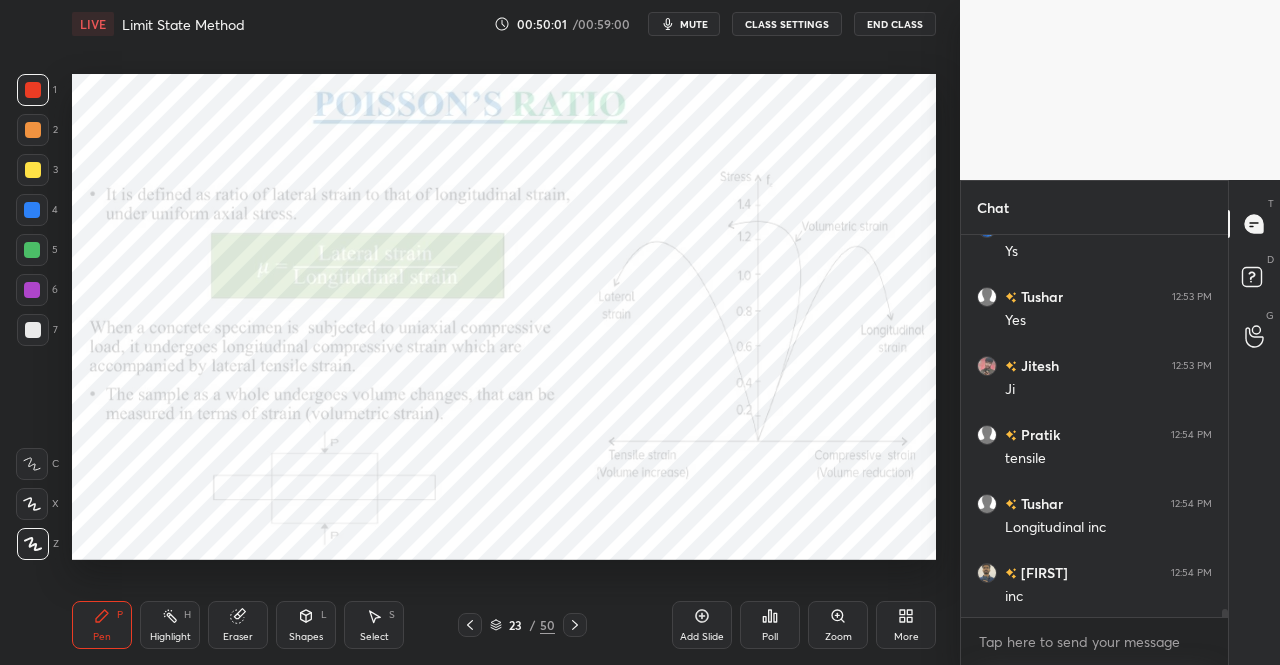 scroll, scrollTop: 17756, scrollLeft: 0, axis: vertical 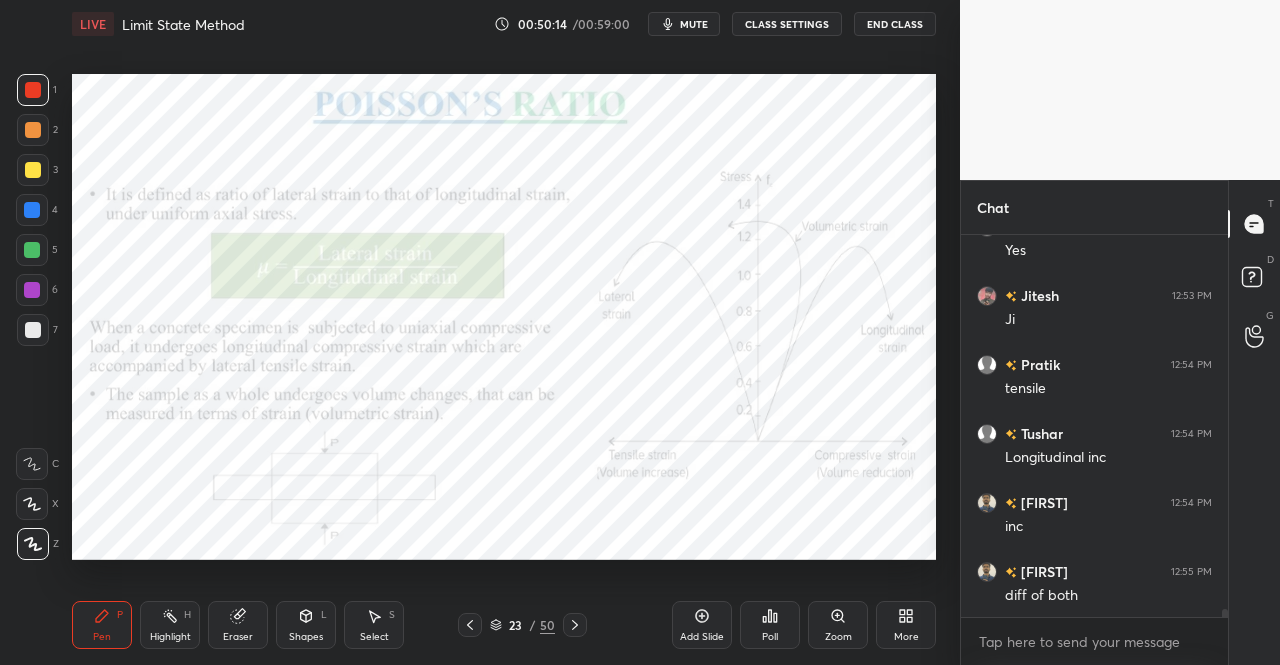 click at bounding box center (32, 290) 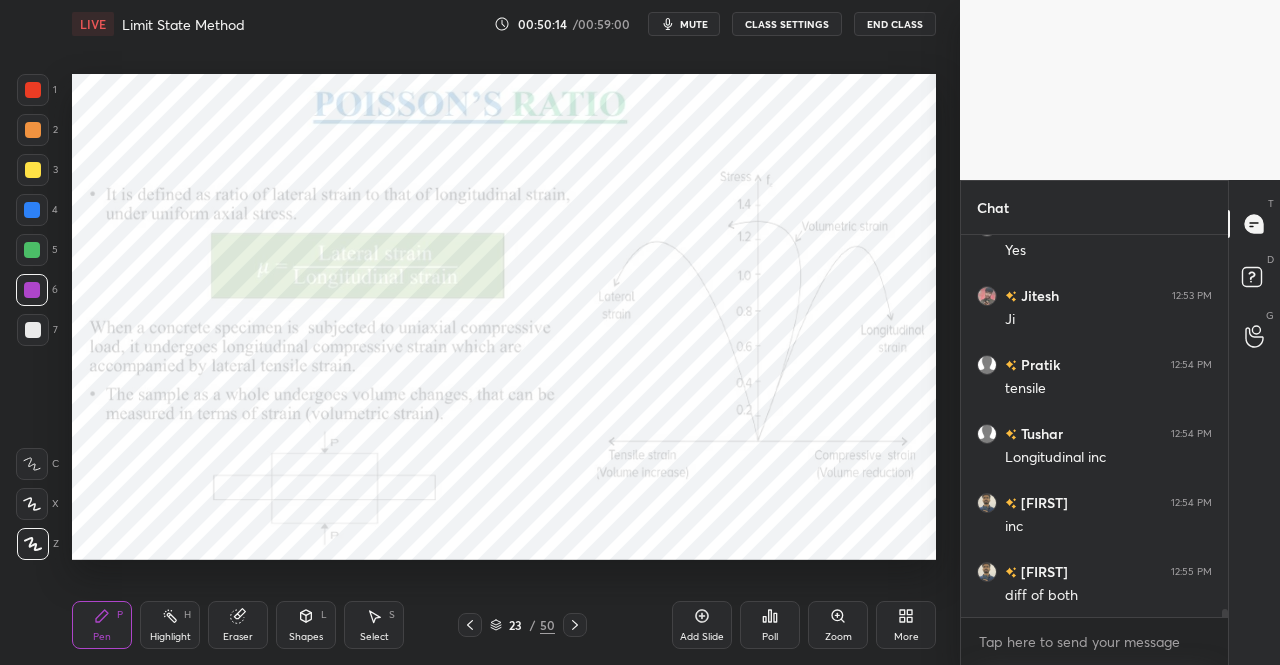 click at bounding box center (32, 290) 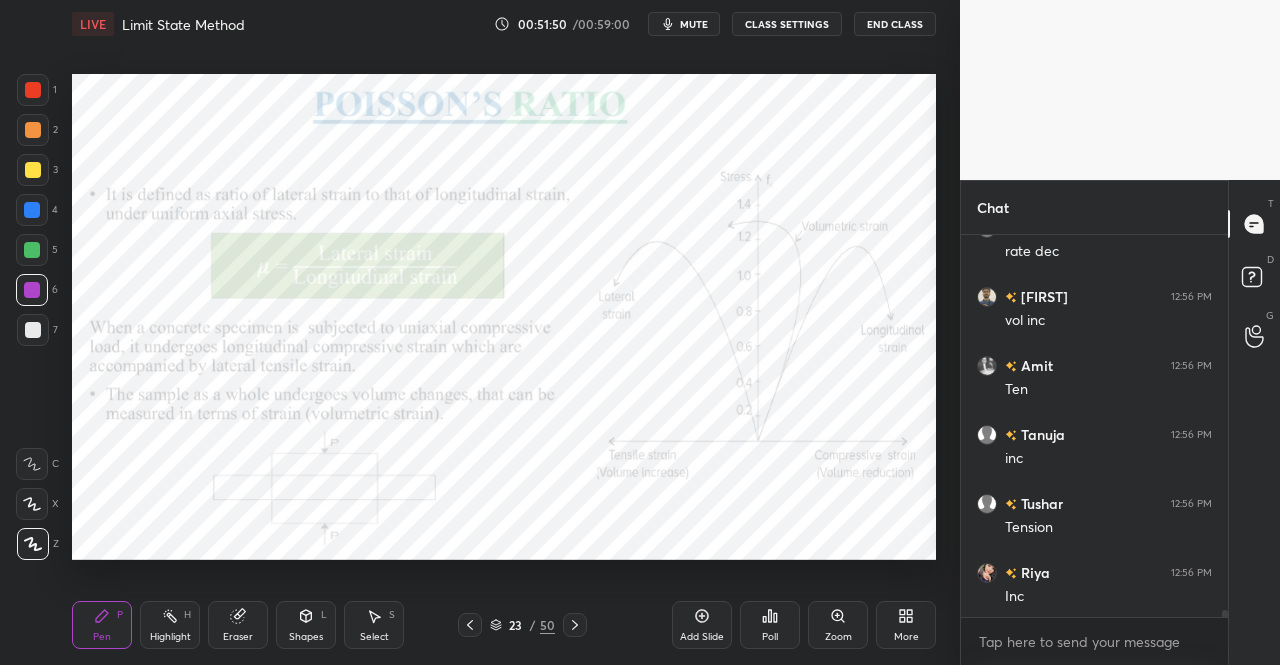 scroll, scrollTop: 19894, scrollLeft: 0, axis: vertical 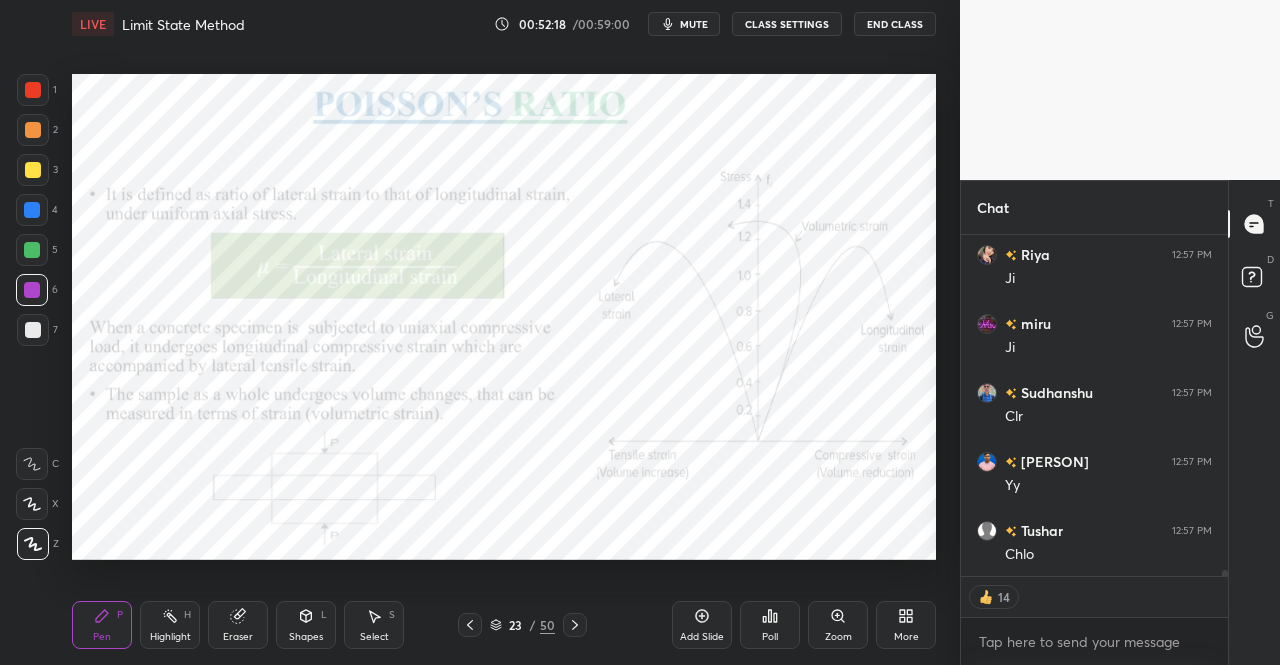 click at bounding box center [575, 625] 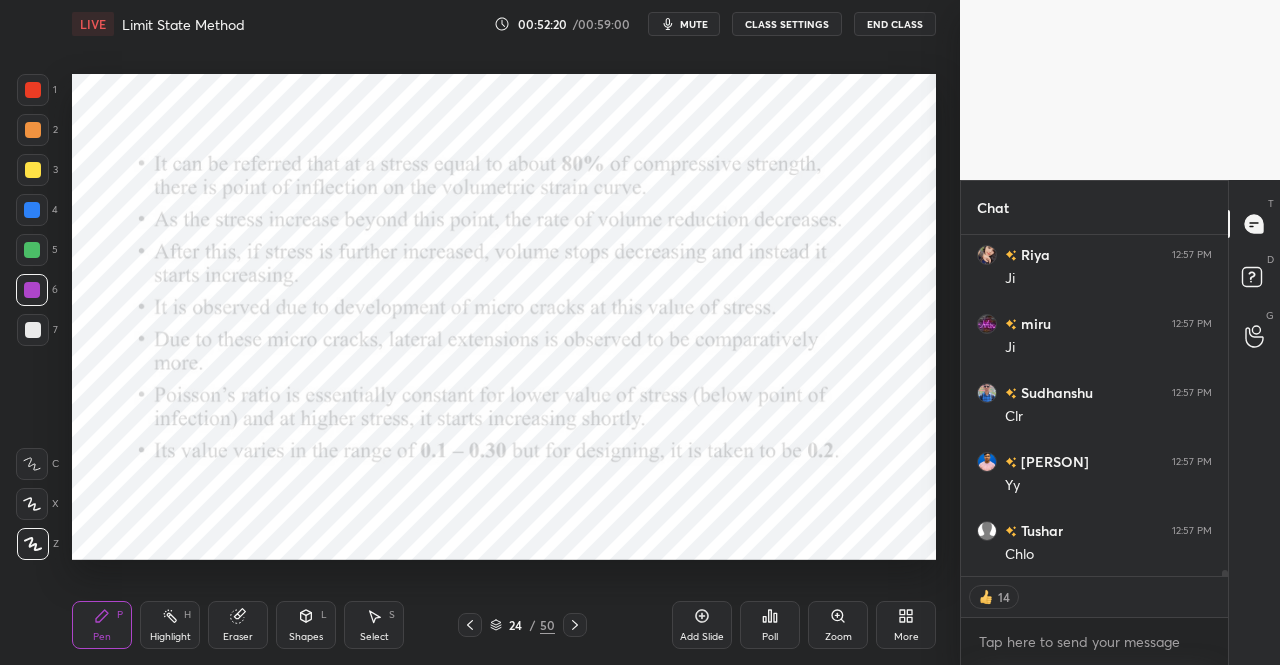 click on "Pen" at bounding box center (102, 637) 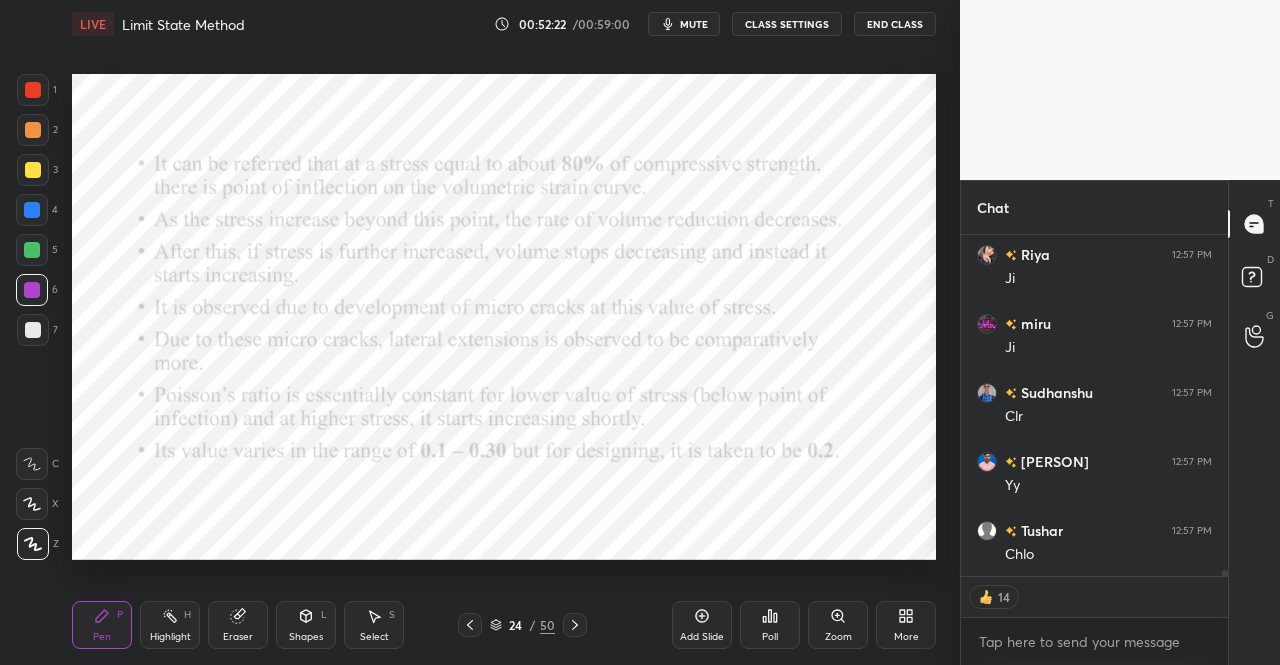 click at bounding box center (33, 90) 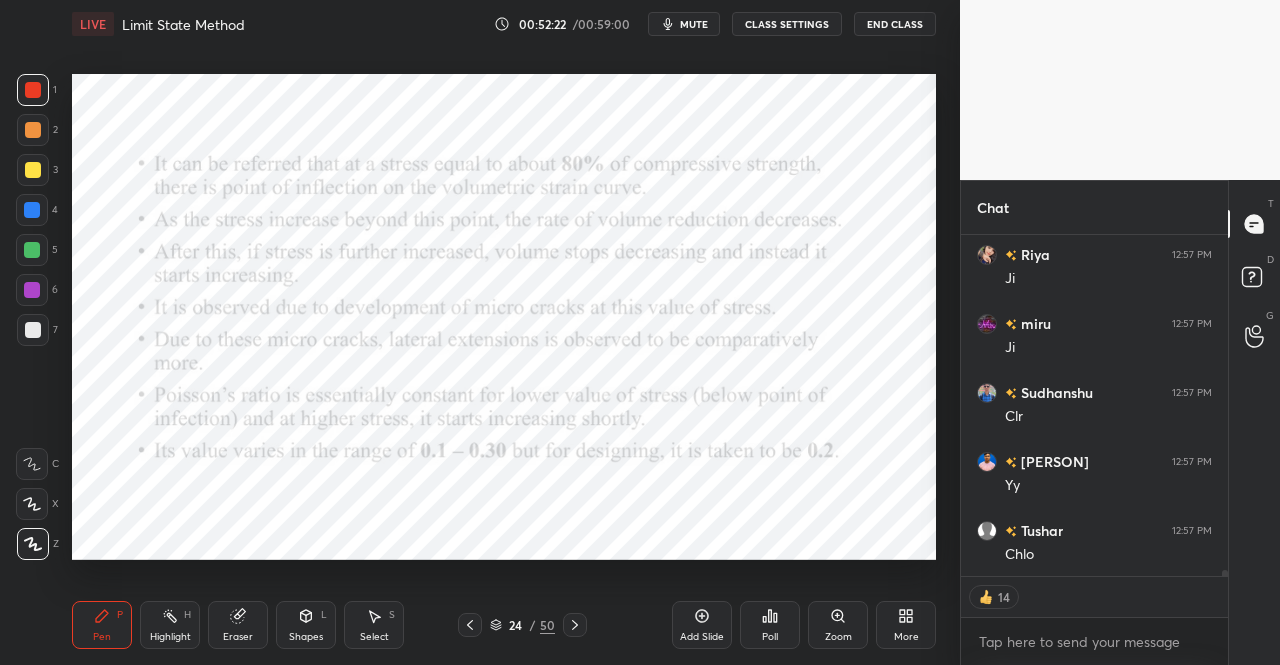 click at bounding box center [33, 90] 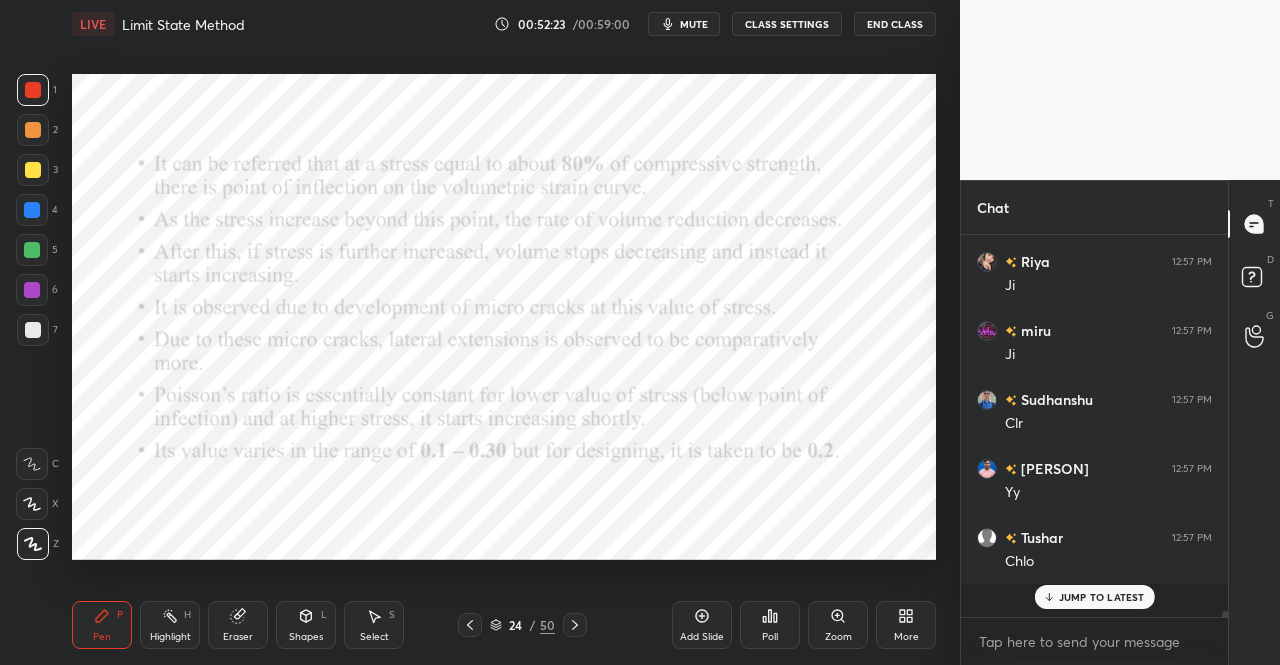 scroll, scrollTop: 7, scrollLeft: 6, axis: both 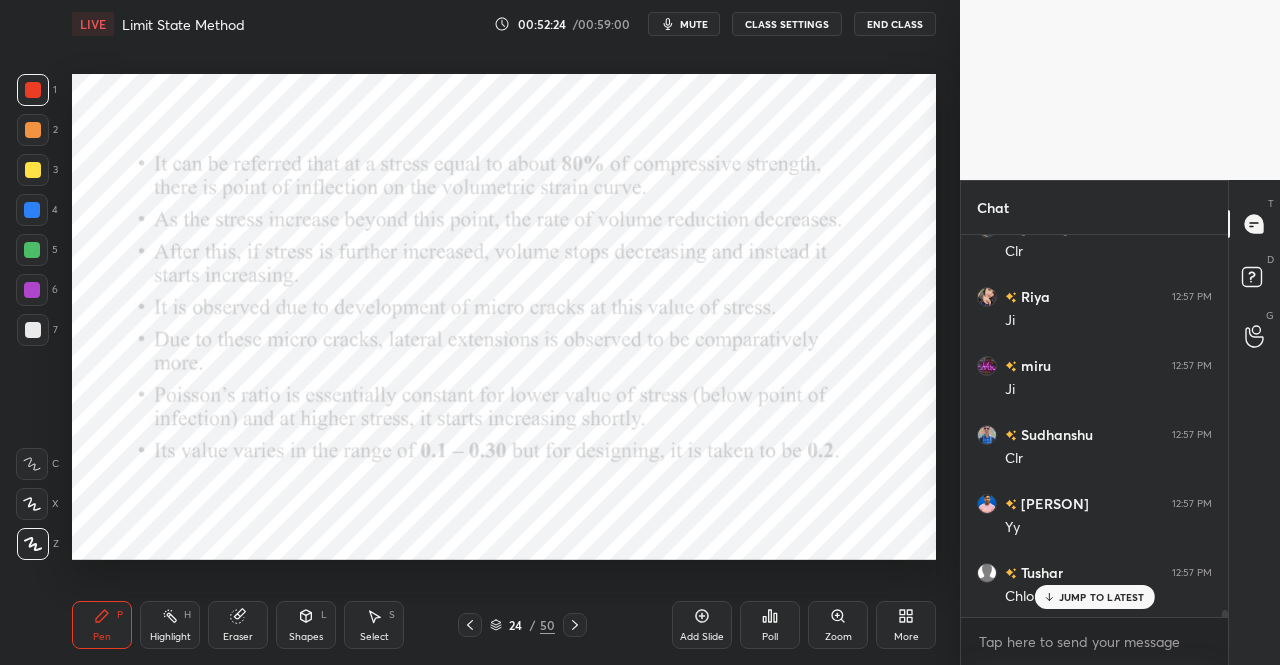 click on "Pen P" at bounding box center (102, 625) 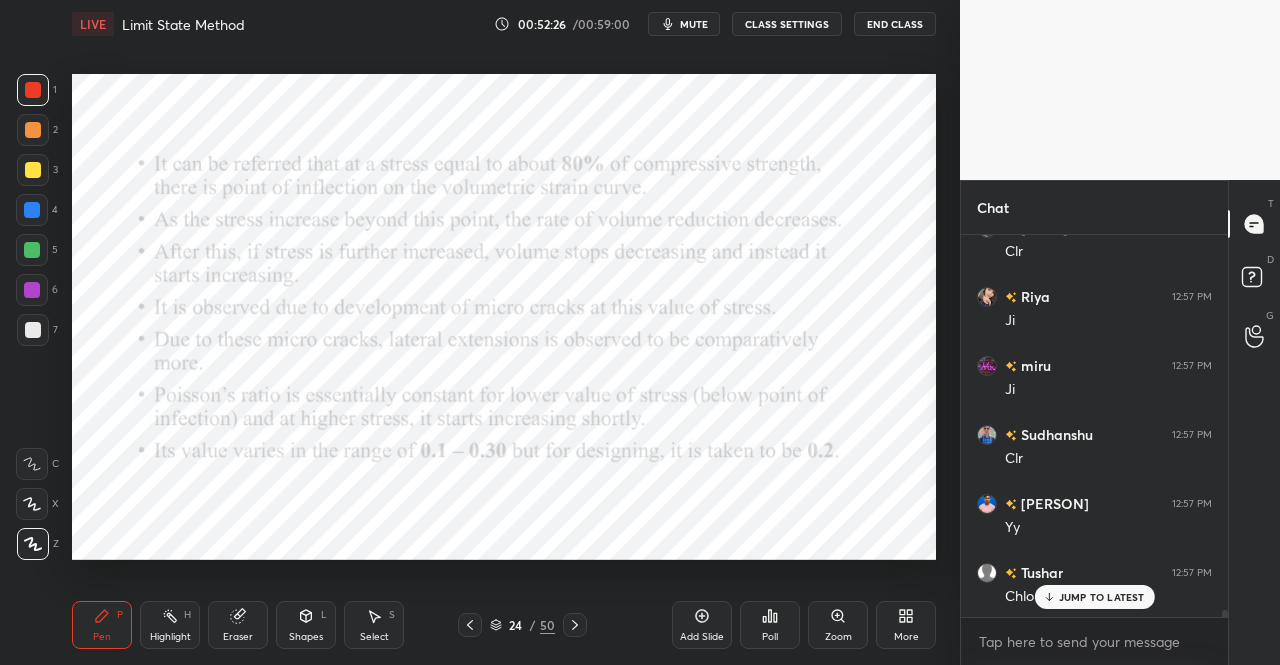 click 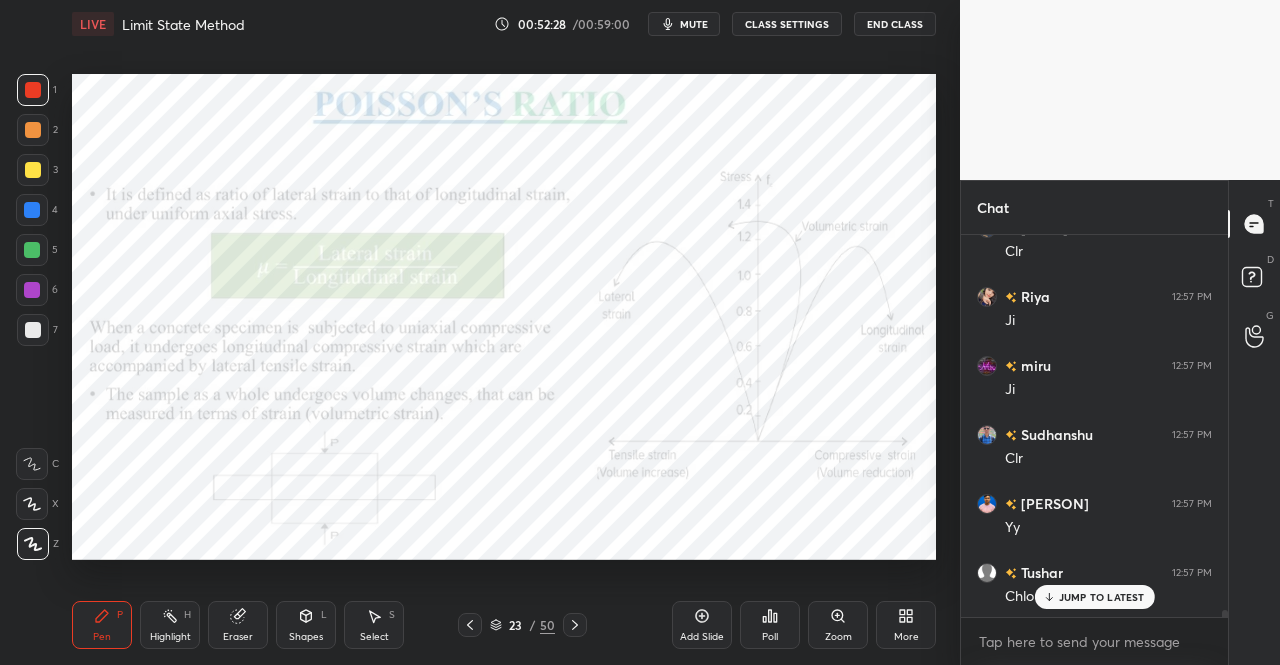 click 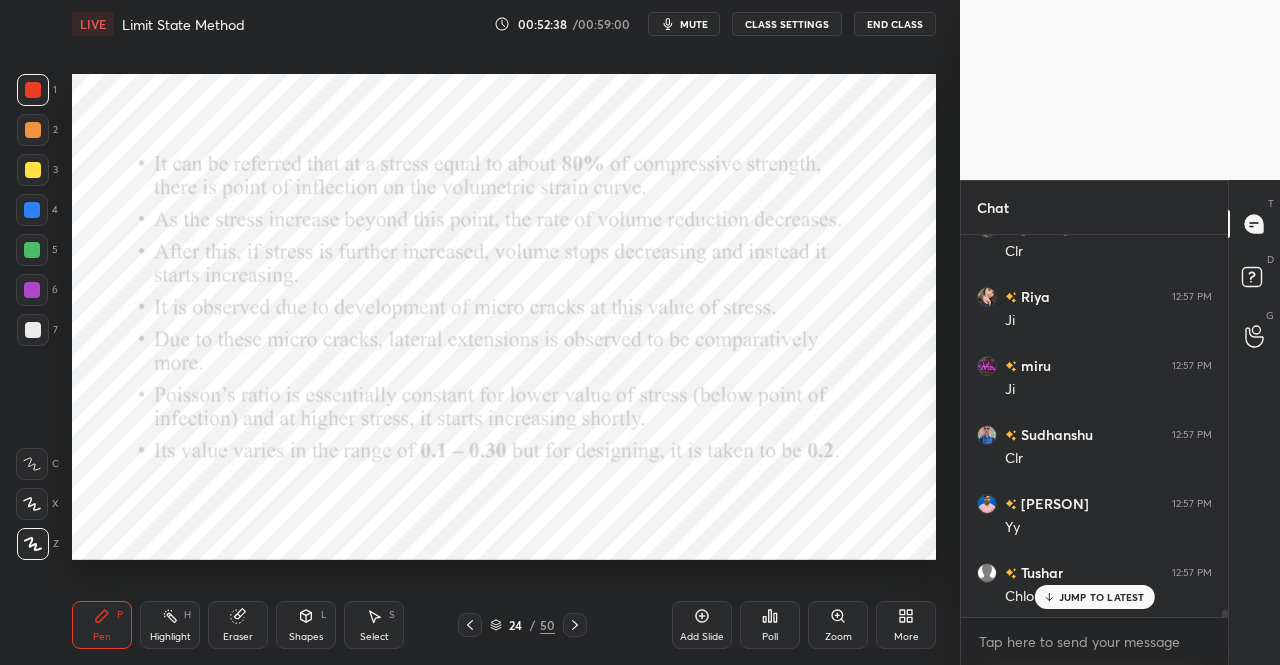 click on "Pen P" at bounding box center [102, 625] 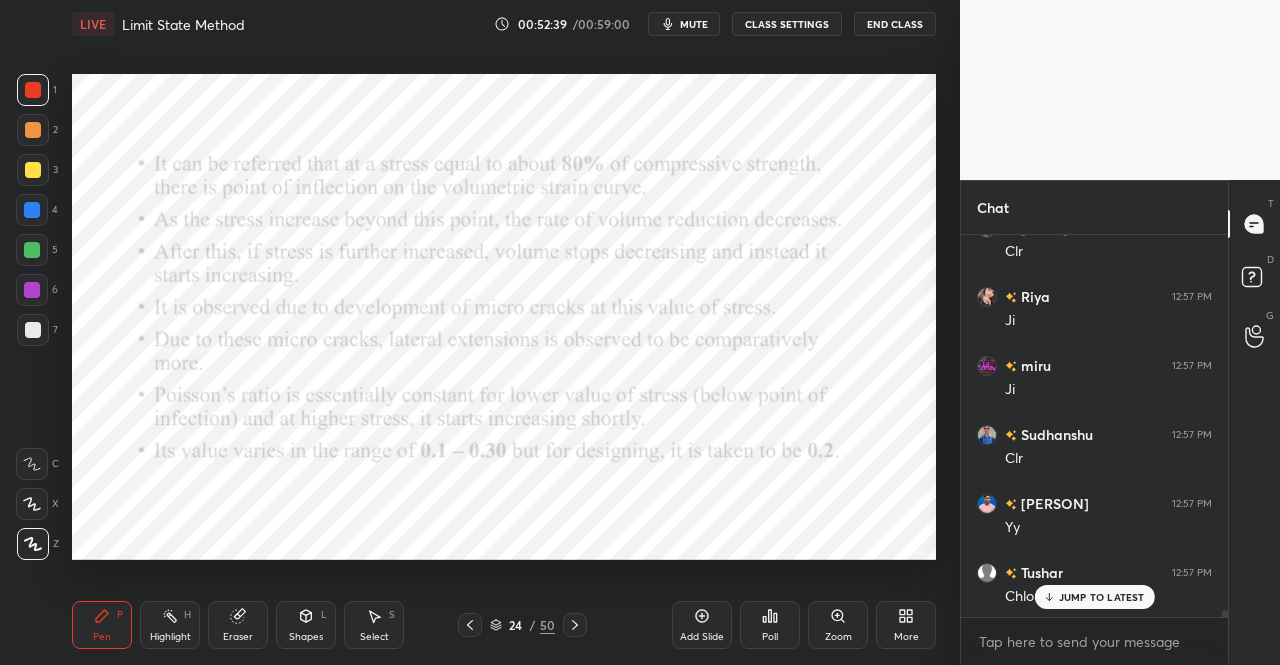 click on "JUMP TO LATEST" at bounding box center (1102, 597) 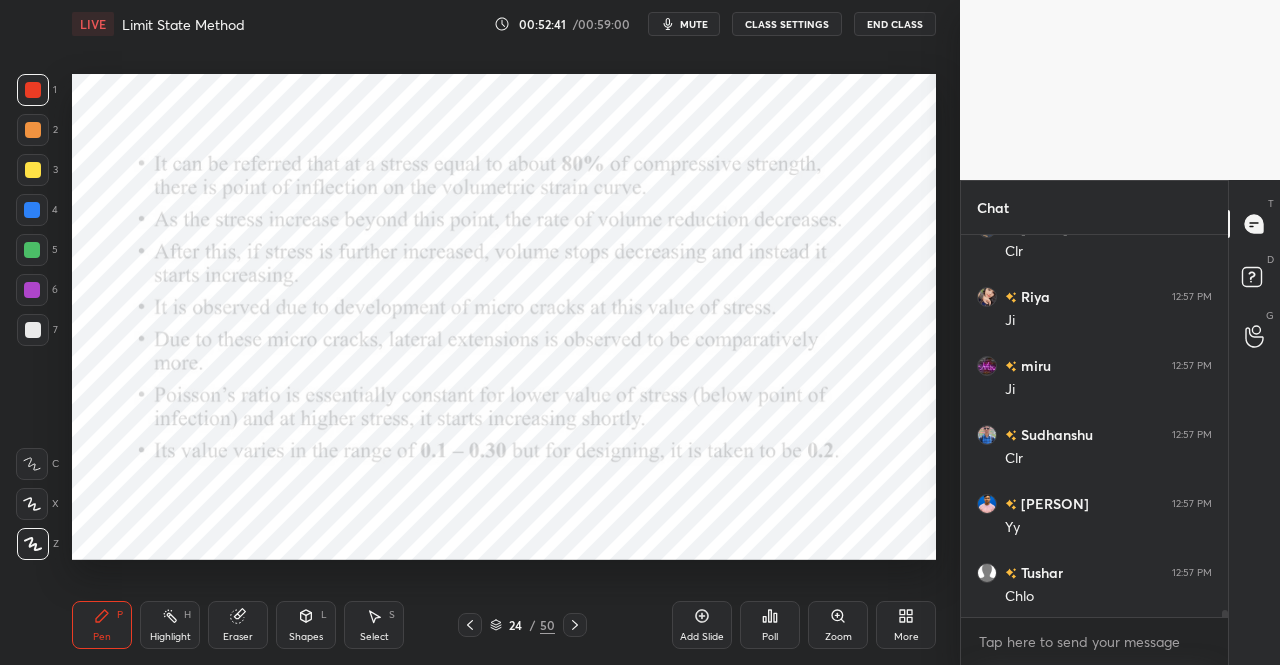 click on "Pen P" at bounding box center [102, 625] 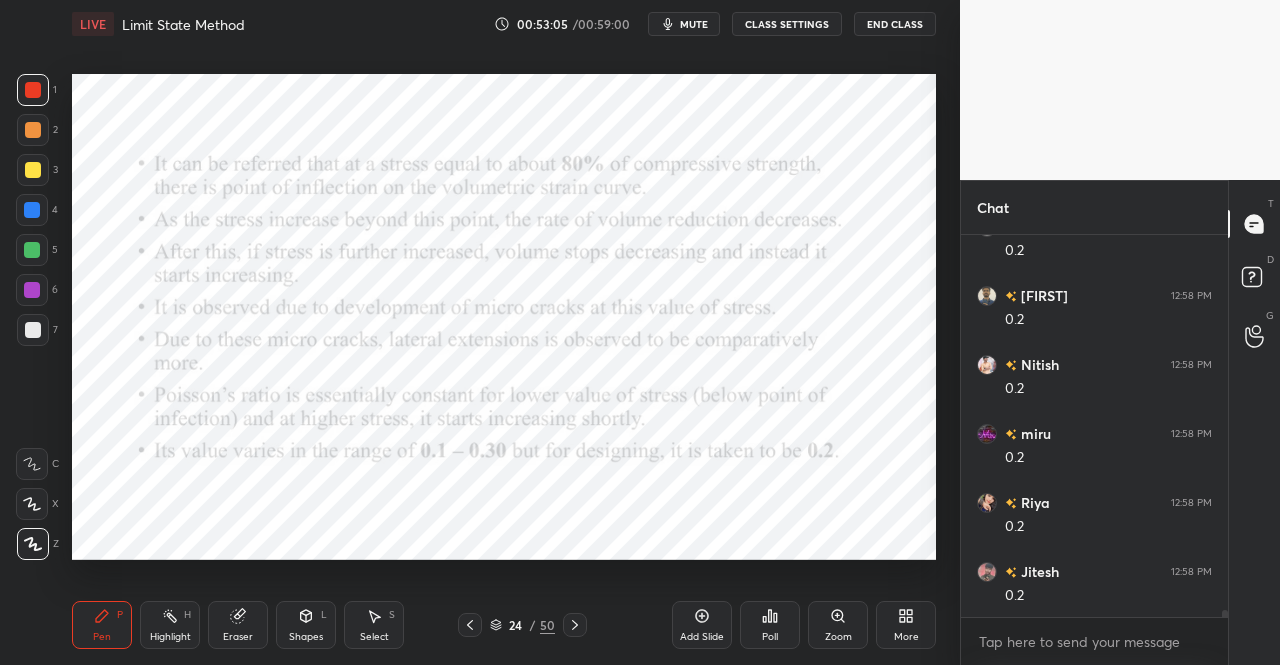 scroll, scrollTop: 20928, scrollLeft: 0, axis: vertical 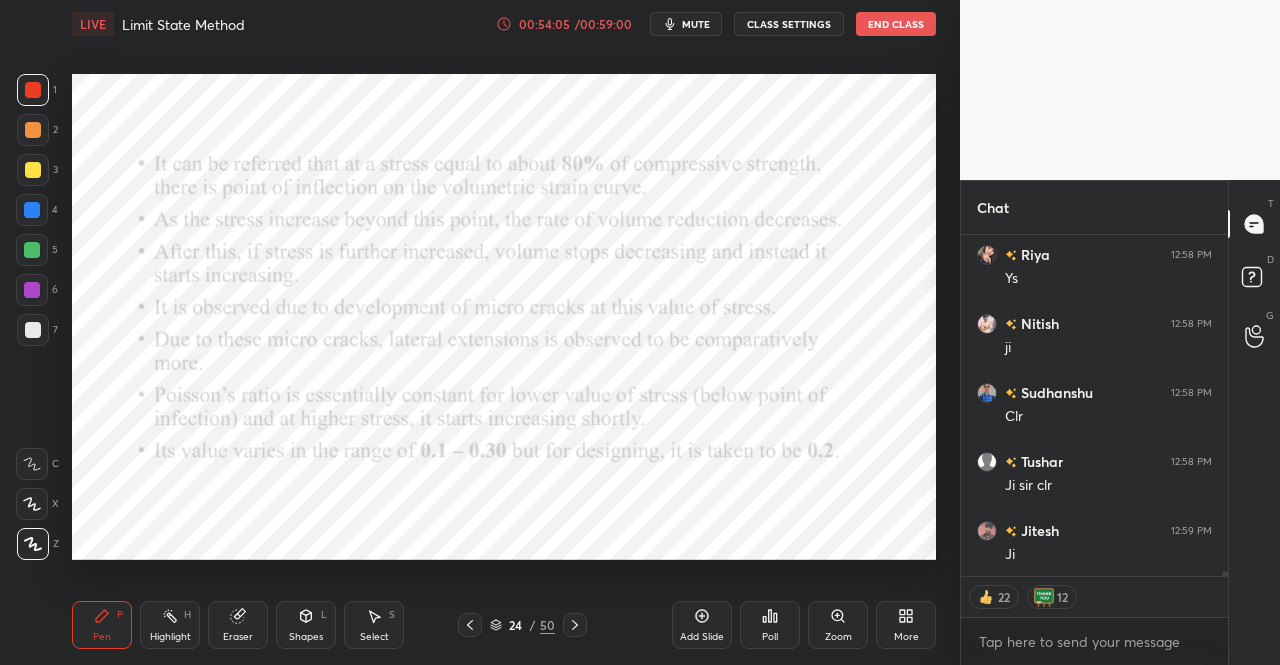 click 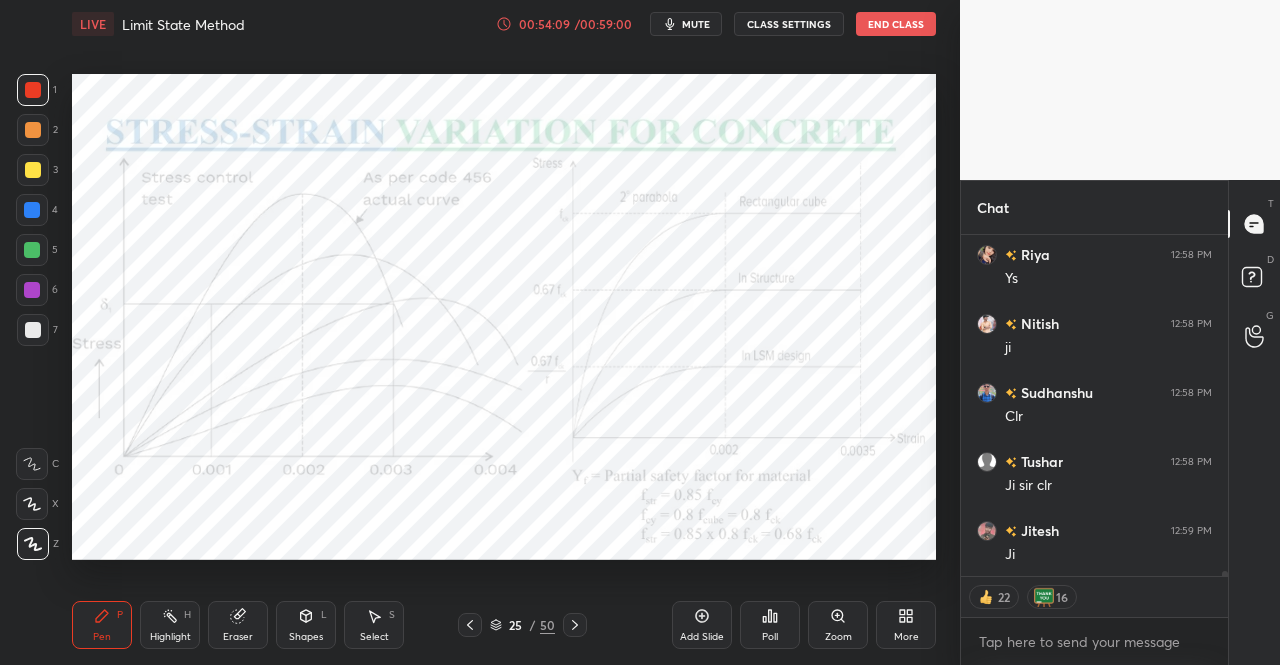 click 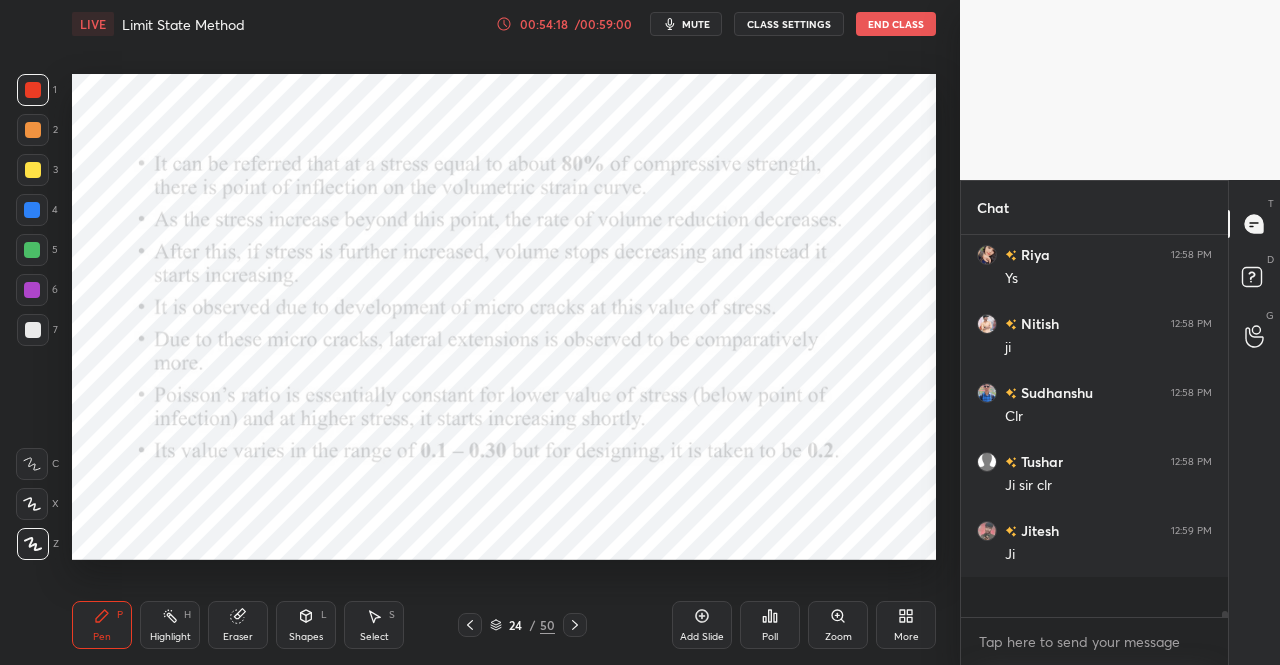 scroll, scrollTop: 7, scrollLeft: 6, axis: both 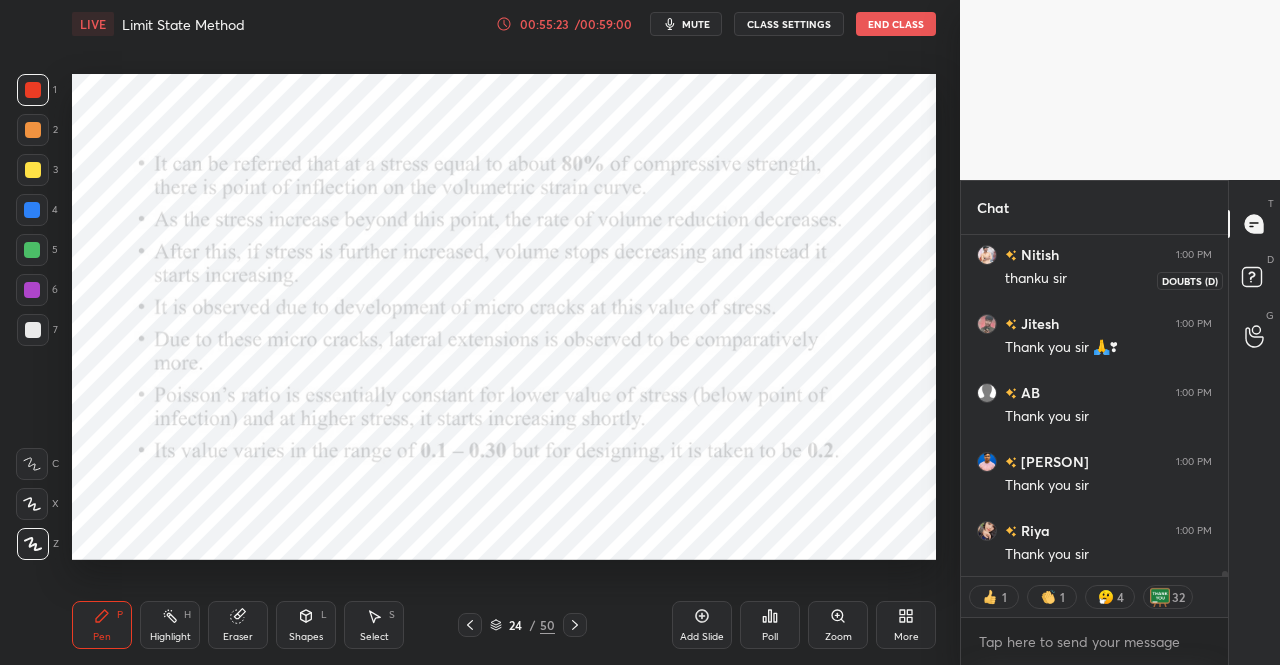 click 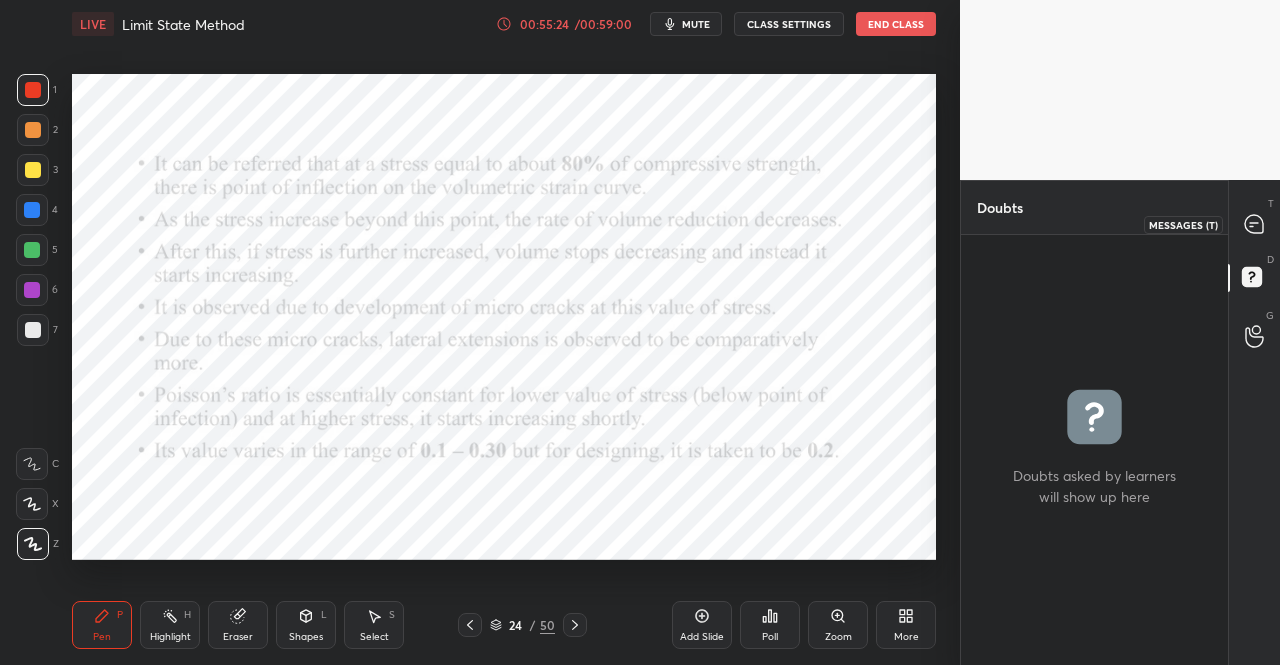 click 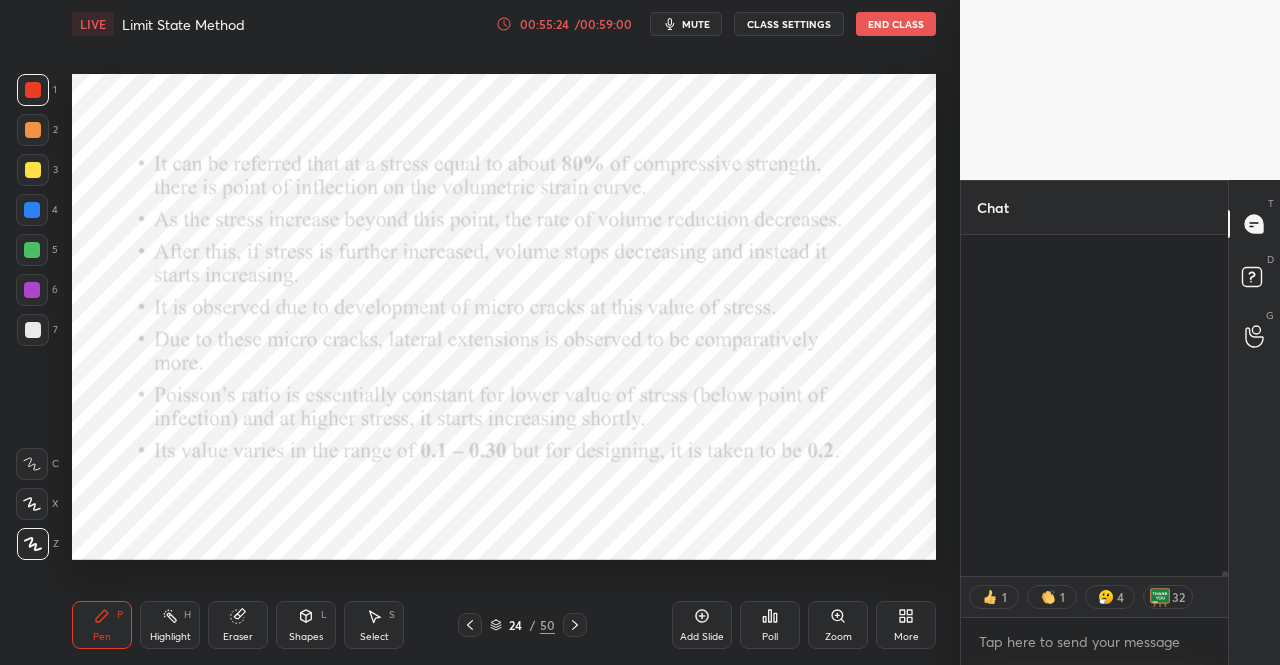scroll, scrollTop: 22755, scrollLeft: 0, axis: vertical 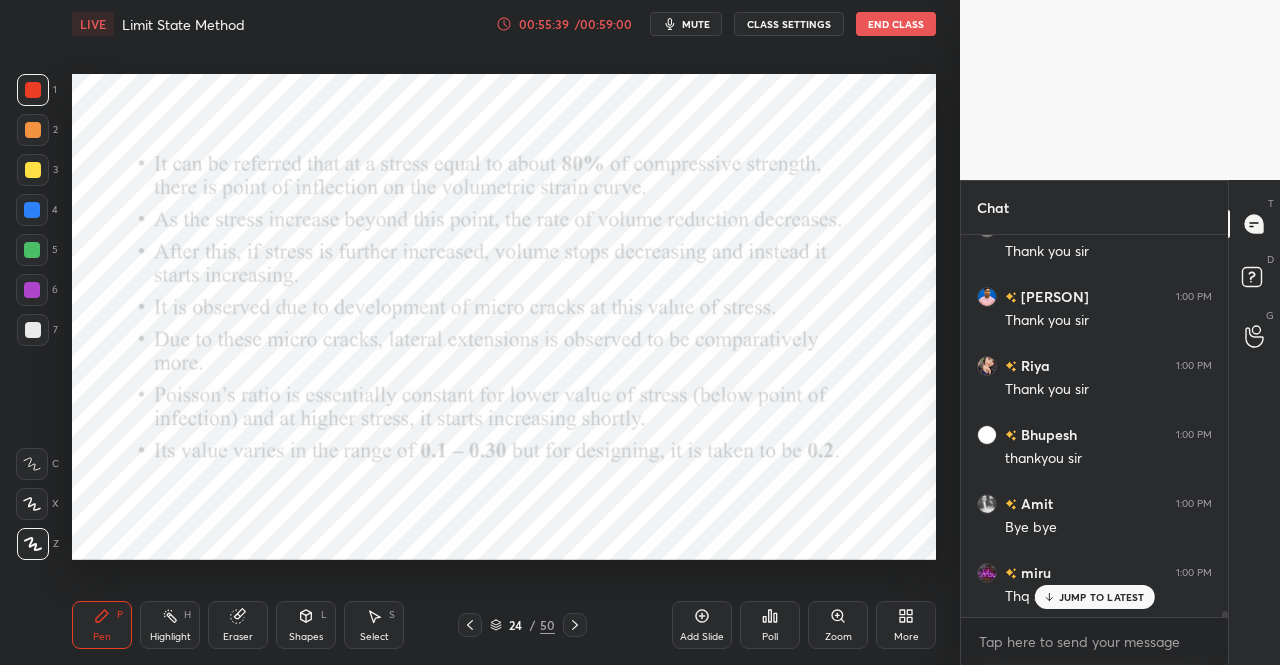 click on "mute" at bounding box center (696, 24) 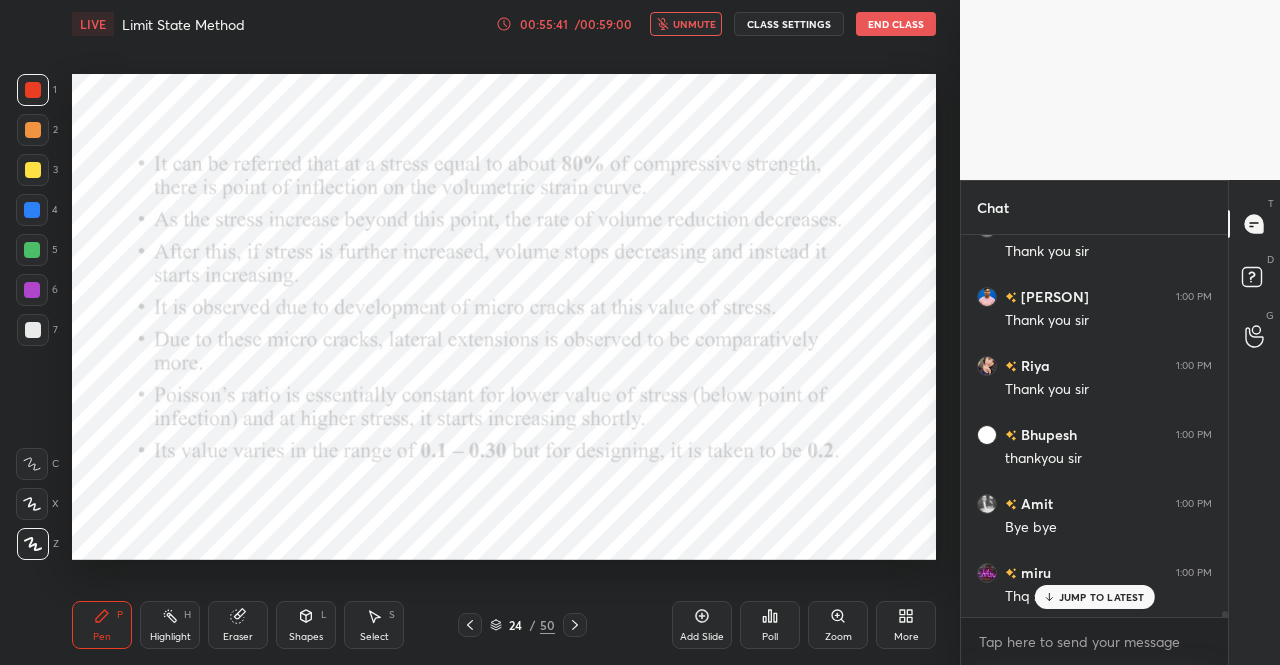 click on "JUMP TO LATEST" at bounding box center [1102, 597] 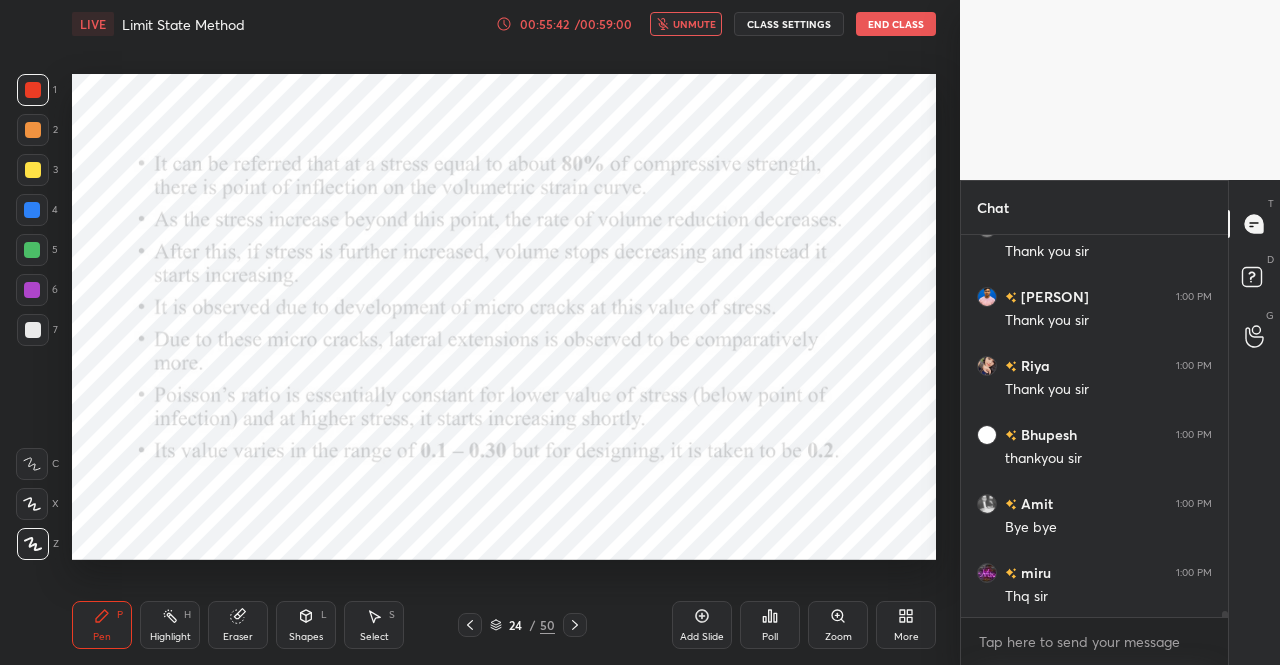 click on "End Class" at bounding box center [896, 24] 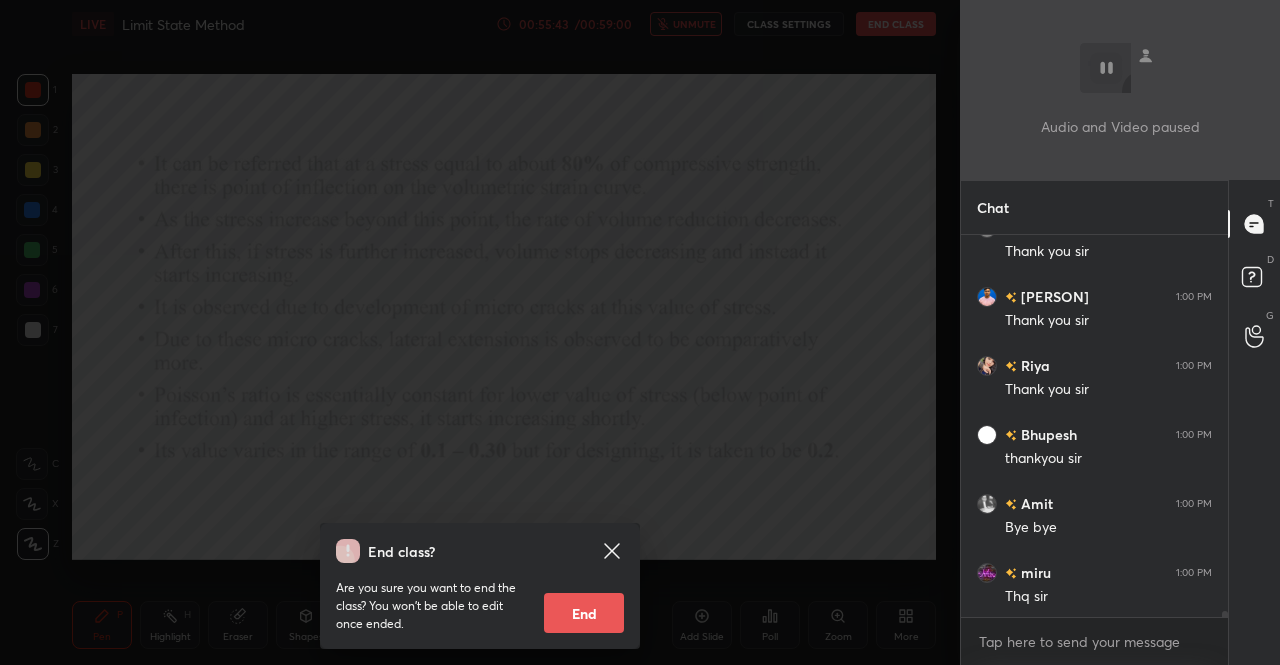 click on "End" at bounding box center [584, 613] 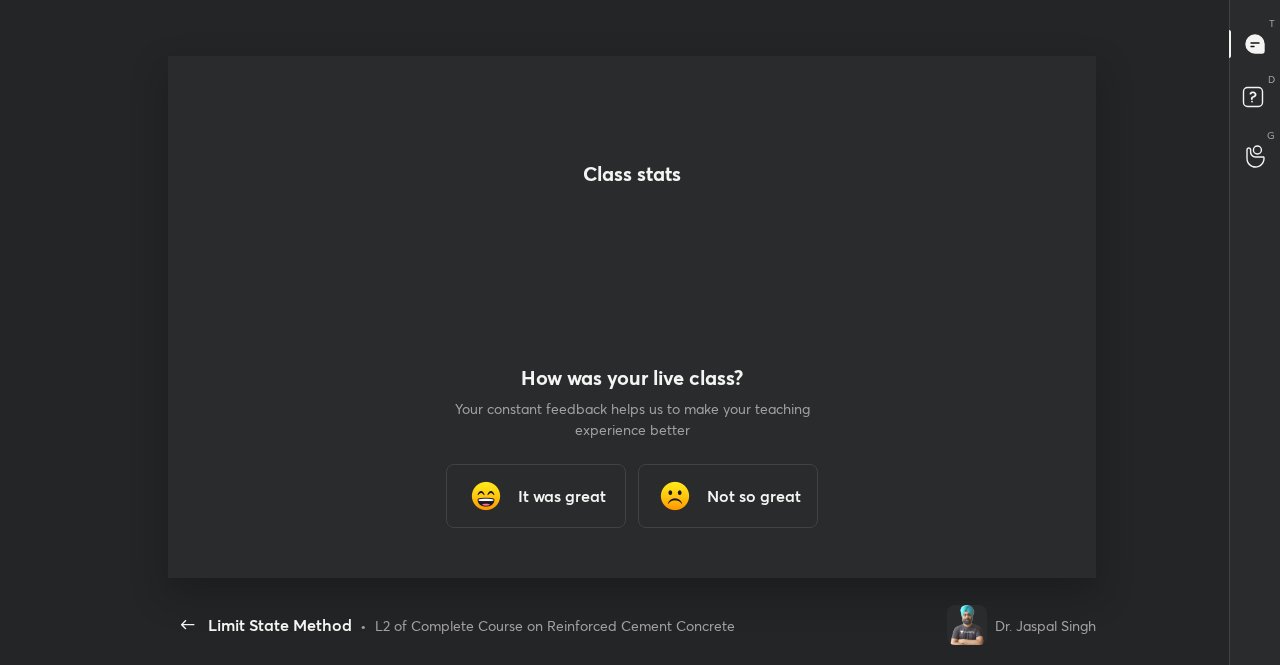 scroll, scrollTop: 99462, scrollLeft: 99055, axis: both 